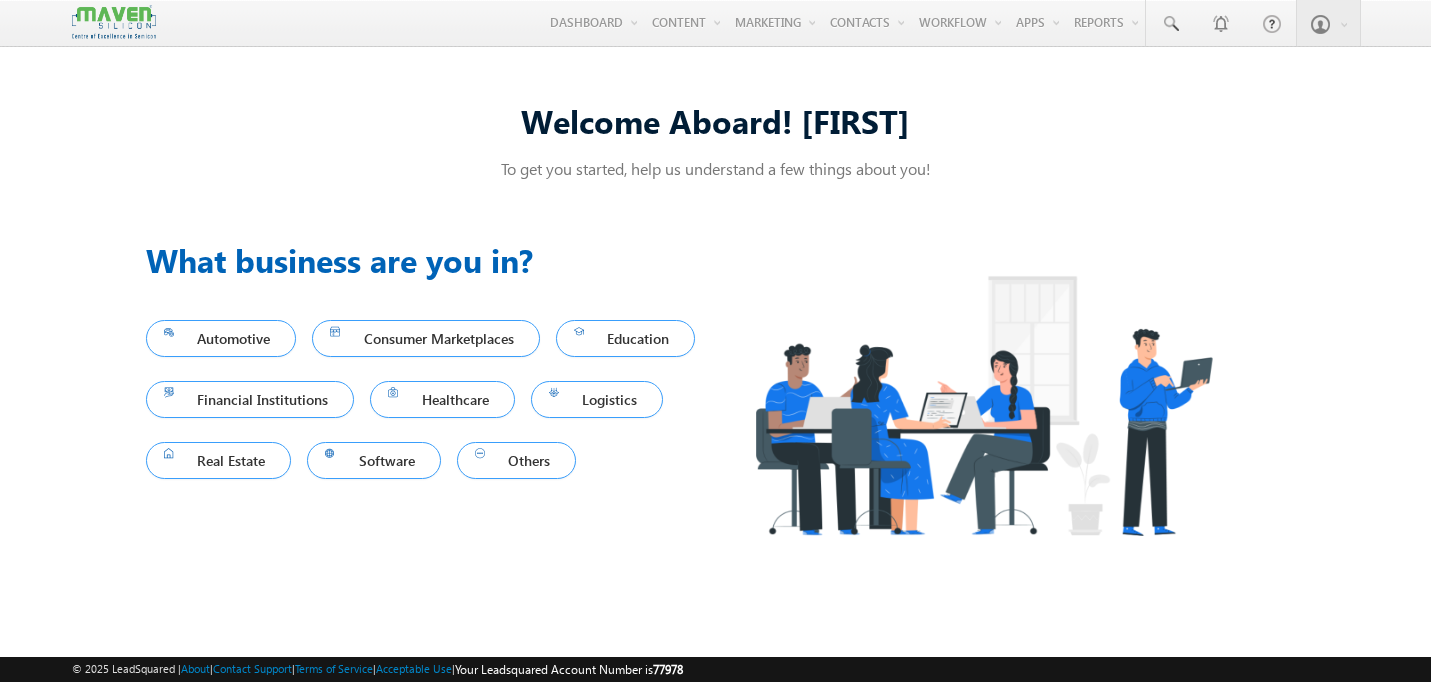 scroll, scrollTop: 0, scrollLeft: 0, axis: both 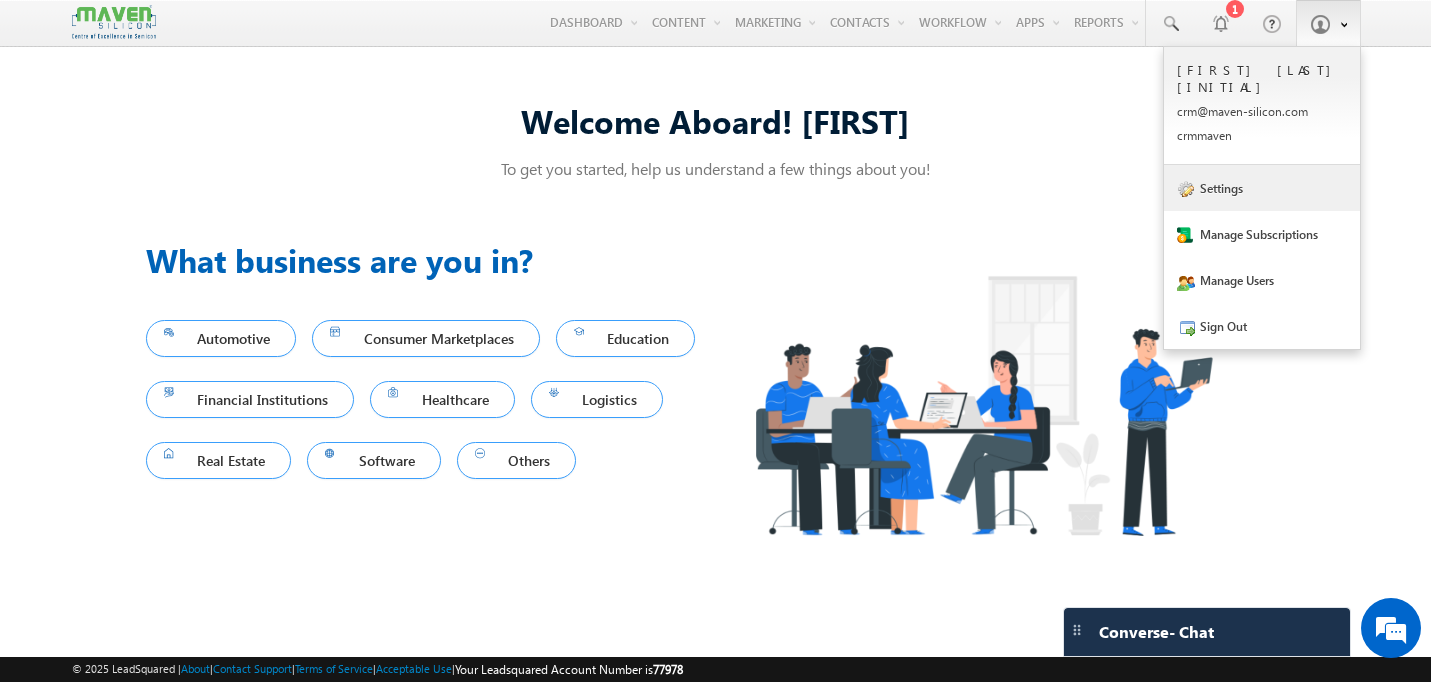 click on "Settings" at bounding box center (1262, 188) 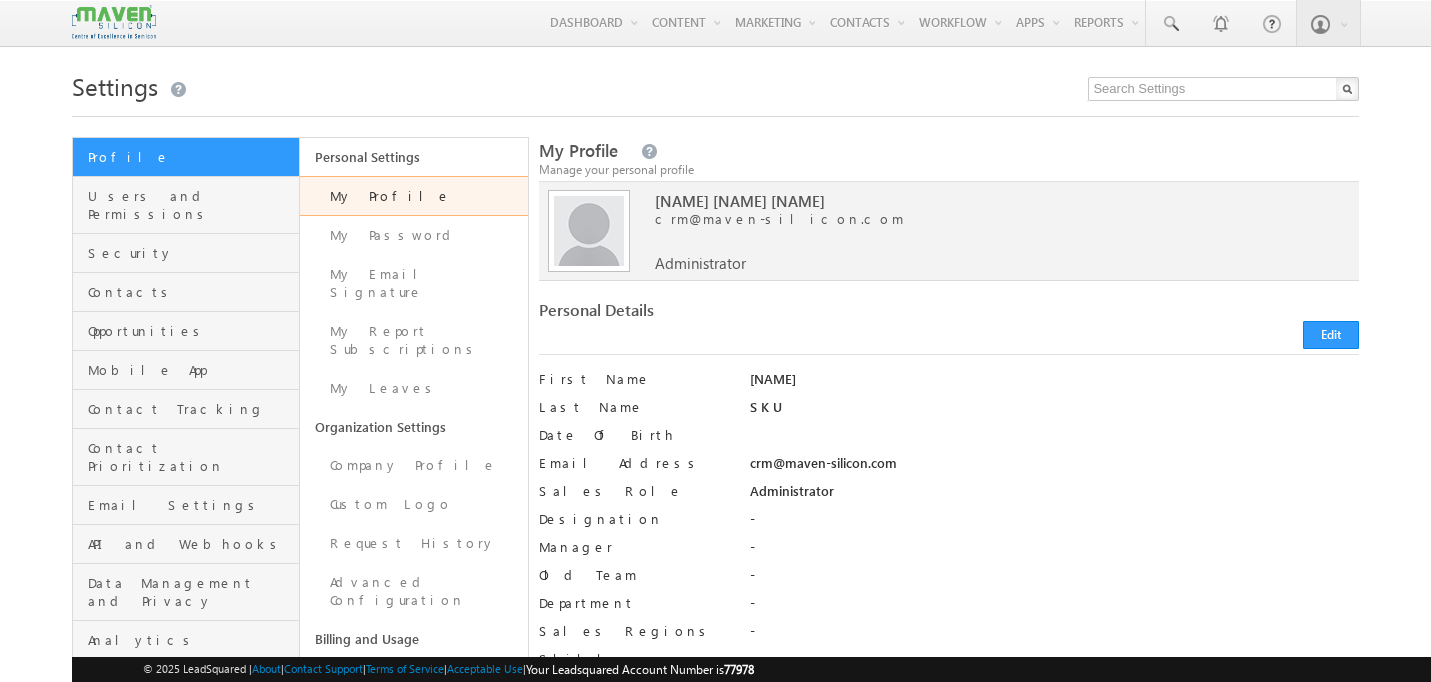 scroll, scrollTop: 0, scrollLeft: 0, axis: both 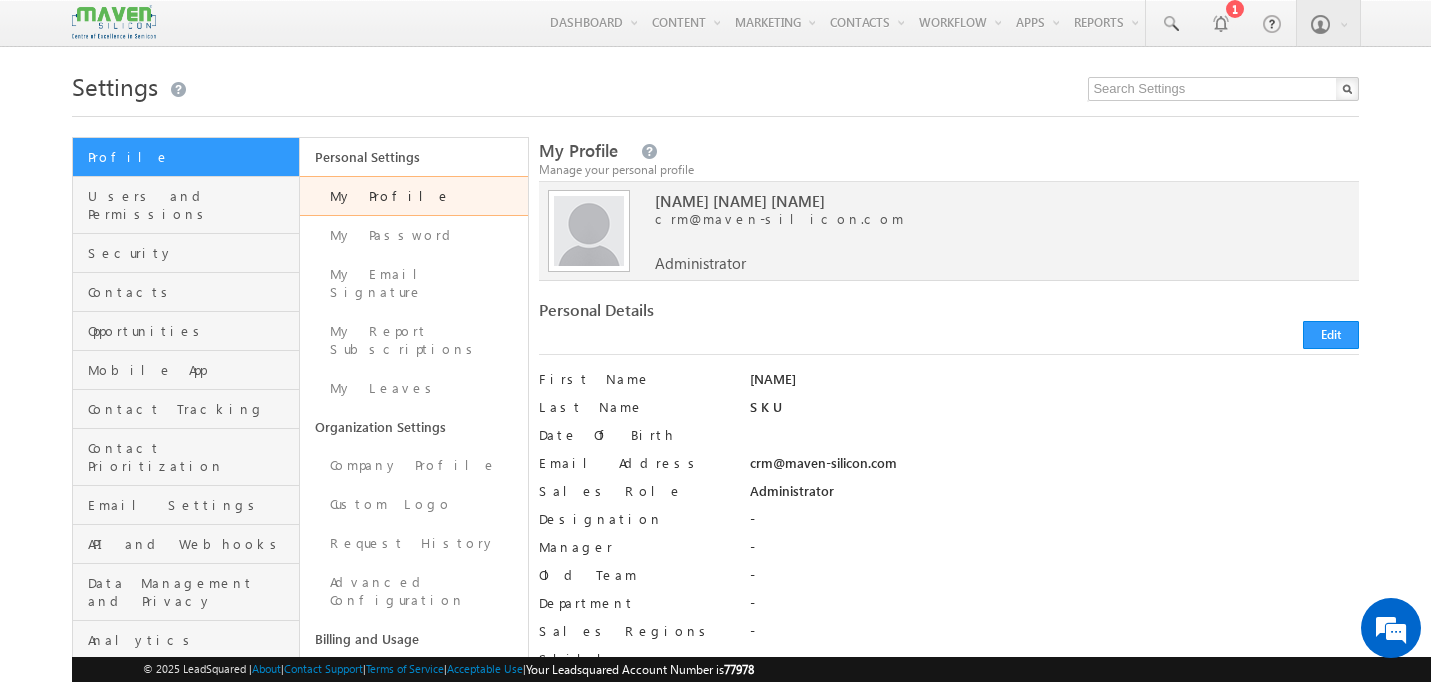 click on "Manage Security of your account" at bounding box center (244, 276) 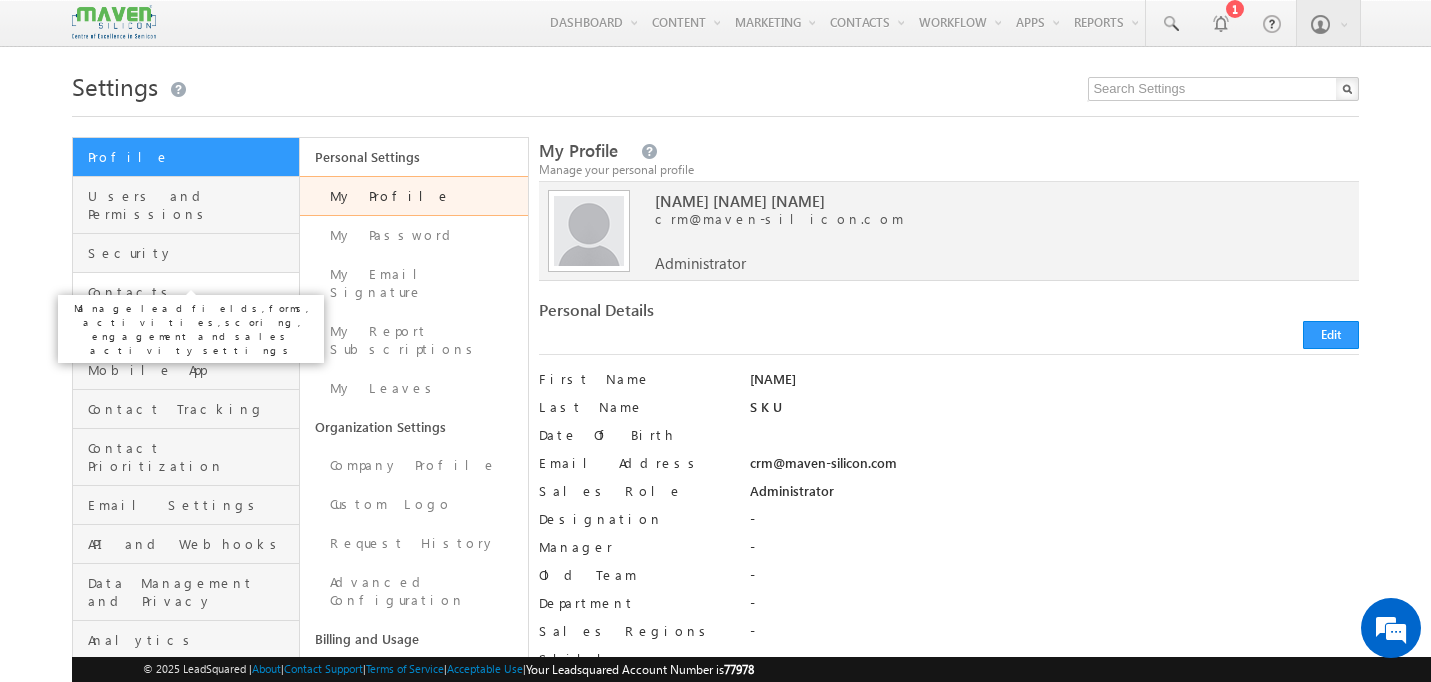 click on "Contacts" at bounding box center (191, 292) 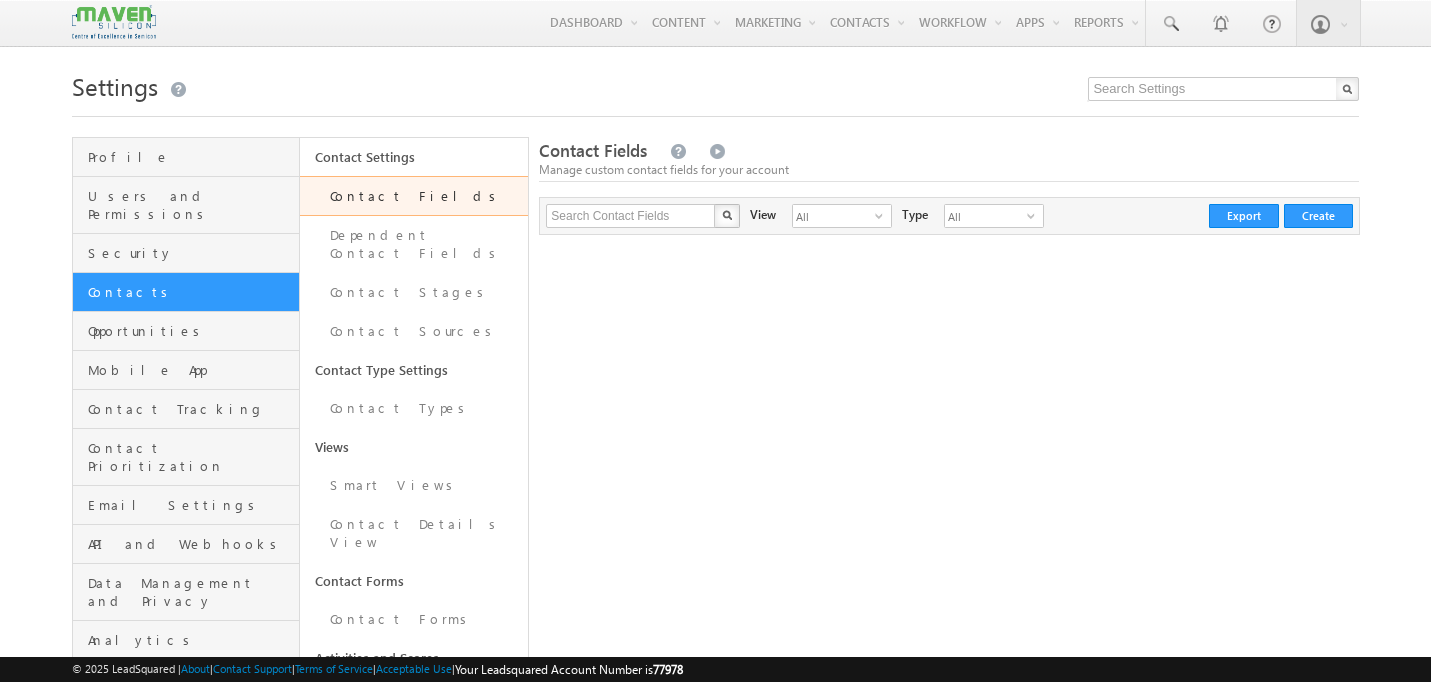 scroll, scrollTop: 0, scrollLeft: 0, axis: both 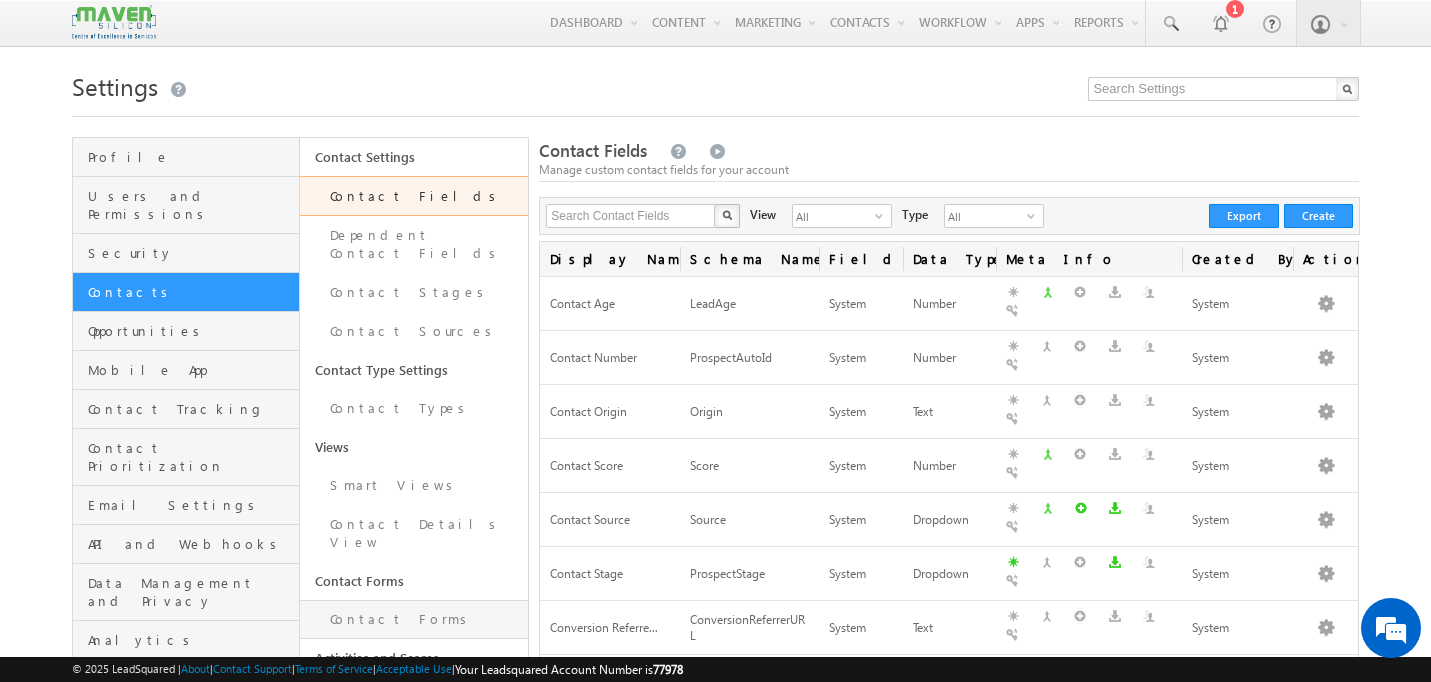 click on "Contact Forms" at bounding box center [414, 619] 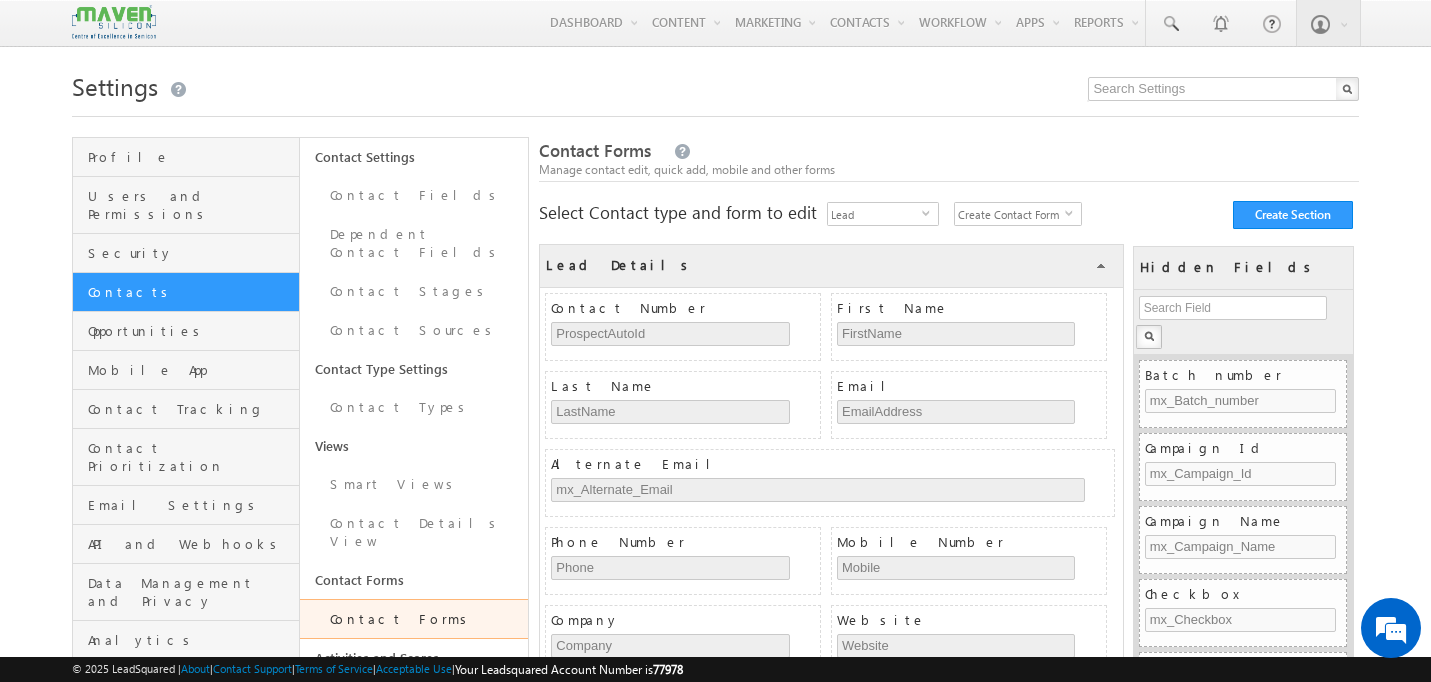 scroll, scrollTop: 0, scrollLeft: 0, axis: both 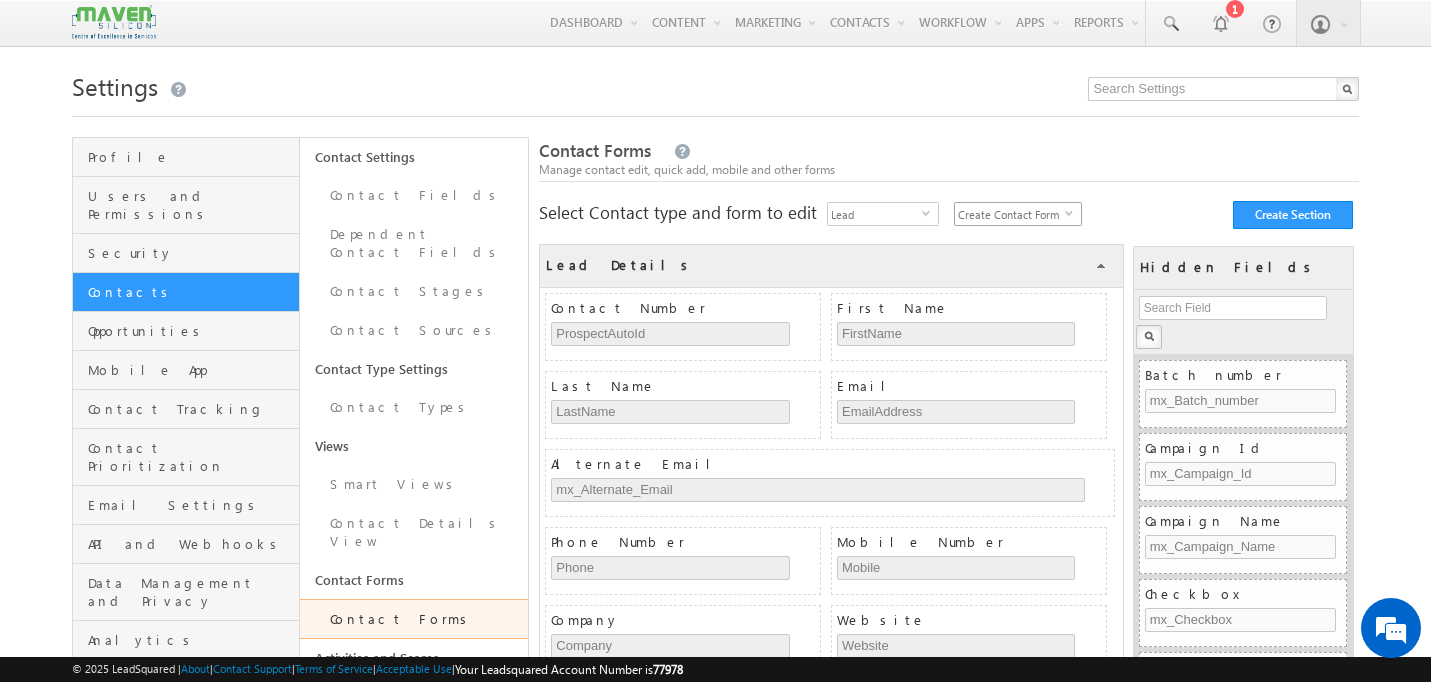 click on "select" at bounding box center [1073, 212] 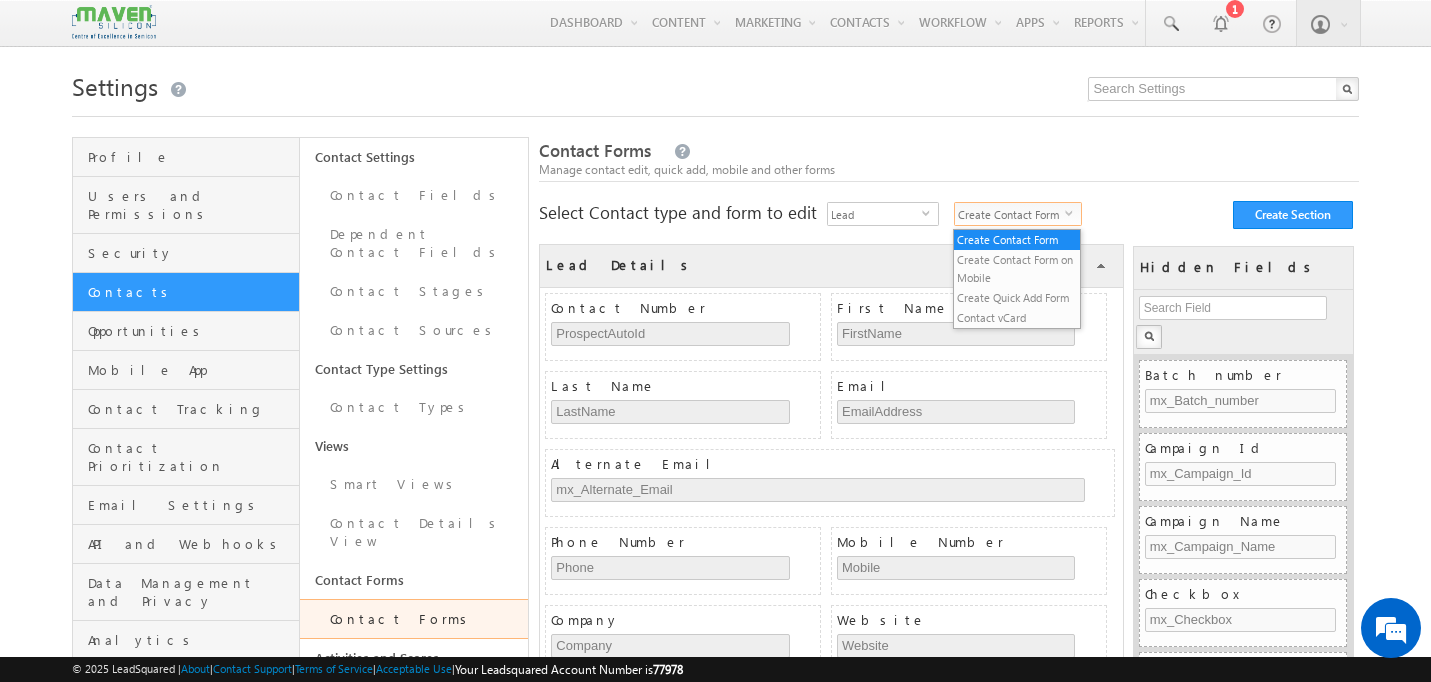 scroll, scrollTop: 0, scrollLeft: 0, axis: both 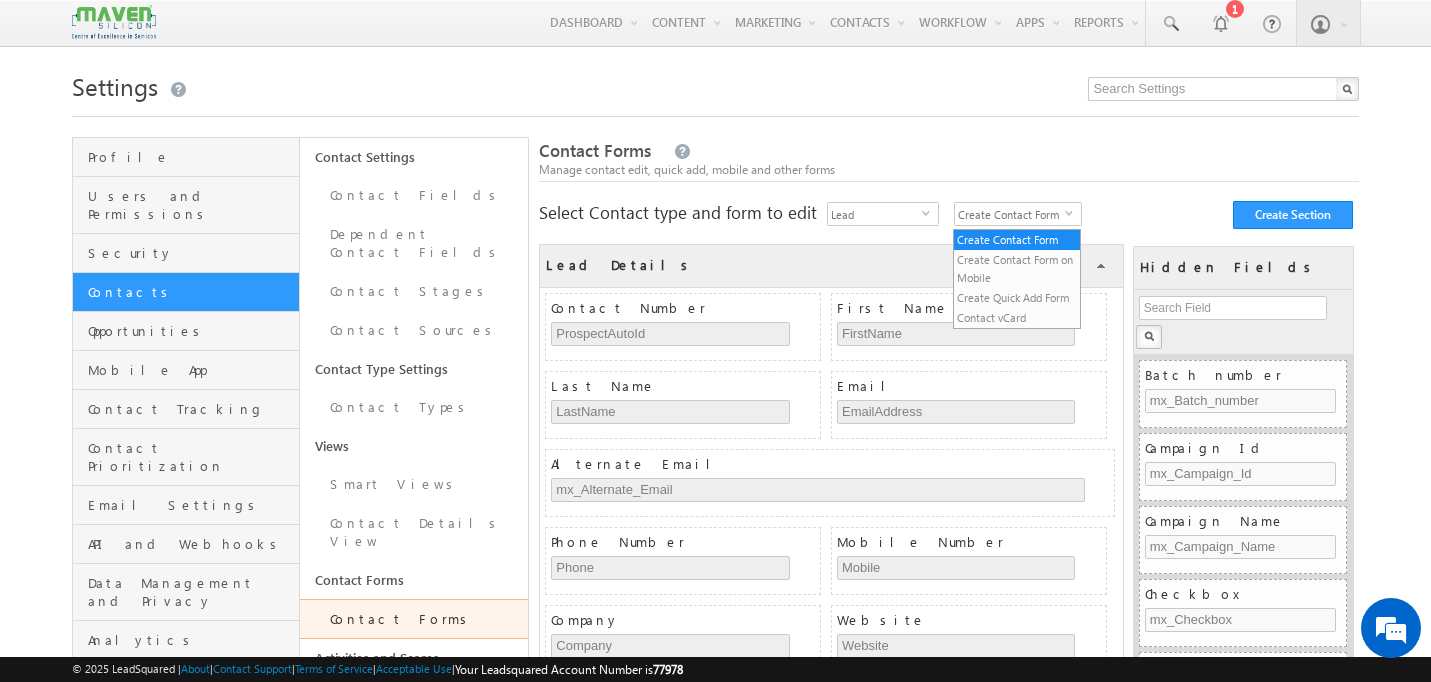 click on "Manage contact edit, quick add, mobile and other forms" at bounding box center (949, 170) 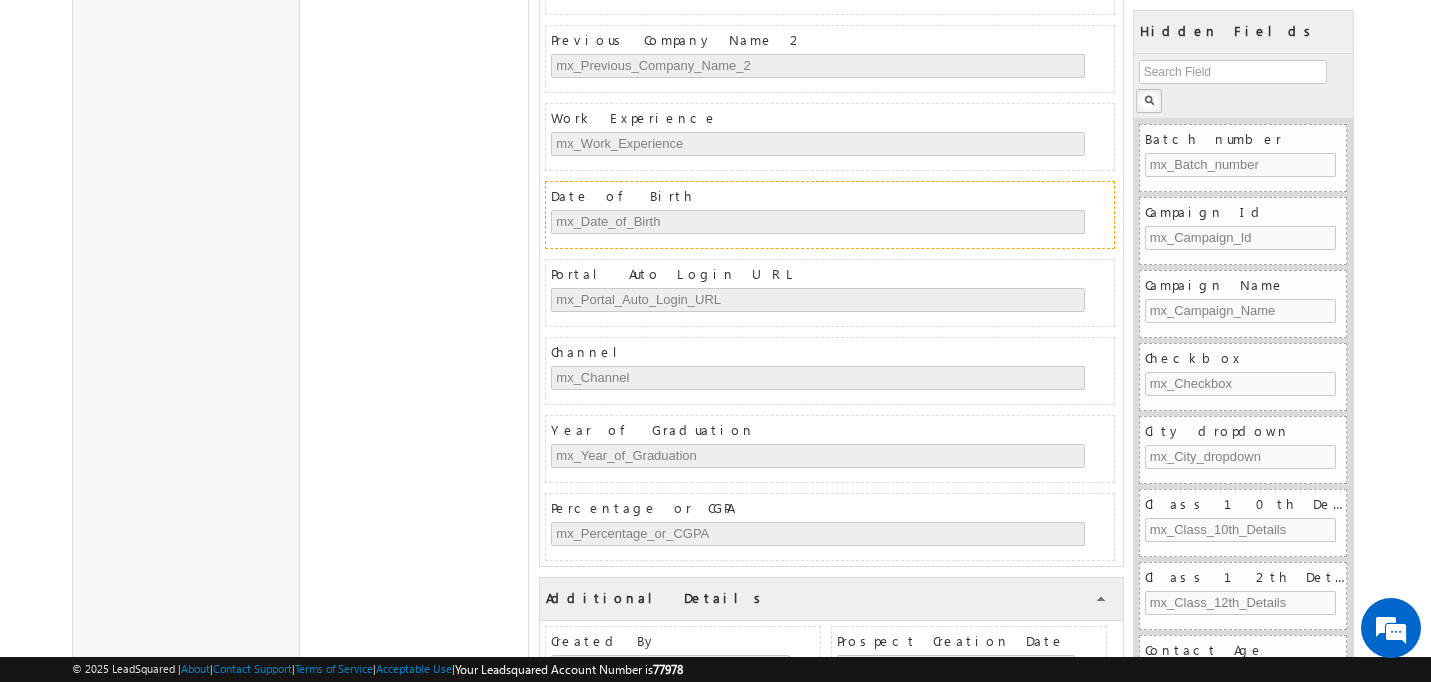 scroll, scrollTop: 3245, scrollLeft: 0, axis: vertical 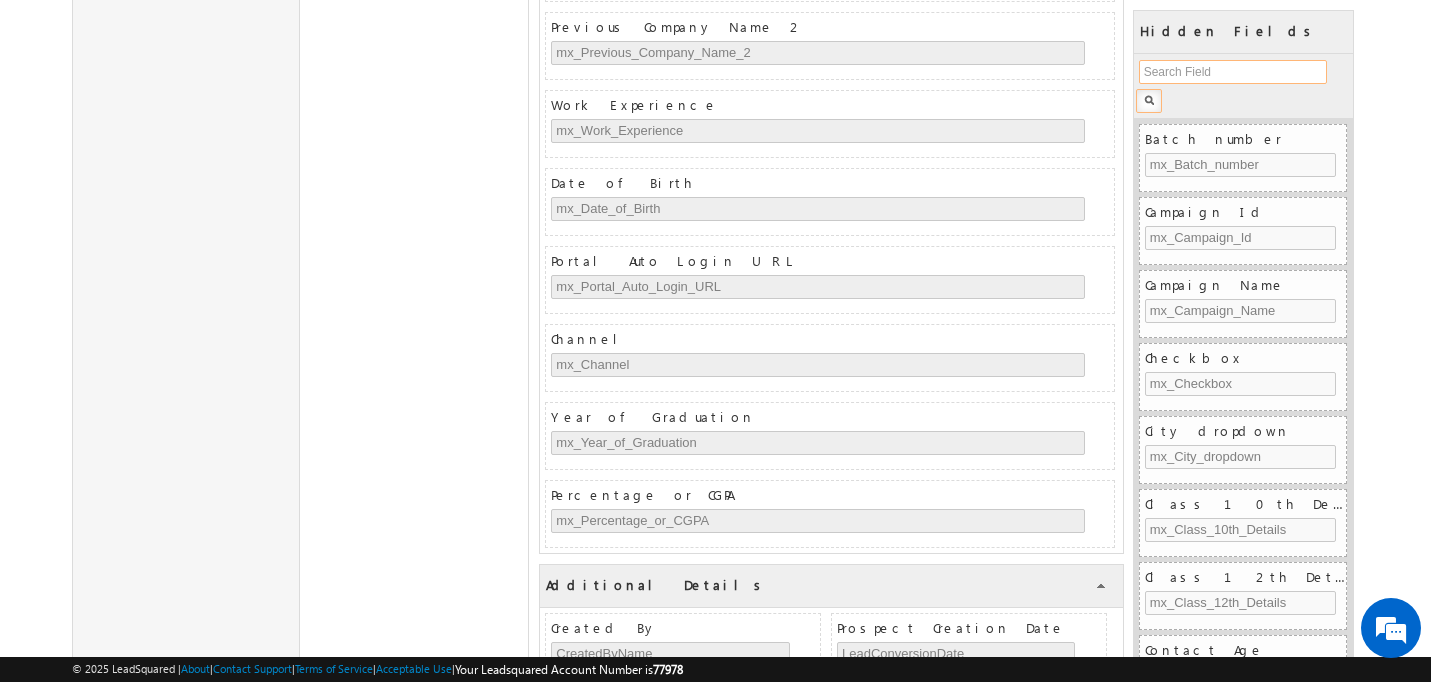click at bounding box center [1233, 72] 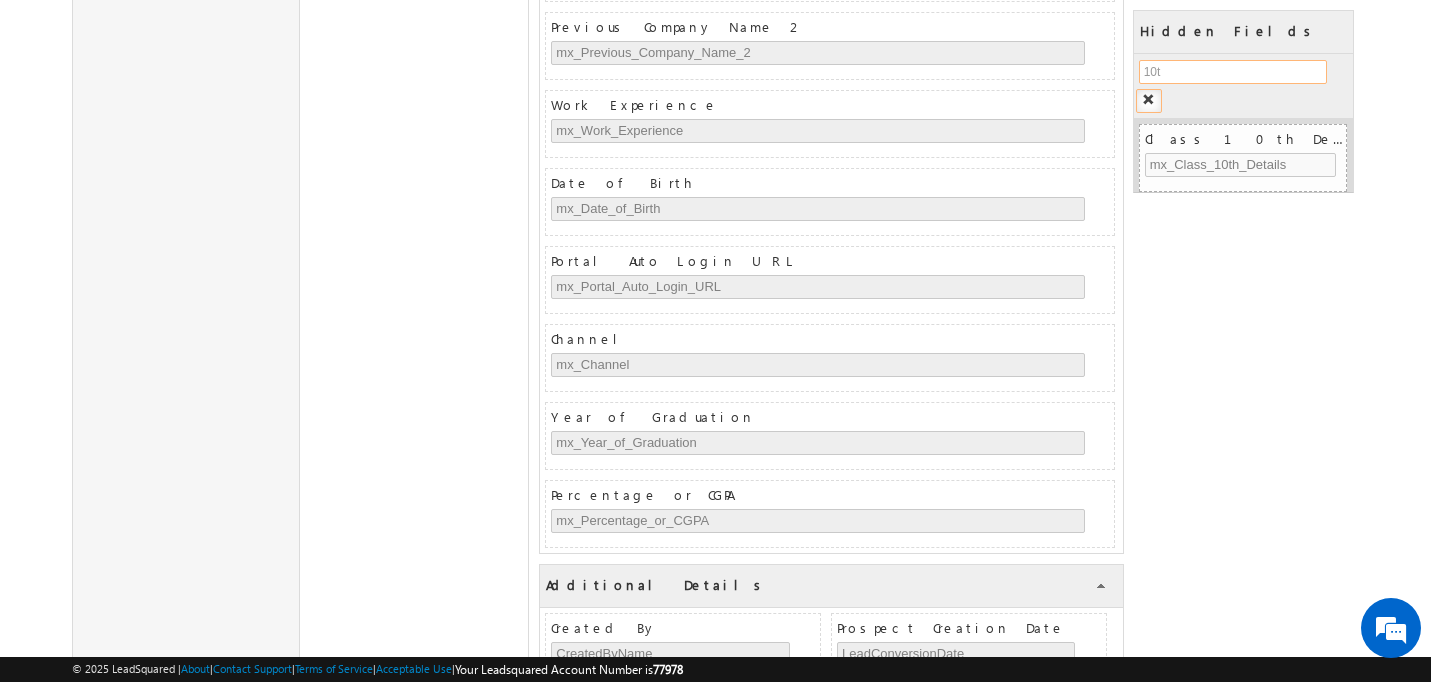 type on "10th" 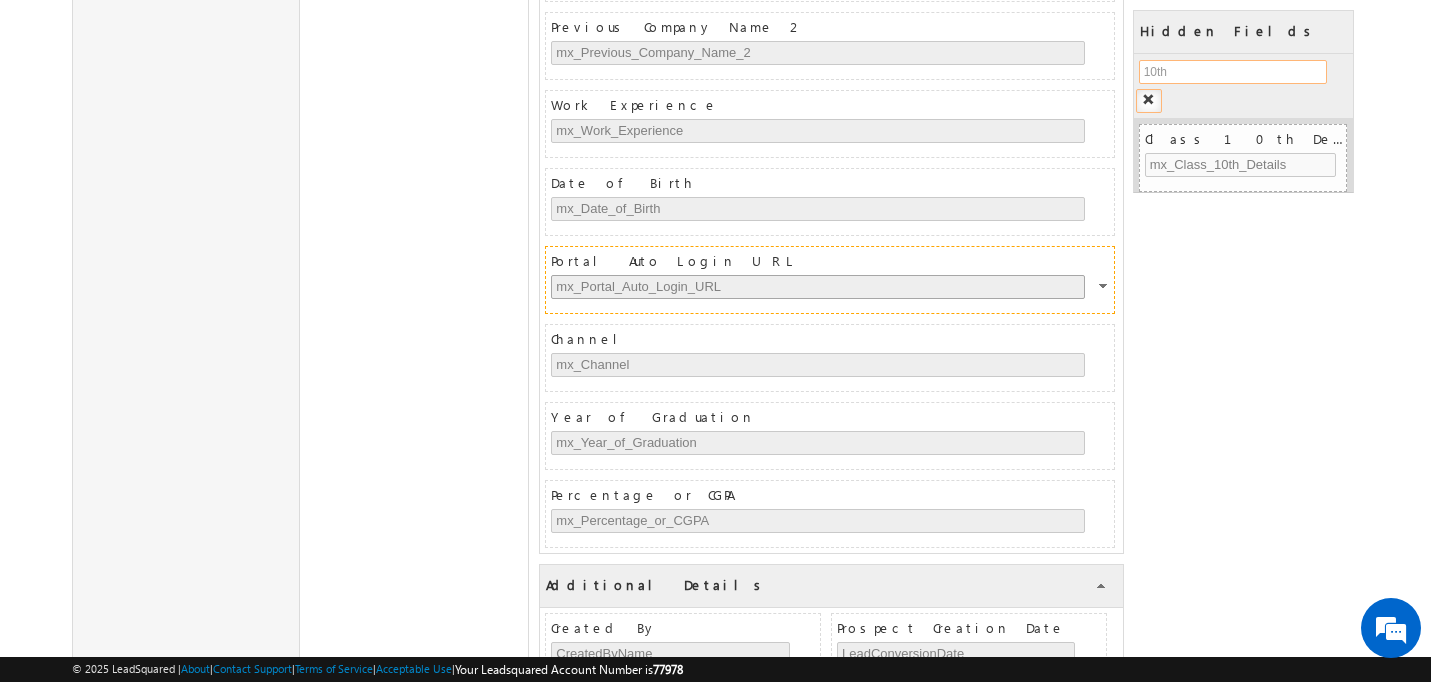 scroll, scrollTop: 3253, scrollLeft: 0, axis: vertical 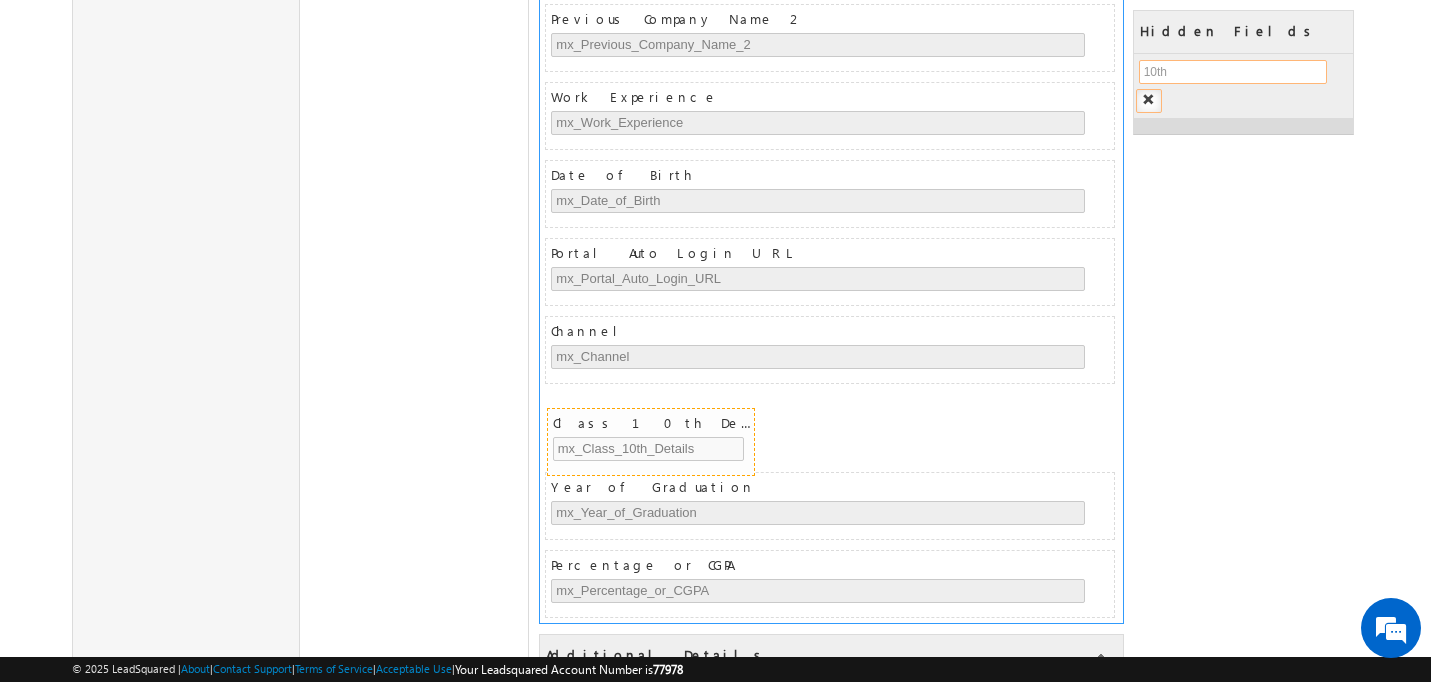 drag, startPoint x: 1262, startPoint y: 131, endPoint x: 669, endPoint y: 414, distance: 657.06775 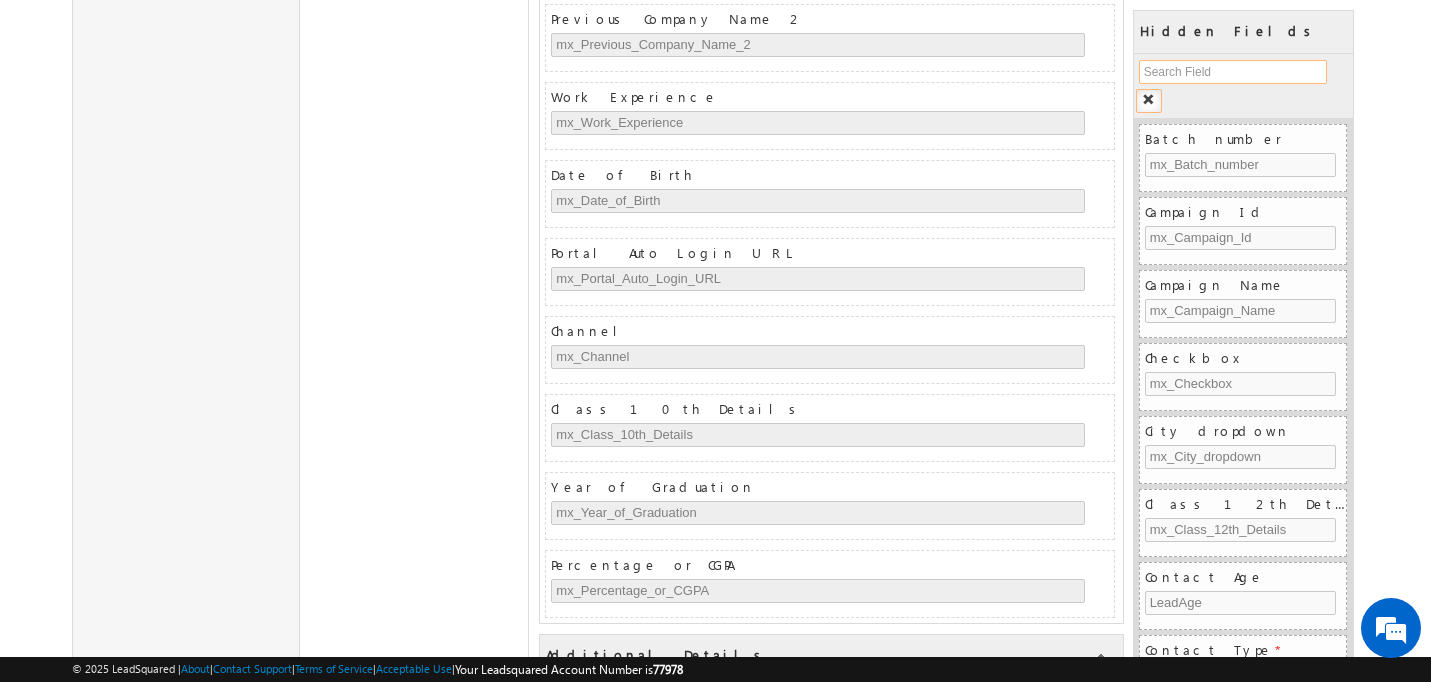click at bounding box center [1233, 72] 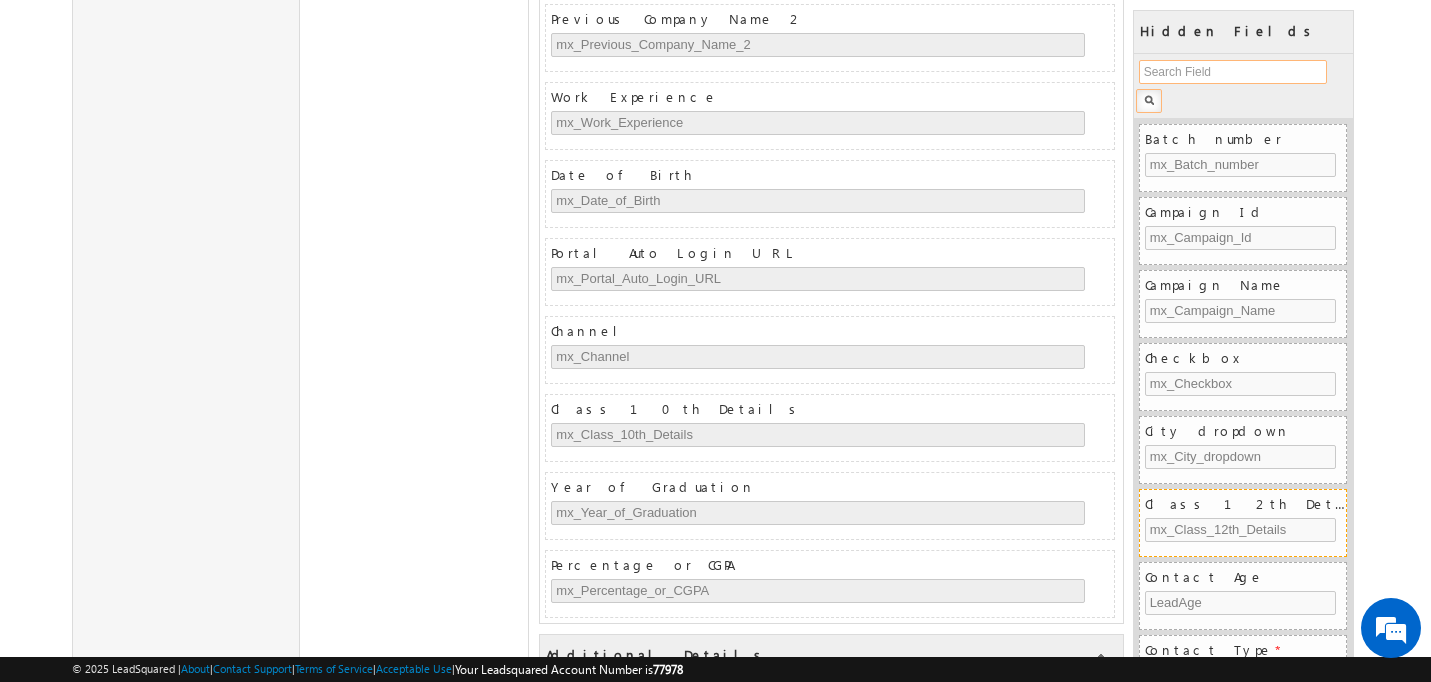scroll, scrollTop: 59, scrollLeft: 0, axis: vertical 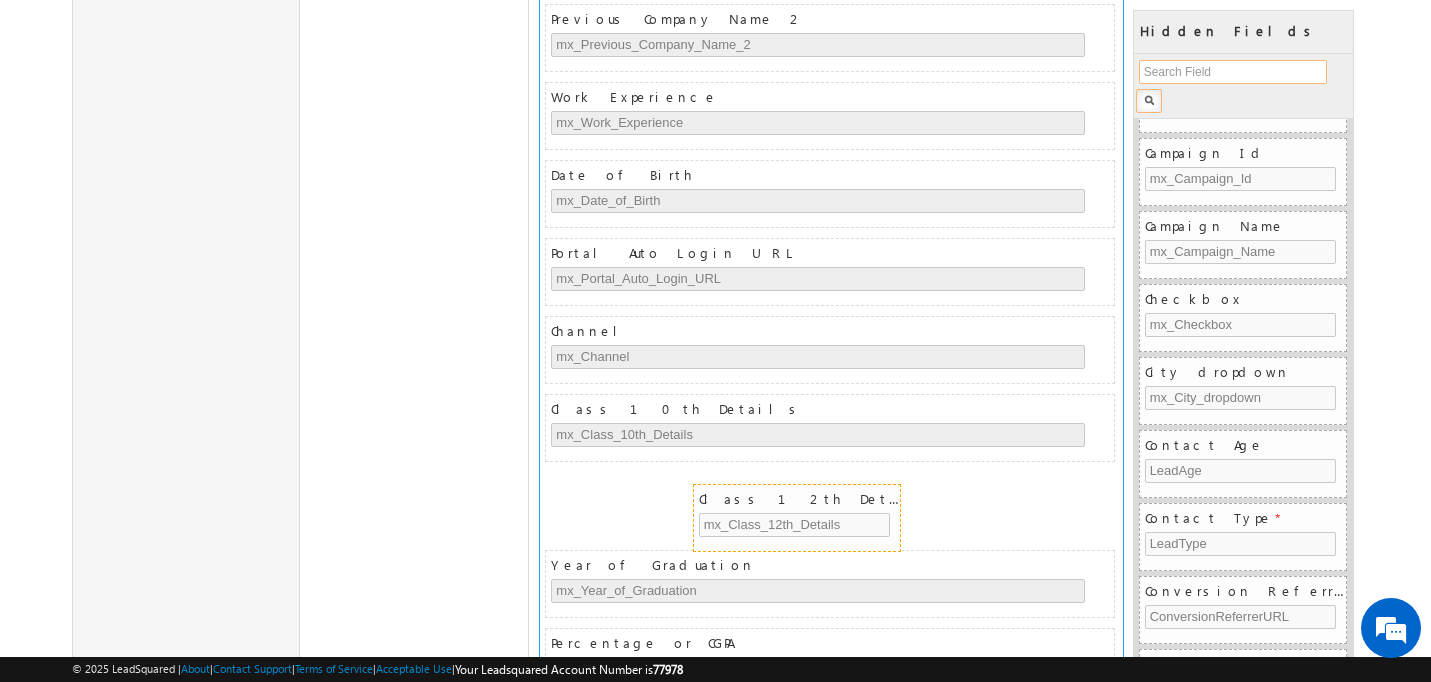 drag, startPoint x: 1259, startPoint y: 443, endPoint x: 813, endPoint y: 497, distance: 449.25717 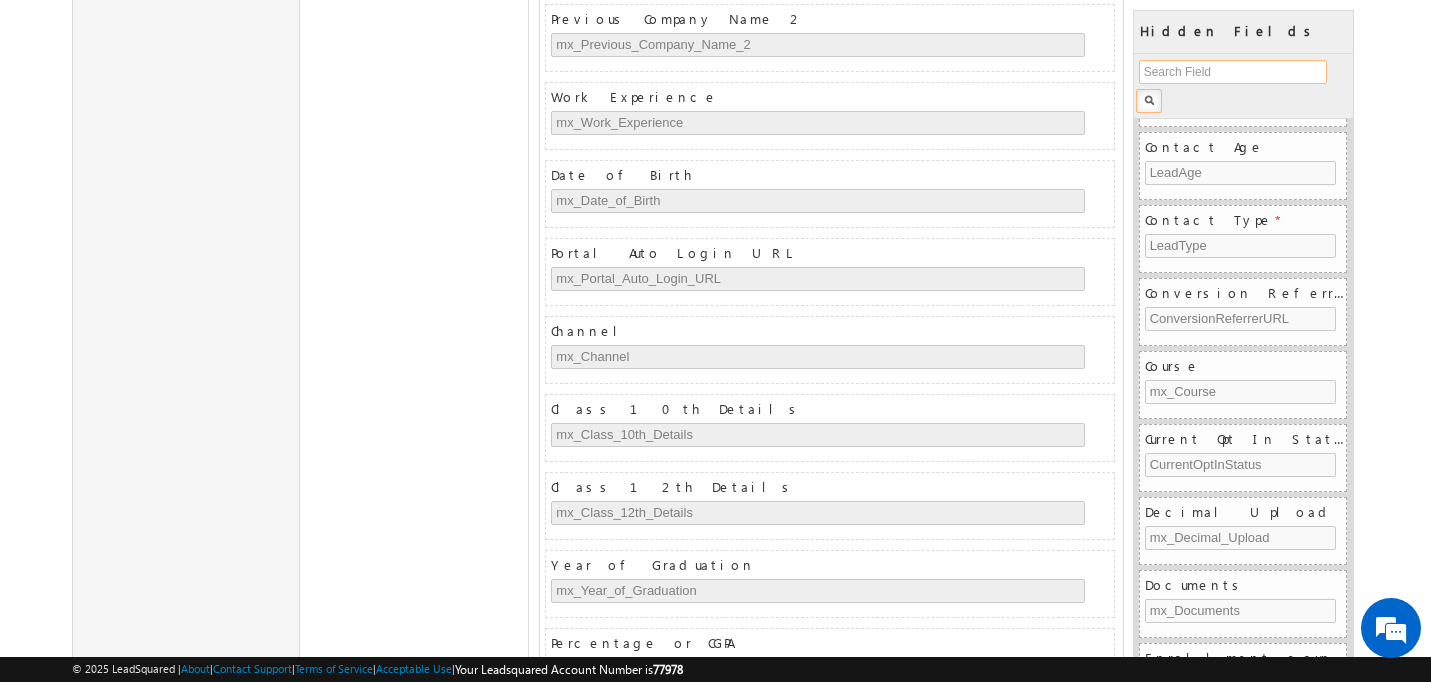 scroll, scrollTop: 355, scrollLeft: 0, axis: vertical 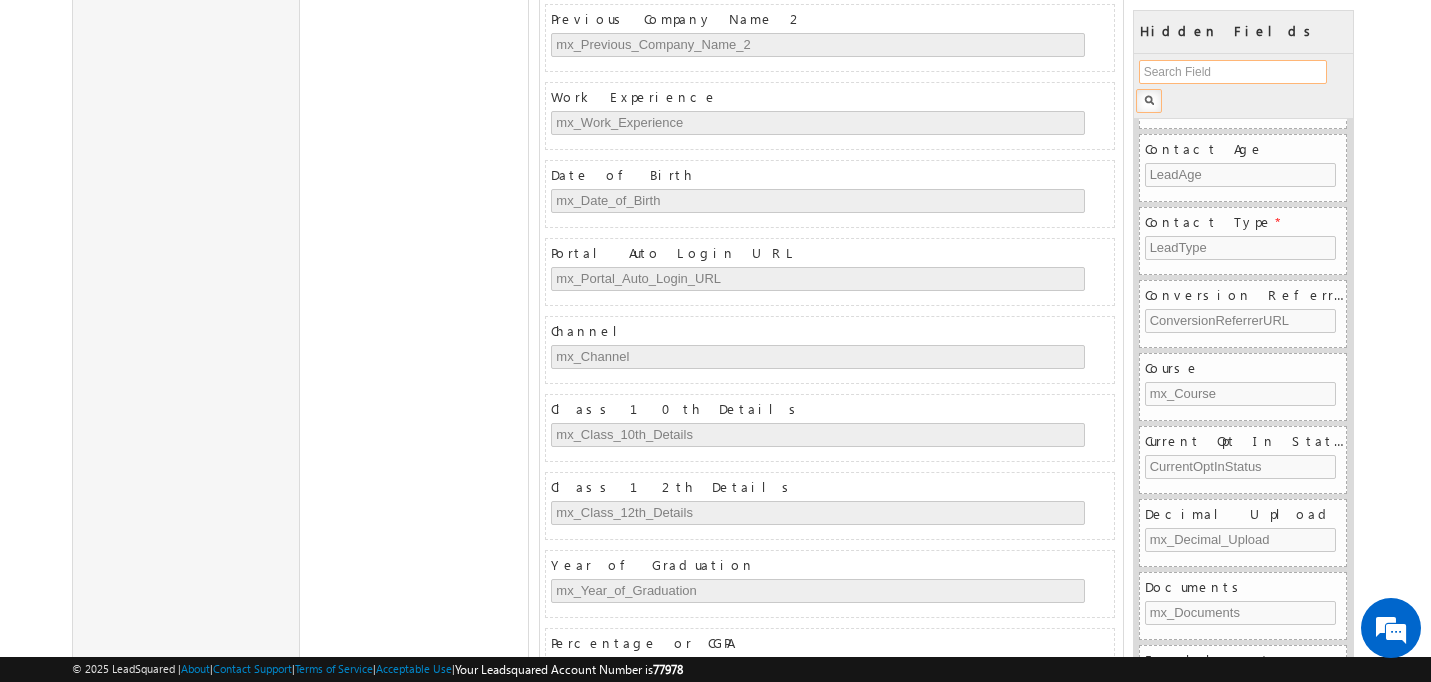 click at bounding box center (1233, 72) 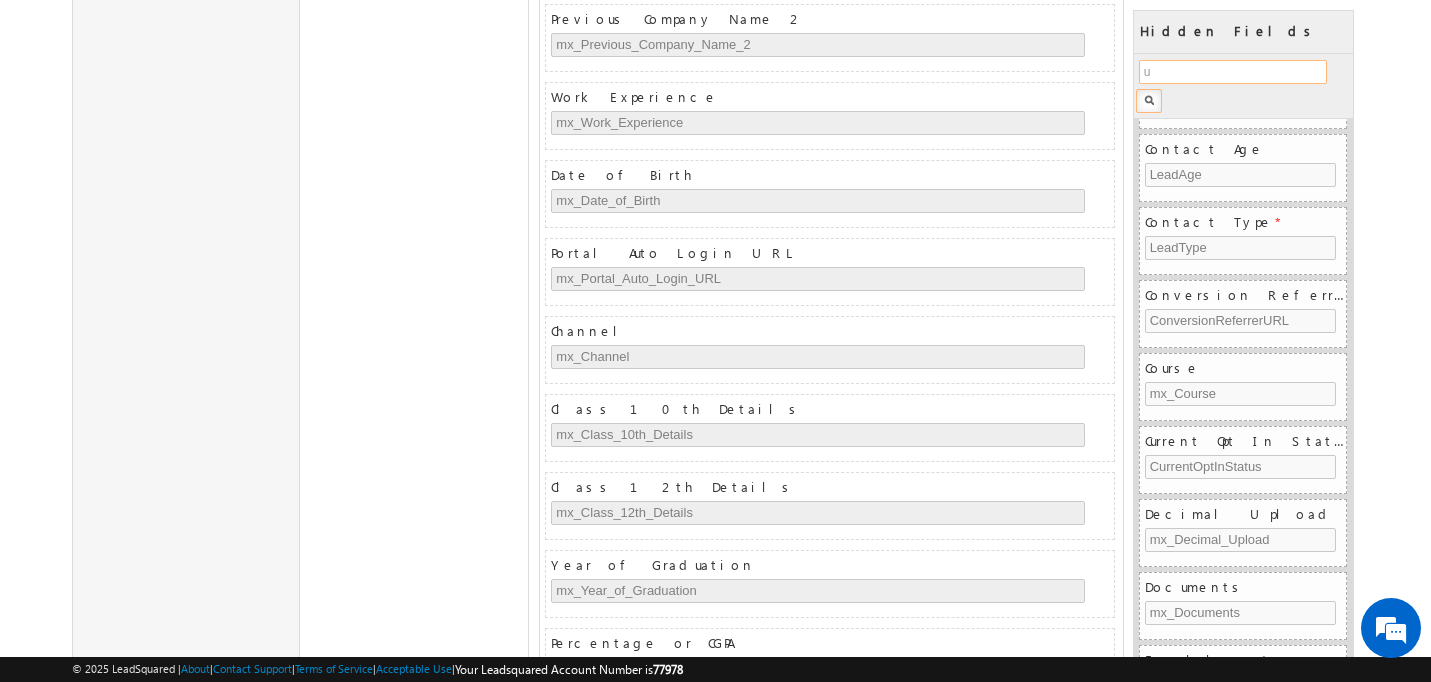 scroll, scrollTop: 0, scrollLeft: 0, axis: both 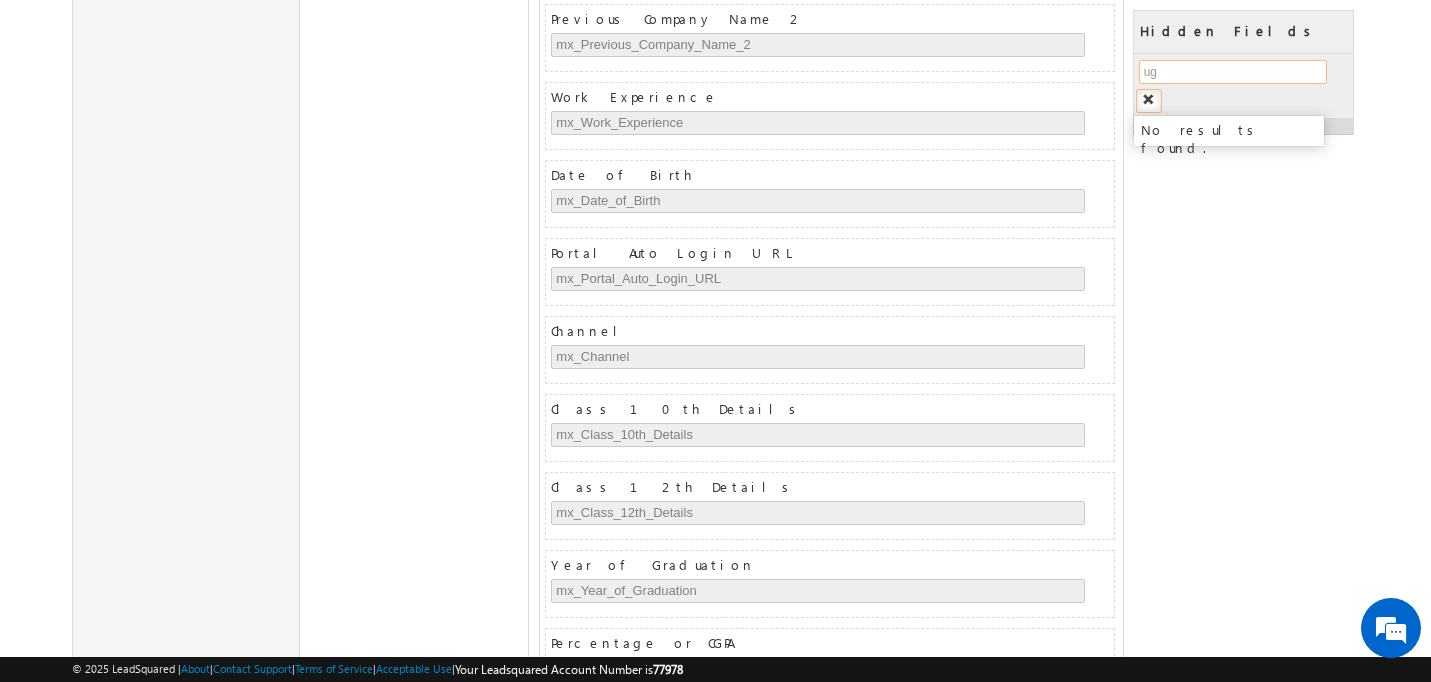type on "u" 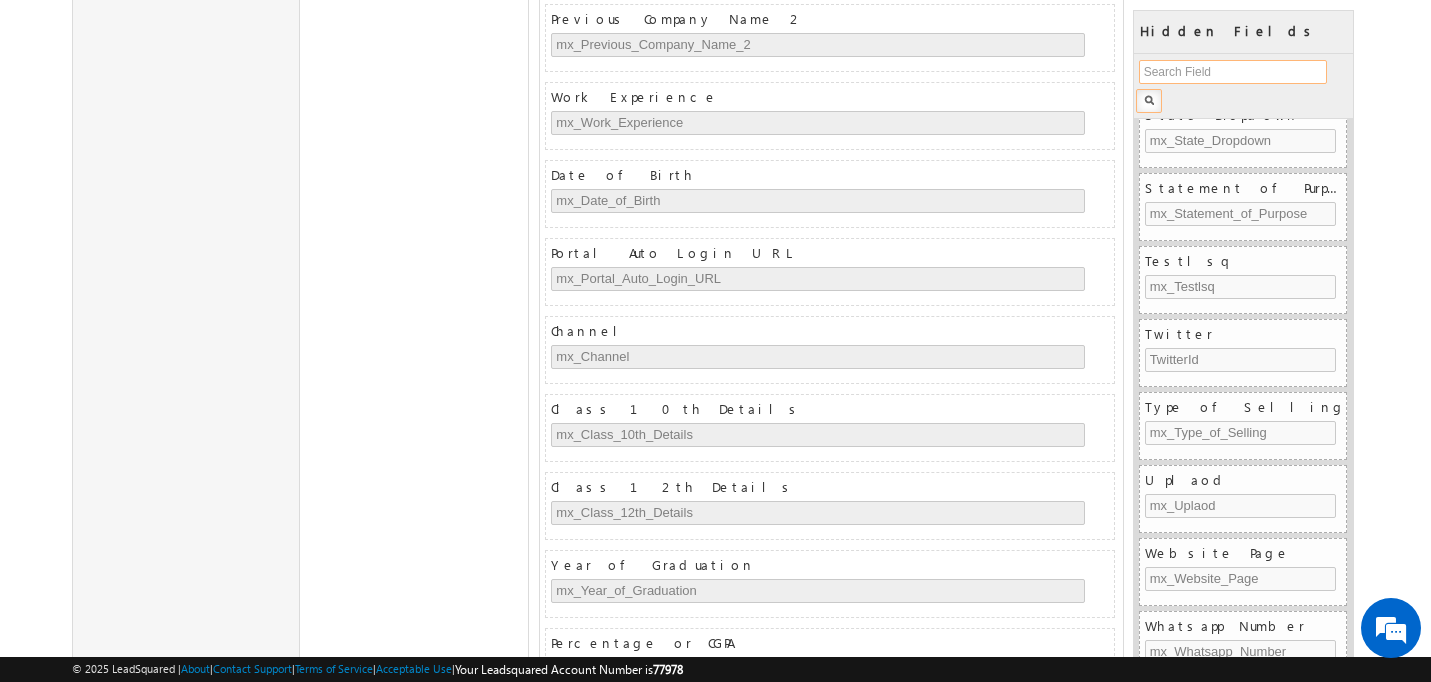 scroll, scrollTop: 2738, scrollLeft: 0, axis: vertical 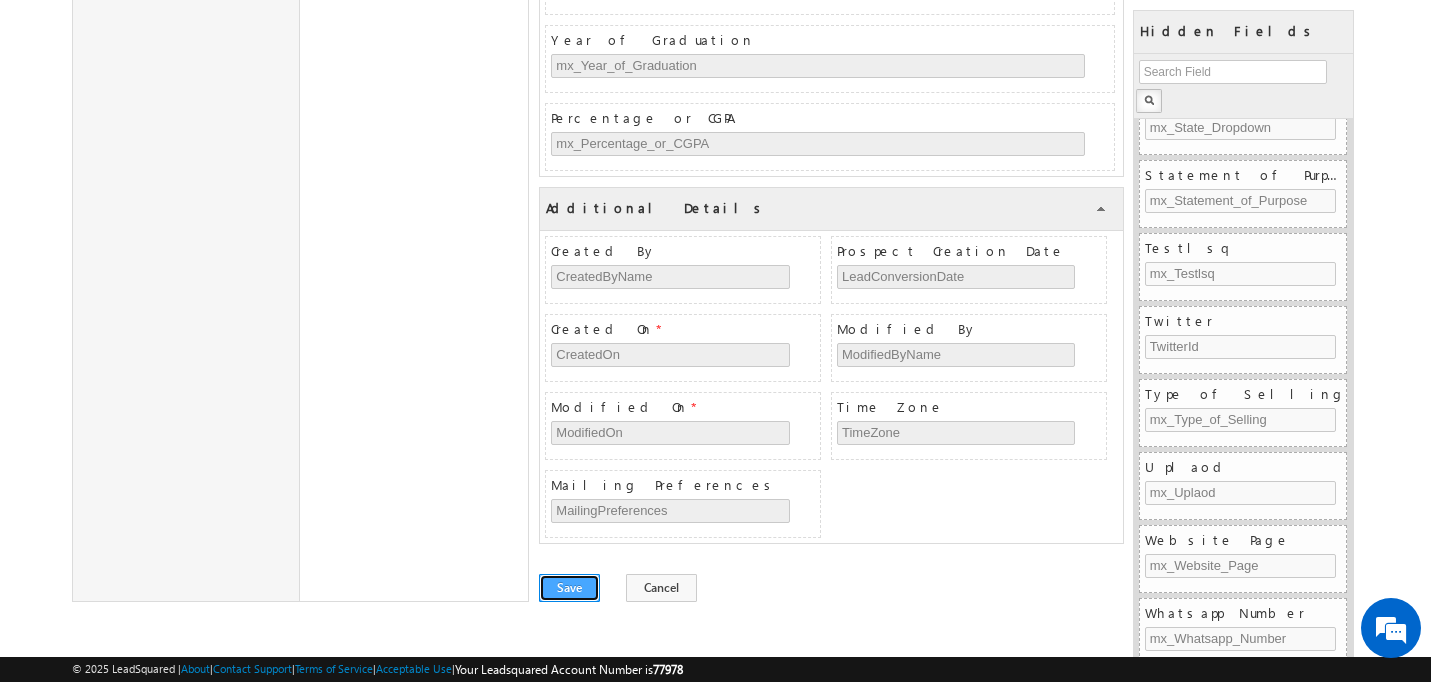 click on "Save" at bounding box center (569, 588) 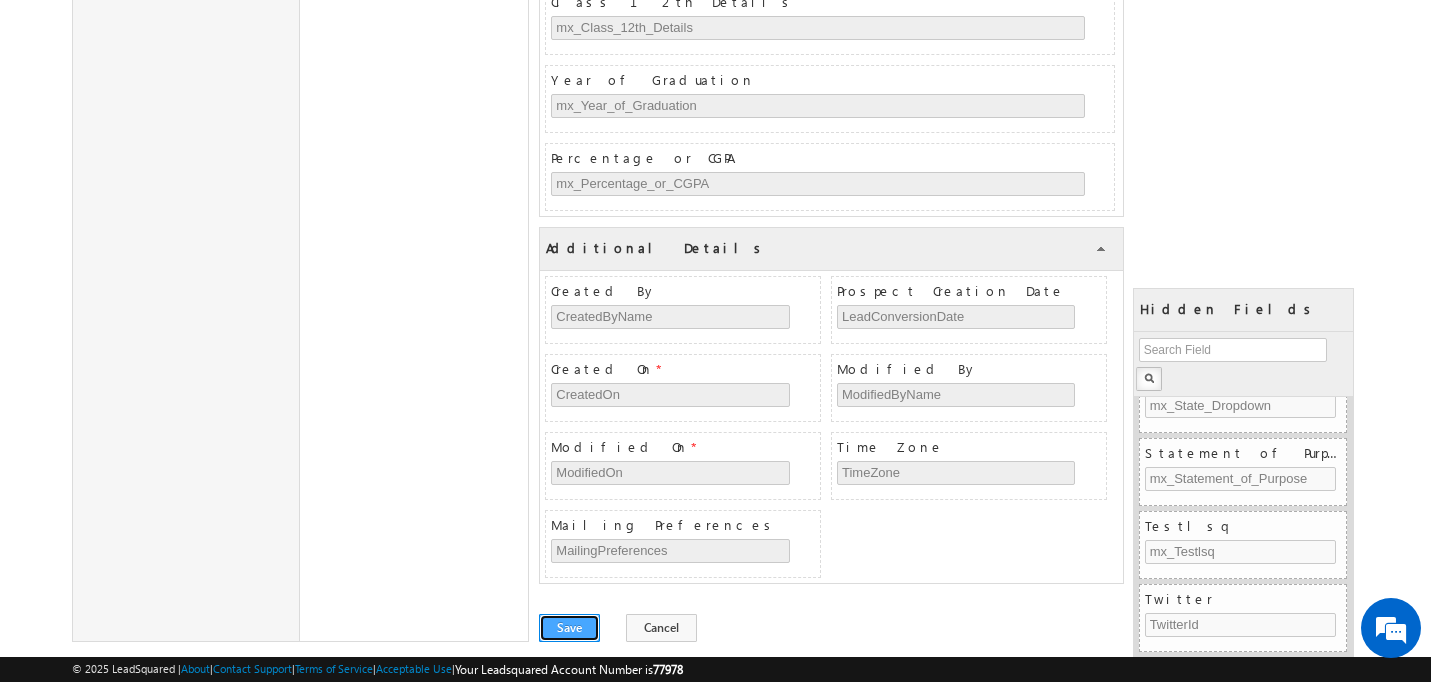 scroll, scrollTop: 0, scrollLeft: 0, axis: both 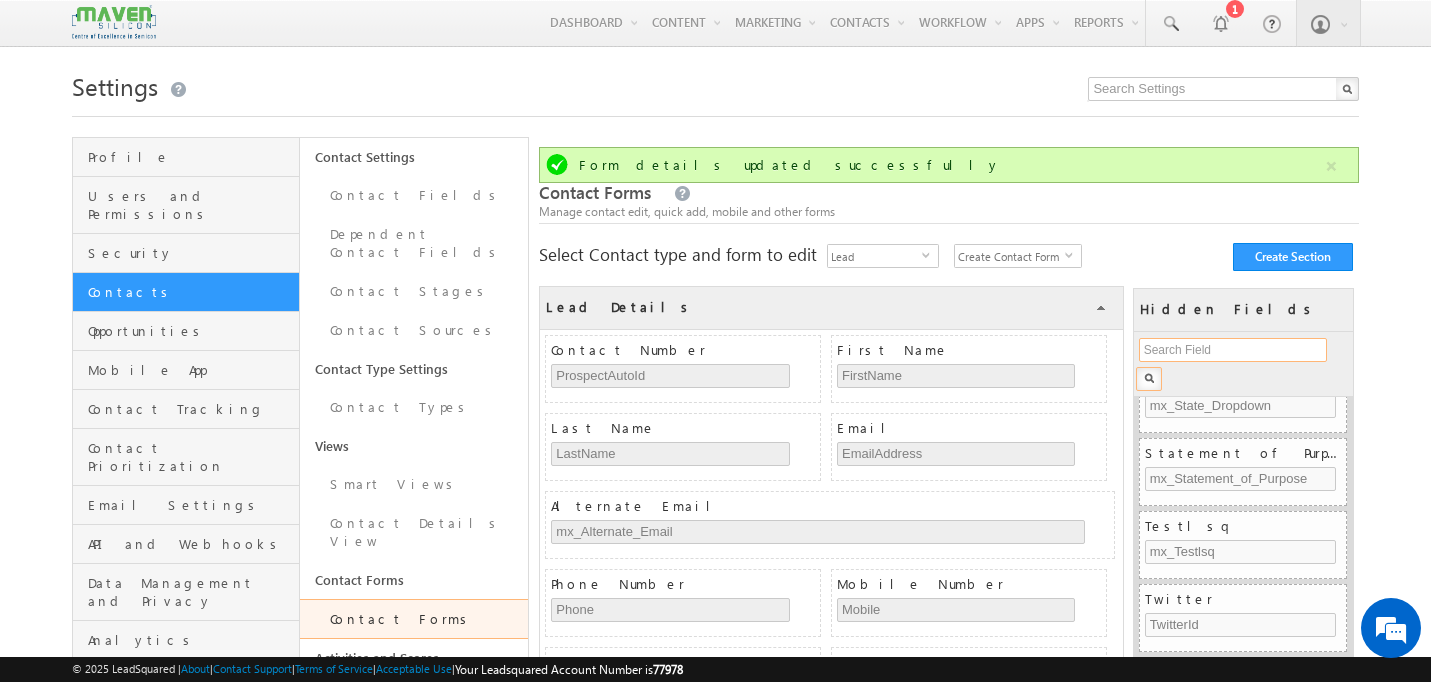 click at bounding box center [1233, 350] 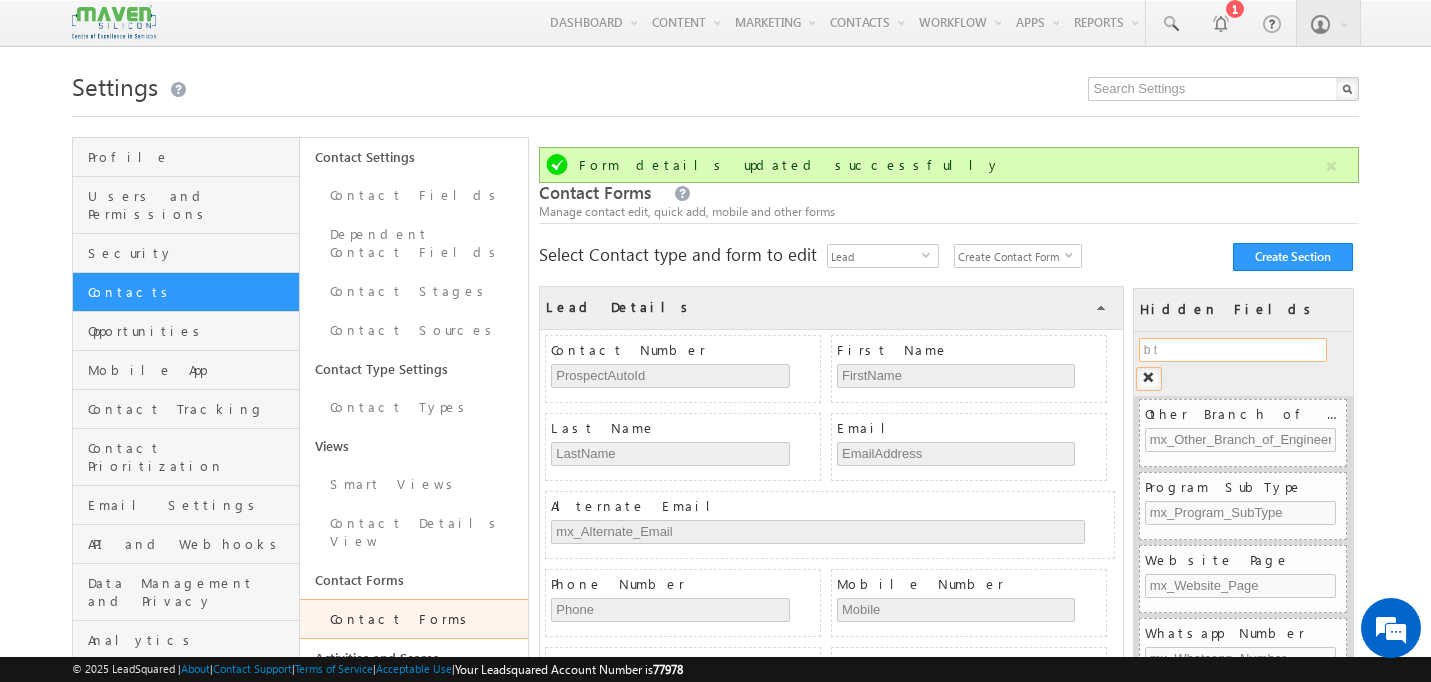 scroll, scrollTop: 0, scrollLeft: 0, axis: both 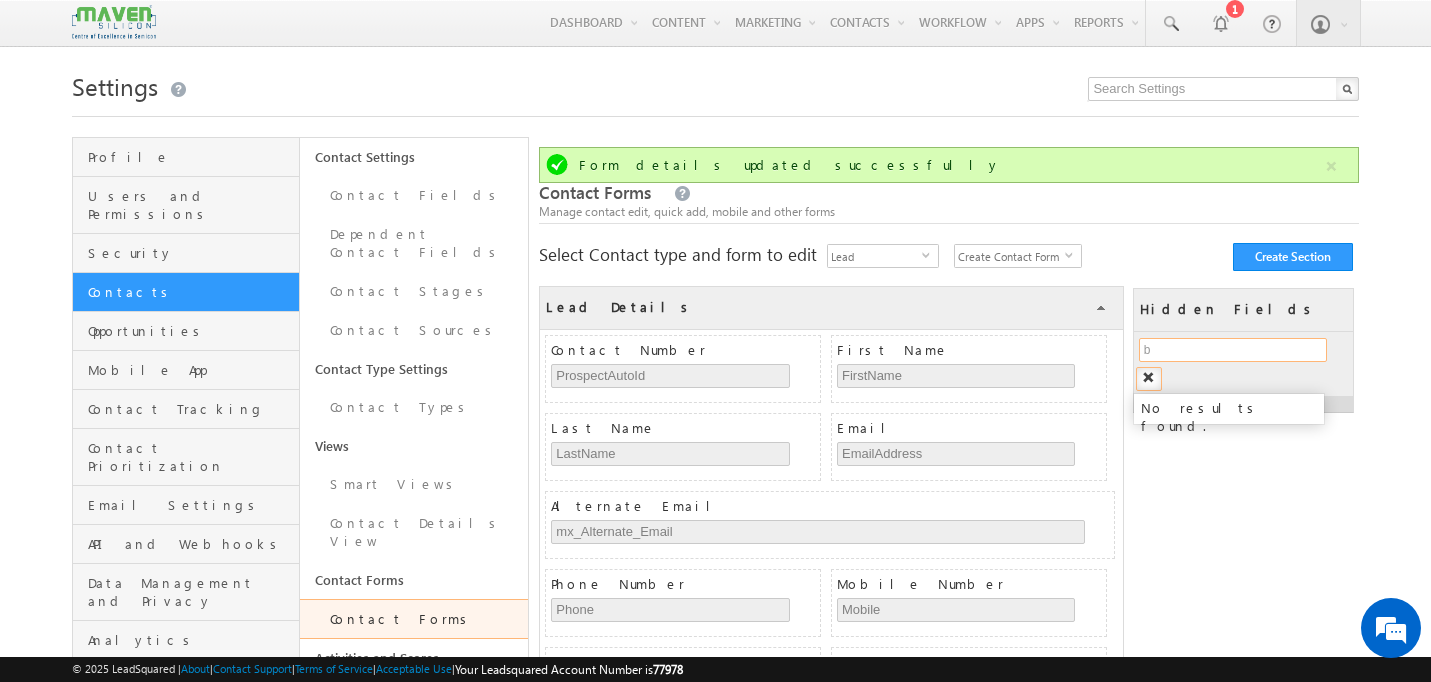 type on "b" 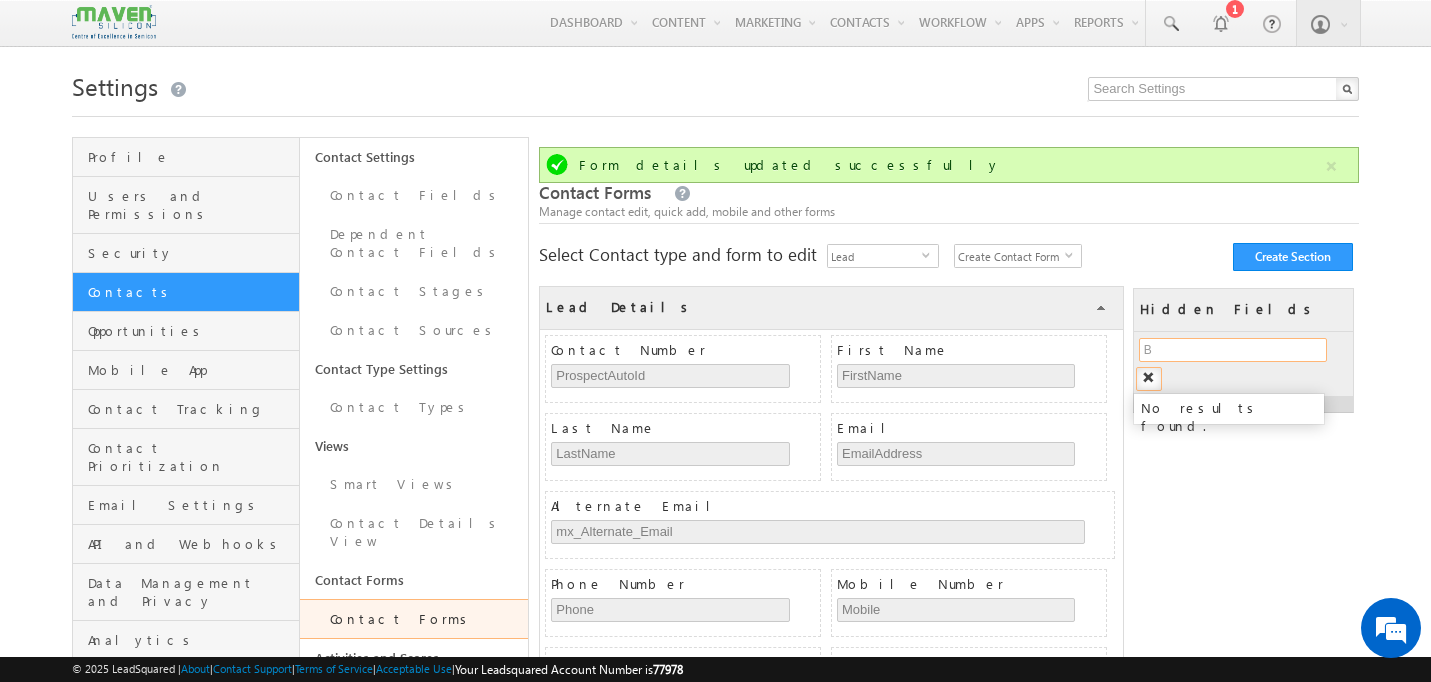 type on "B" 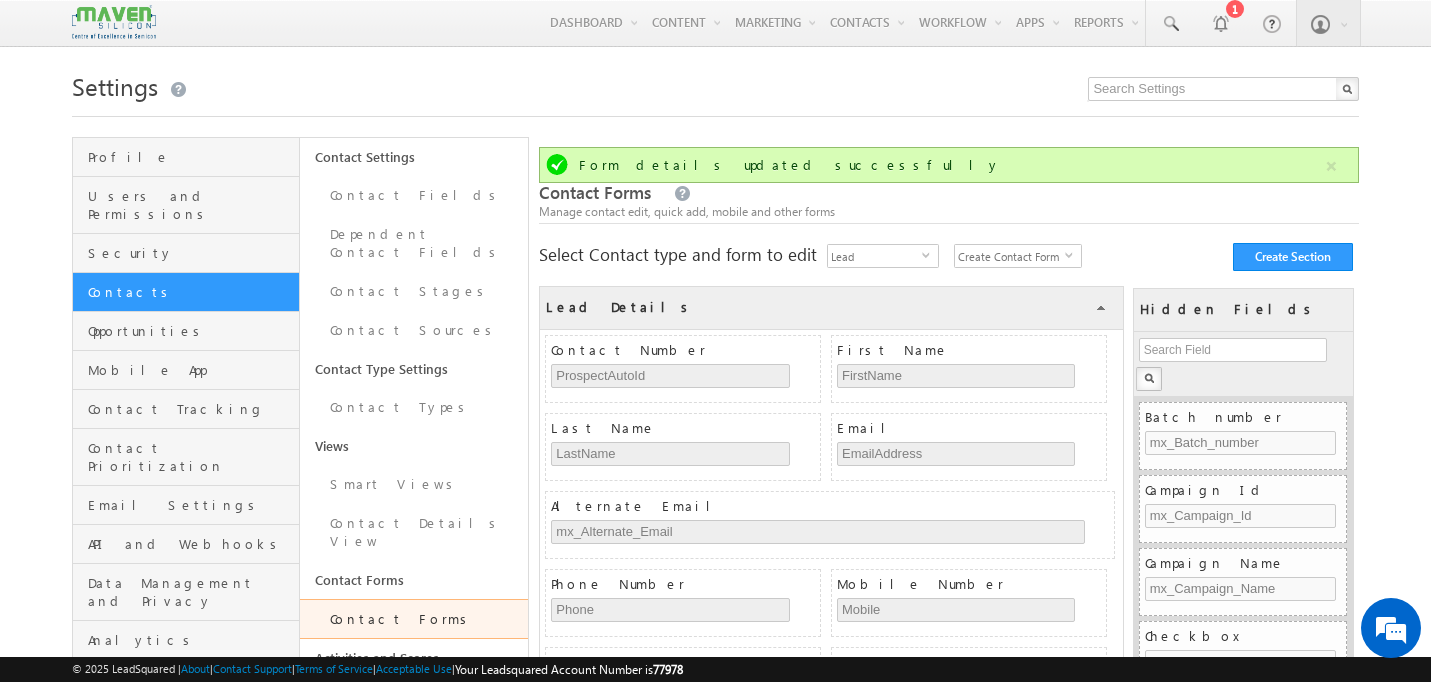 click on "Menu
Udayachandar S K U
crm@m aven- silic on.co" at bounding box center [715, 2226] 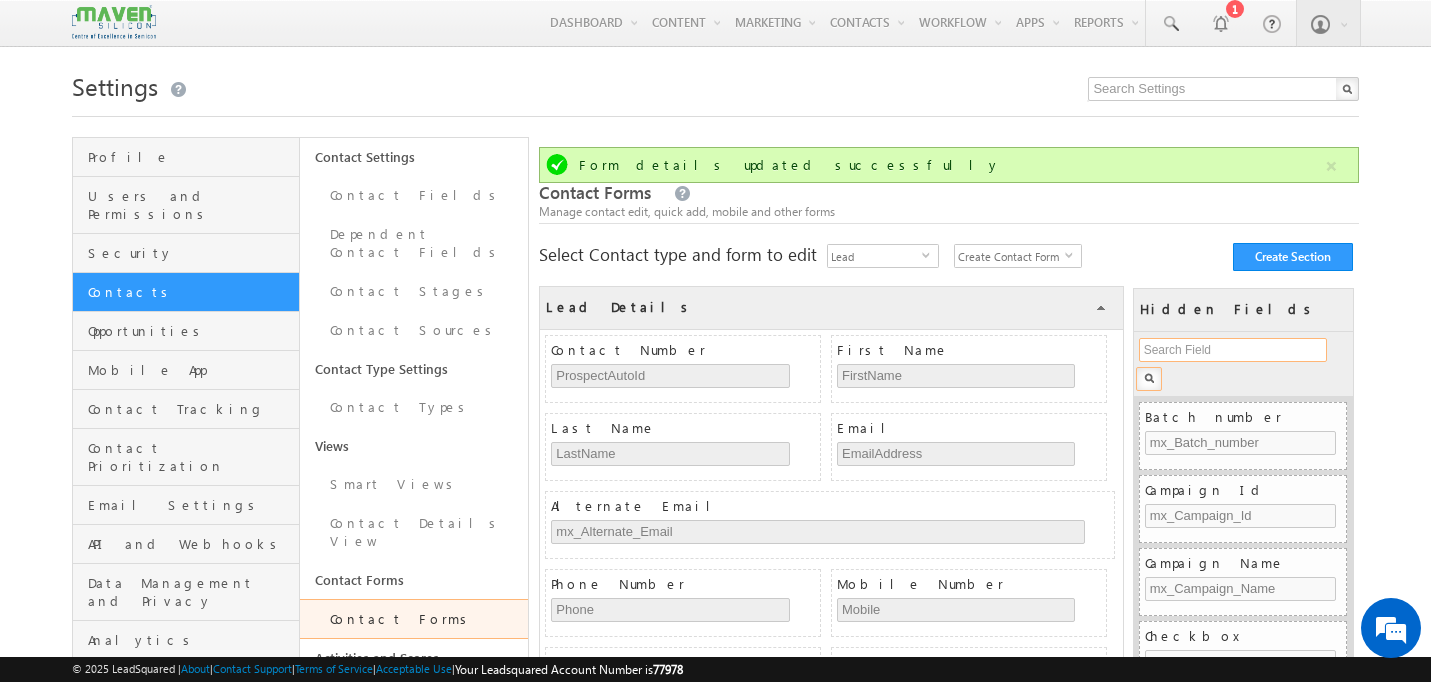 click at bounding box center [1233, 350] 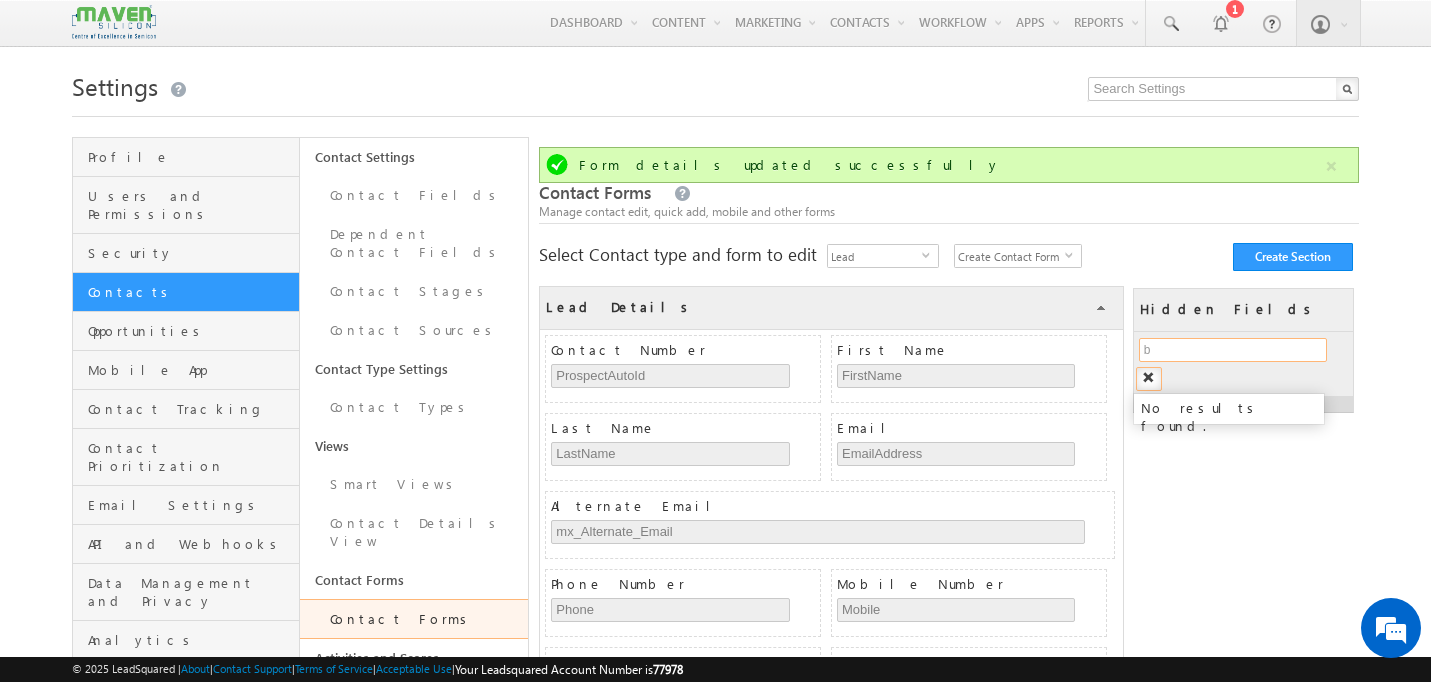 type on "b" 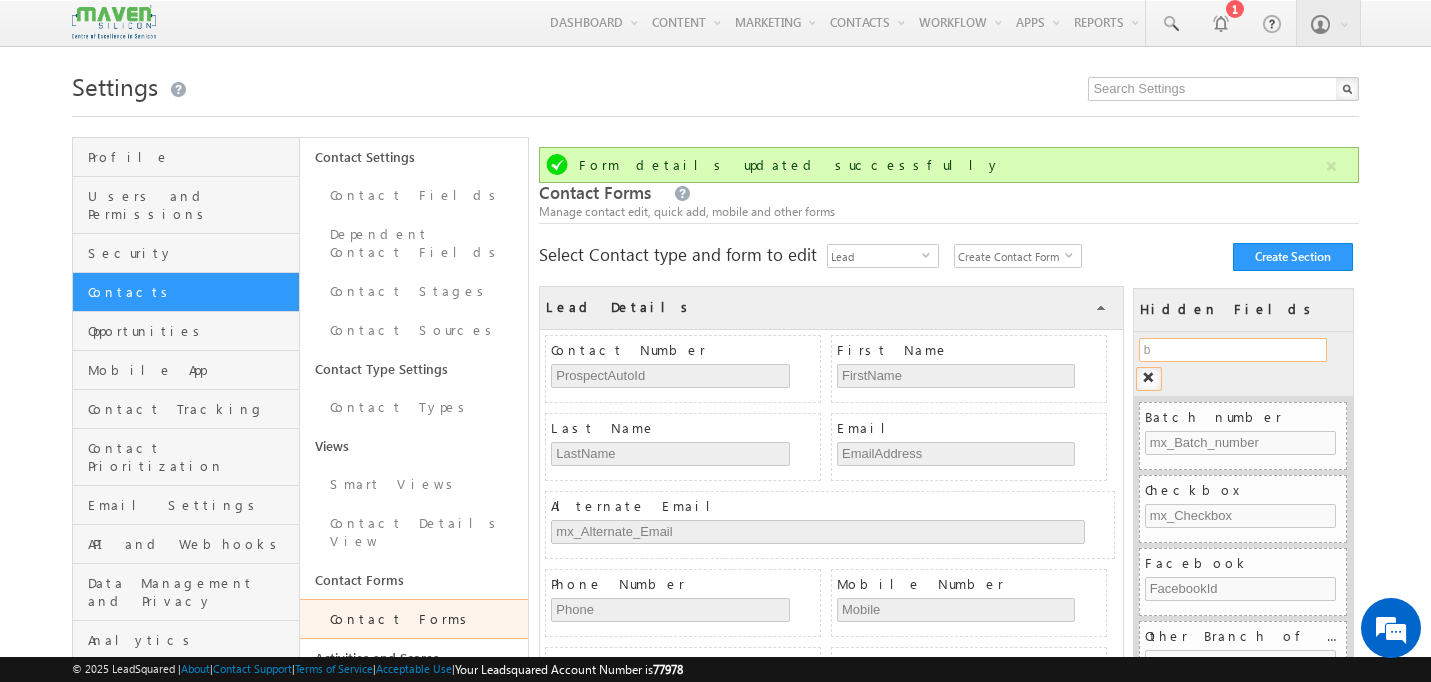 type 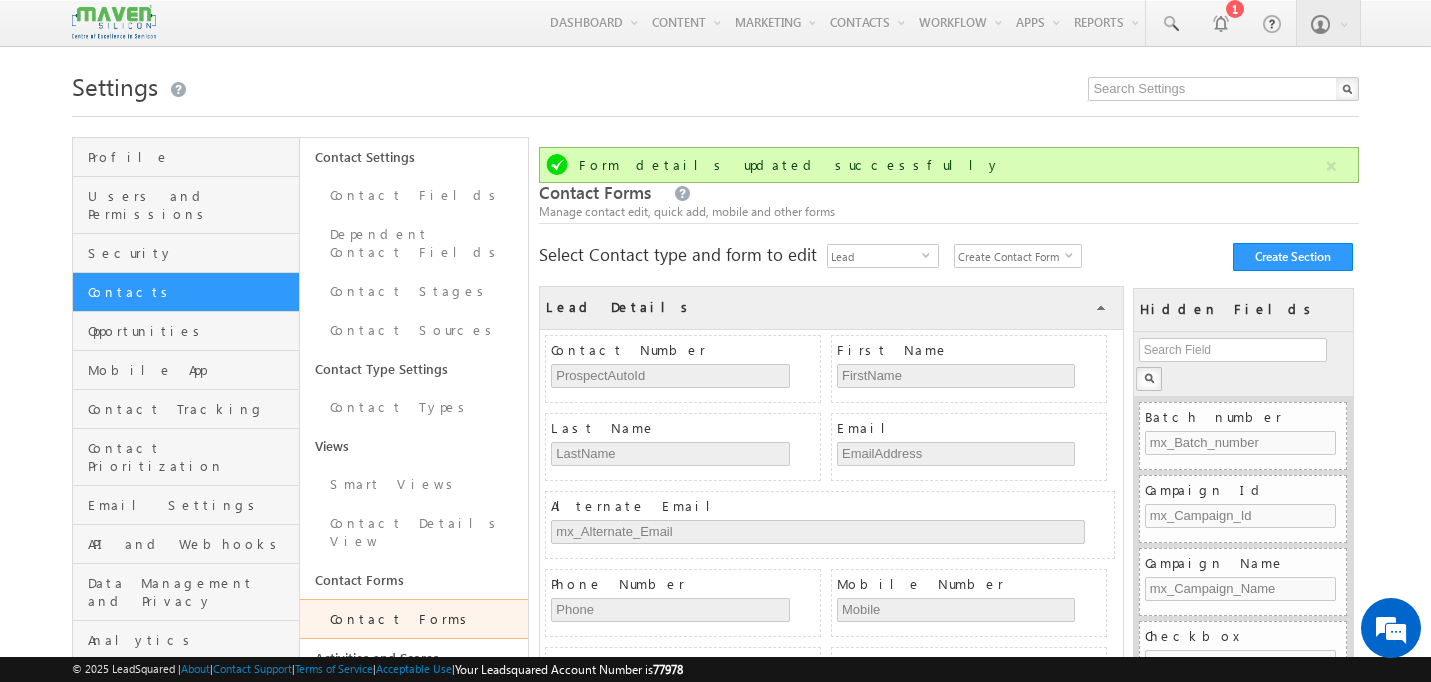 click at bounding box center [114, 22] 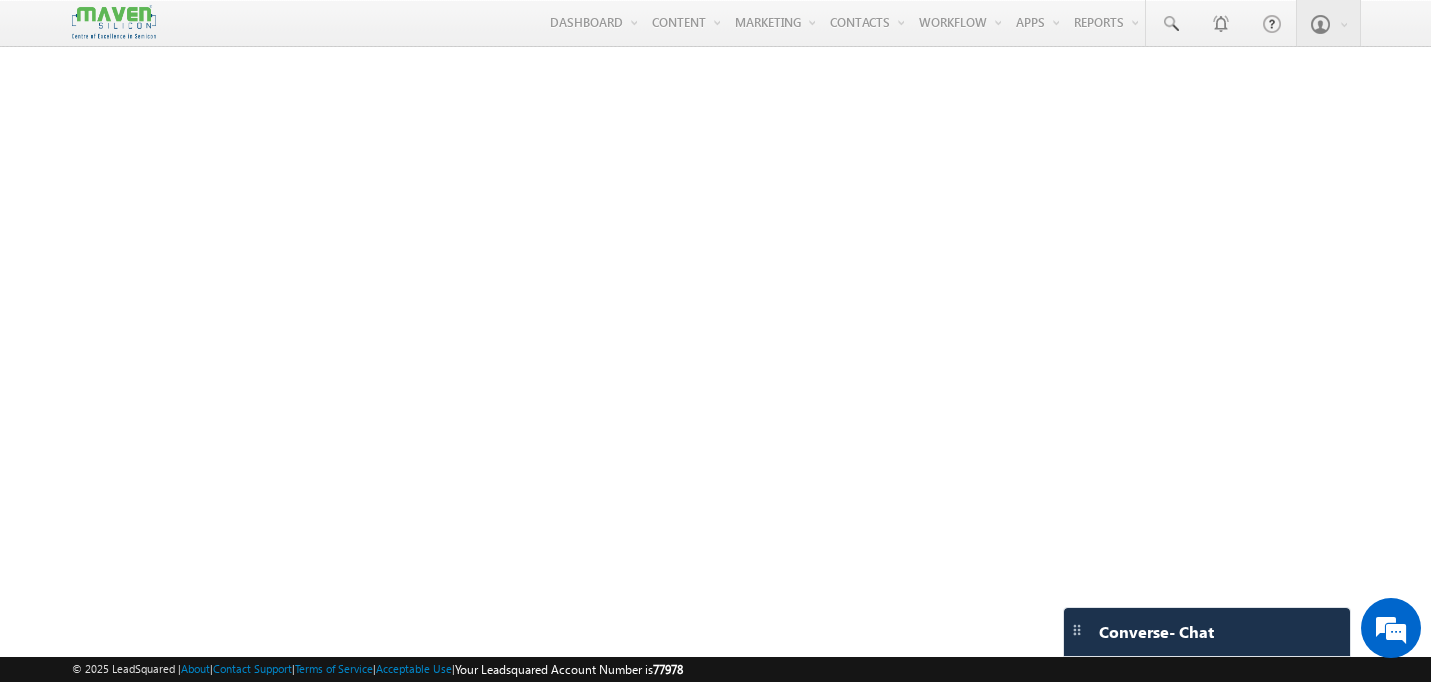scroll, scrollTop: 0, scrollLeft: 0, axis: both 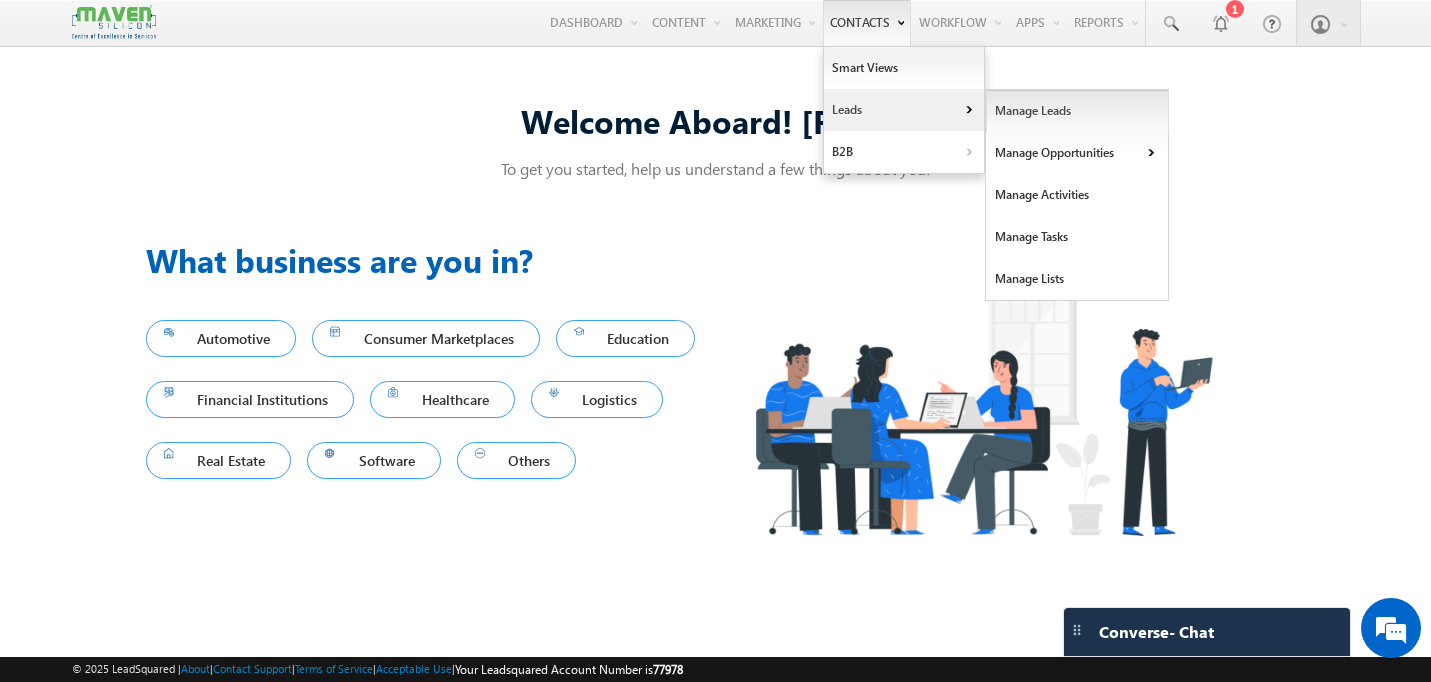 click on "Manage Leads" at bounding box center [1077, 111] 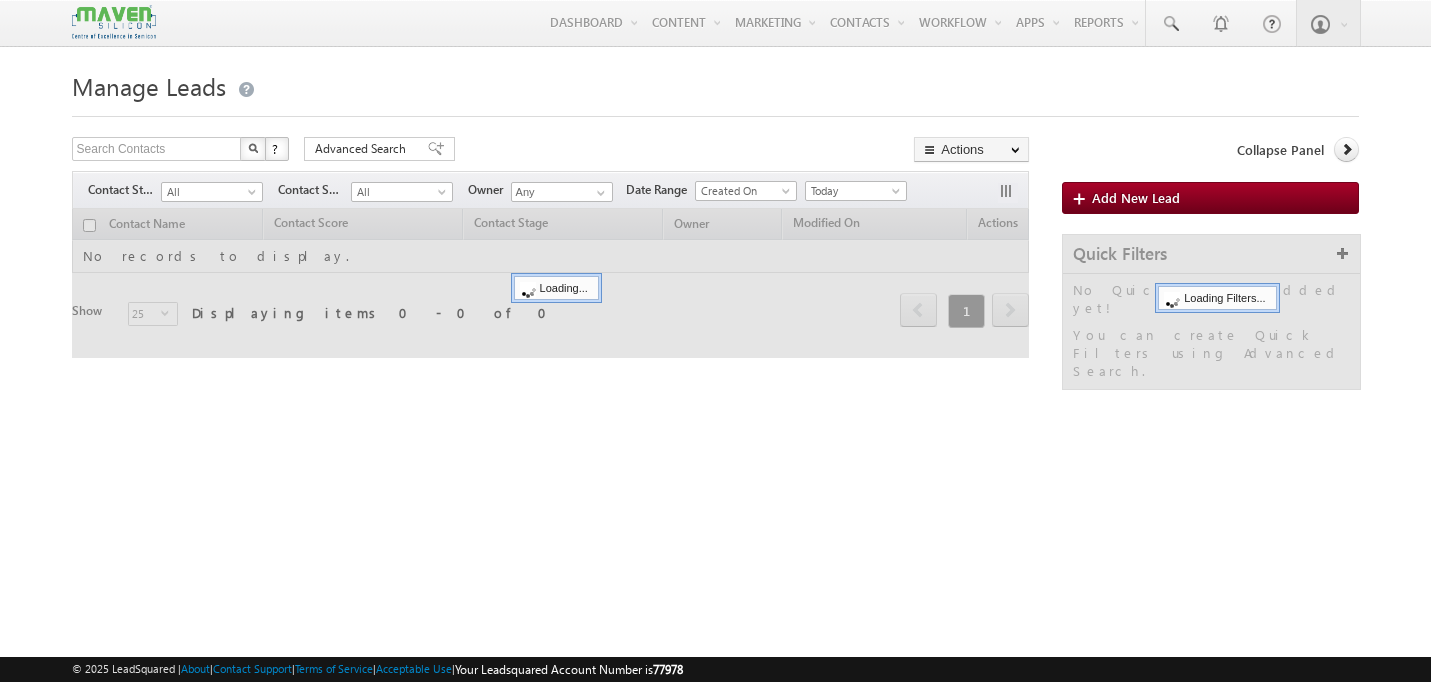 scroll, scrollTop: 0, scrollLeft: 0, axis: both 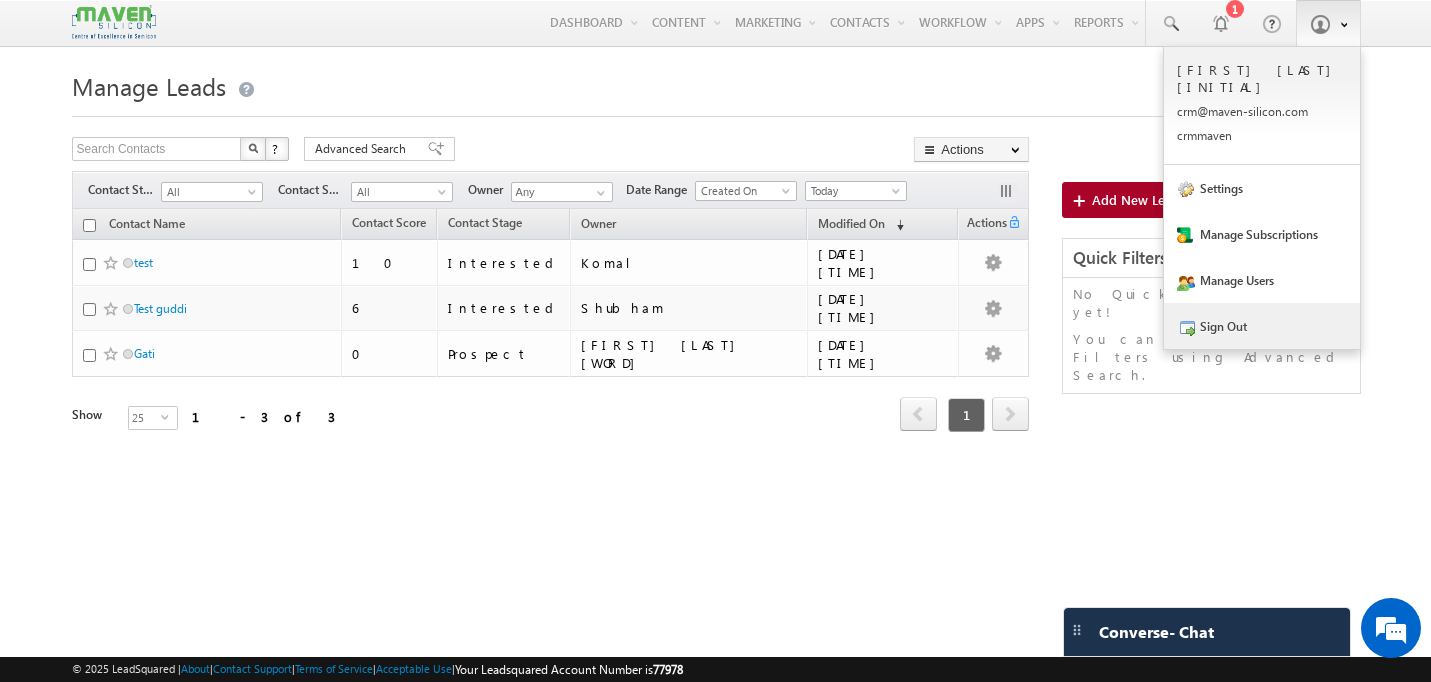 click on "Sign Out" at bounding box center (1262, 326) 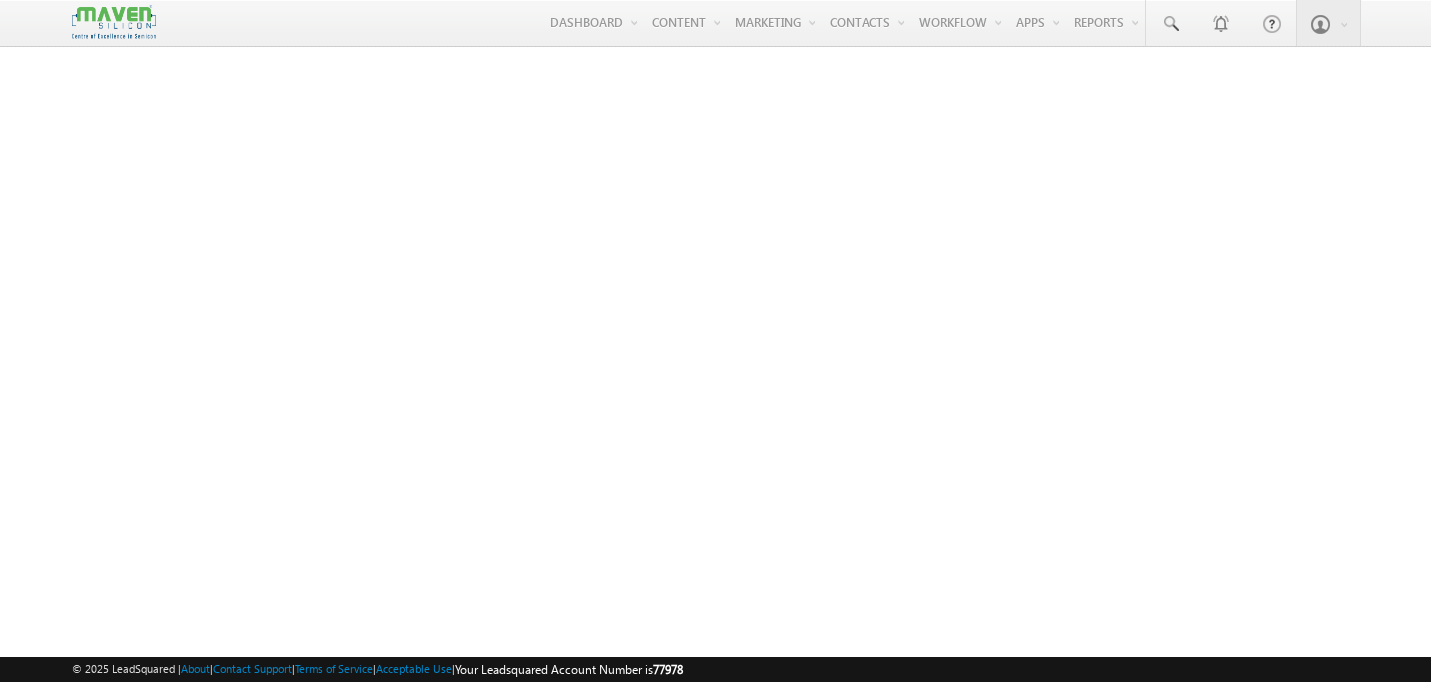 scroll, scrollTop: 0, scrollLeft: 0, axis: both 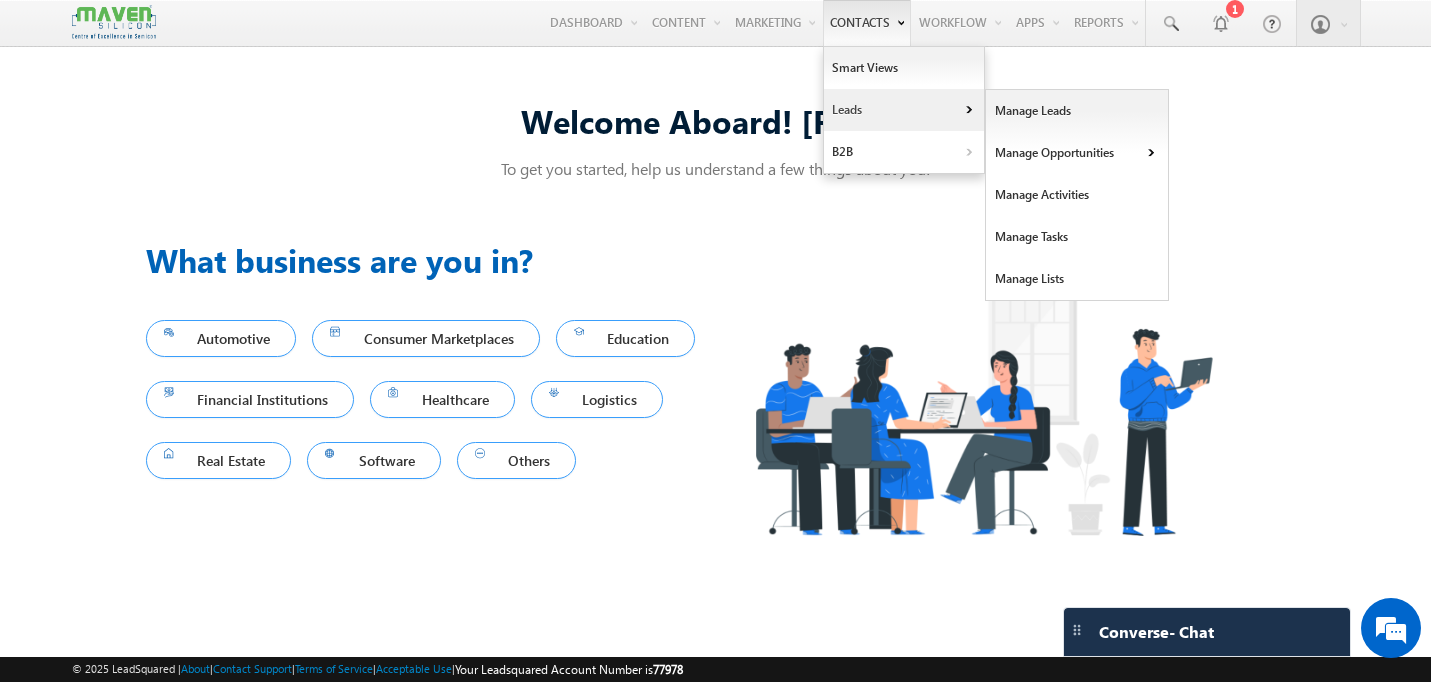 click on "Leads" at bounding box center (904, 110) 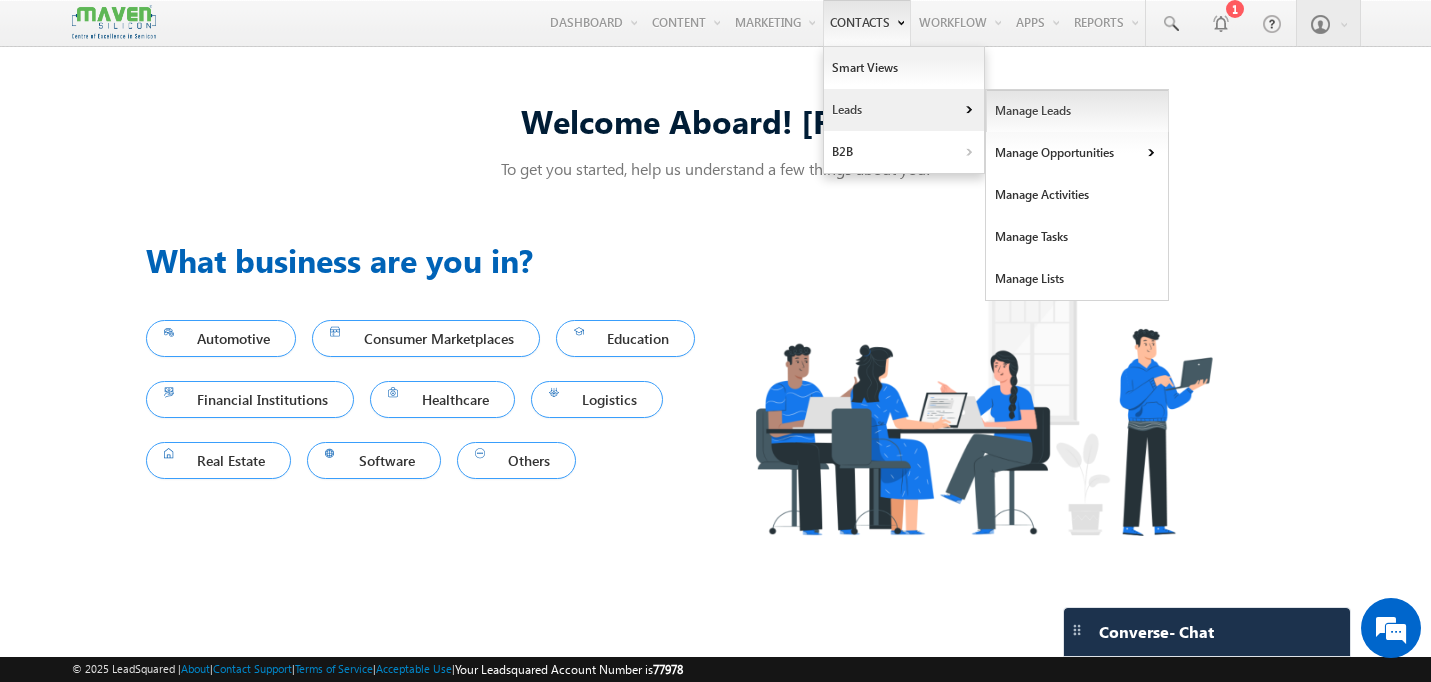 click on "Manage Leads" at bounding box center [1077, 111] 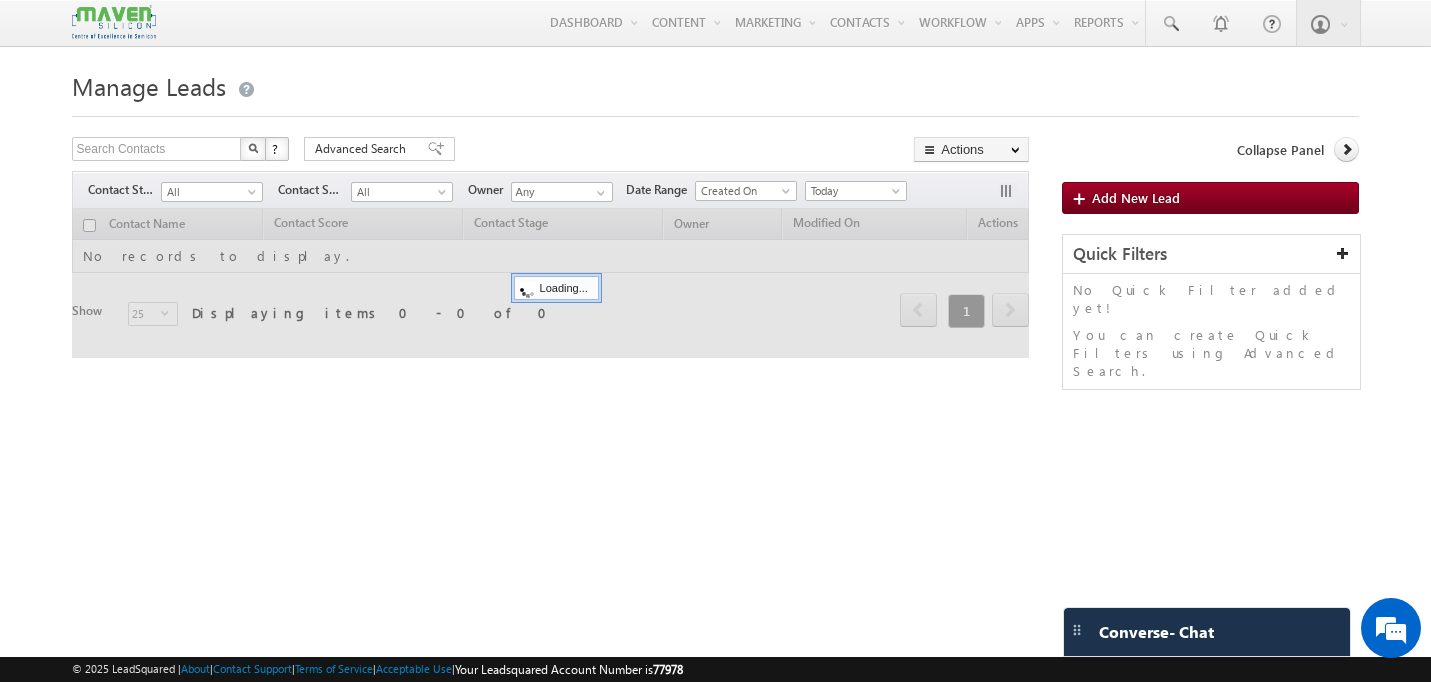 scroll, scrollTop: 0, scrollLeft: 0, axis: both 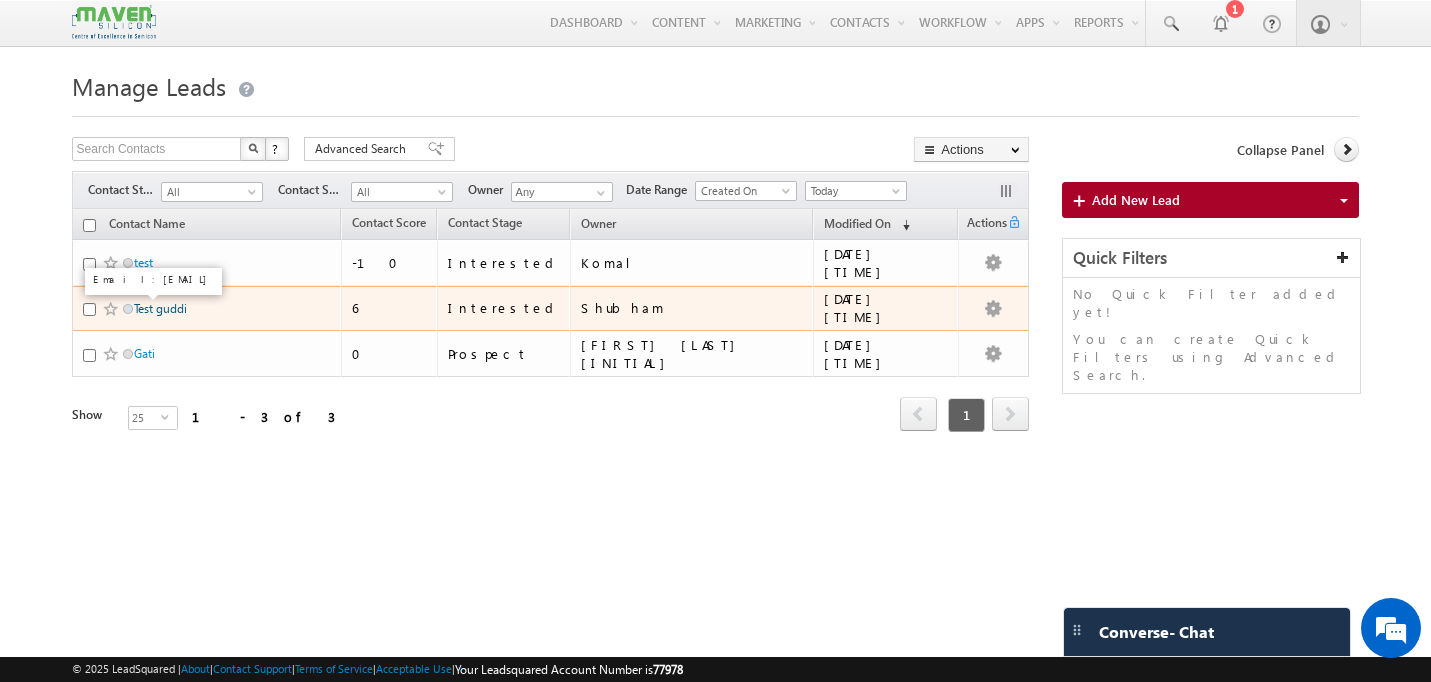 click on "Test guddi" at bounding box center (160, 308) 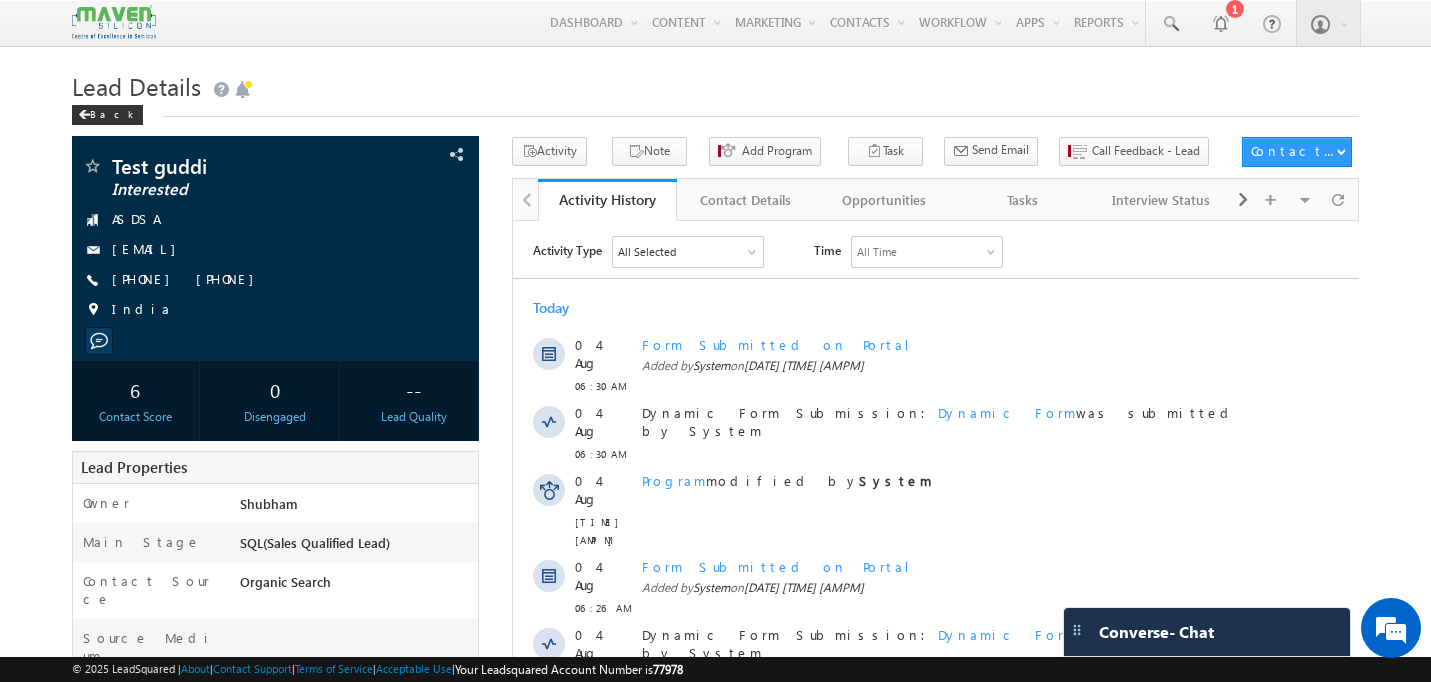 scroll, scrollTop: 0, scrollLeft: 0, axis: both 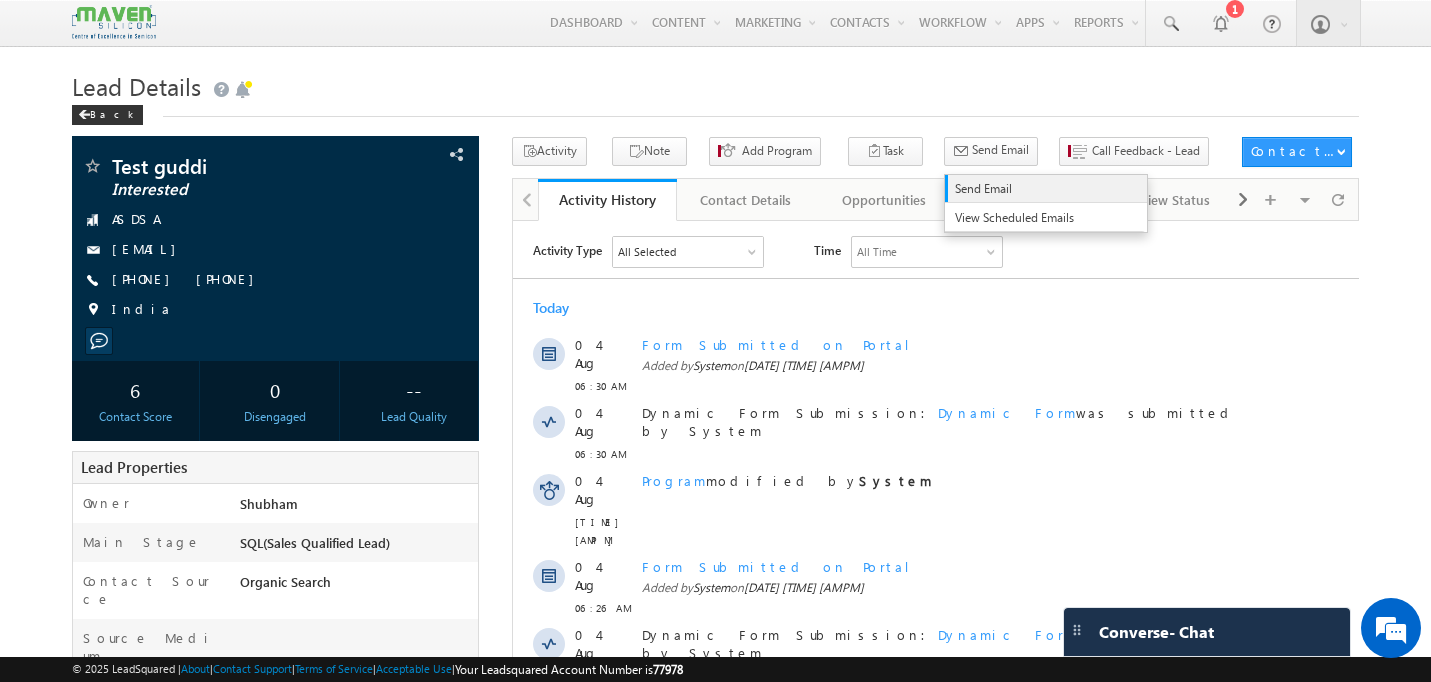 click on "Send Email" at bounding box center [1046, 189] 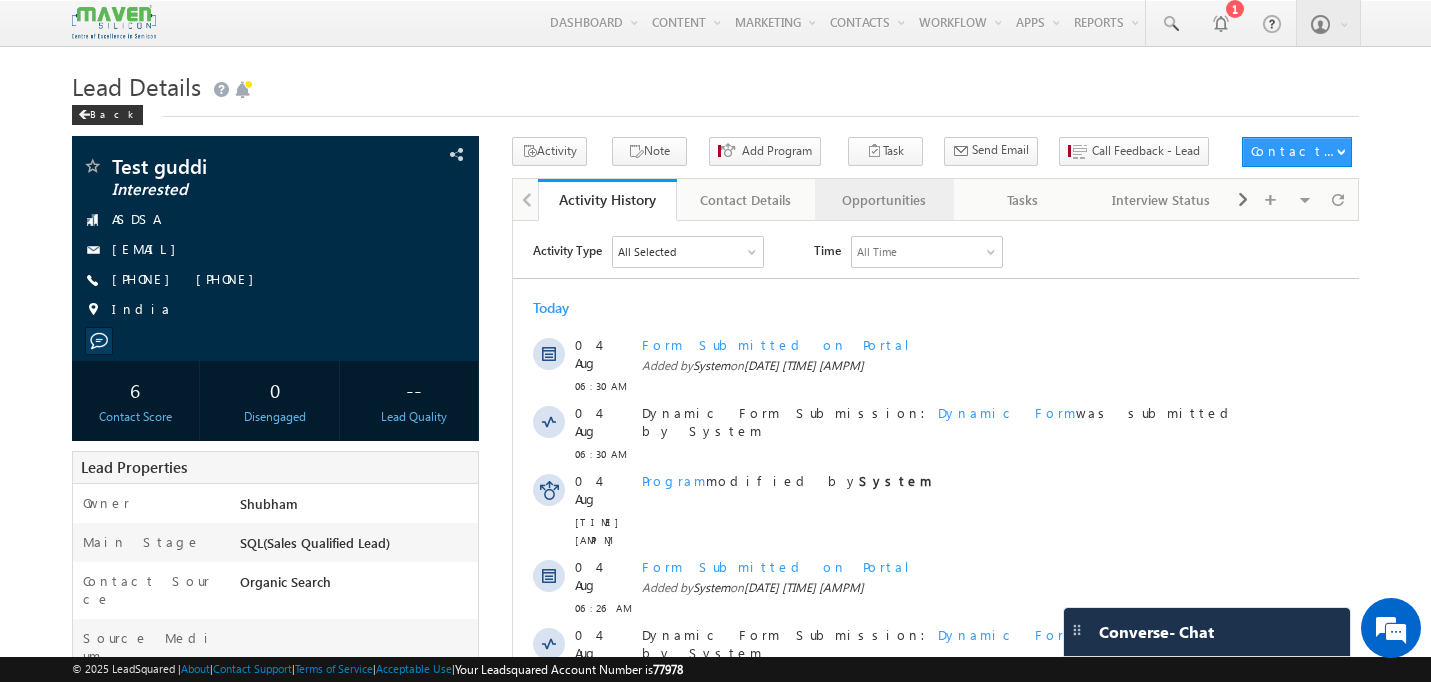 click on "Opportunities" at bounding box center (883, 200) 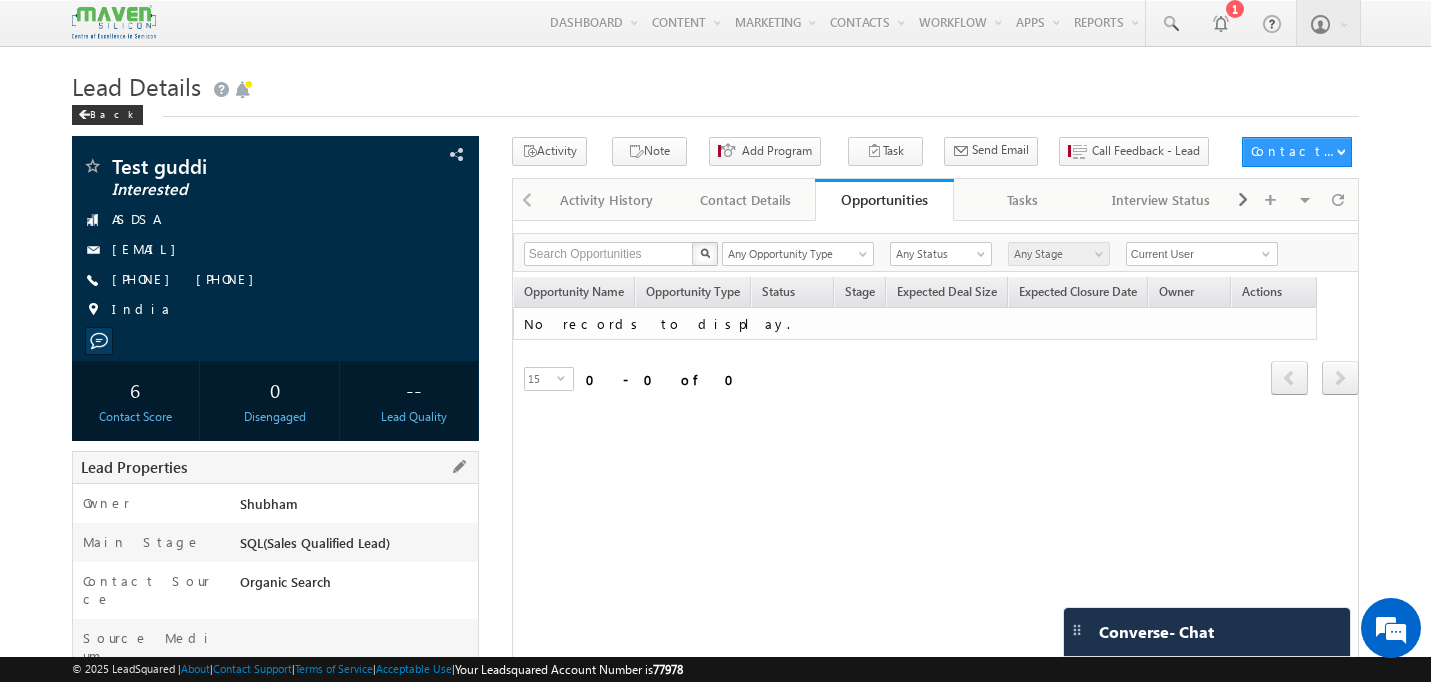 scroll, scrollTop: 0, scrollLeft: 0, axis: both 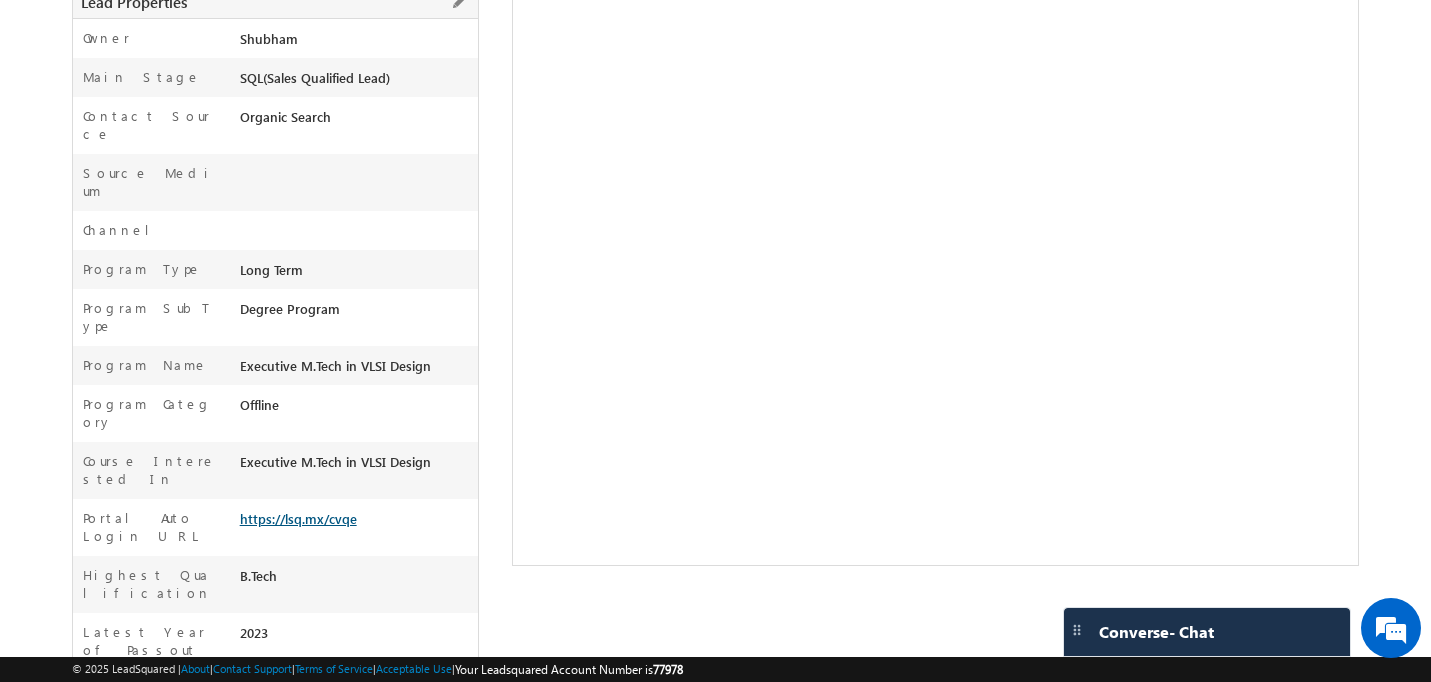 click on "https://lsq.mx/cvqe" at bounding box center [298, 518] 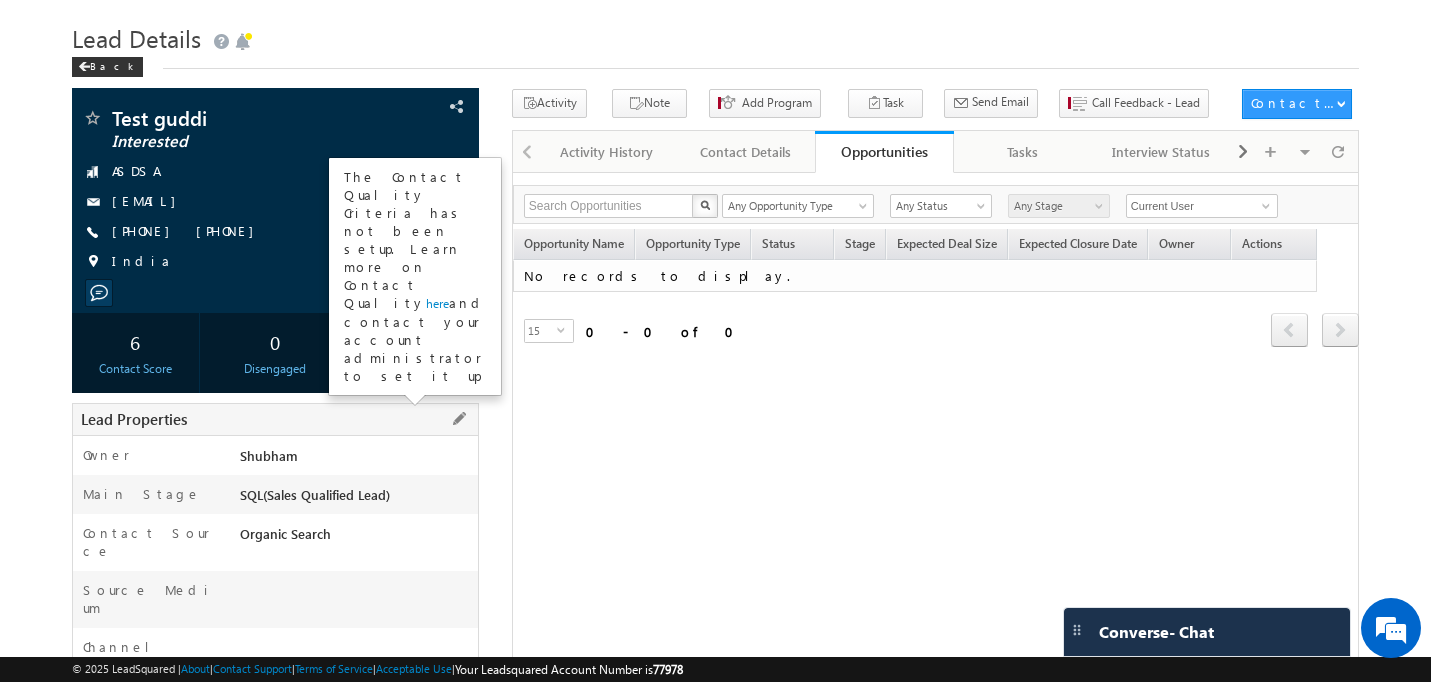 scroll, scrollTop: 0, scrollLeft: 0, axis: both 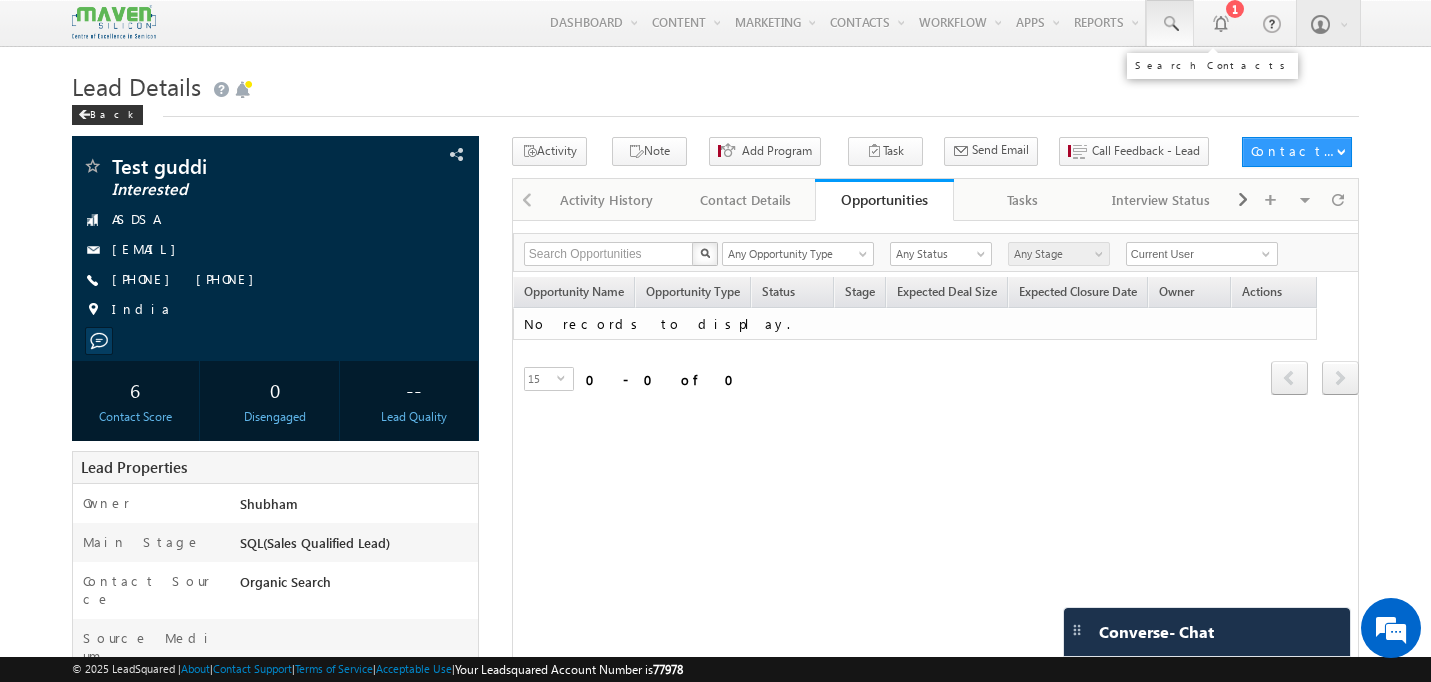click at bounding box center [1170, 24] 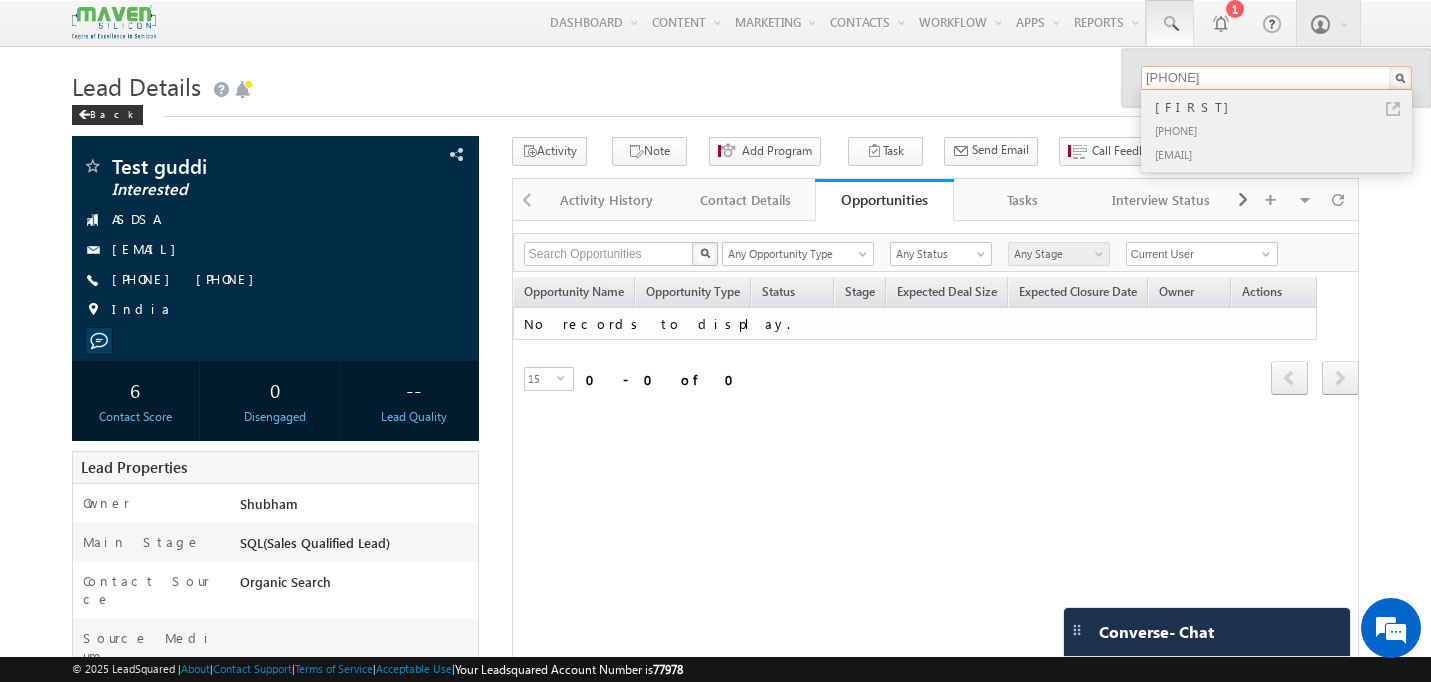 type on "[PHONE]" 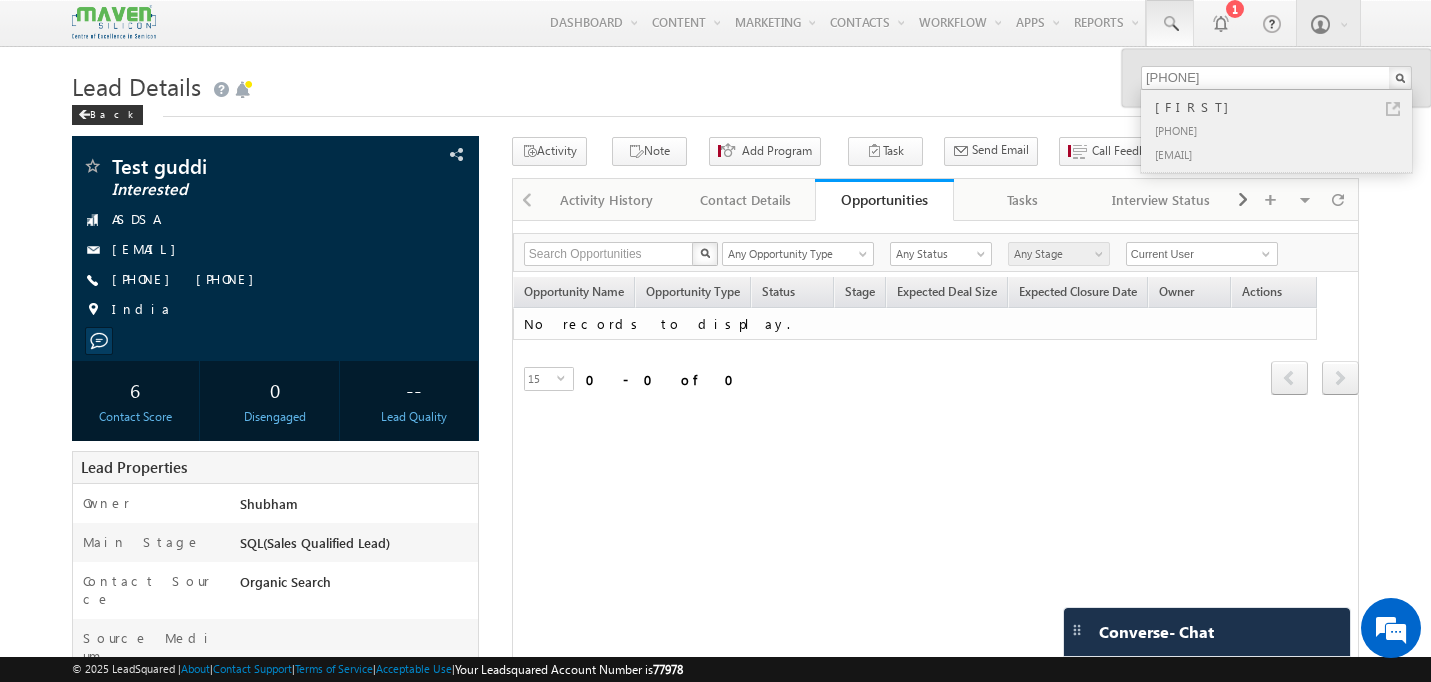 click on "[EMAIL]" at bounding box center (1285, 154) 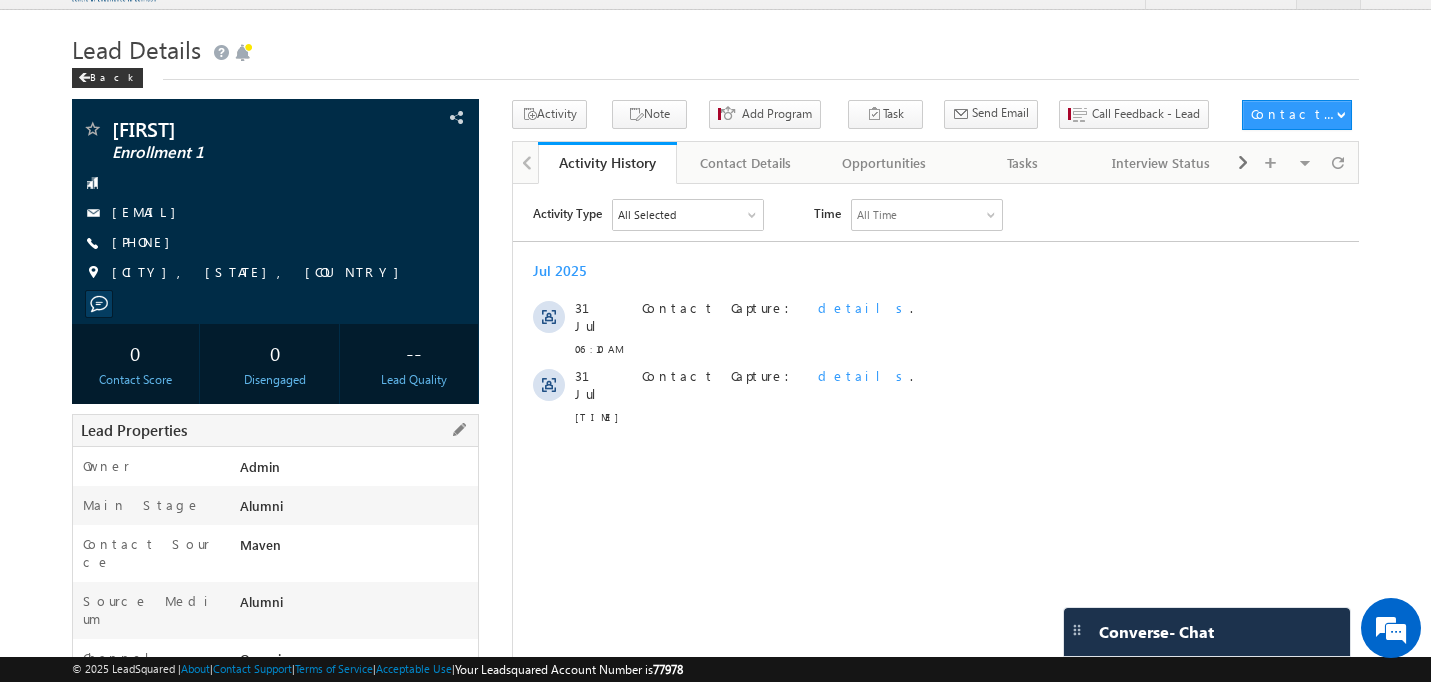 scroll, scrollTop: 0, scrollLeft: 0, axis: both 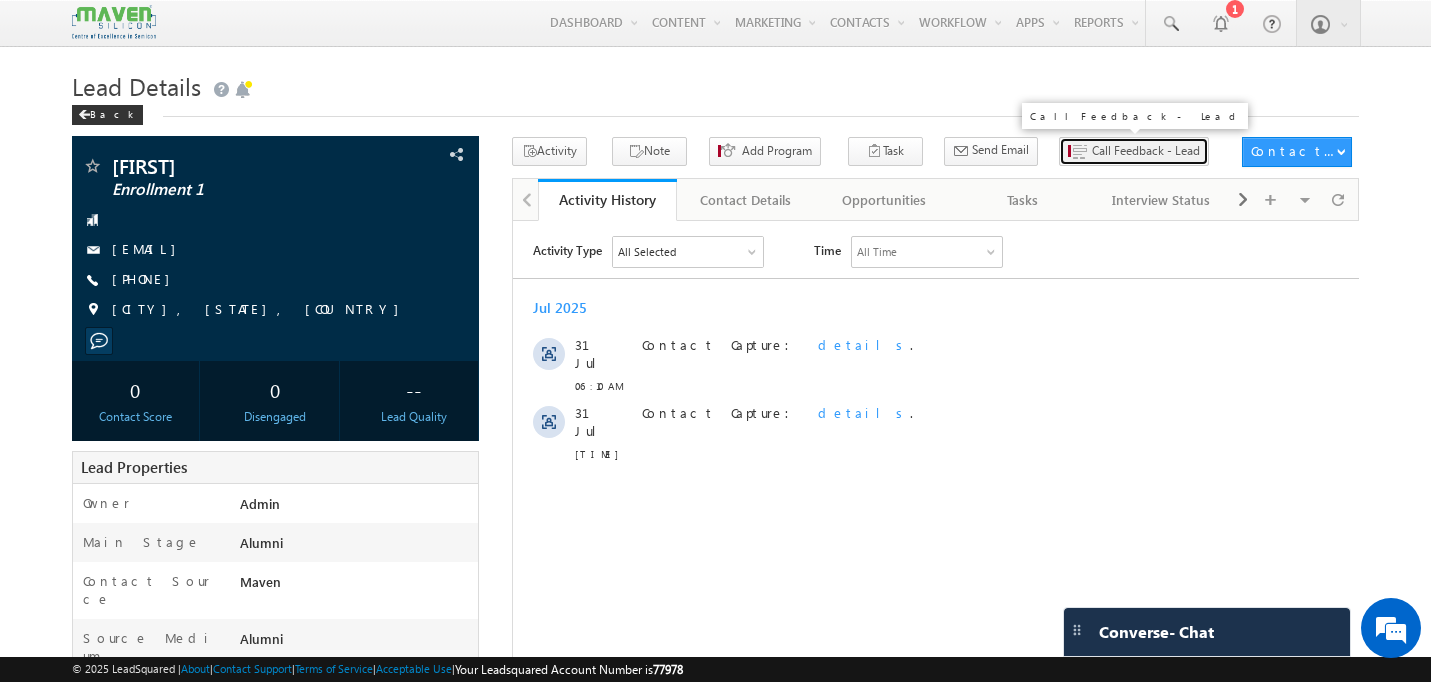 click on "Call Feedback - Lead" at bounding box center [1146, 151] 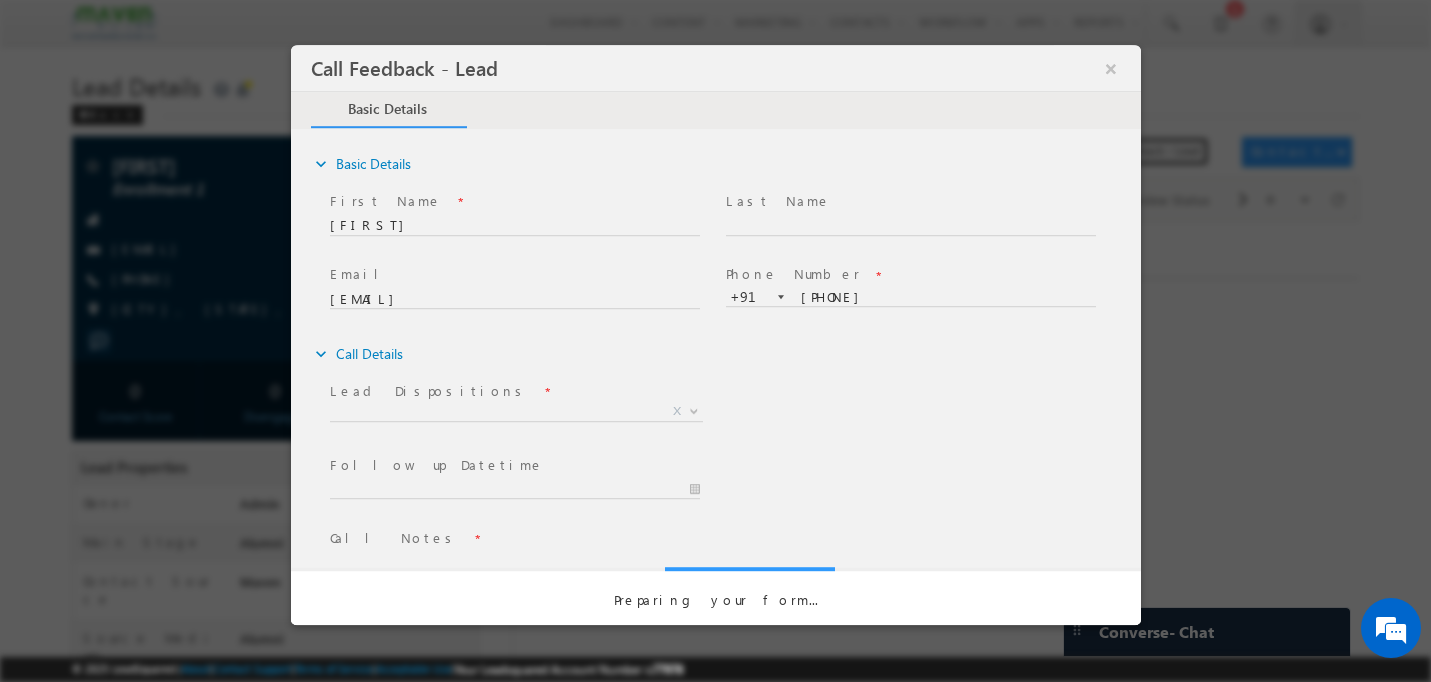 scroll, scrollTop: 0, scrollLeft: 0, axis: both 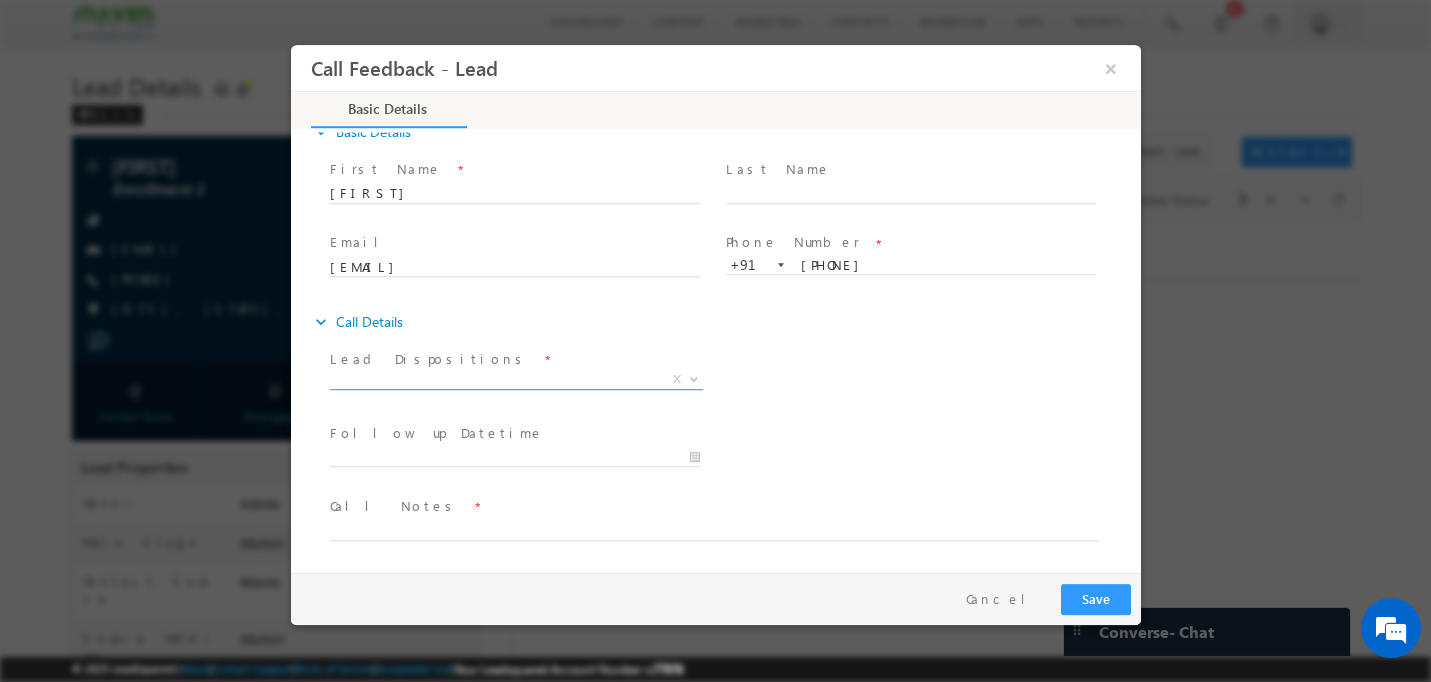 click on "X" at bounding box center [515, 380] 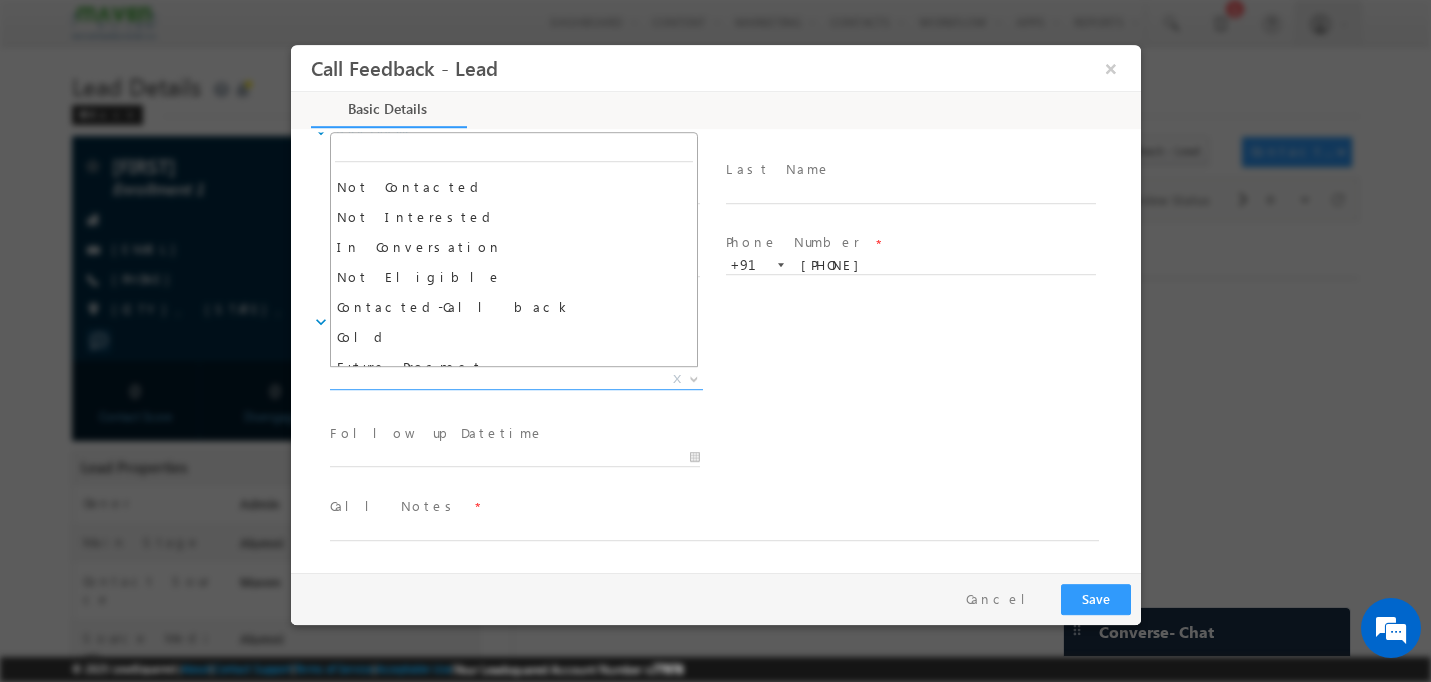 scroll, scrollTop: 147, scrollLeft: 0, axis: vertical 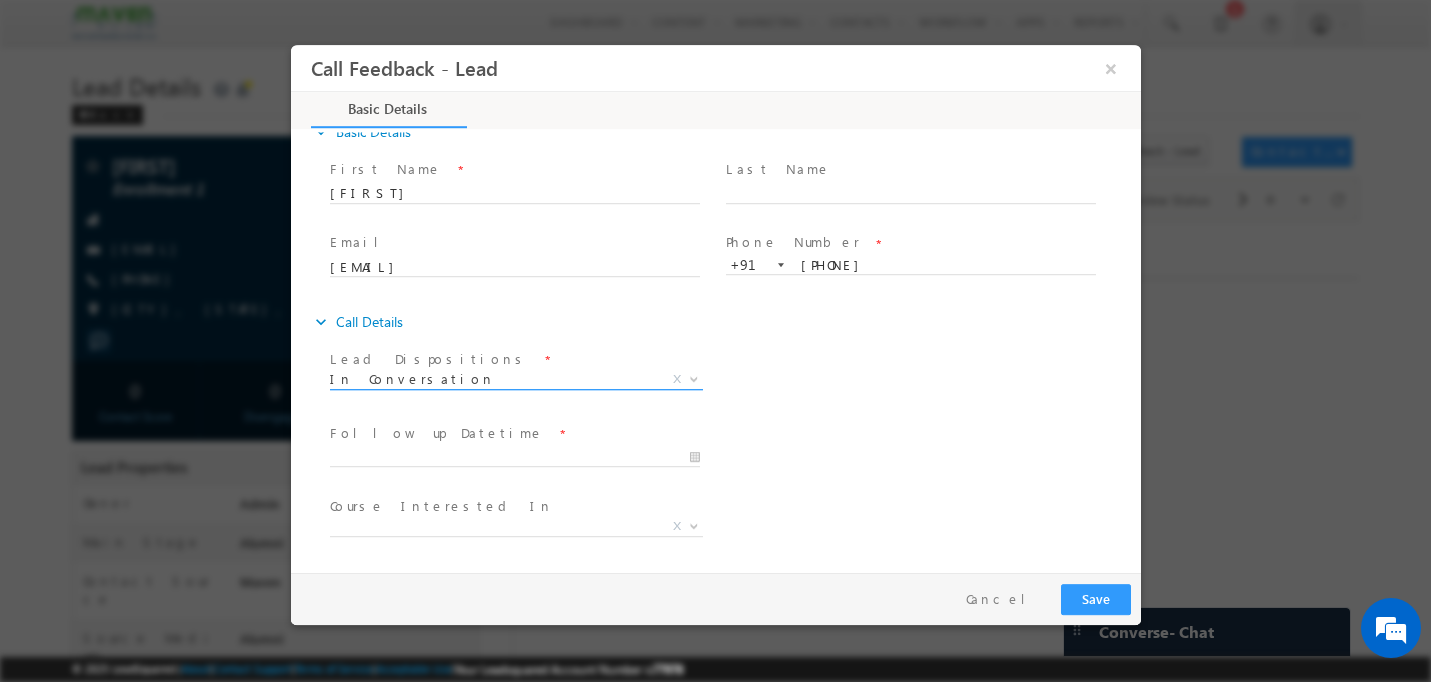 click on "In Conversation" at bounding box center [491, 379] 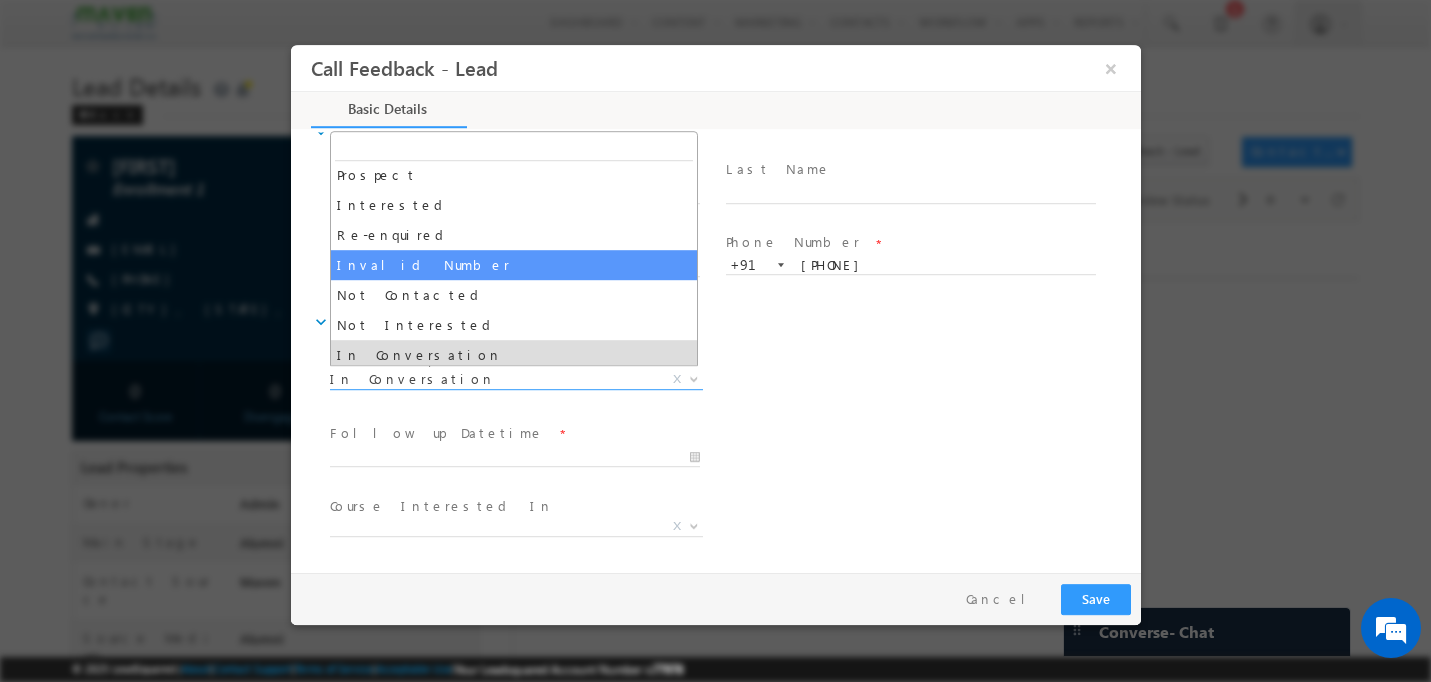 scroll, scrollTop: 31, scrollLeft: 0, axis: vertical 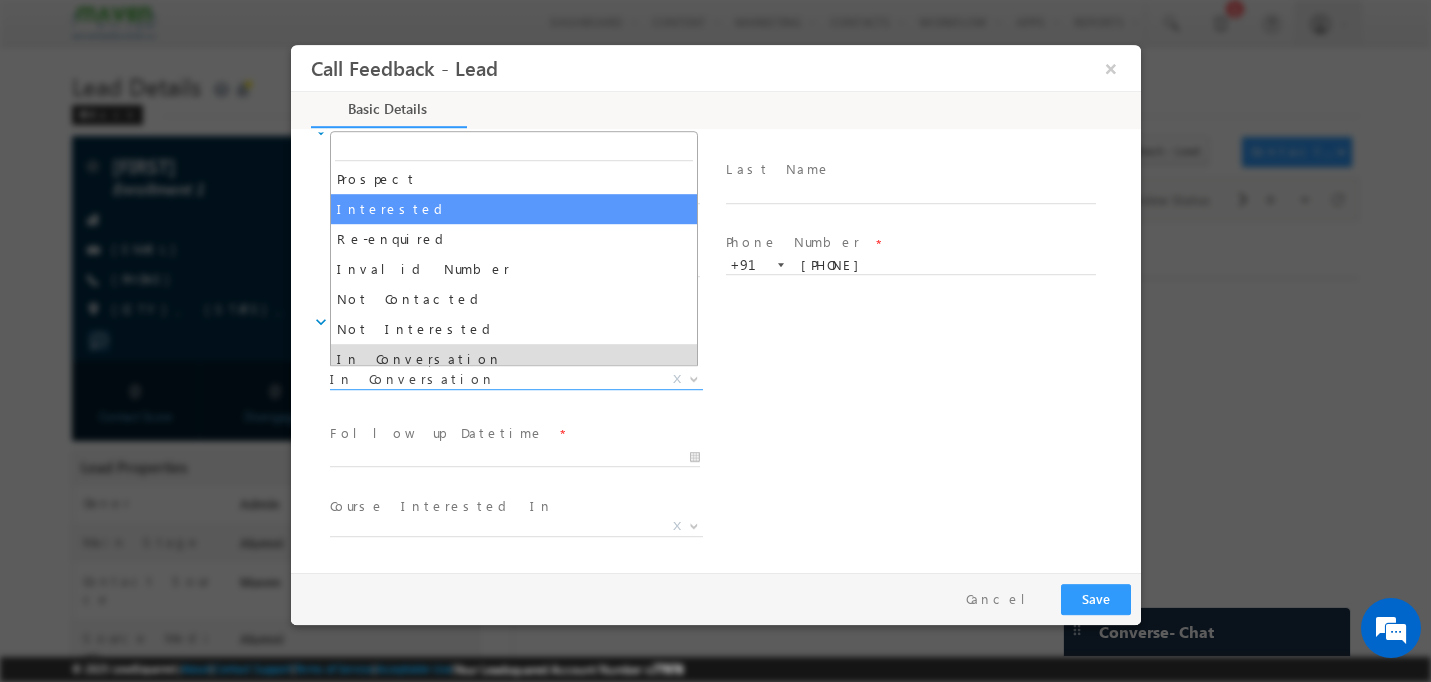 select on "Interested" 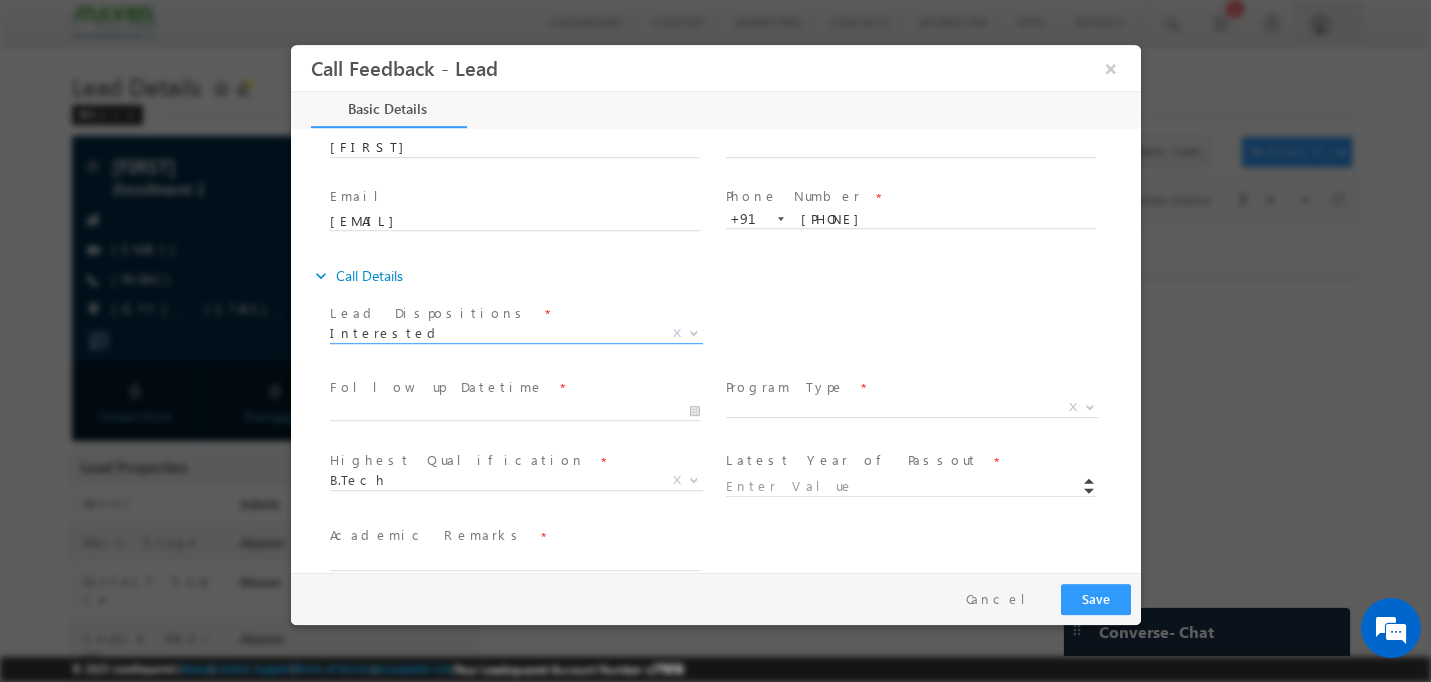 scroll, scrollTop: 85, scrollLeft: 0, axis: vertical 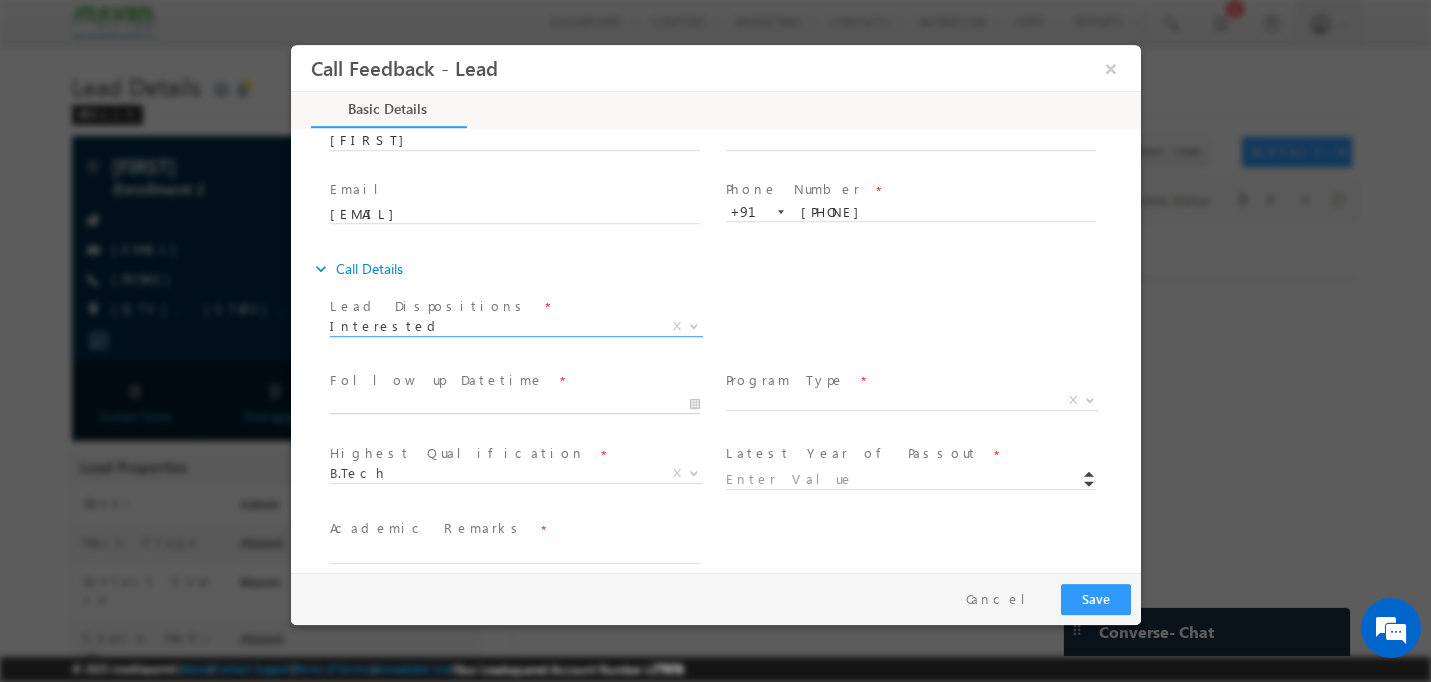 type on "08/04/2025 6:53 AM" 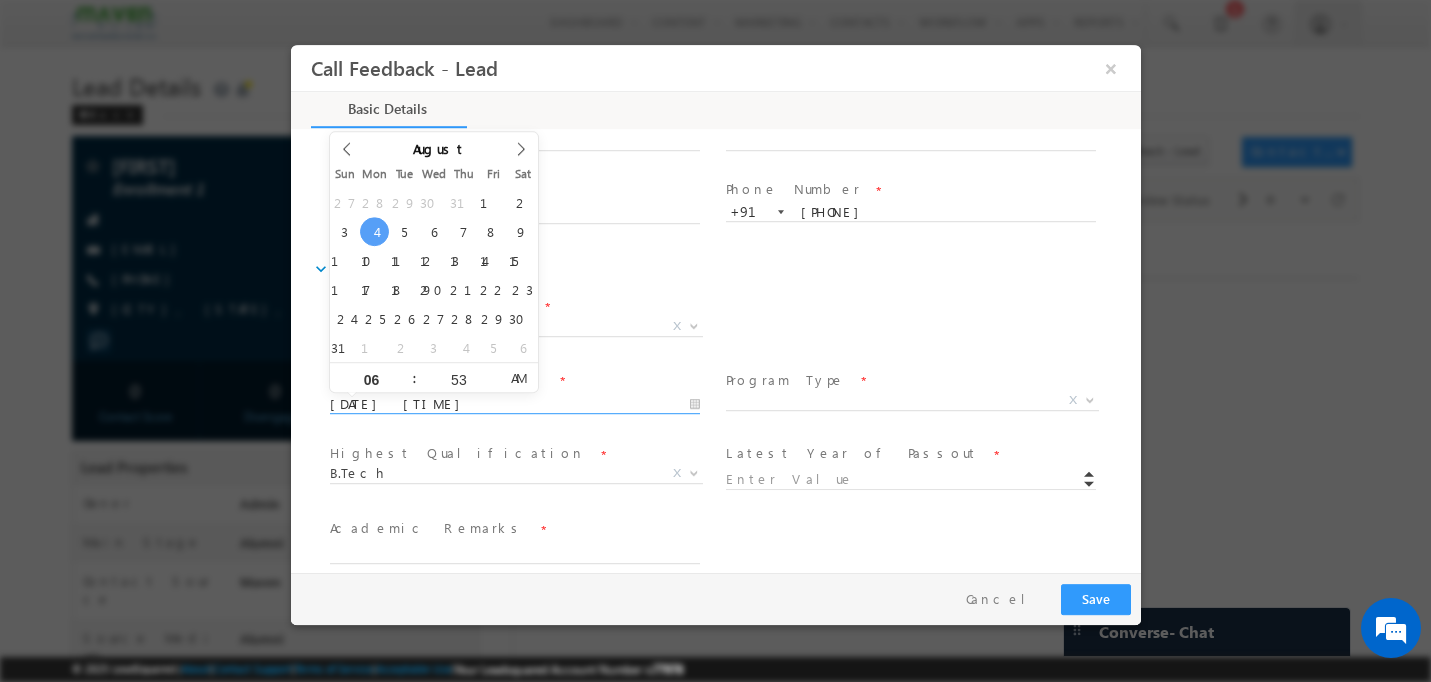 click on "08/04/2025 6:53 AM" at bounding box center [514, 405] 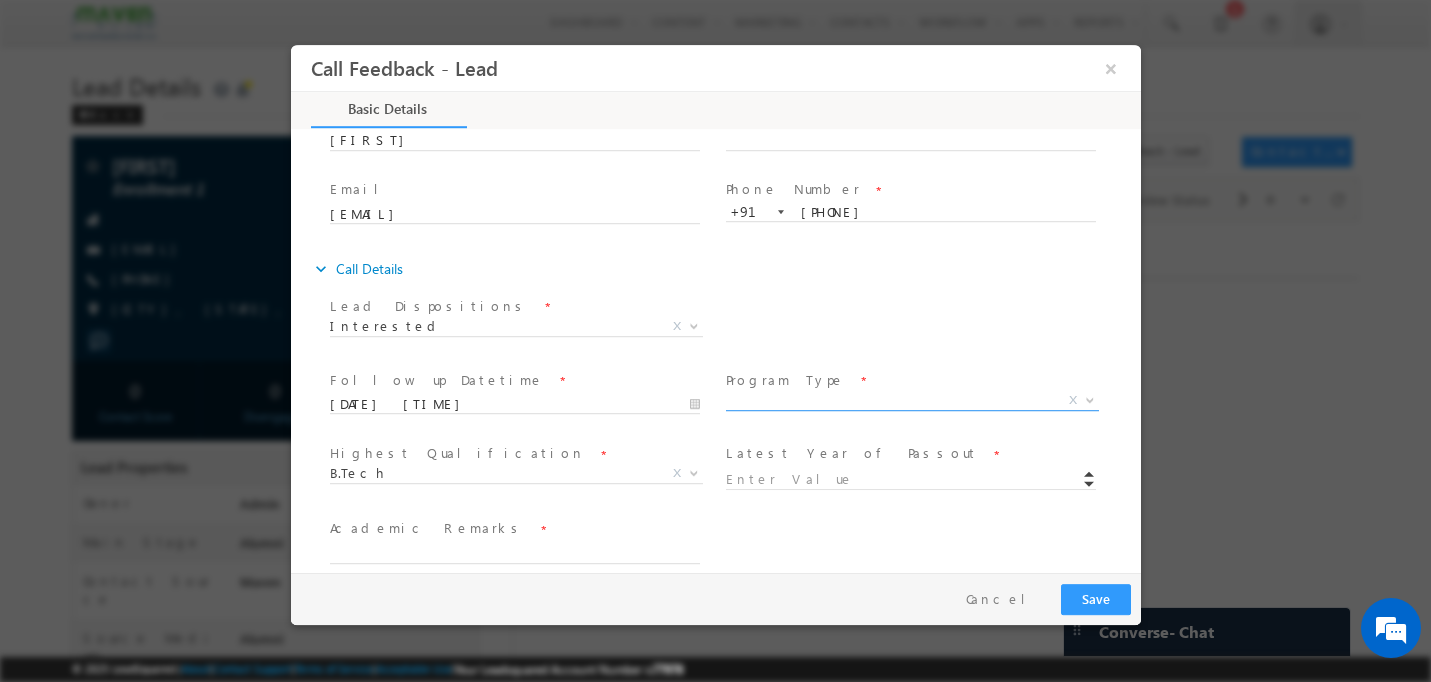 click on "X" at bounding box center (911, 401) 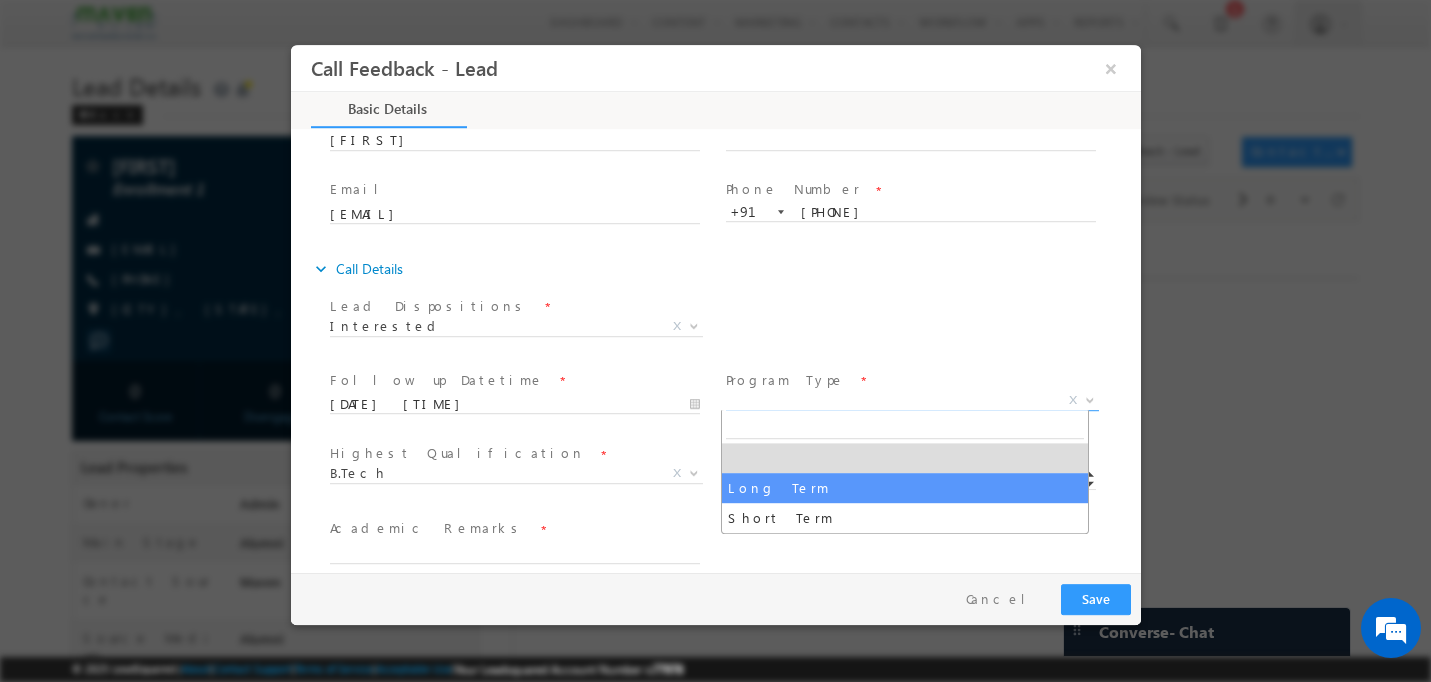 select on "Long Term" 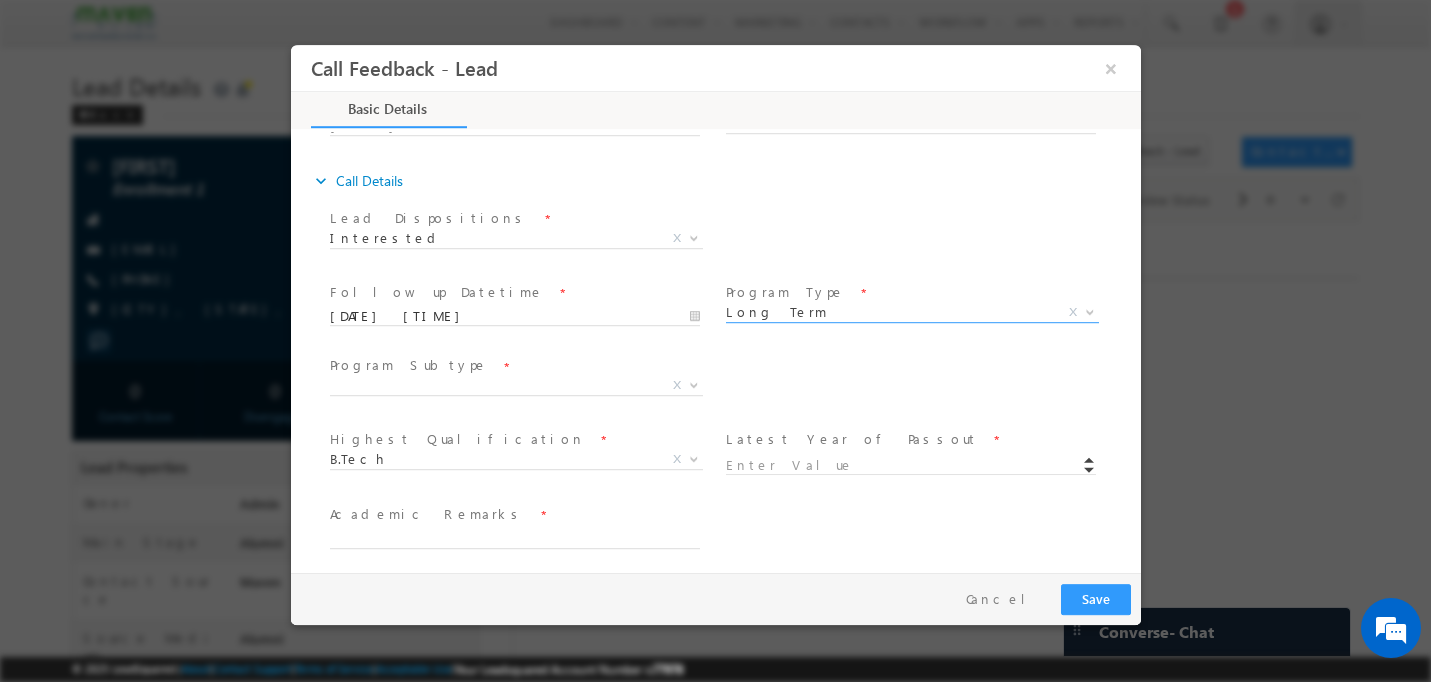 scroll, scrollTop: 191, scrollLeft: 0, axis: vertical 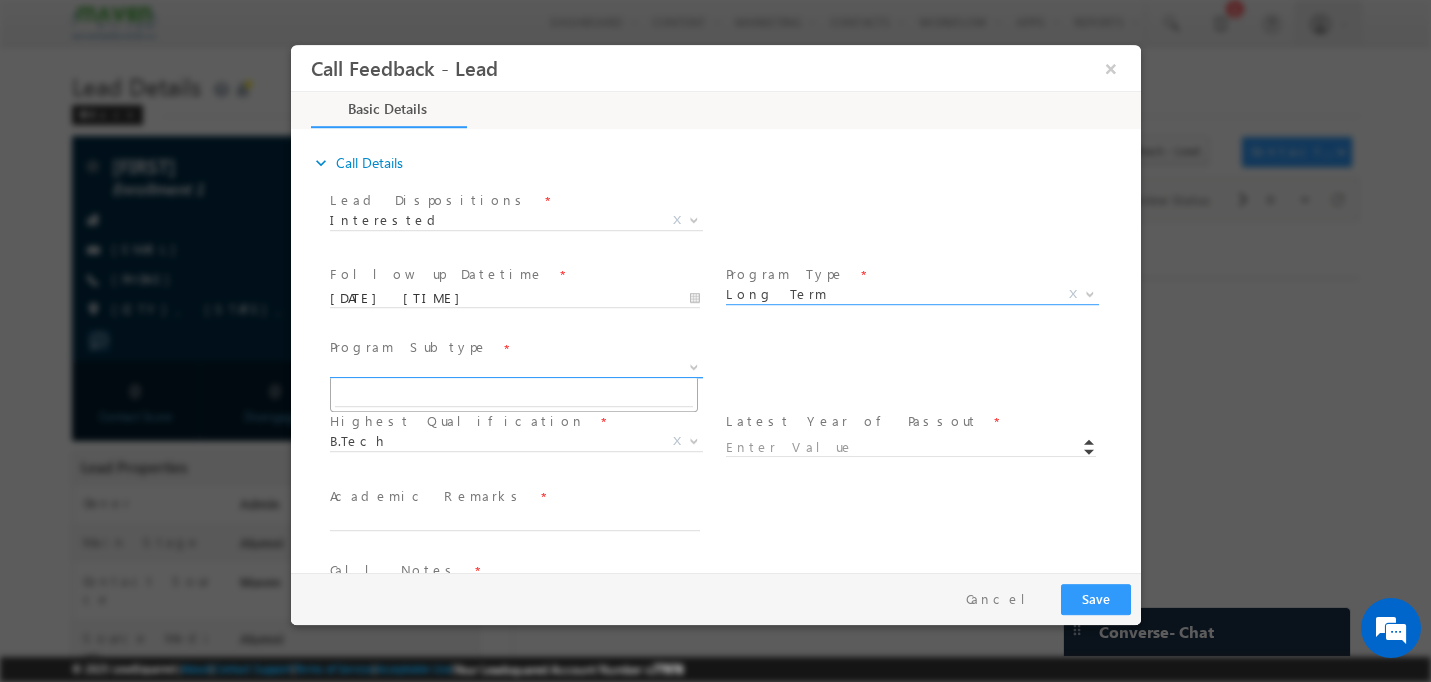 click on "X" at bounding box center [515, 368] 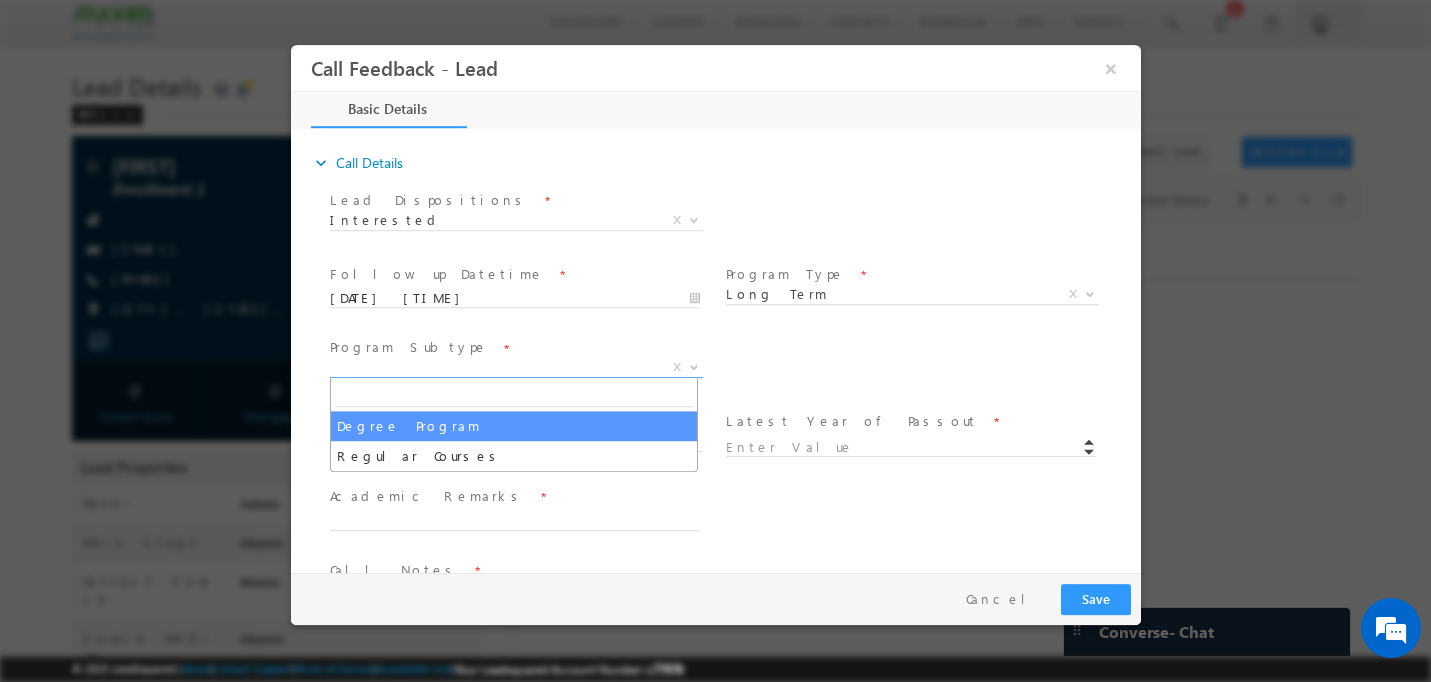 select on "Degree Program" 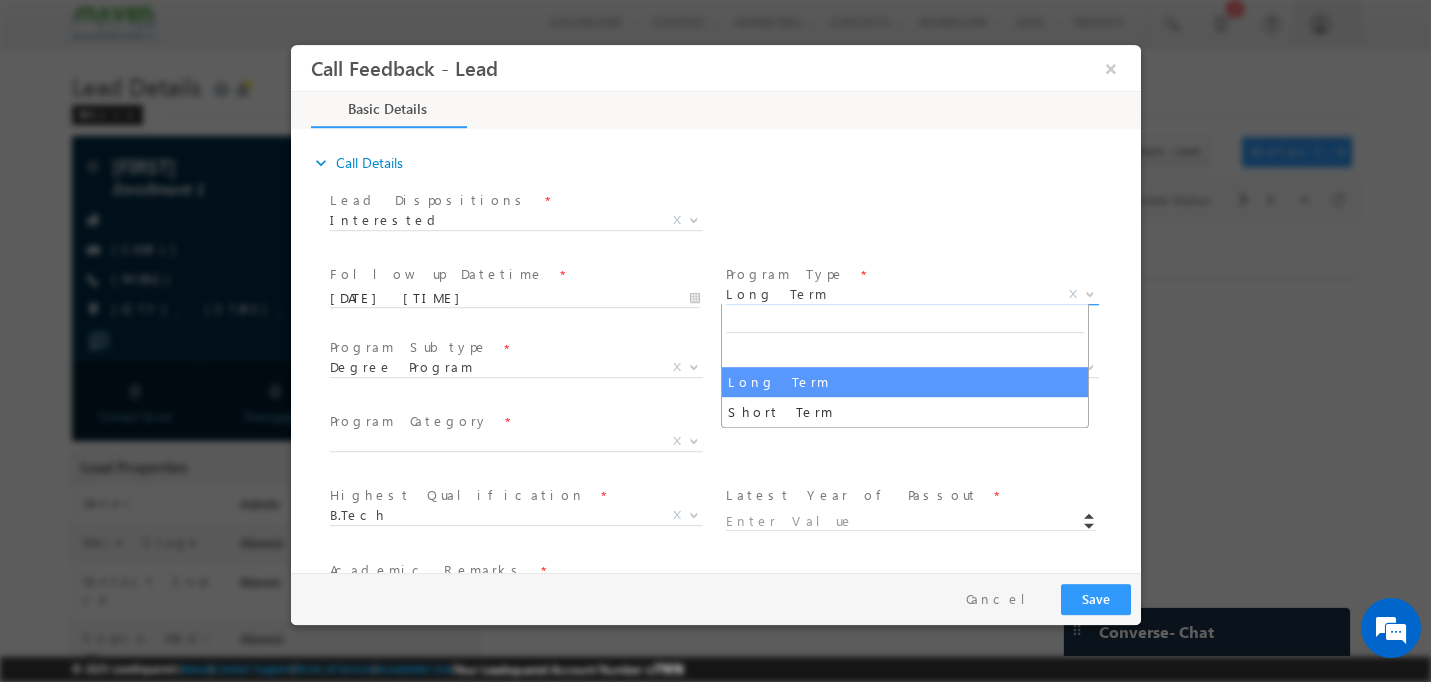 click on "Long Term" at bounding box center [887, 294] 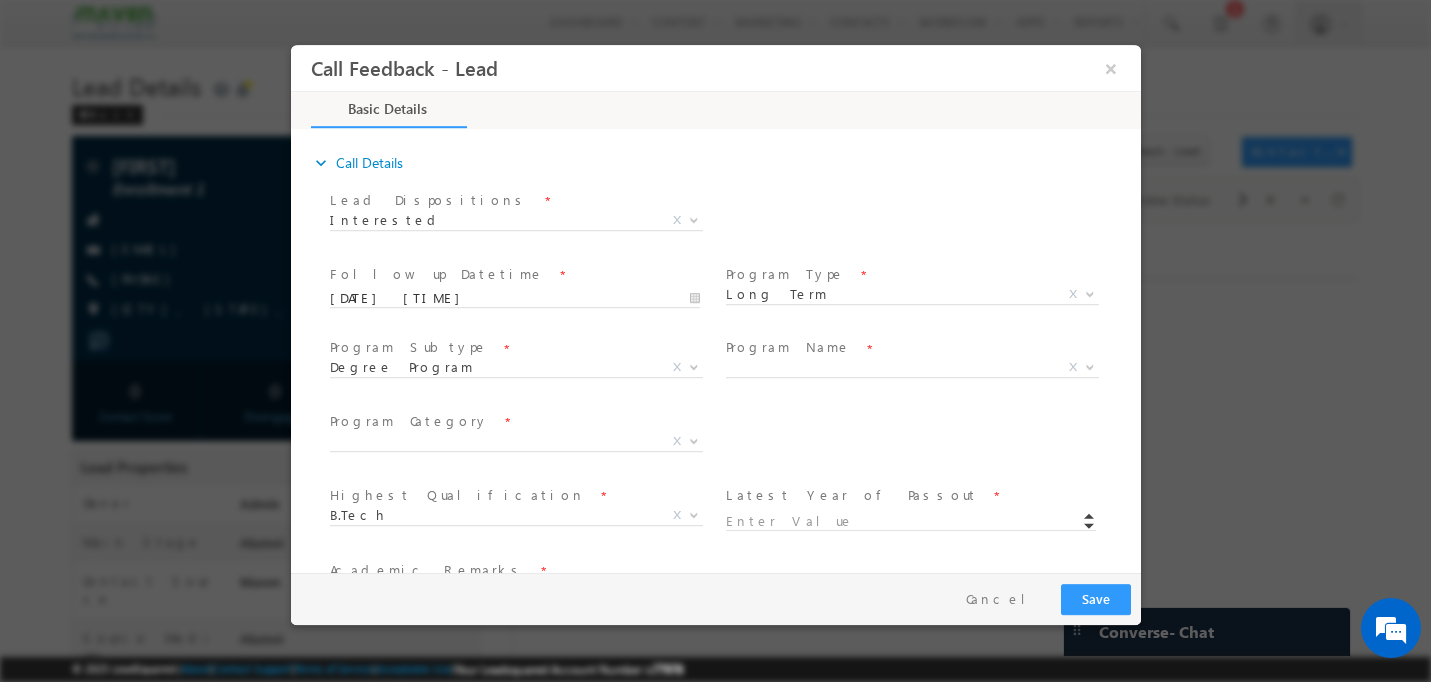 click on "Lead Dispositions
*
Prospect
Interested
Re-enquired
Invalid Number
Not Contacted
Not Interested
In Conversation
Not Eligible
Contacted-Call back
Cold
Future Prospect
Others
Interested X
Other Disposition
*" at bounding box center (732, 223) 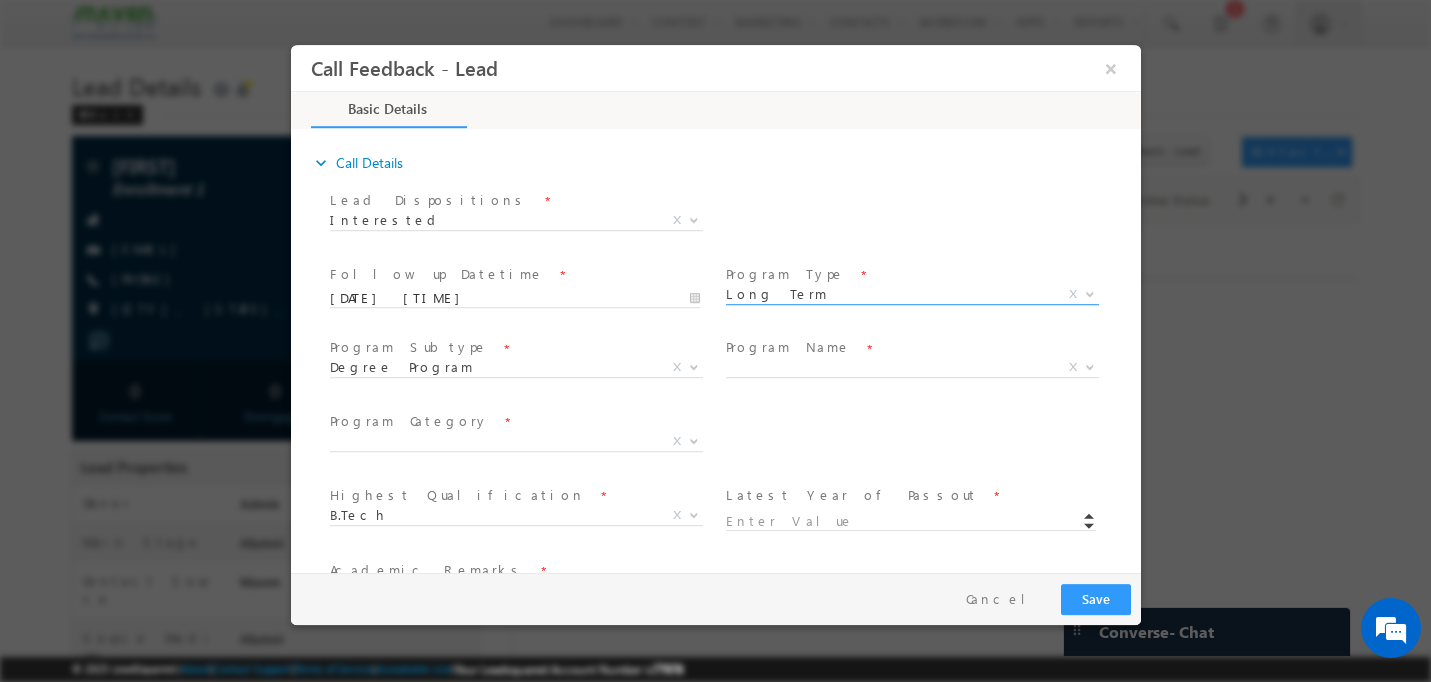 click on "Long Term" at bounding box center (887, 294) 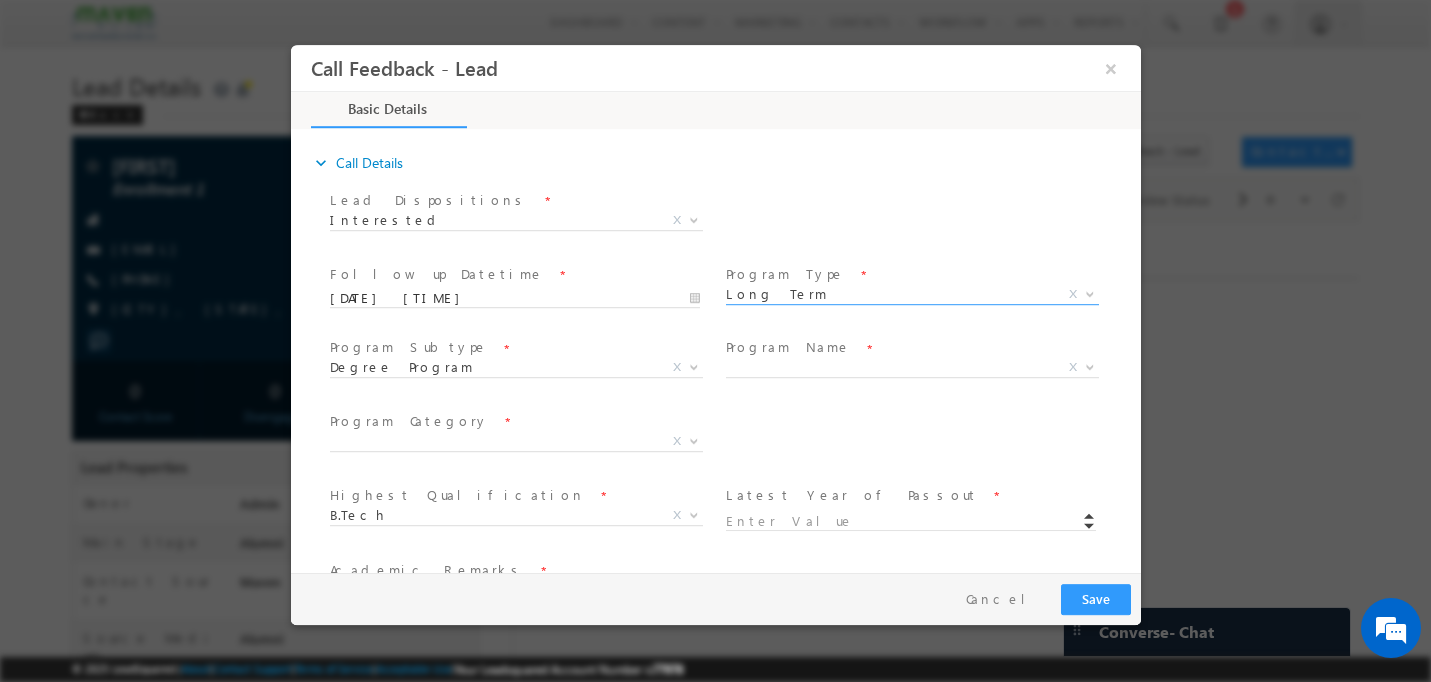 click on "Lead Dispositions
*
Prospect
Interested
Re-enquired
Invalid Number
Not Contacted
Not Interested
In Conversation
Not Eligible
Contacted-Call back
Cold
Future Prospect
Others
Interested X
Other Disposition
*" at bounding box center [732, 223] 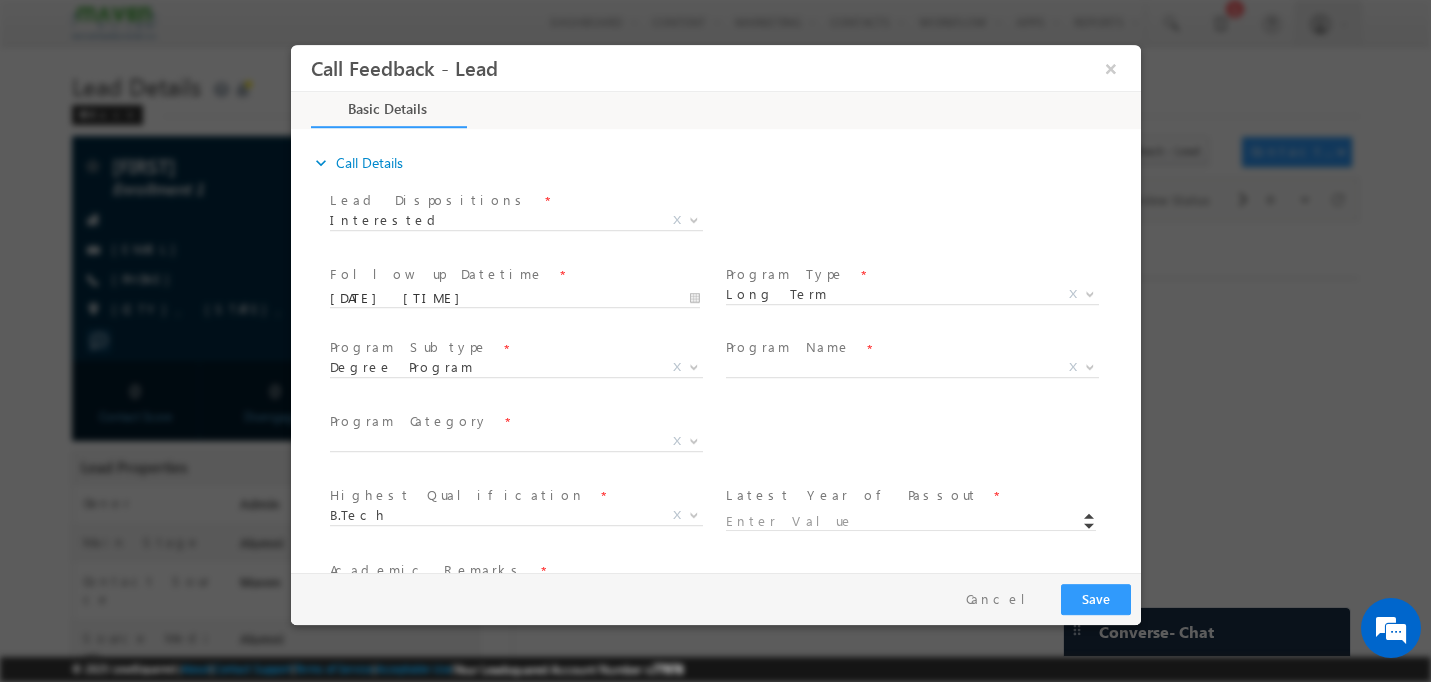 click at bounding box center [909, 319] 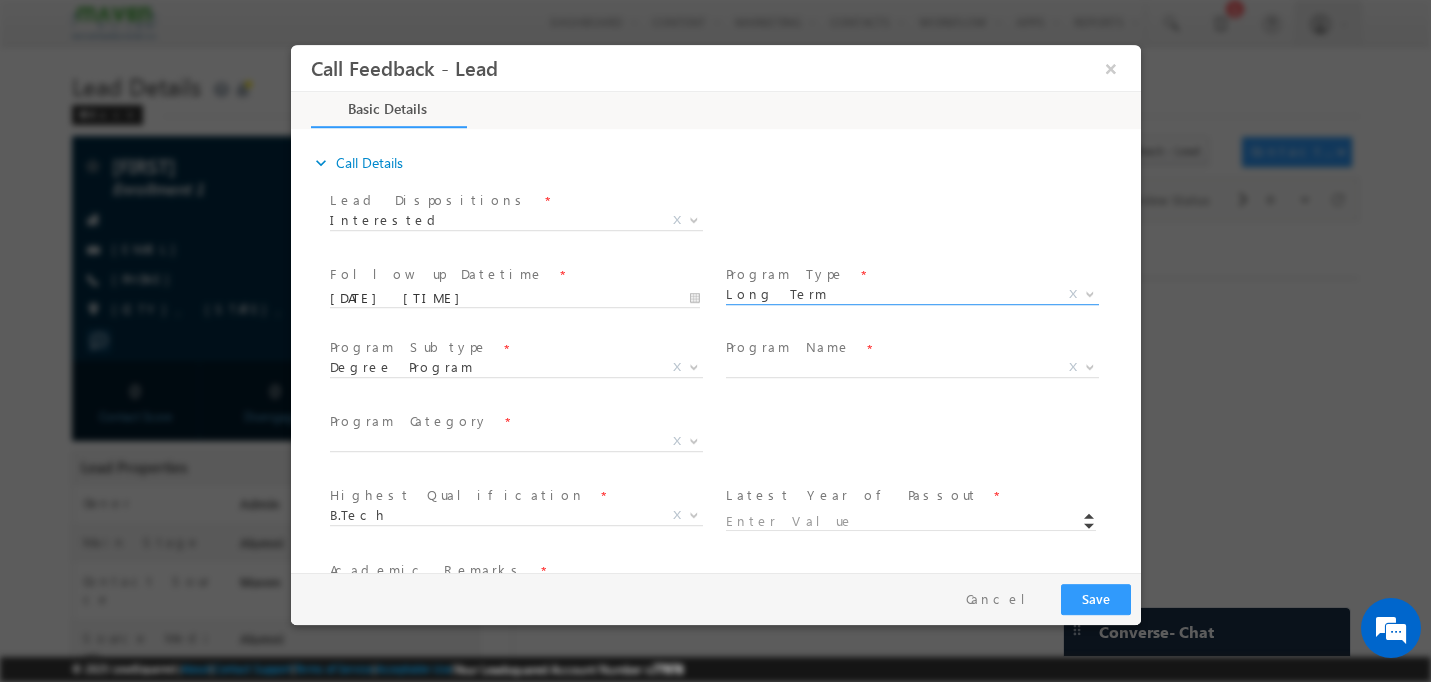 click on "Long Term" at bounding box center (887, 294) 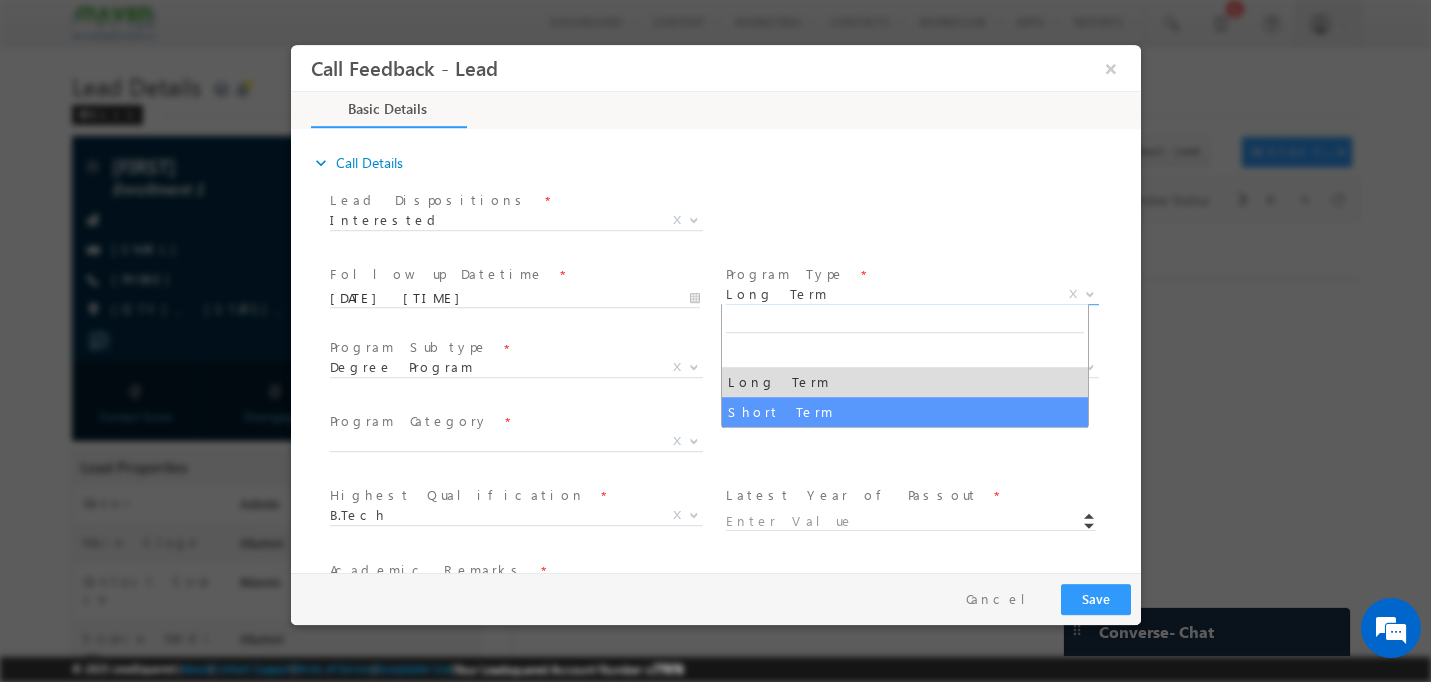 select on "Short Term" 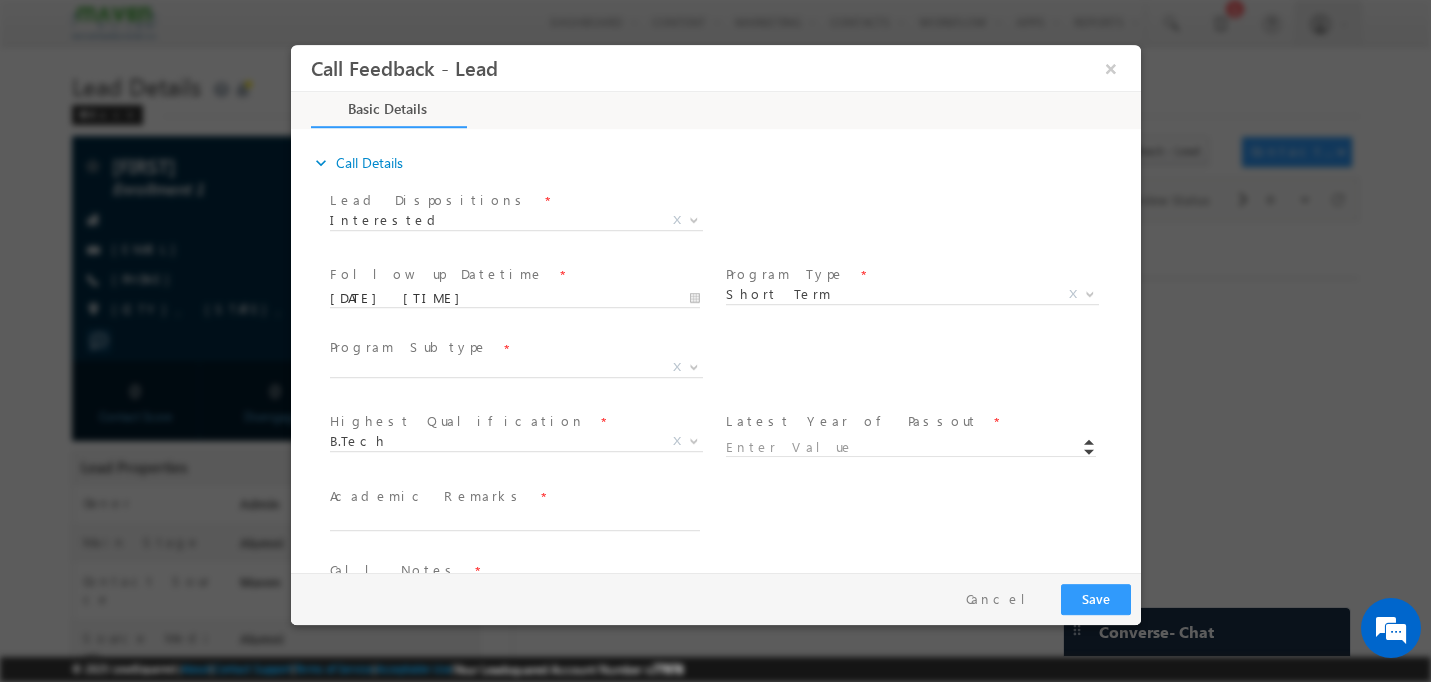 click on "Program Subtype
*" at bounding box center (513, 349) 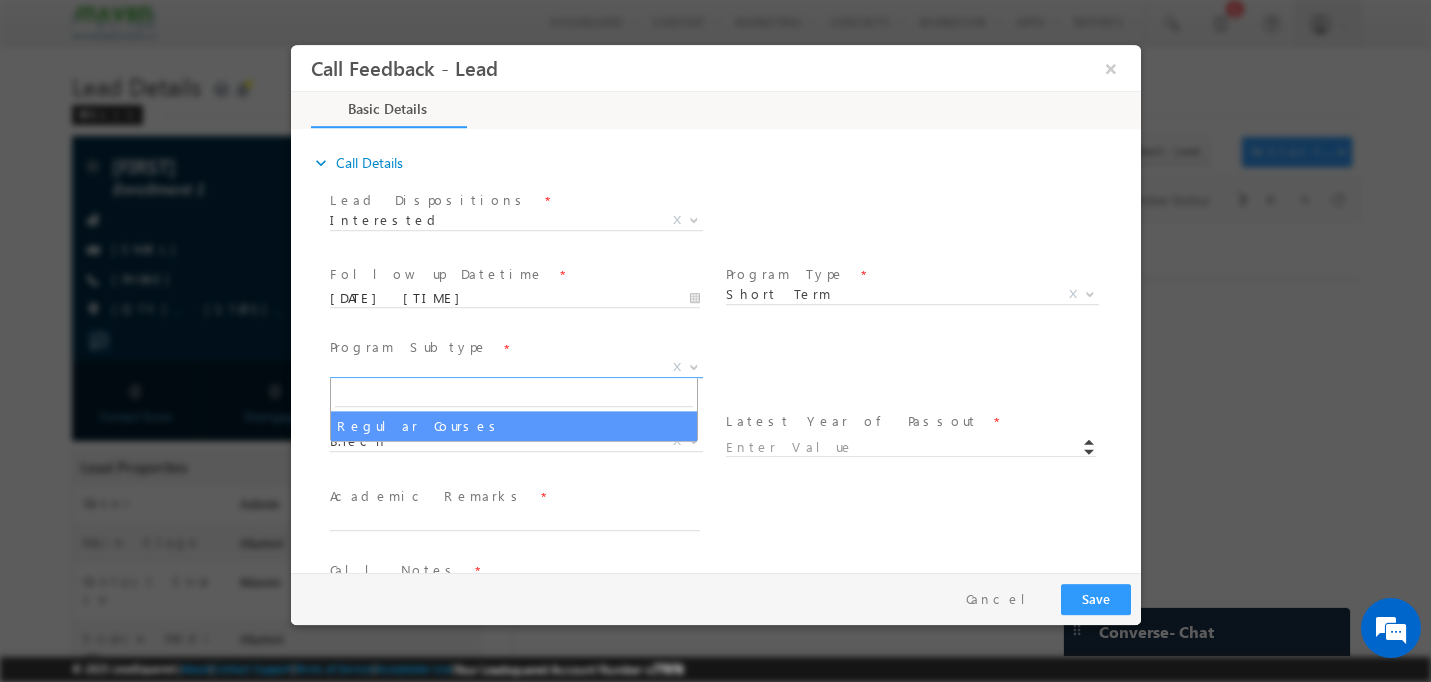 select on "Regular Courses" 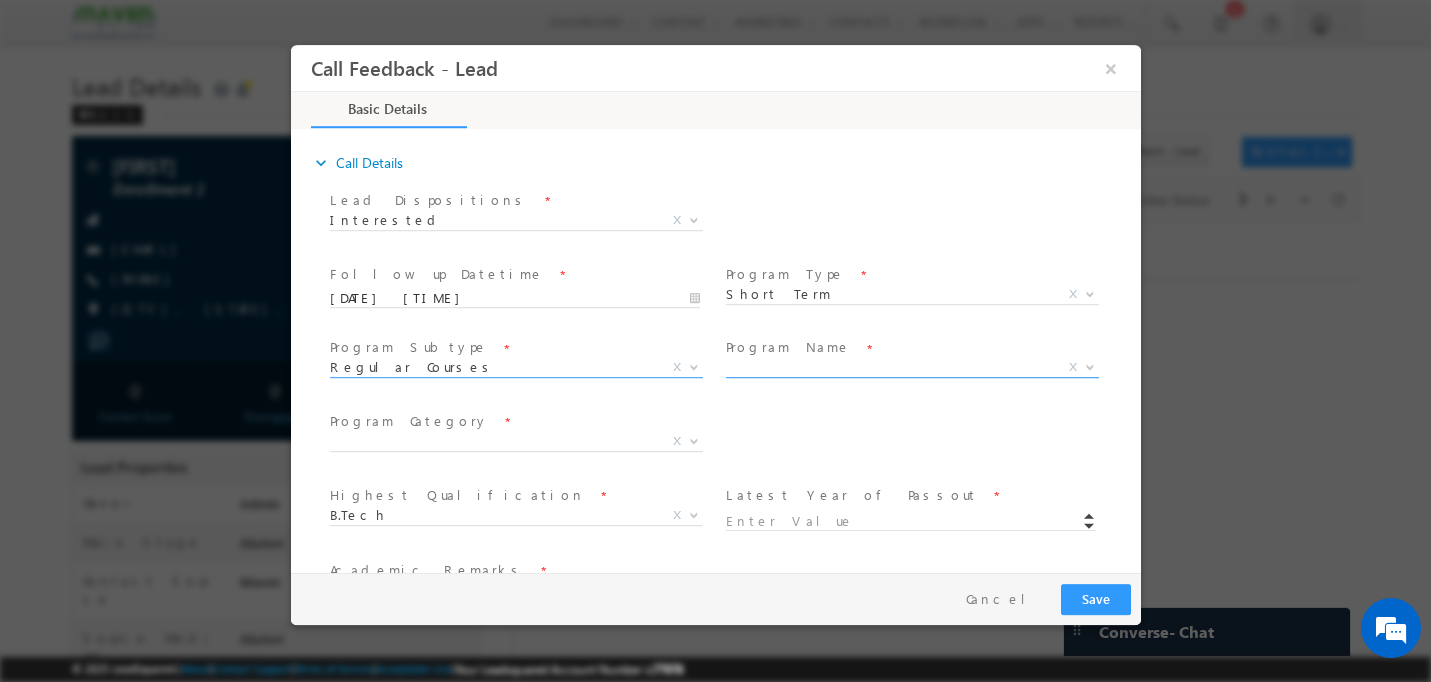 click on "X" at bounding box center (911, 368) 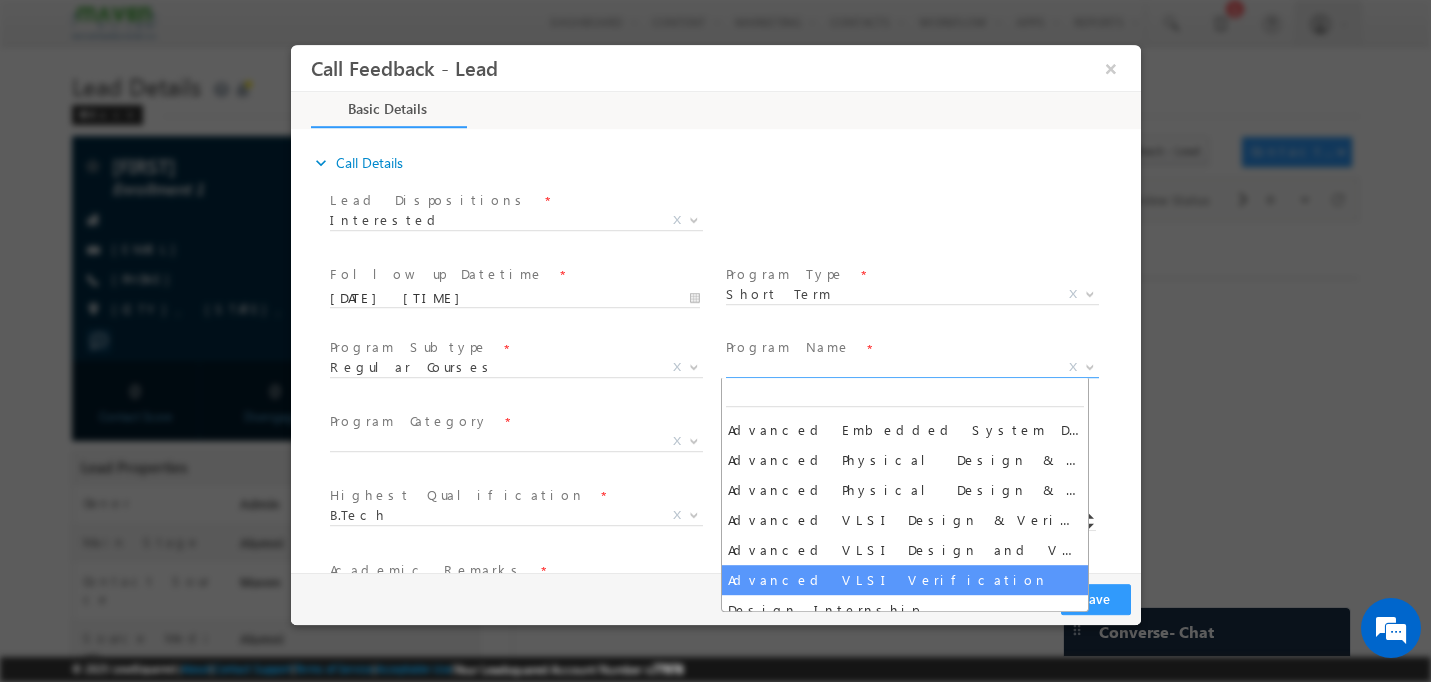scroll, scrollTop: 0, scrollLeft: 0, axis: both 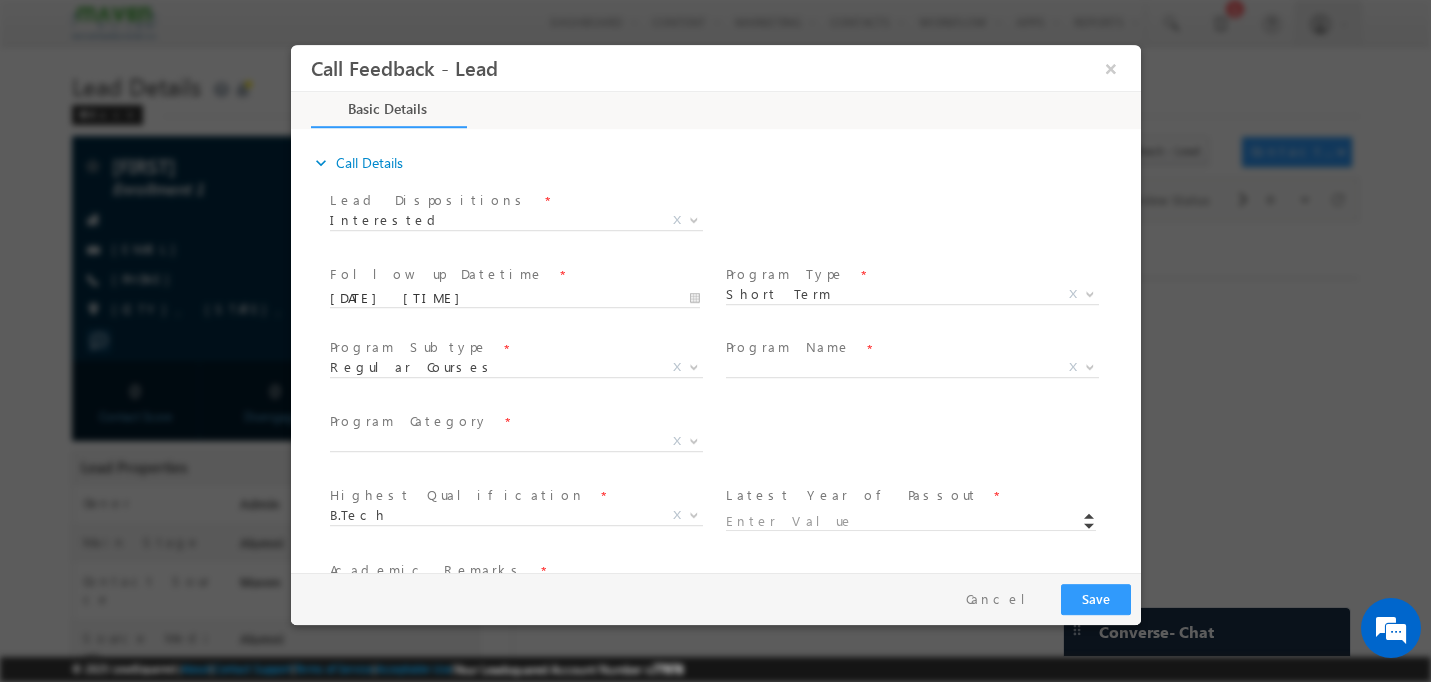 click on "Lead Dispositions
*
Prospect
Interested
Re-enquired
Invalid Number
Not Contacted
Not Interested
In Conversation
Not Eligible
Contacted-Call back
Cold
Future Prospect
Others
Interested X
Other Disposition
*" at bounding box center [732, 223] 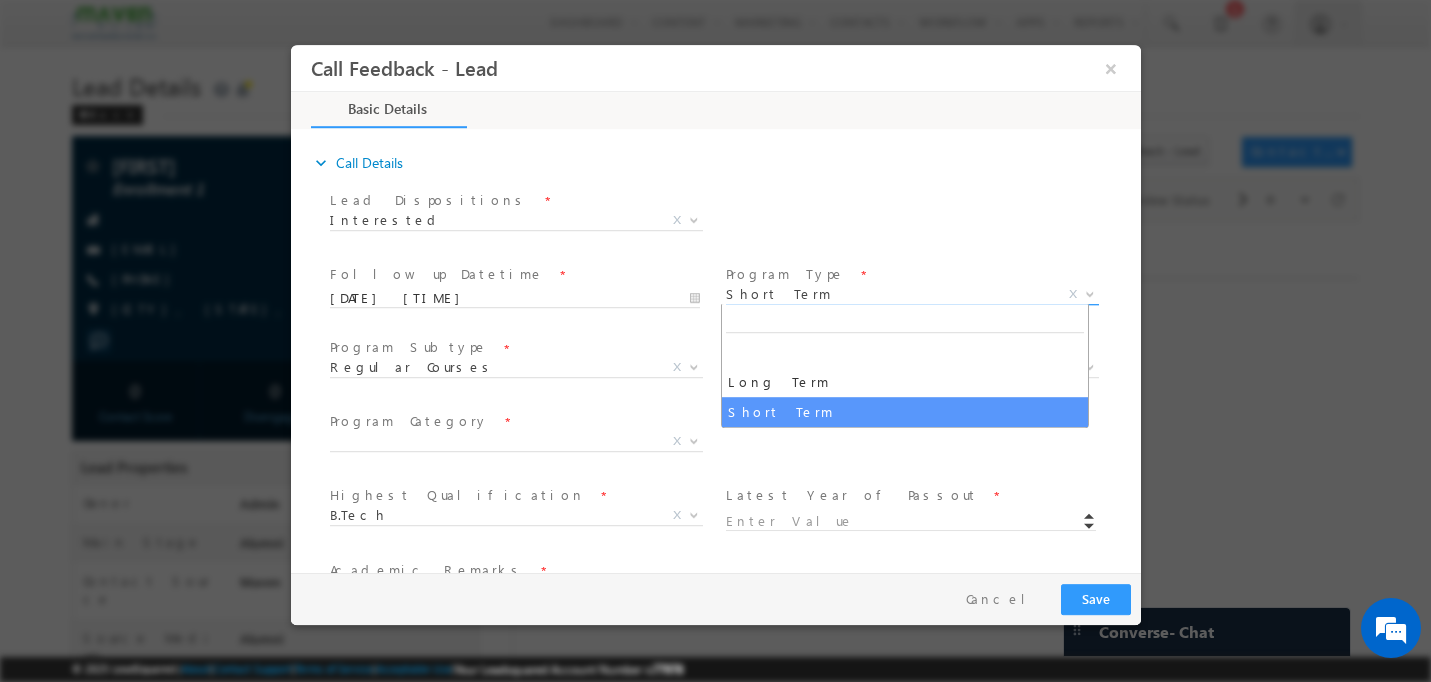 click on "Short Term" at bounding box center (887, 294) 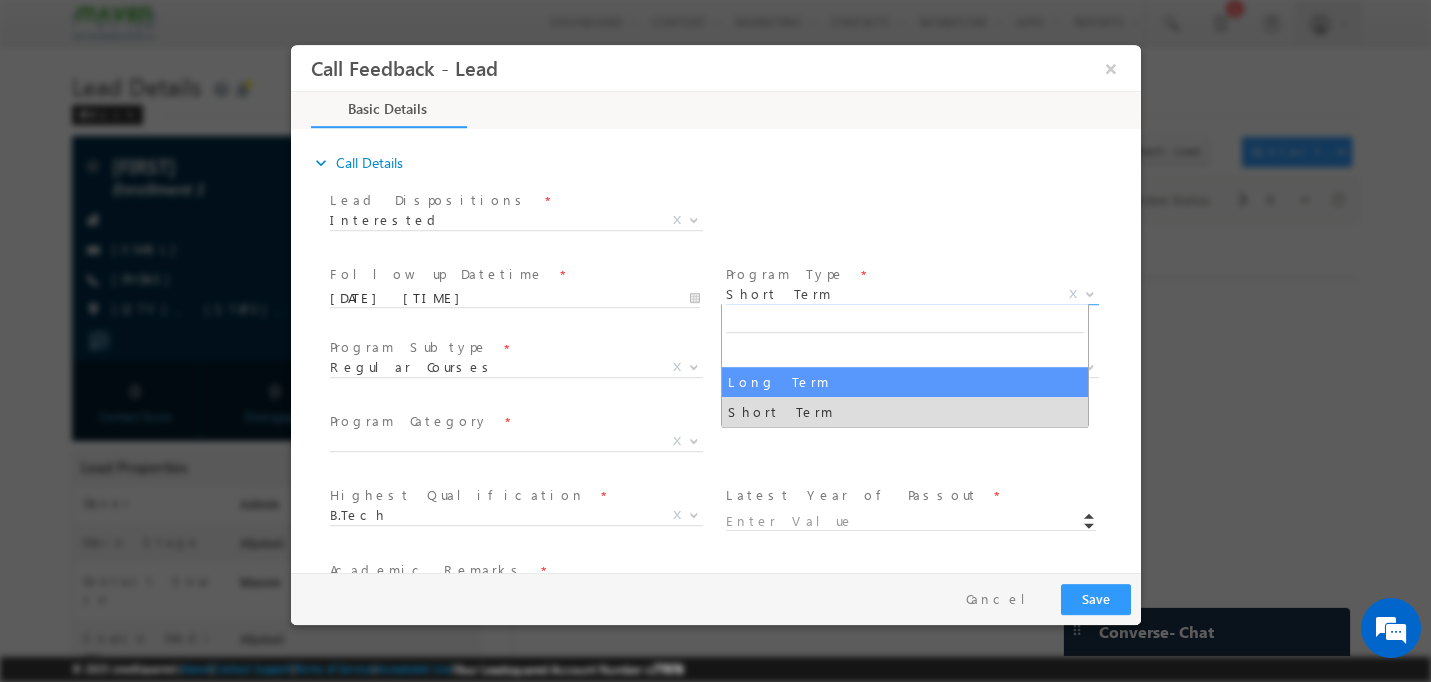 select on "Long Term" 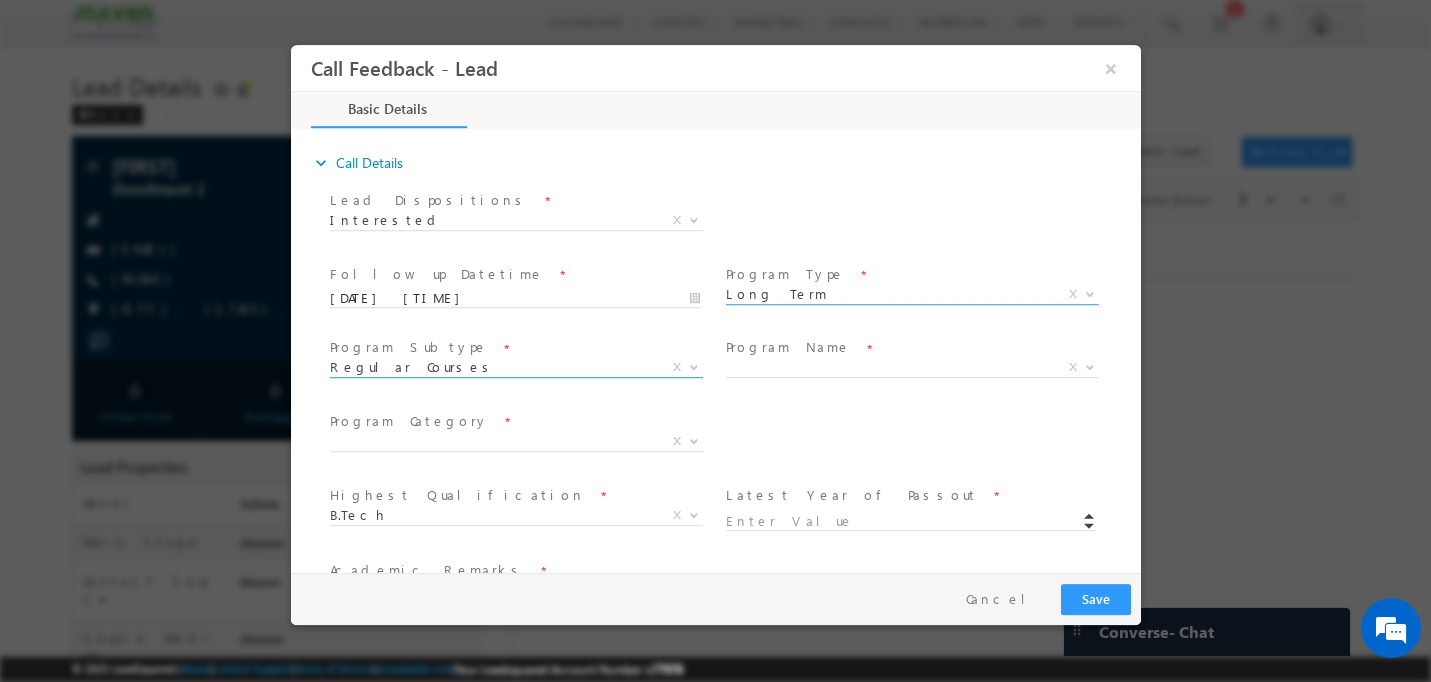 click on "Regular Courses" at bounding box center (491, 367) 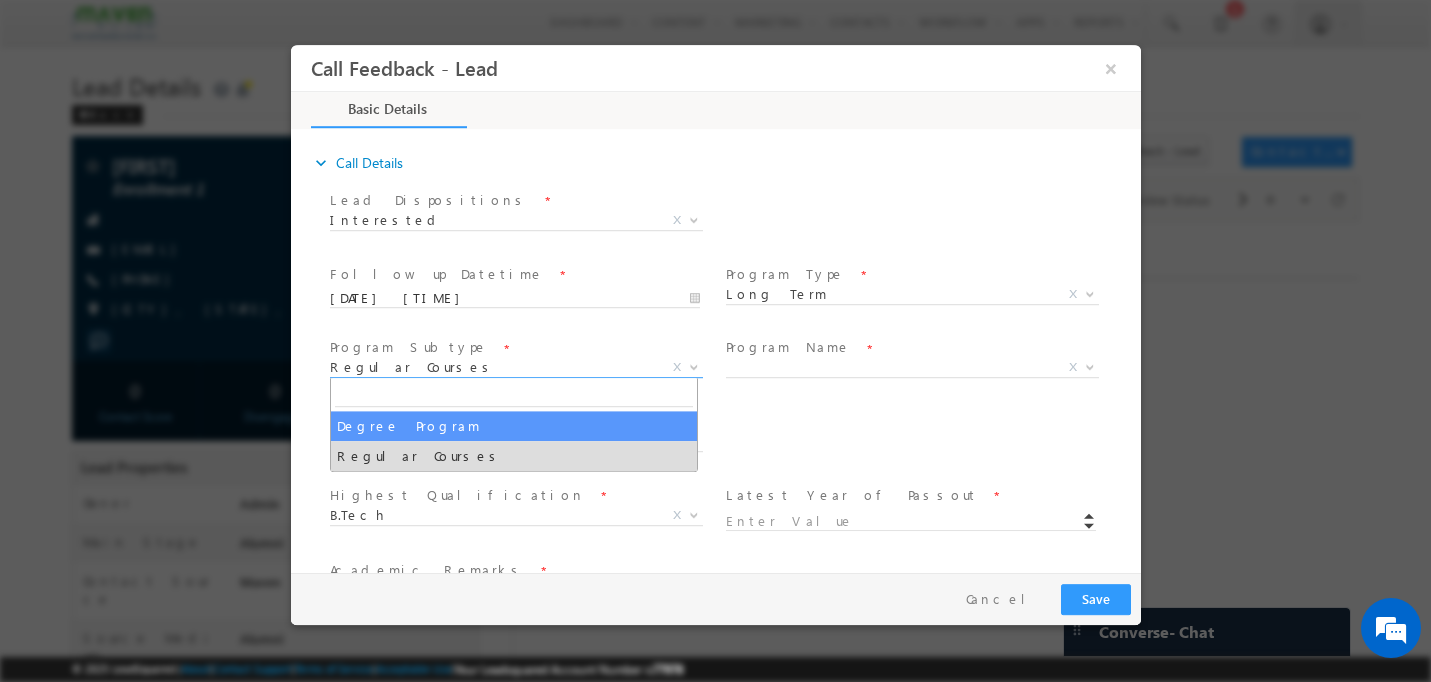 select on "Degree Program" 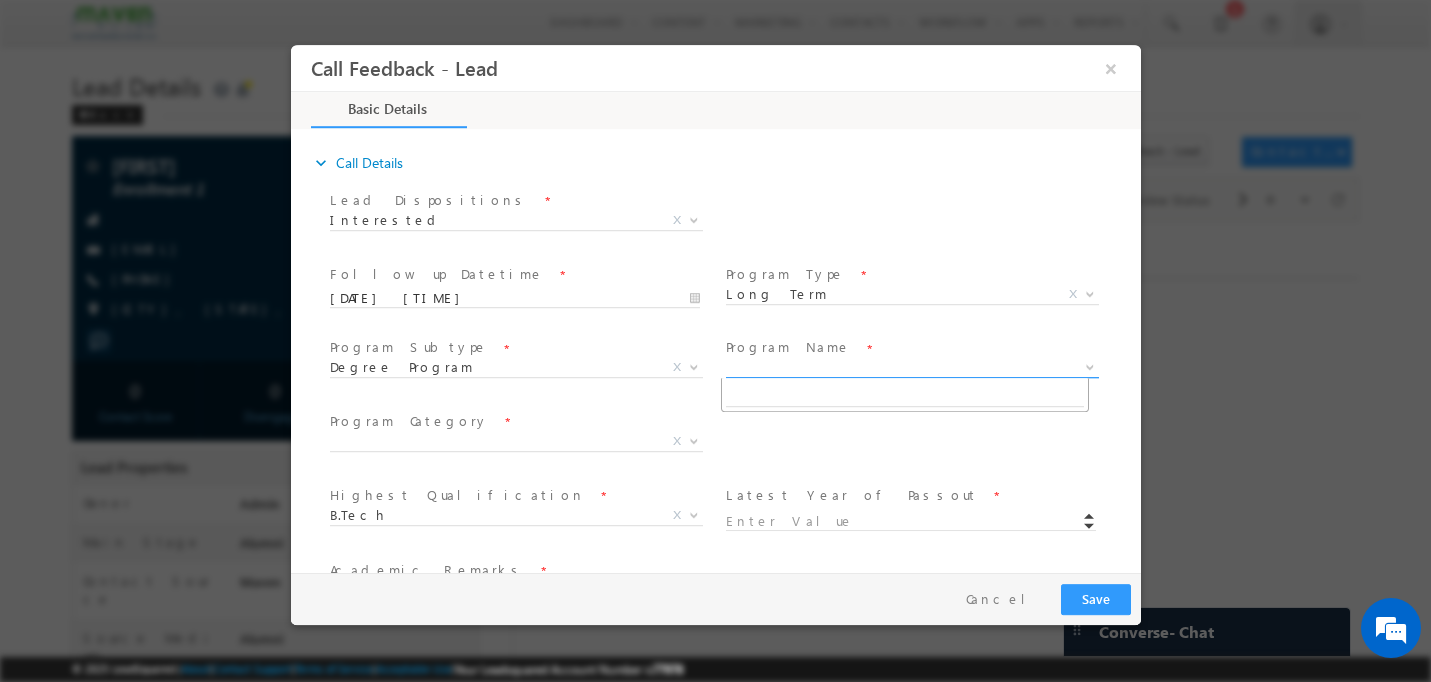 click on "X" at bounding box center (911, 368) 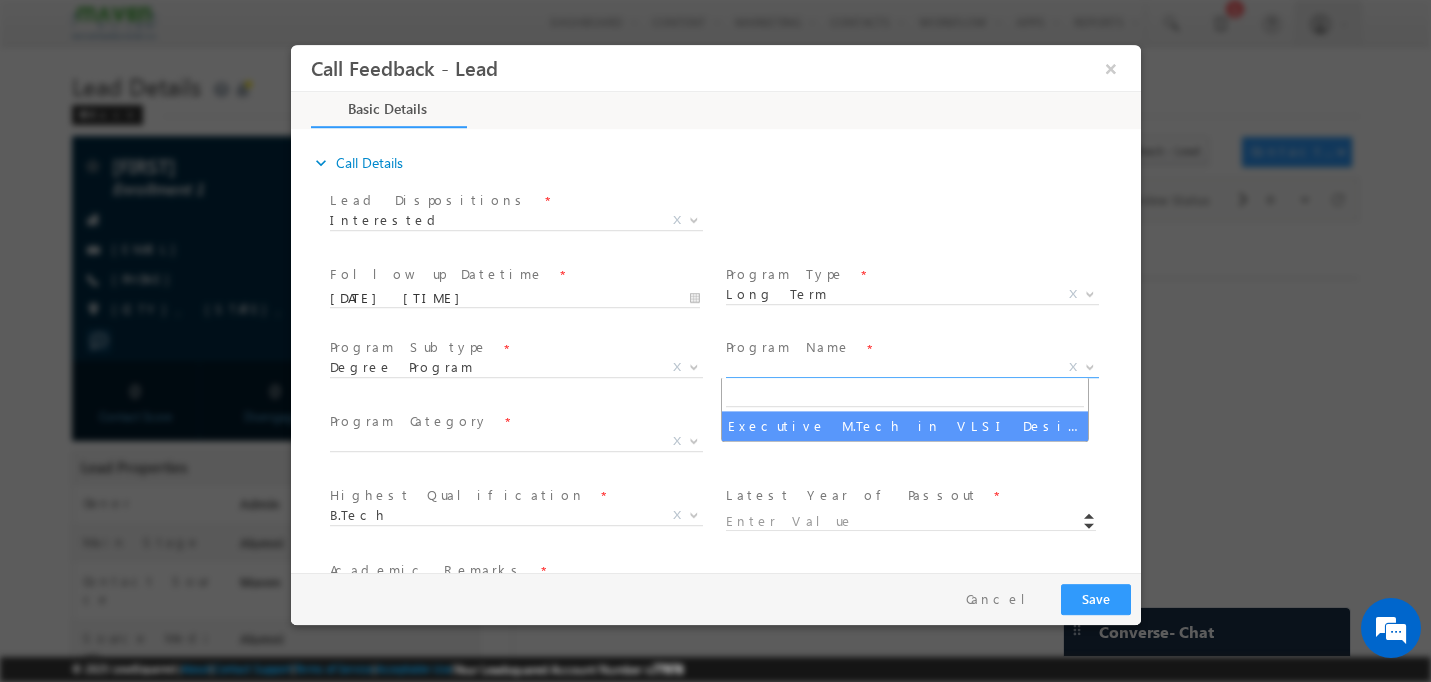 select on "Executive M.Tech in VLSI Design" 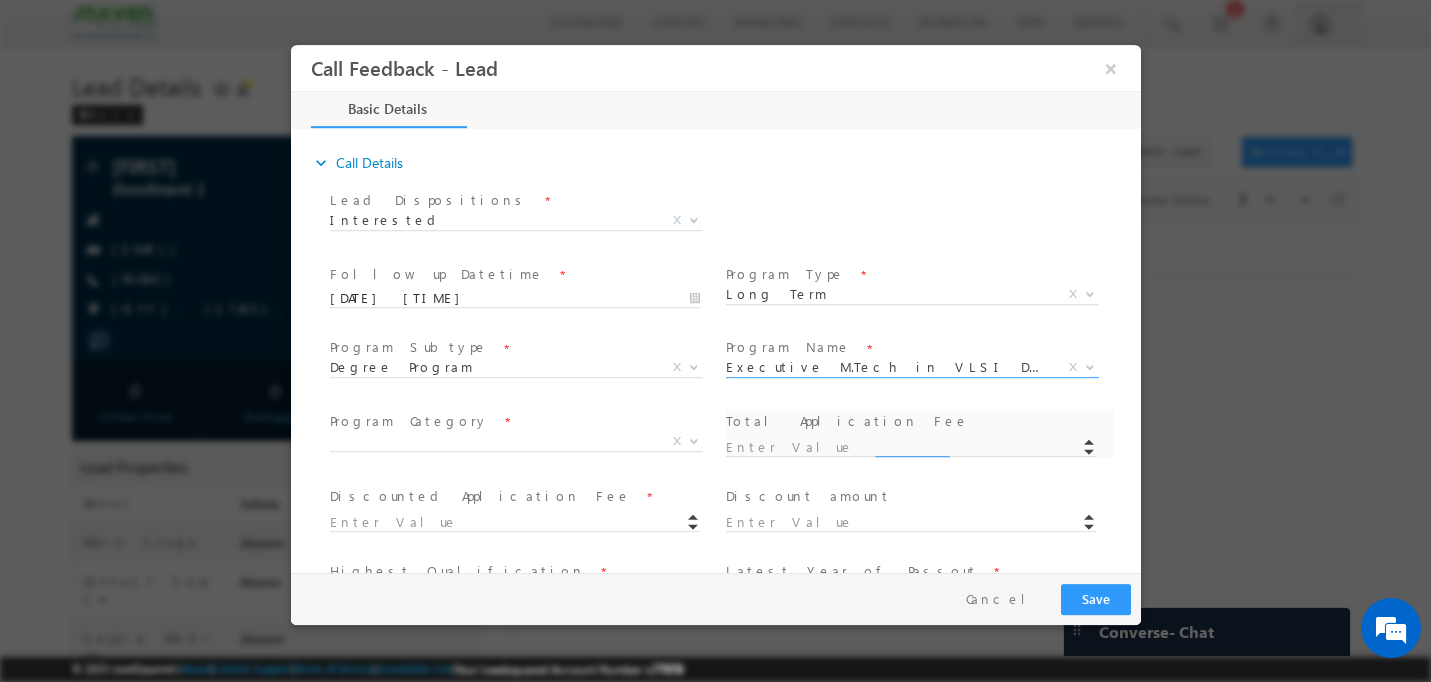type on "1180" 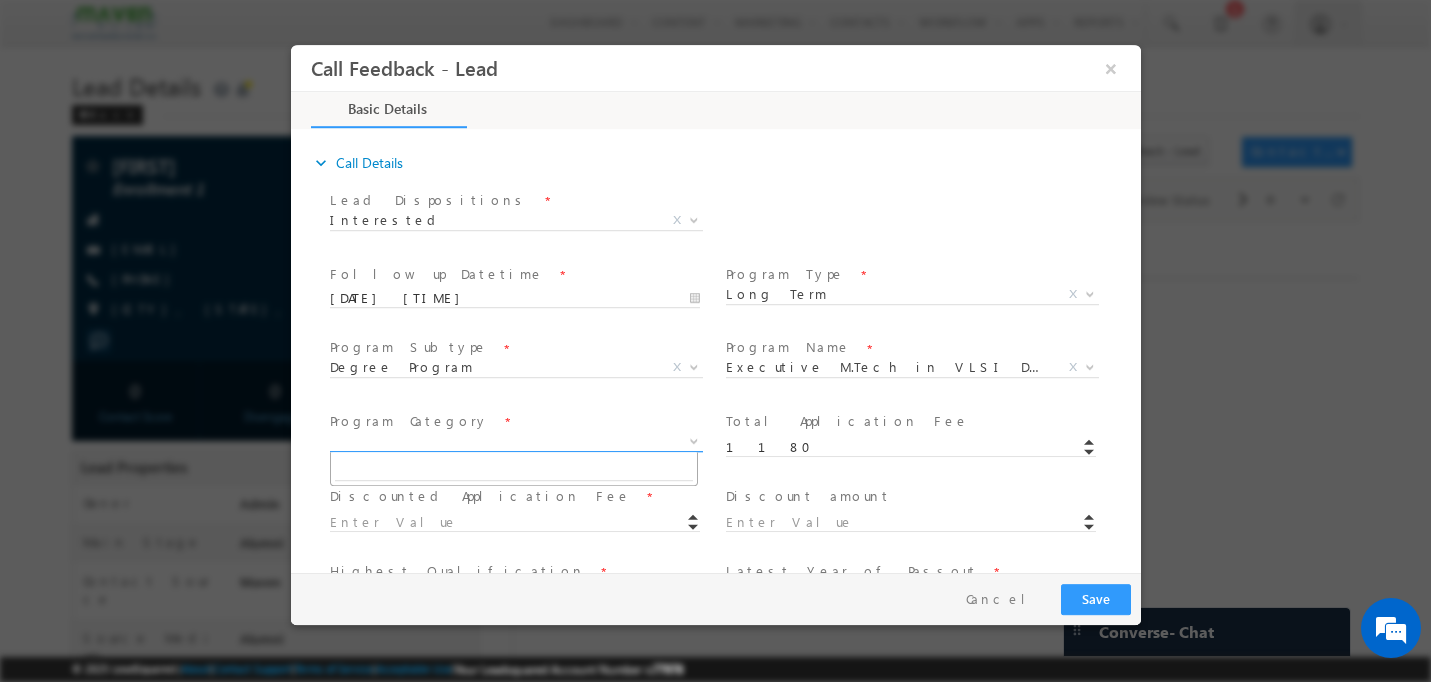 click on "X" at bounding box center (515, 442) 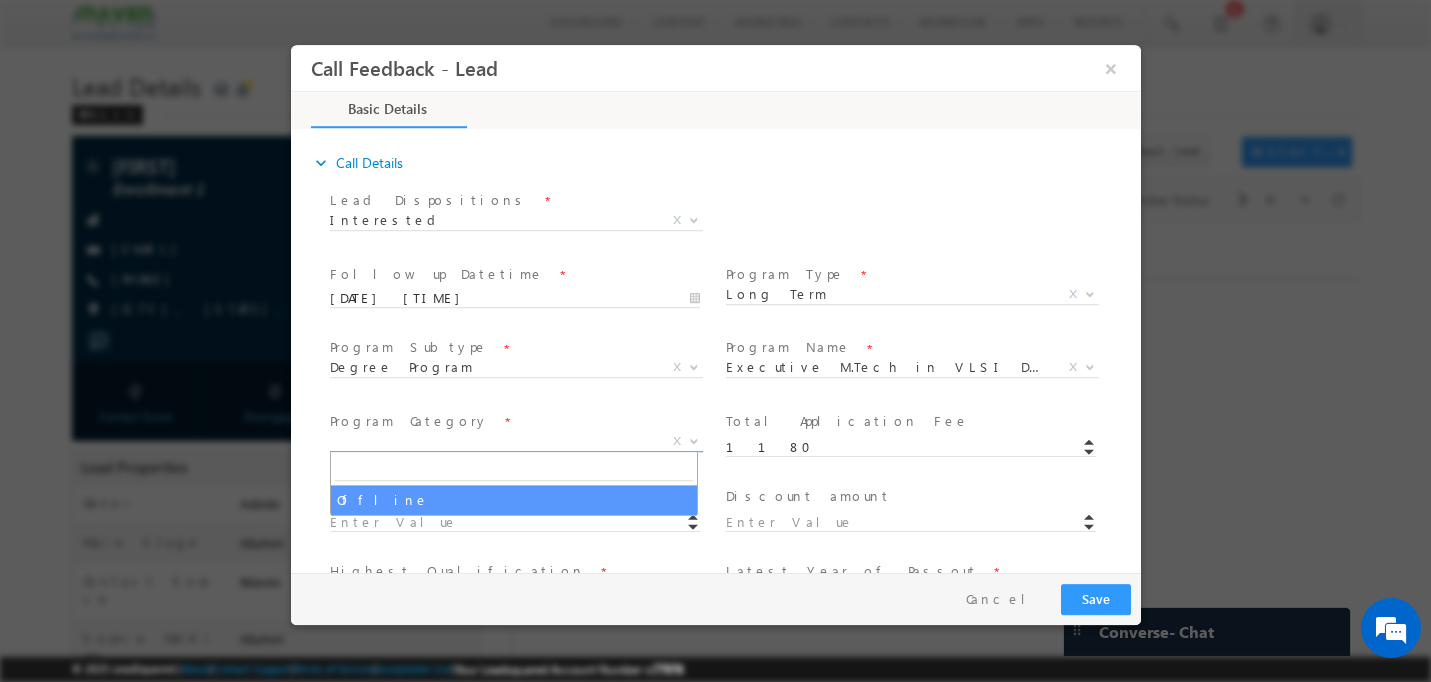 select on "Offline" 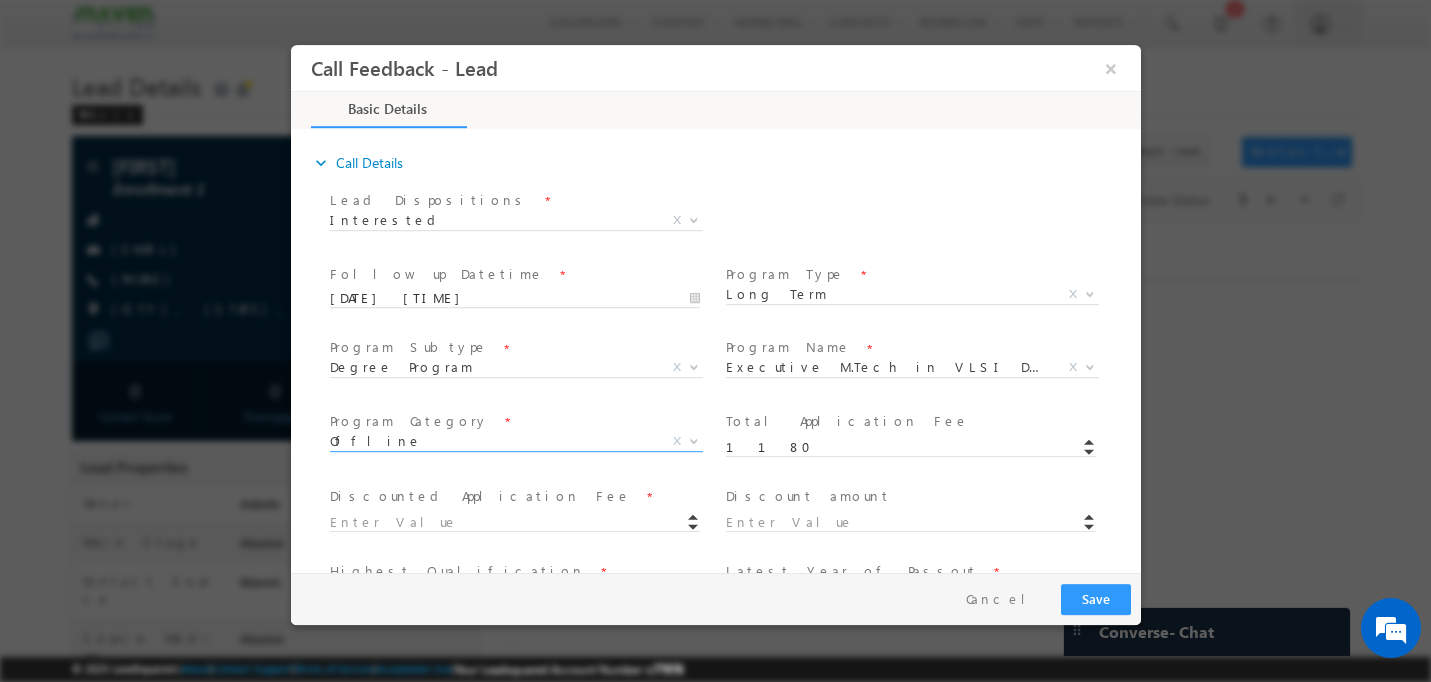 scroll, scrollTop: 267, scrollLeft: 0, axis: vertical 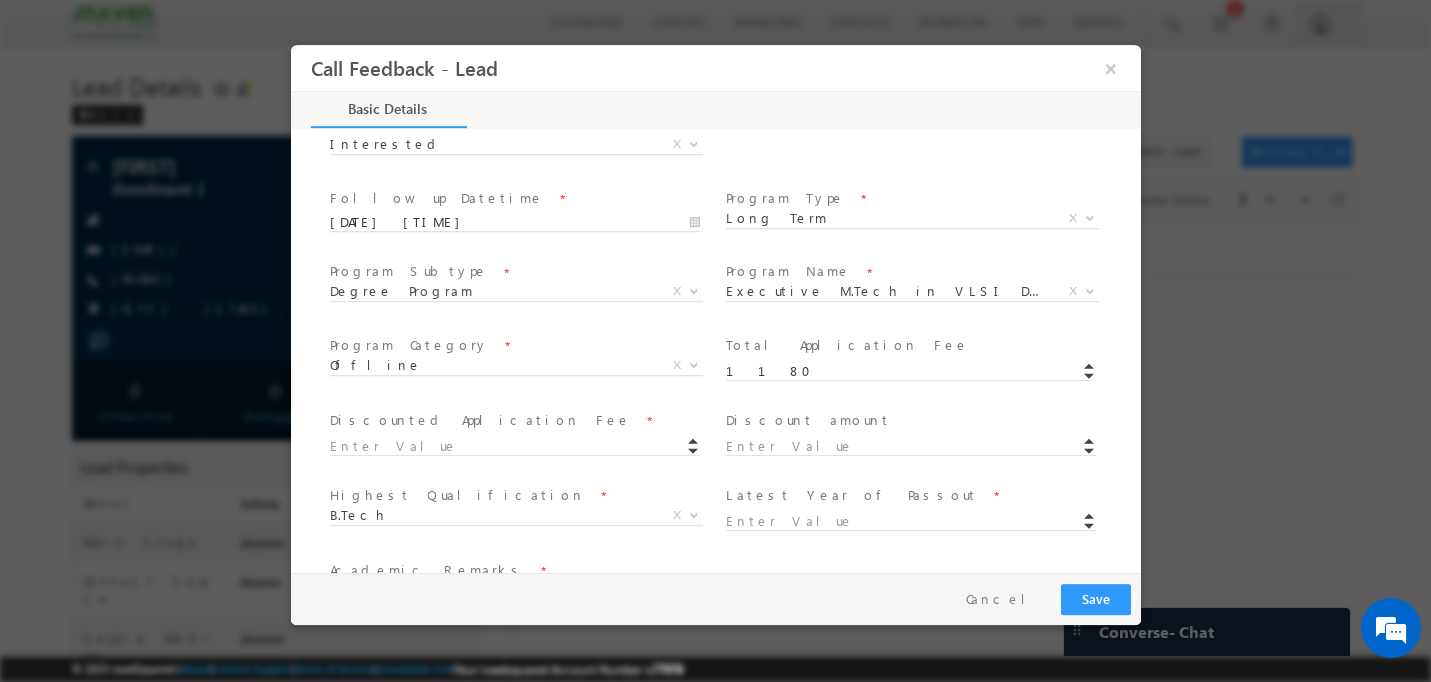 click on "Discounted Application Fee
*" at bounding box center (513, 421) 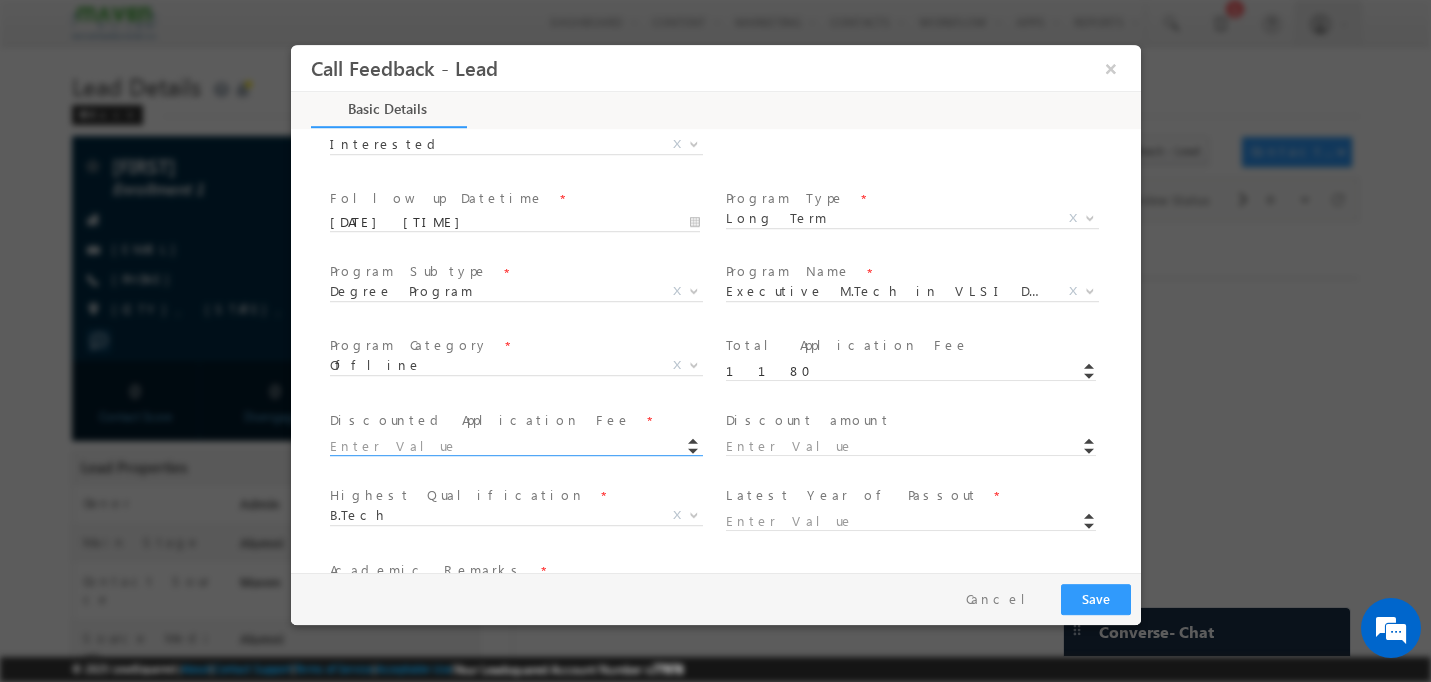 click at bounding box center (514, 447) 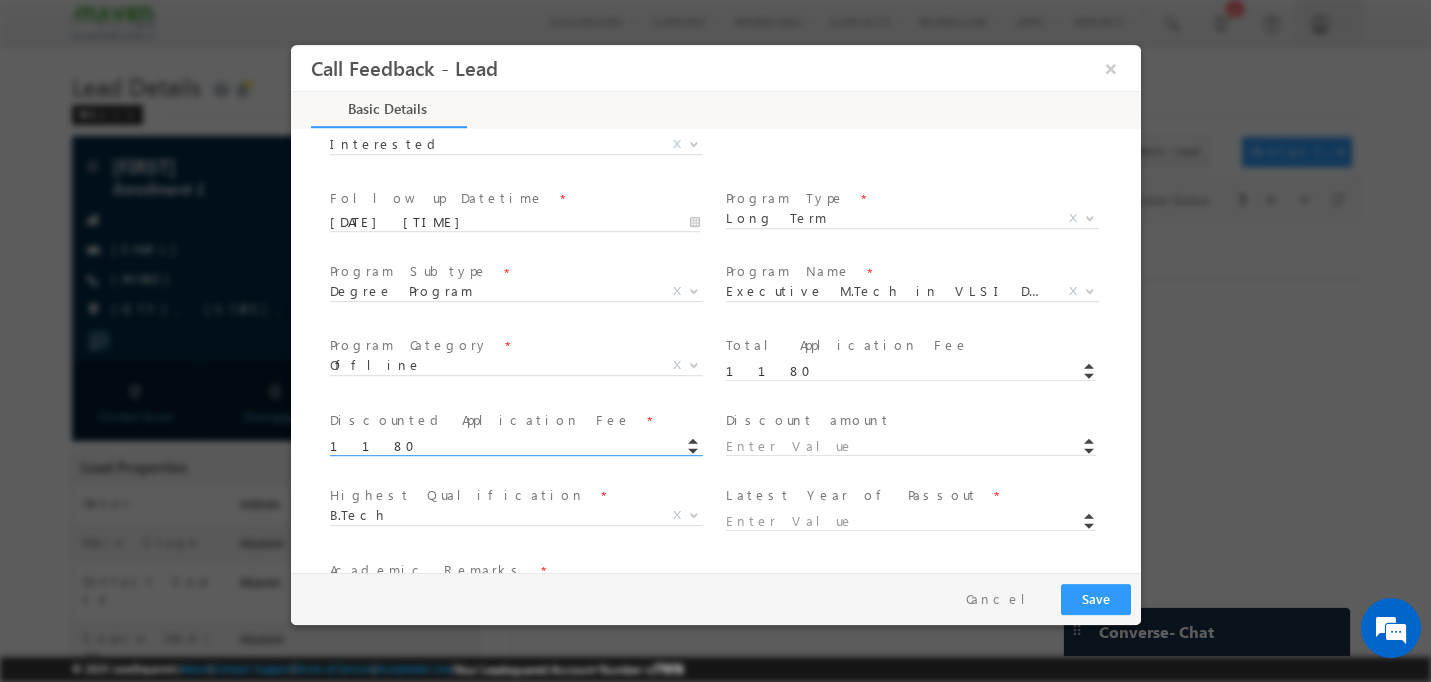 type on "1180.00" 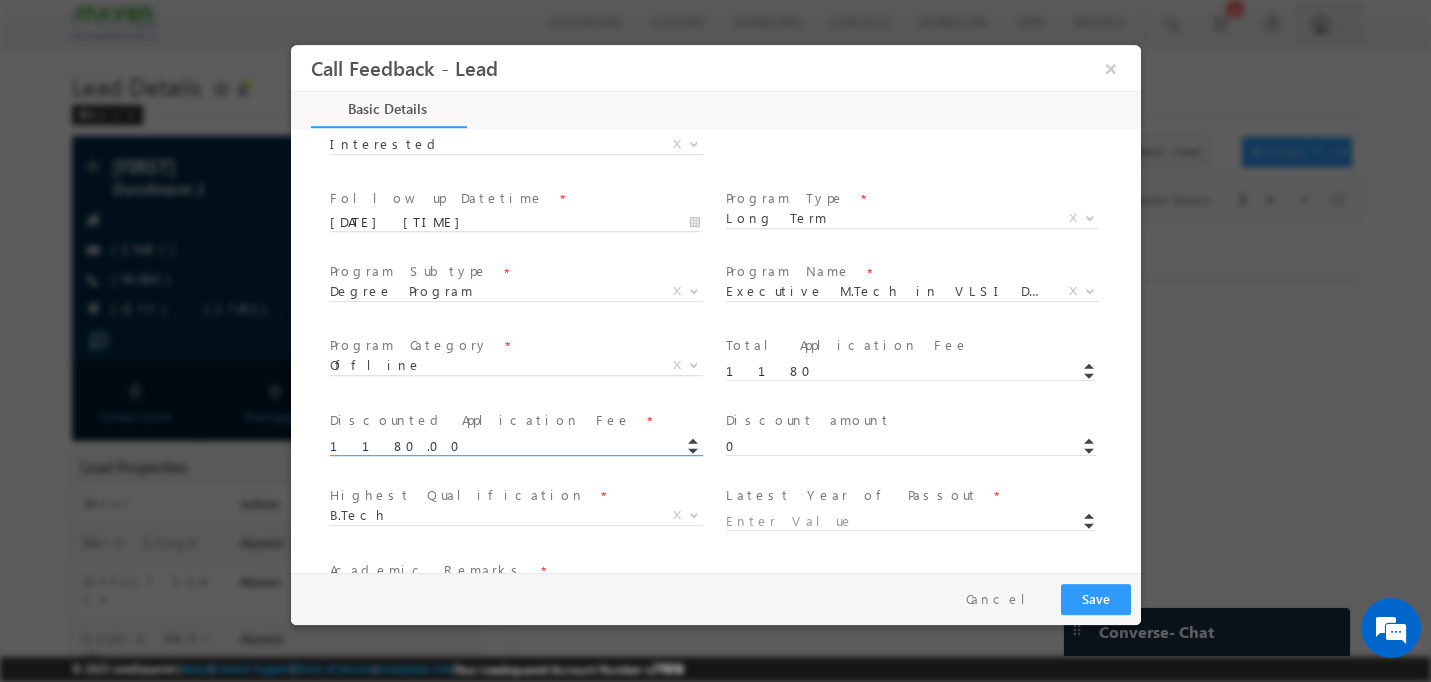 click on "0" at bounding box center [919, 445] 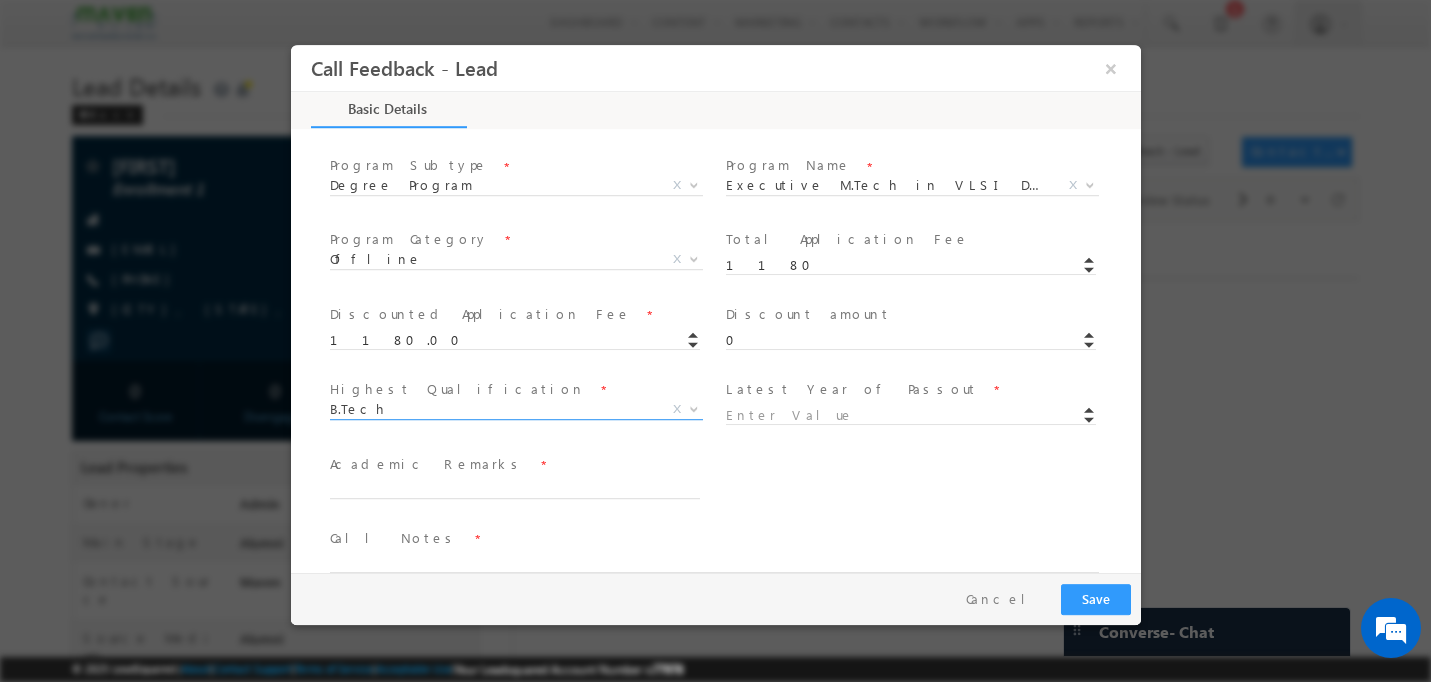 scroll, scrollTop: 375, scrollLeft: 0, axis: vertical 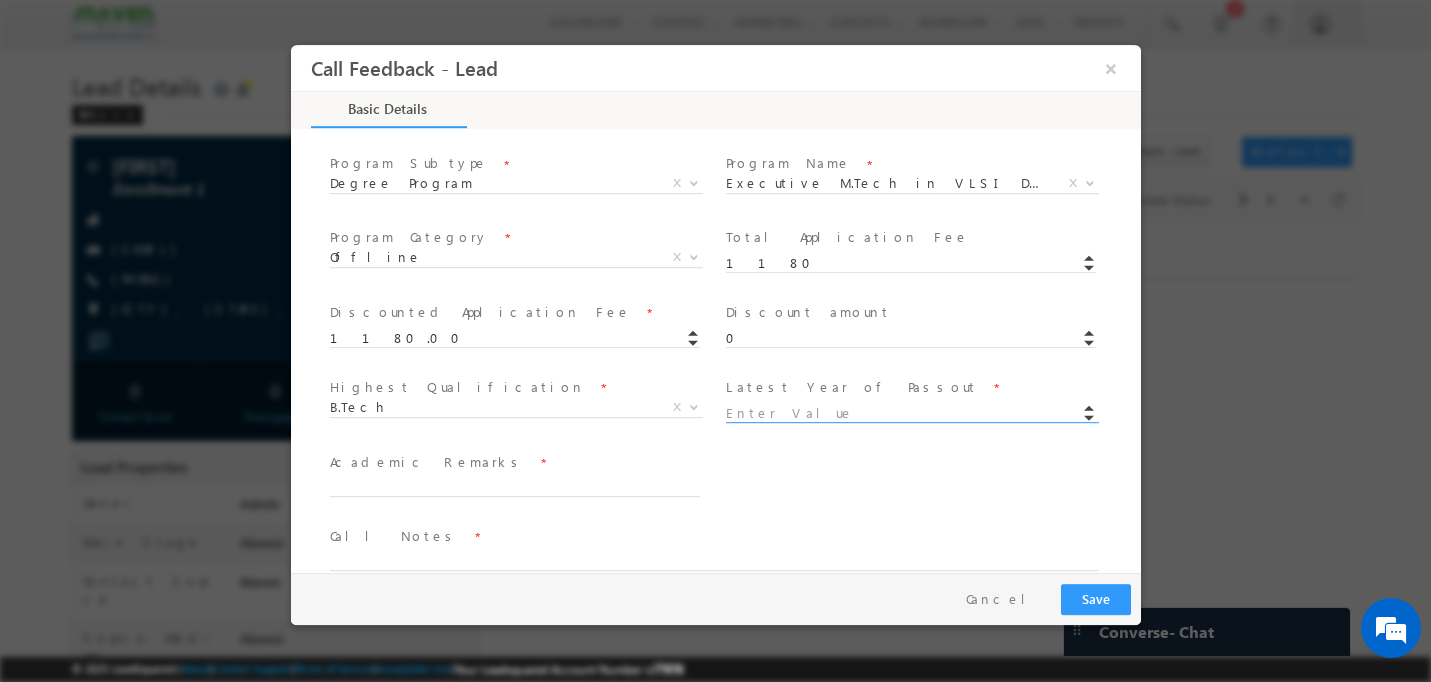 click at bounding box center (910, 414) 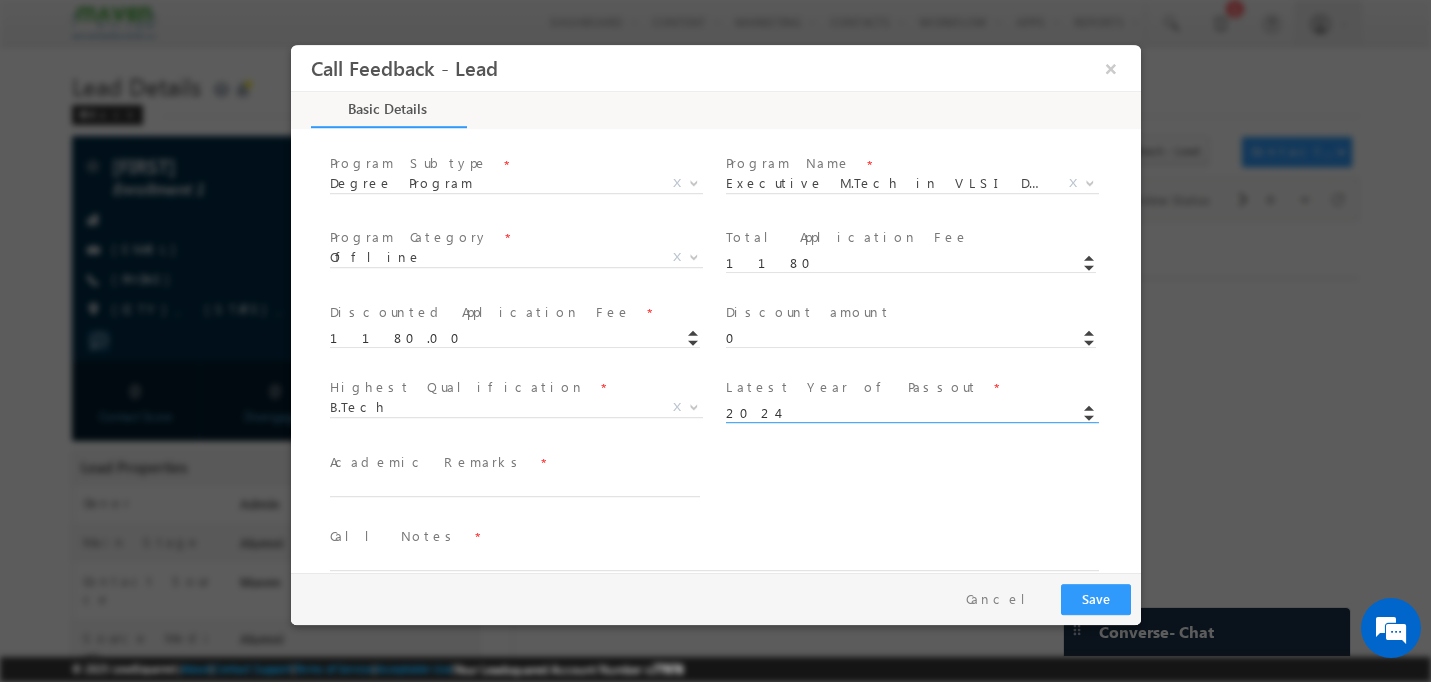 type on "2024" 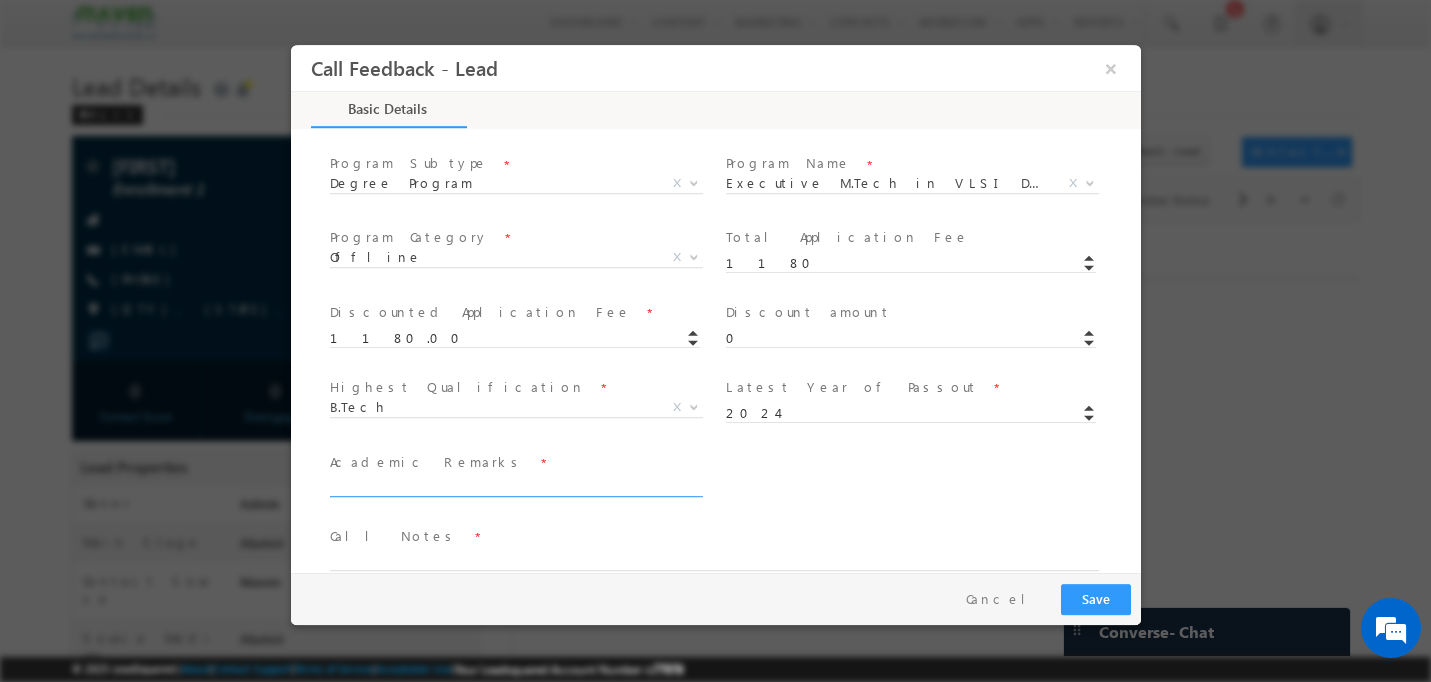 click at bounding box center [514, 485] 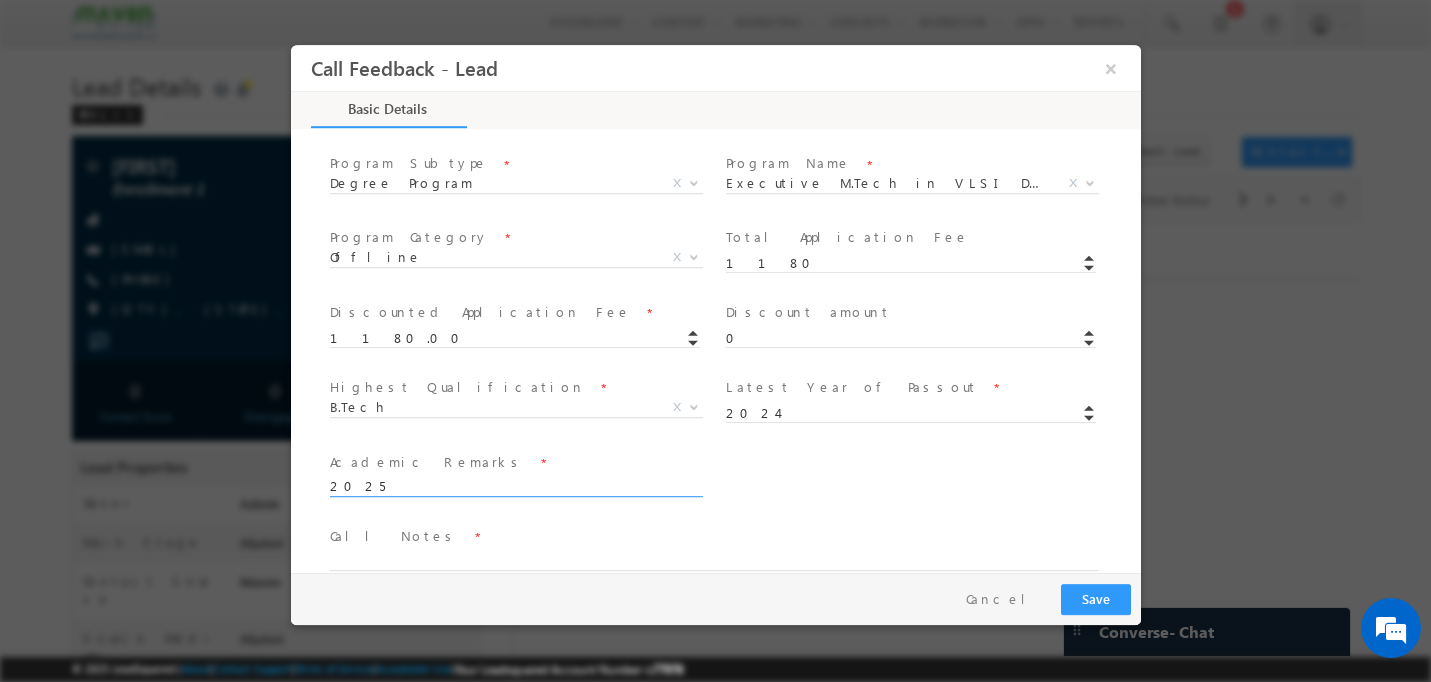 scroll, scrollTop: 405, scrollLeft: 0, axis: vertical 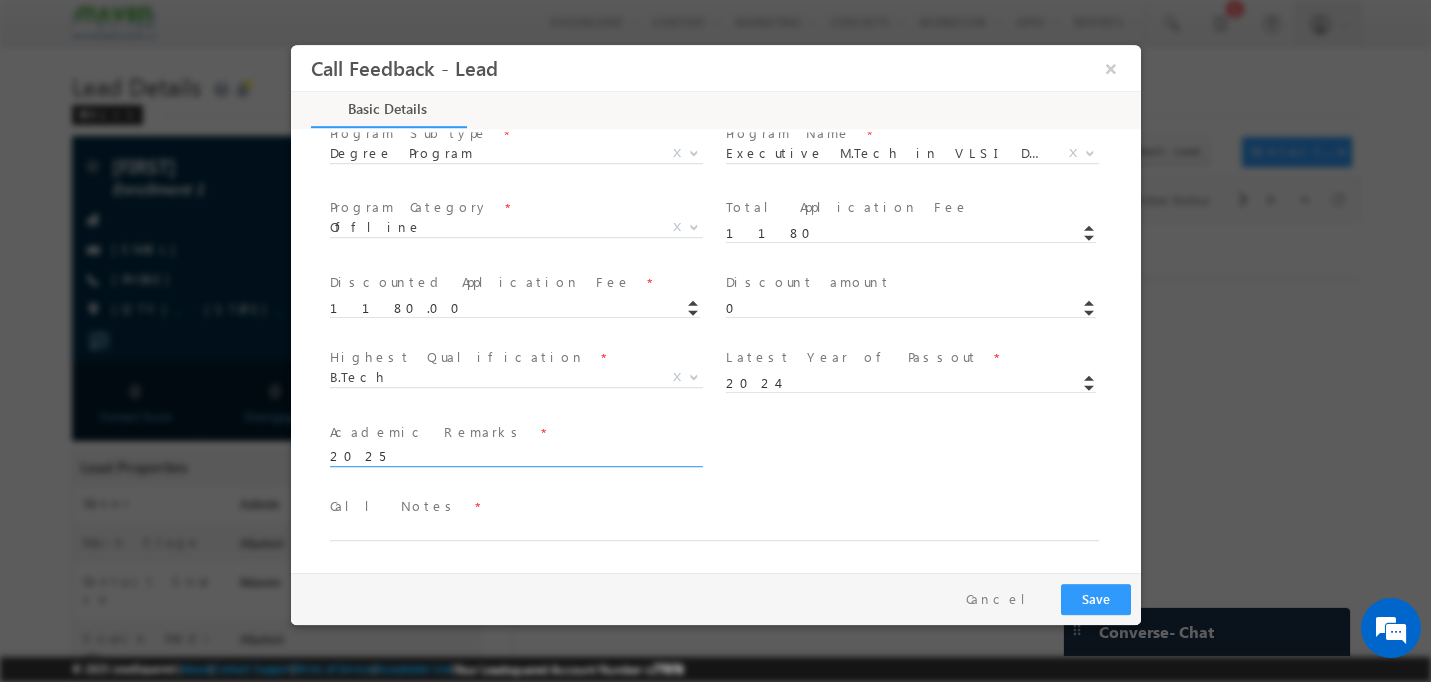 type on "2025" 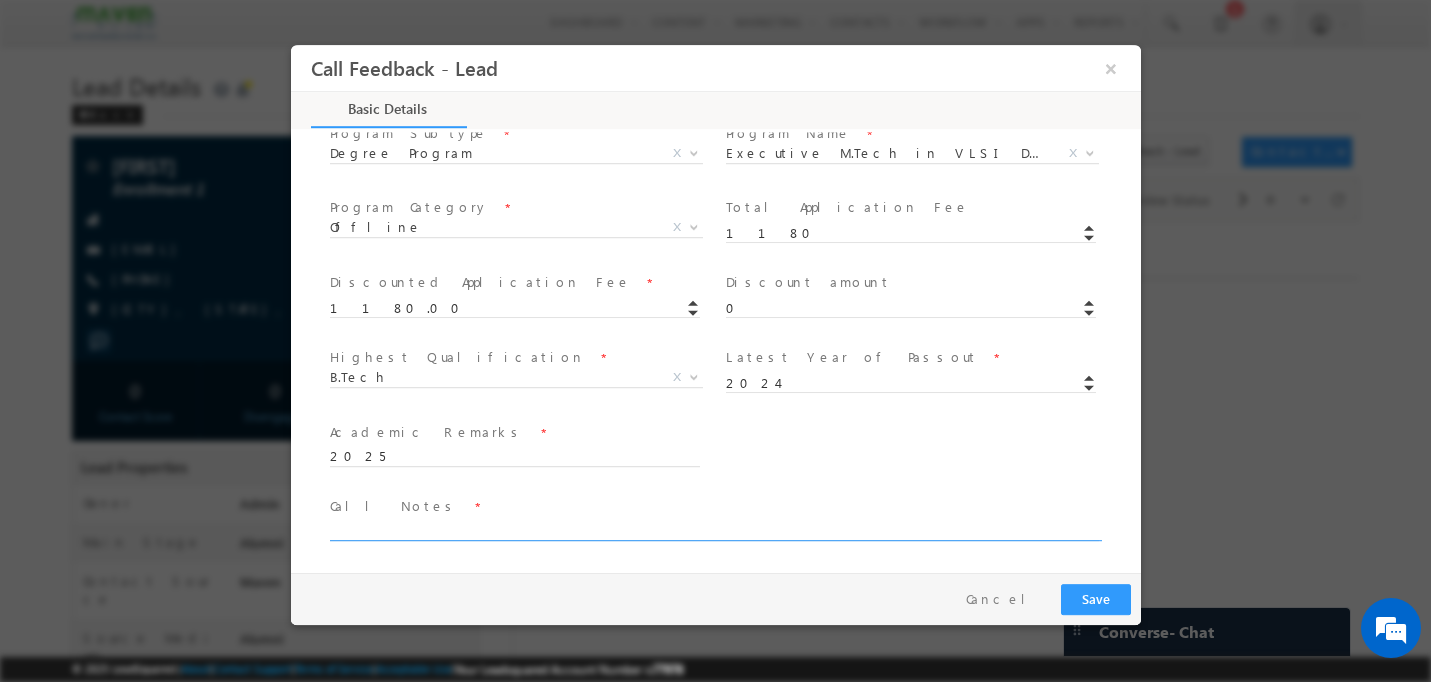 click at bounding box center [713, 529] 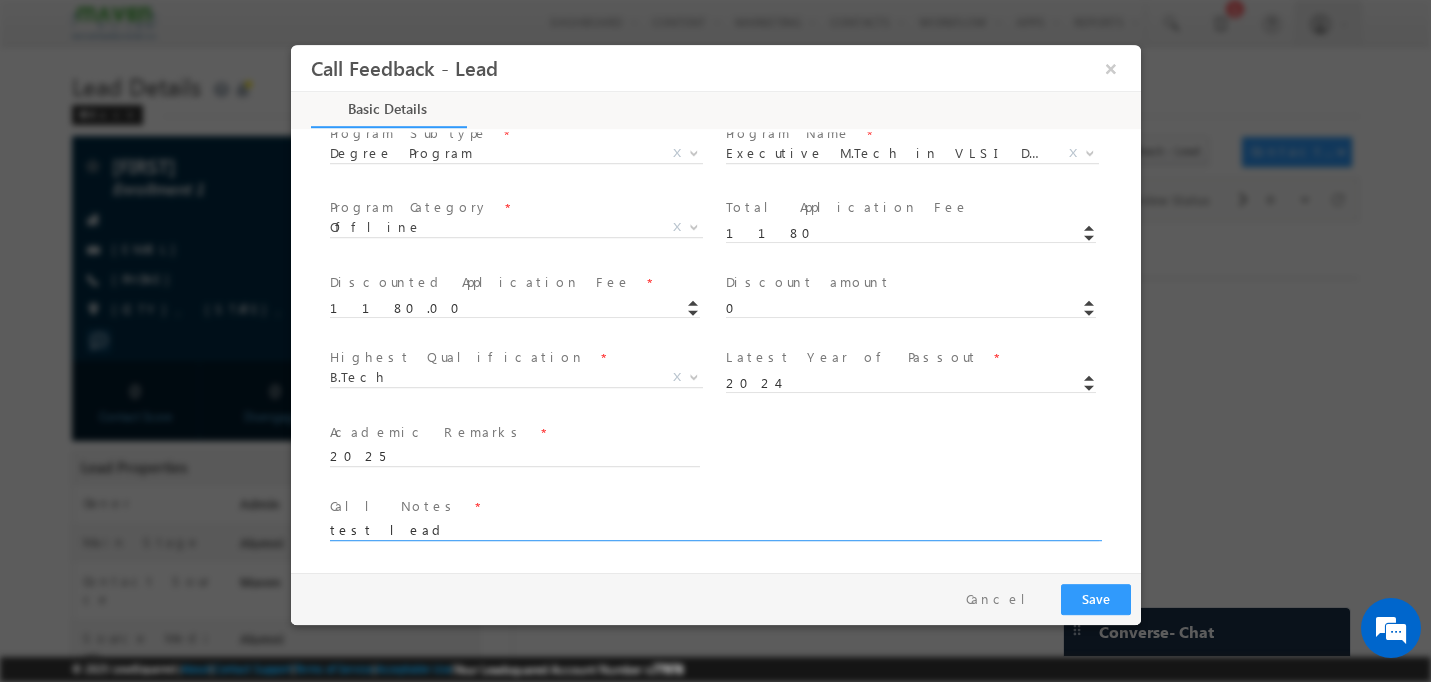 type on "test lead" 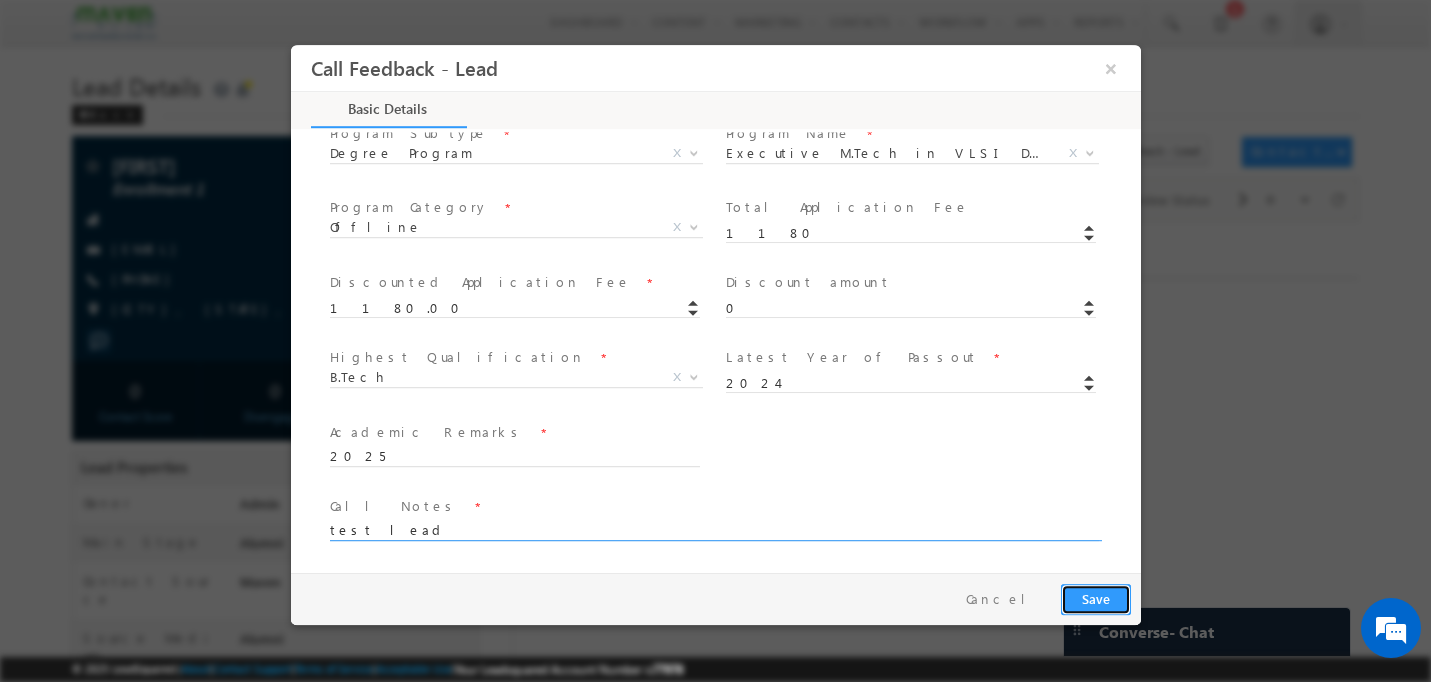 click on "Save" at bounding box center (1095, 599) 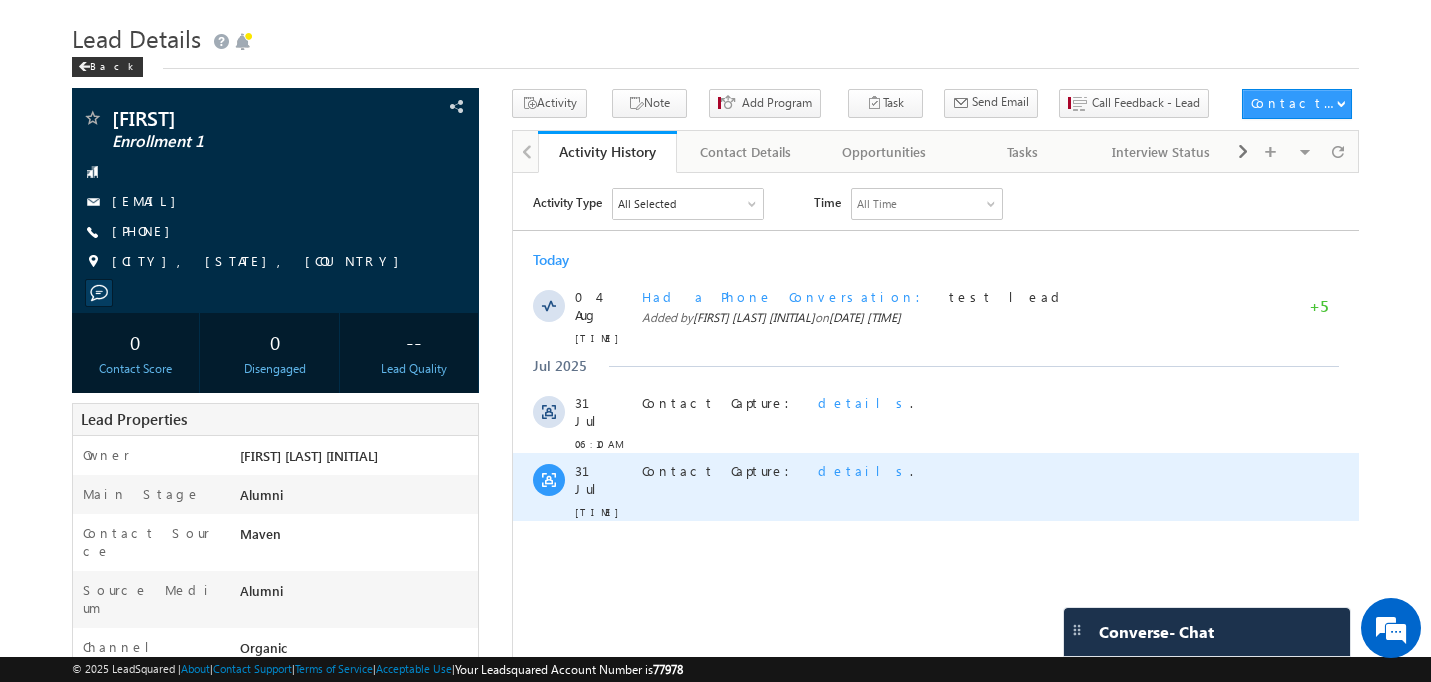 scroll, scrollTop: 0, scrollLeft: 0, axis: both 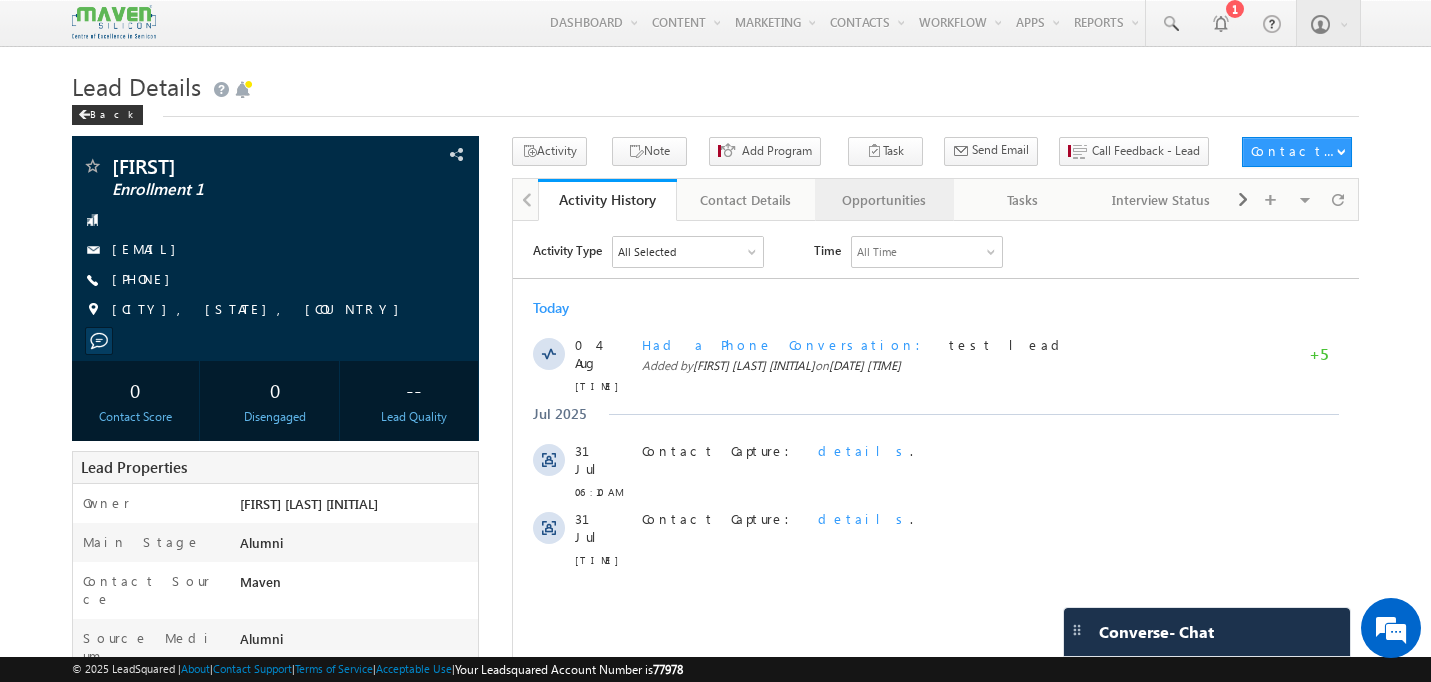 click on "Opportunities" at bounding box center (883, 200) 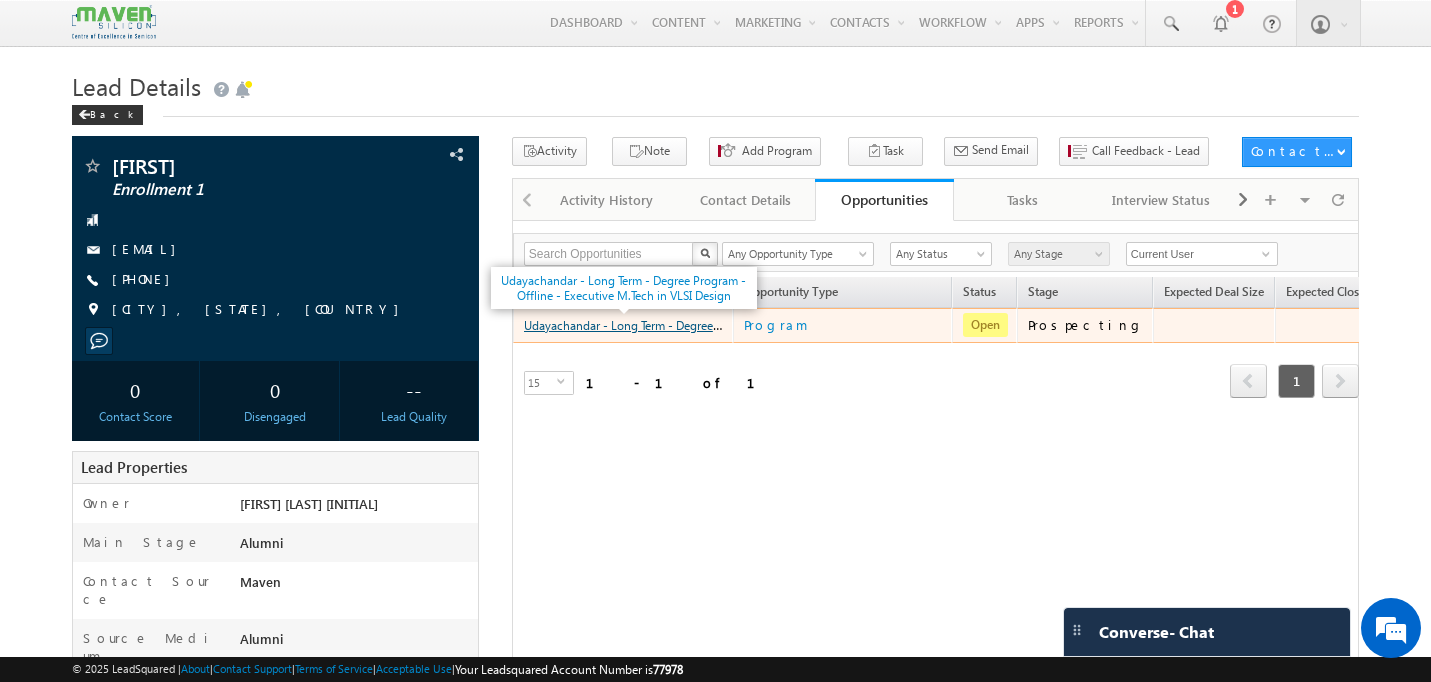 click on "Udayachandar - Long Term - Degree Program - Offline - Executive M.Tech in VLSI Design" at bounding box center (755, 324) 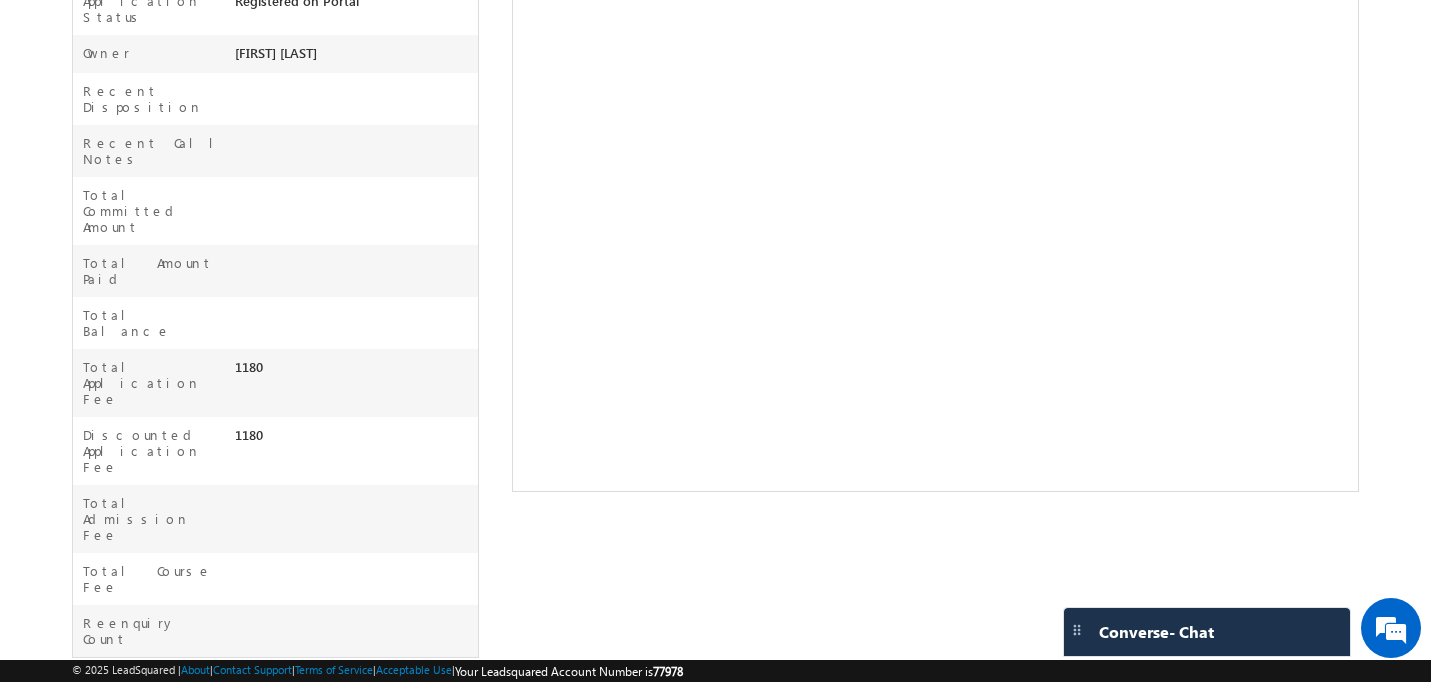scroll, scrollTop: 0, scrollLeft: 0, axis: both 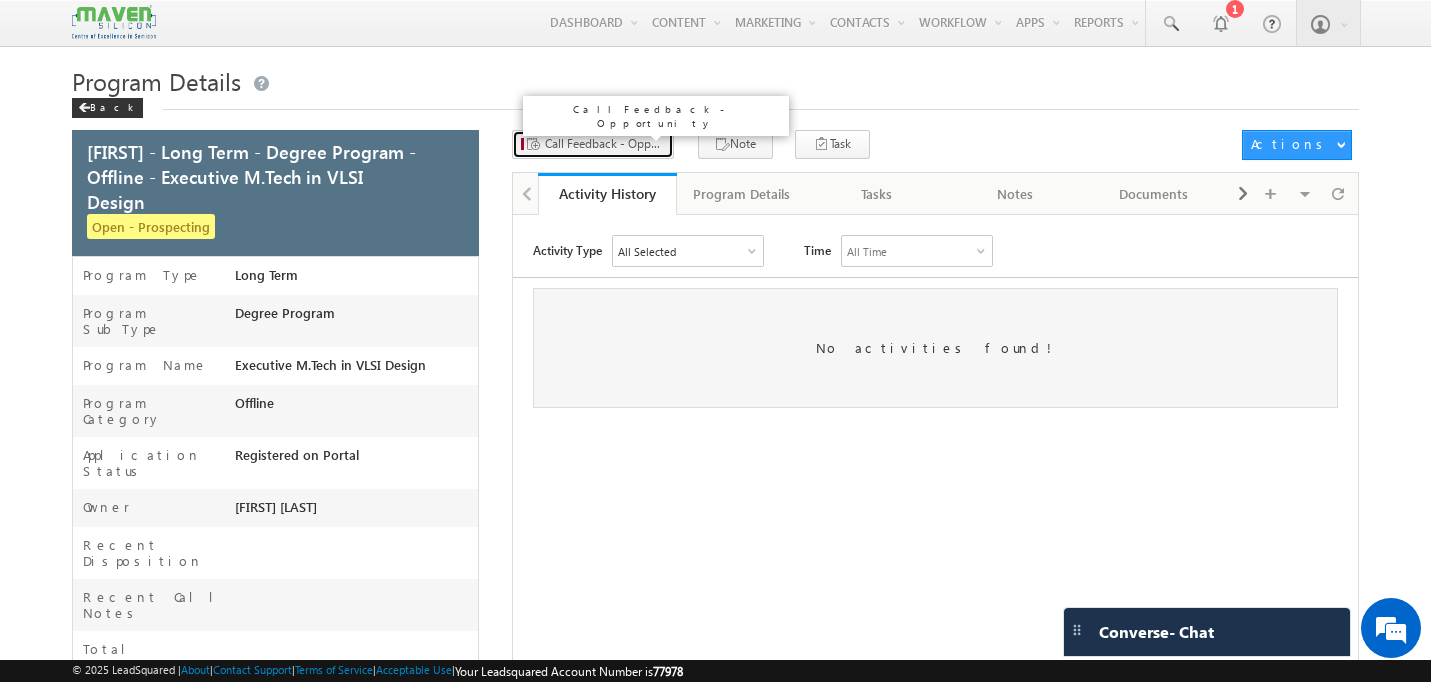 click on "Call Feedback - Opportunity" at bounding box center (605, 144) 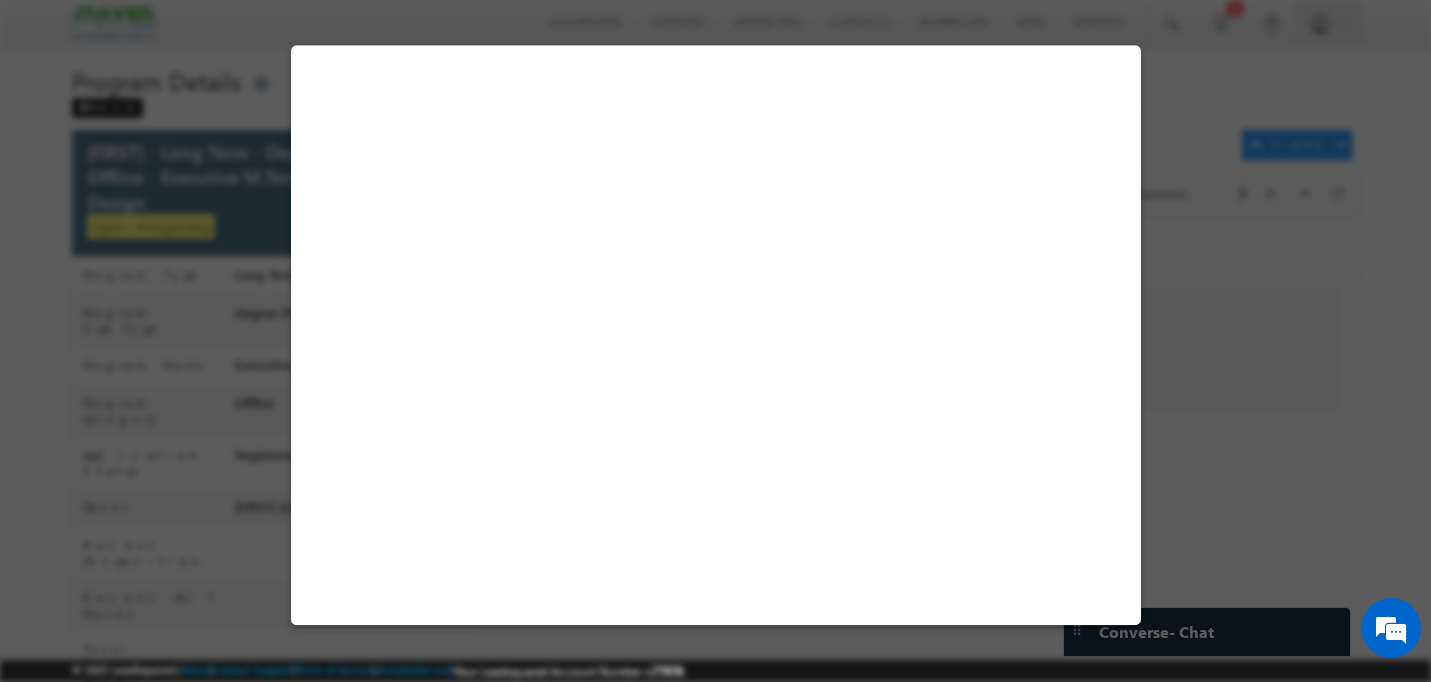 select on "Prospecting" 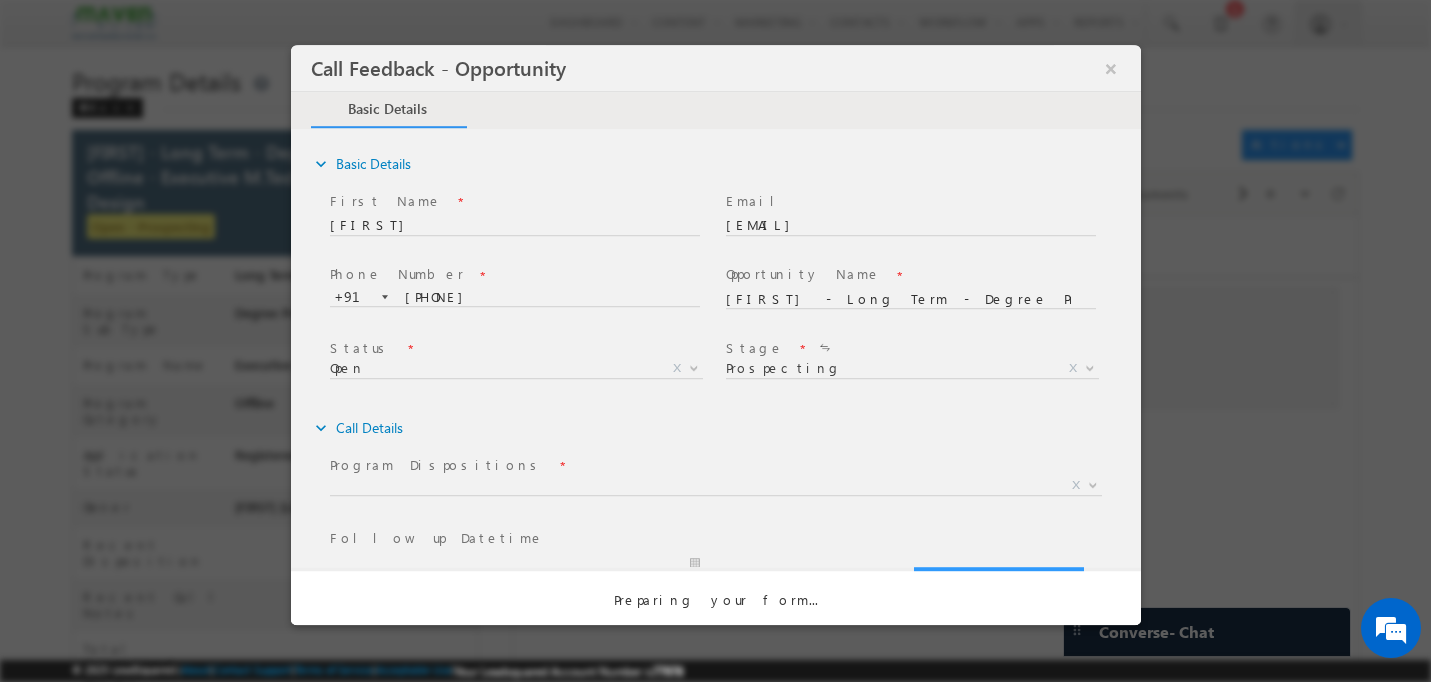 scroll, scrollTop: 0, scrollLeft: 0, axis: both 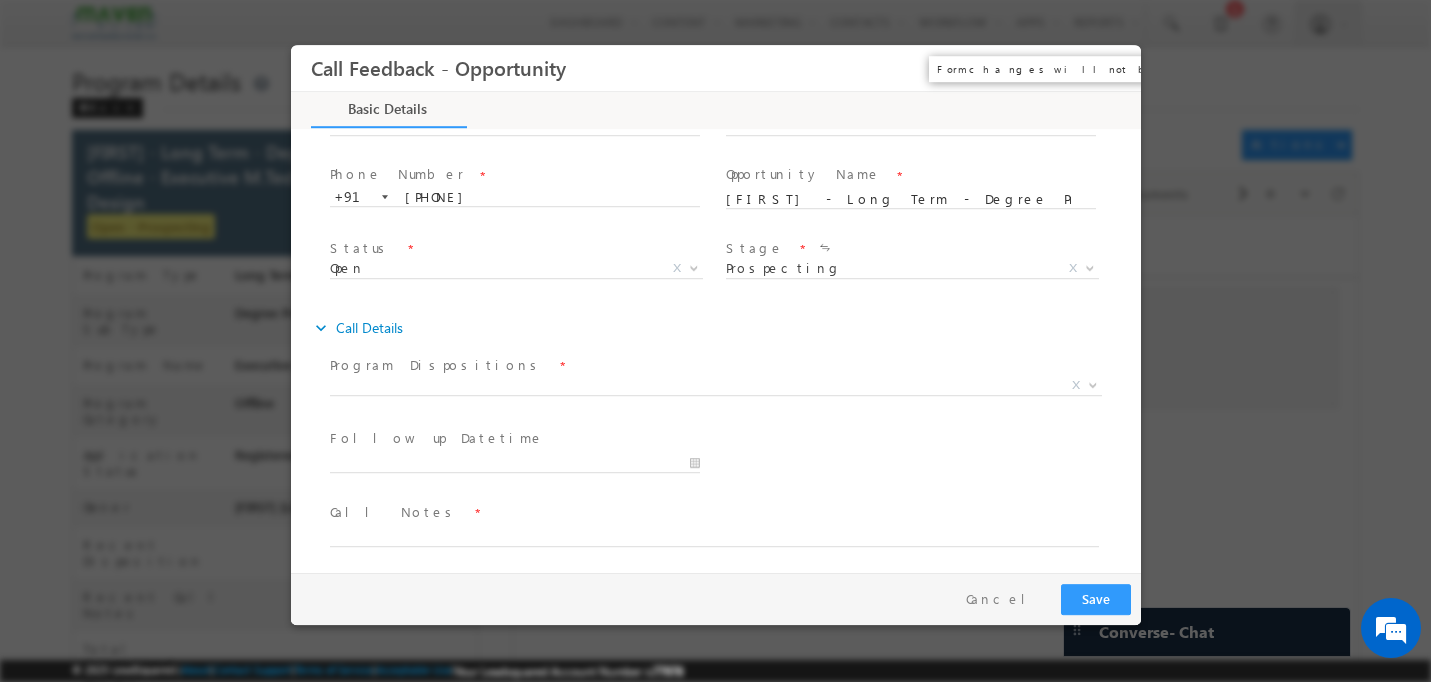 click on "×" at bounding box center [1110, 68] 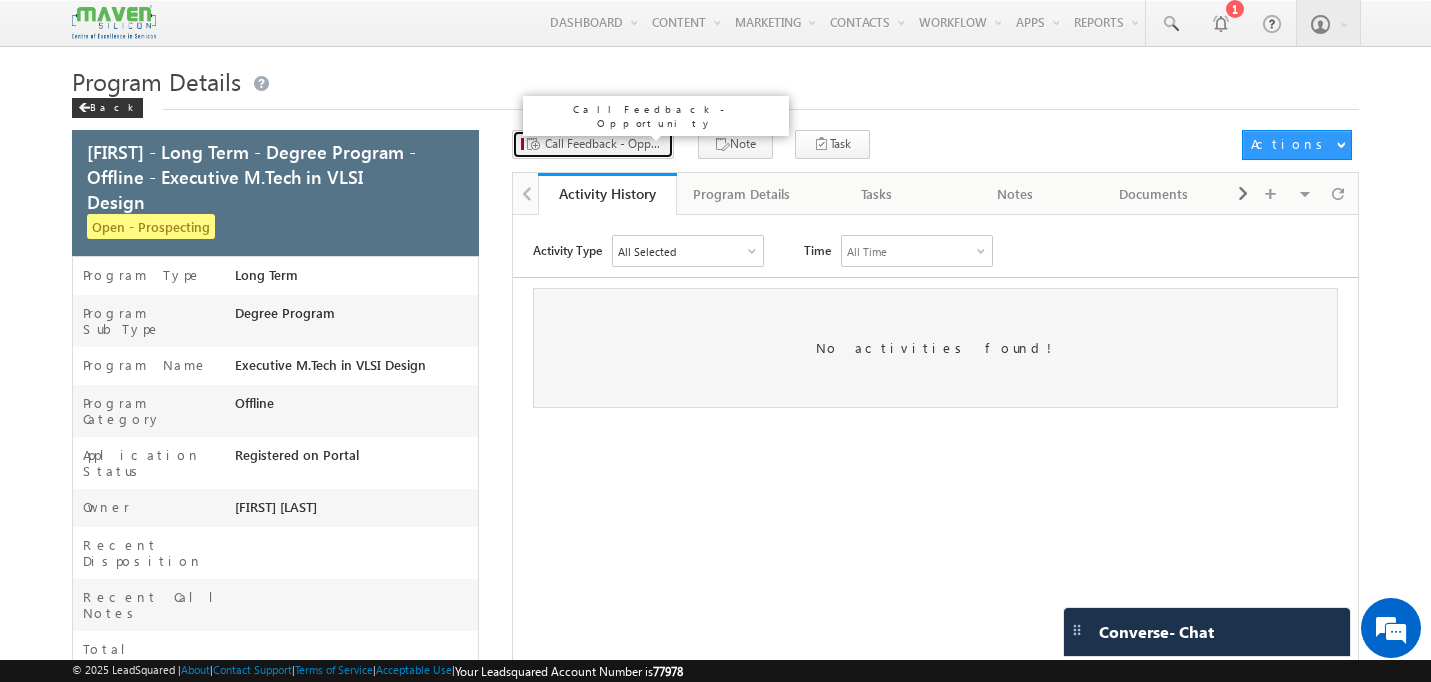 click on "Call Feedback - Opportunity" at bounding box center (605, 144) 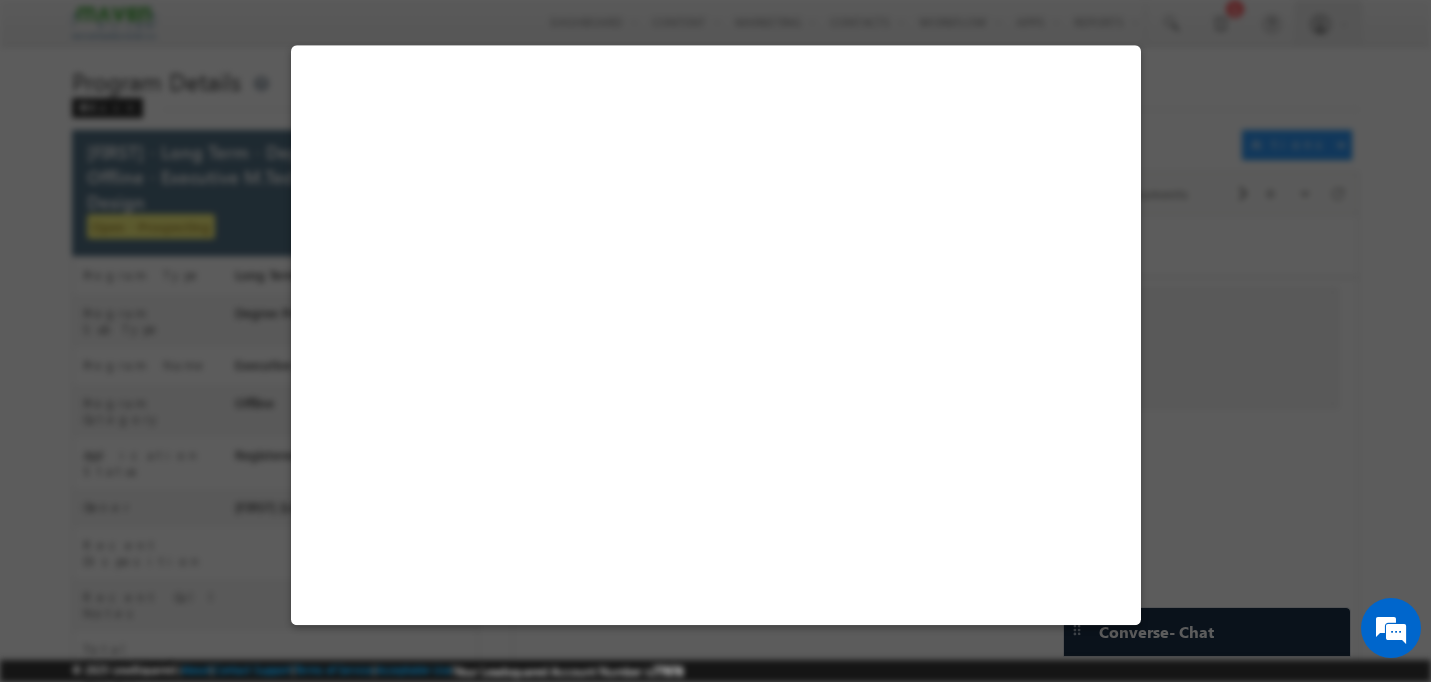 select on "Prospecting" 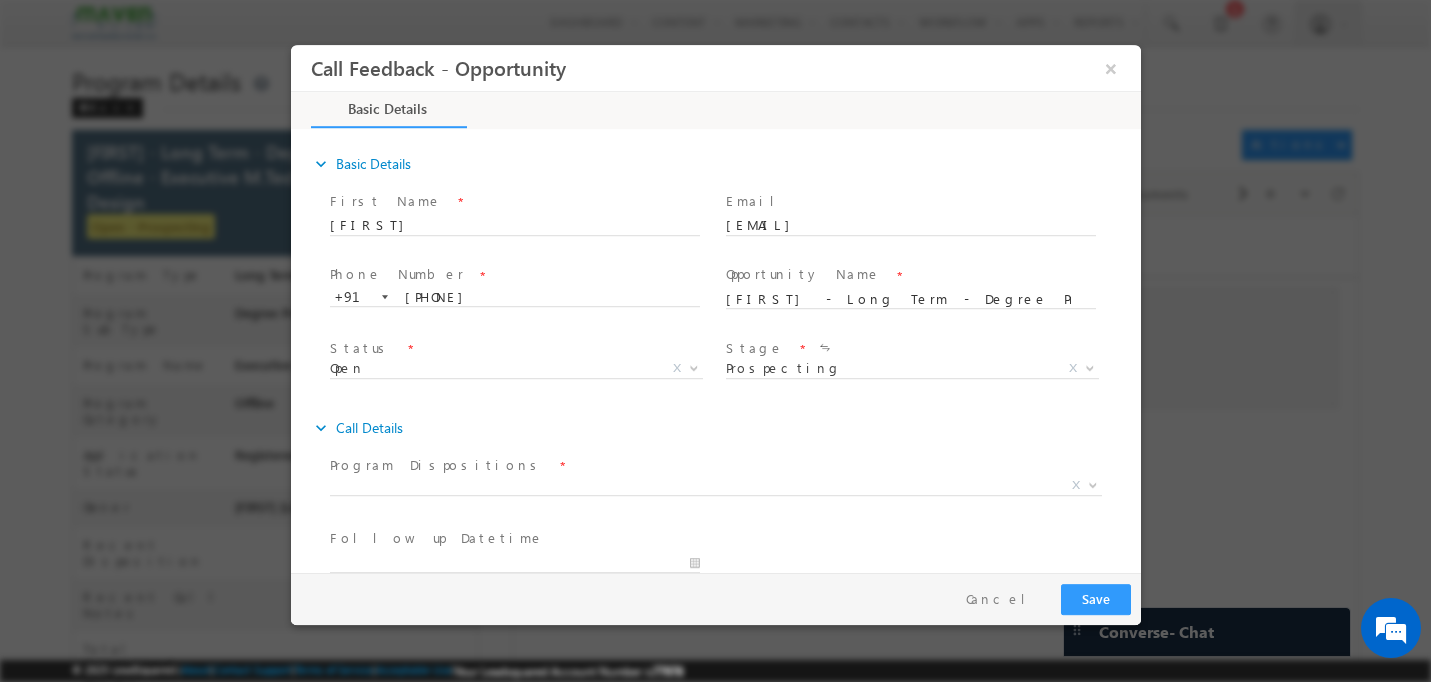 scroll, scrollTop: 0, scrollLeft: 0, axis: both 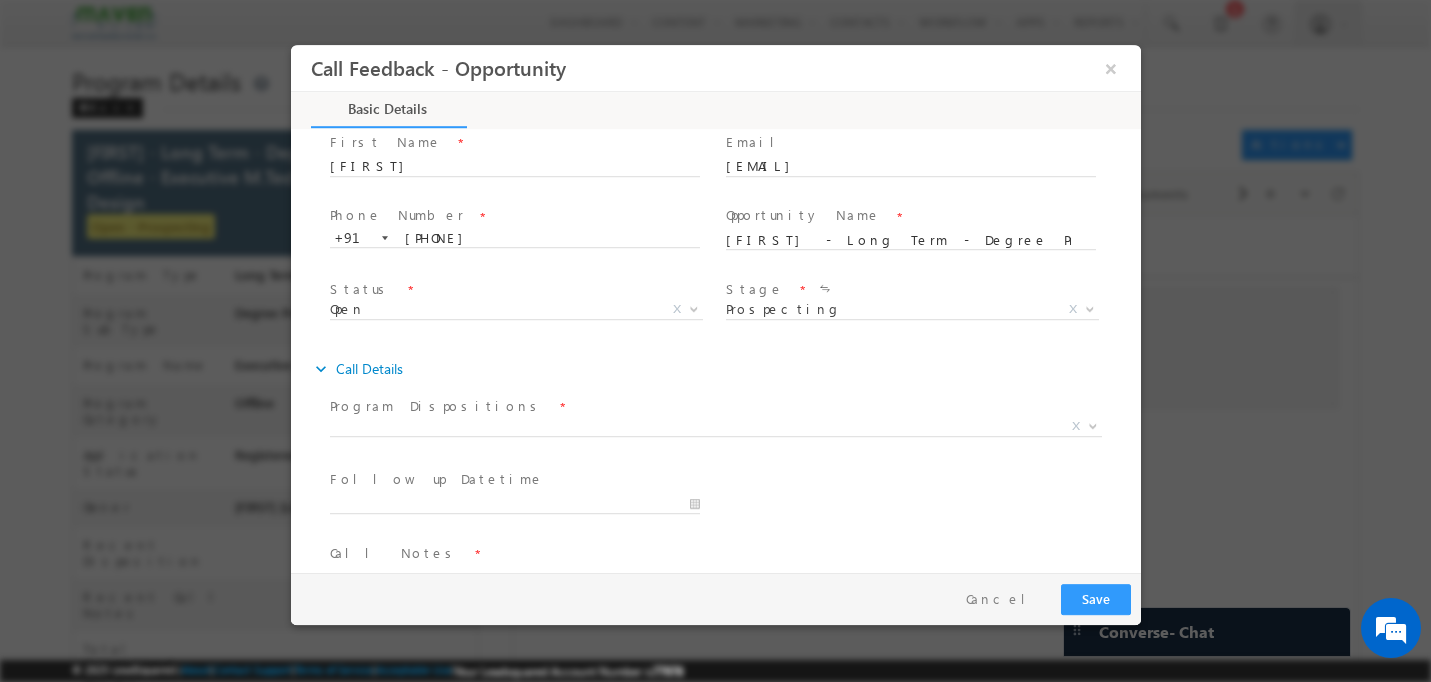 click at bounding box center [702, 451] 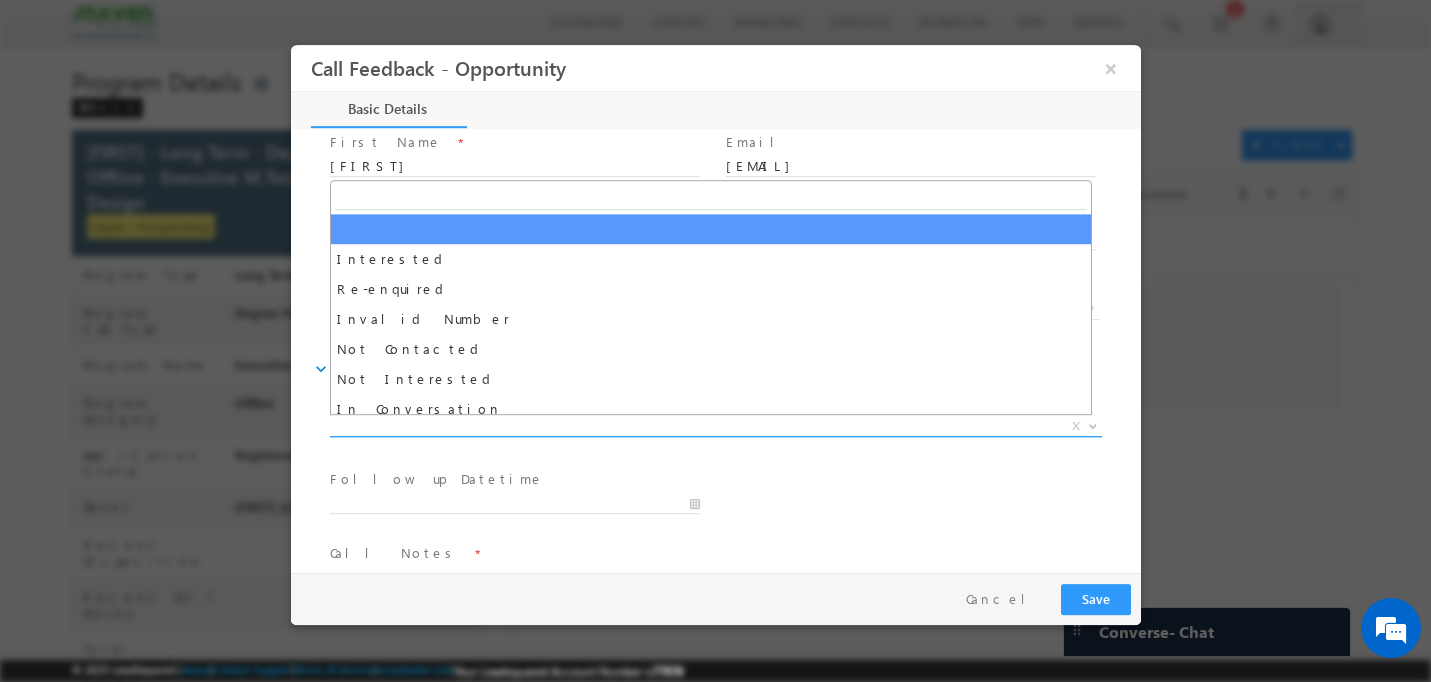 click on "X" at bounding box center (715, 427) 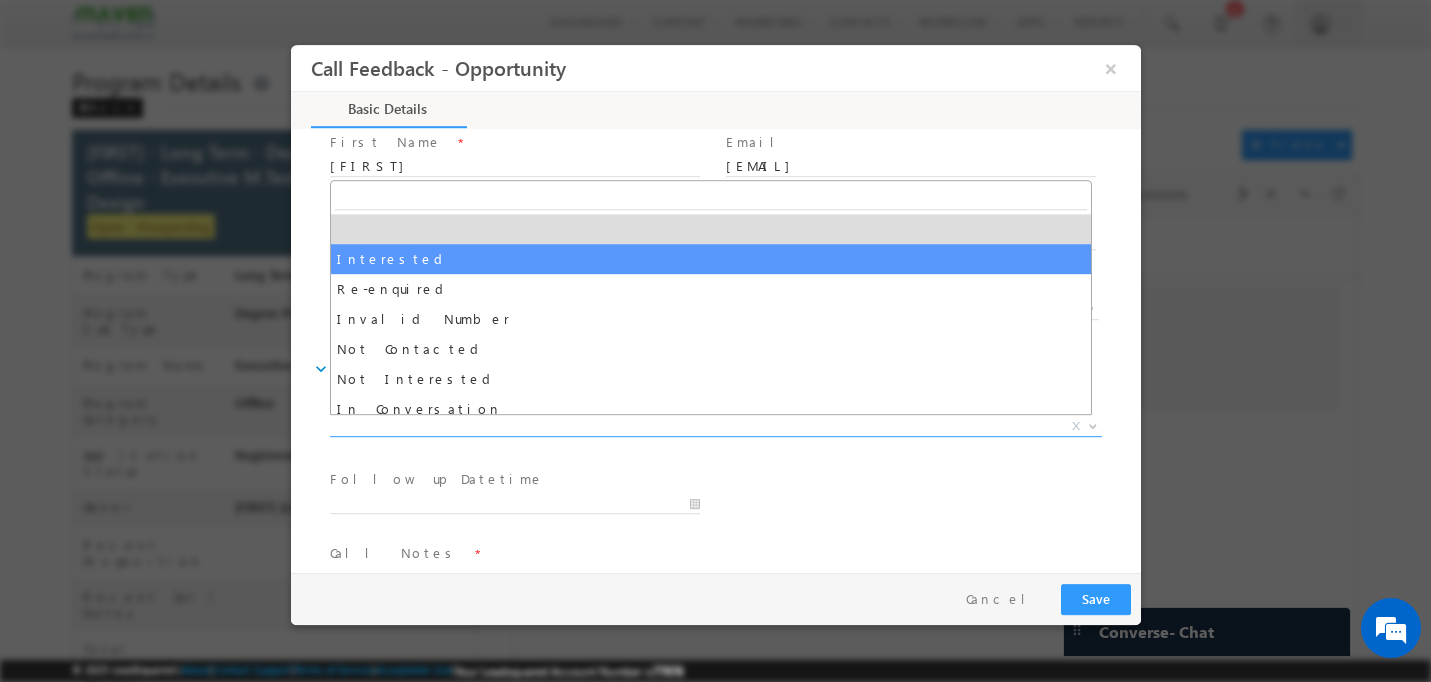 select on "Interested" 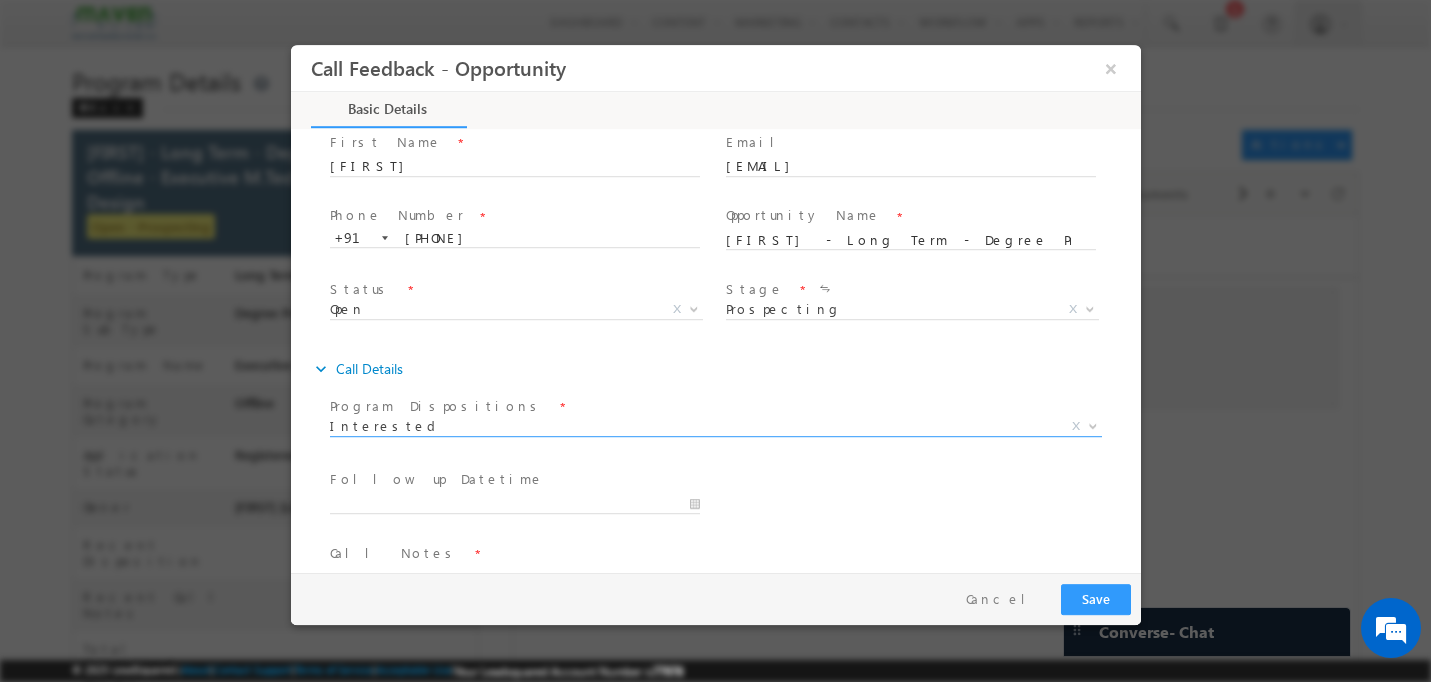 scroll, scrollTop: 106, scrollLeft: 0, axis: vertical 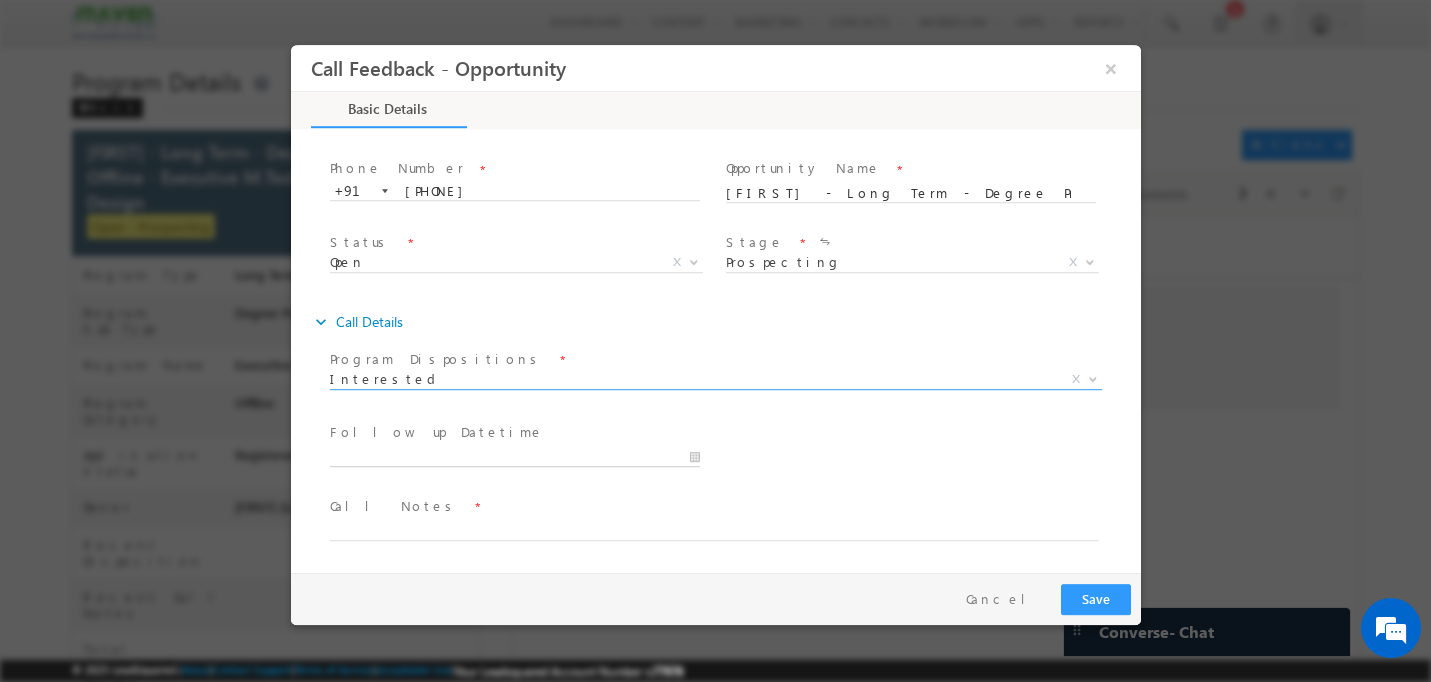 type on "08/04/2025 6:56 AM" 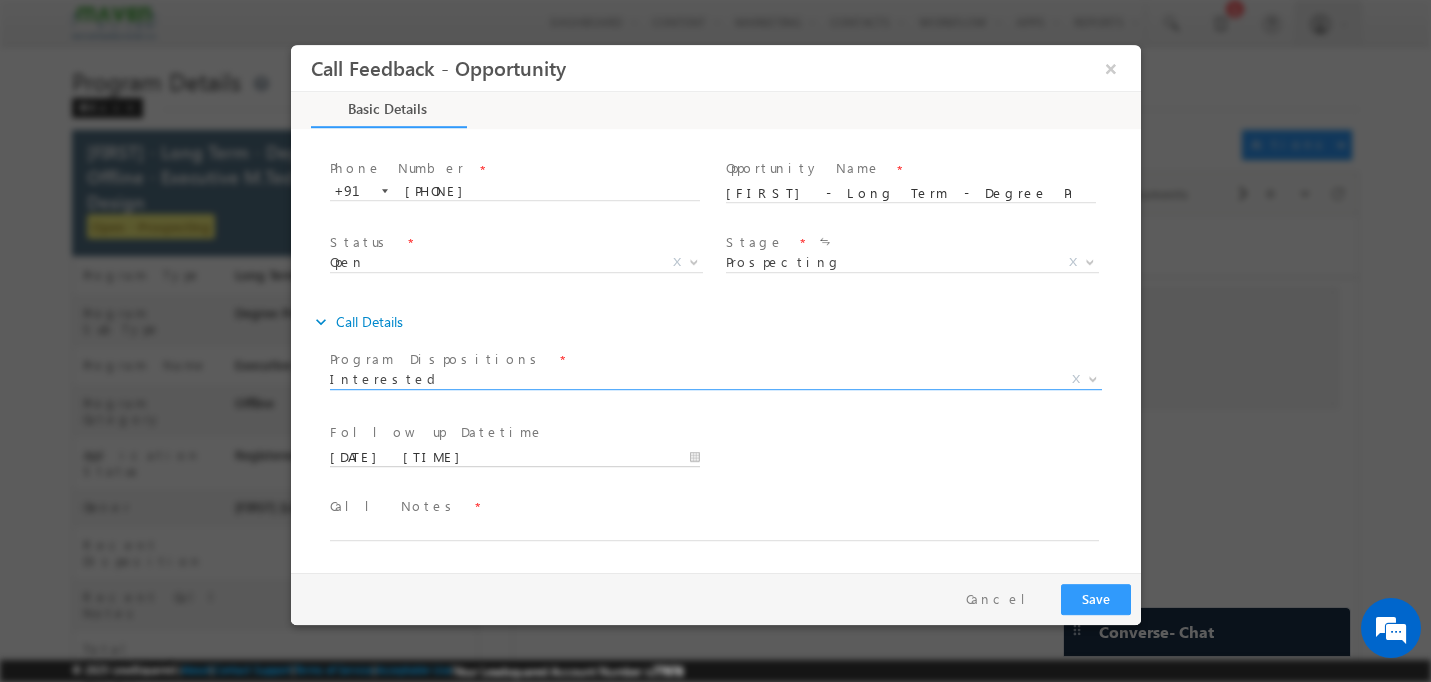 click on "08/04/2025 6:56 AM" at bounding box center [514, 458] 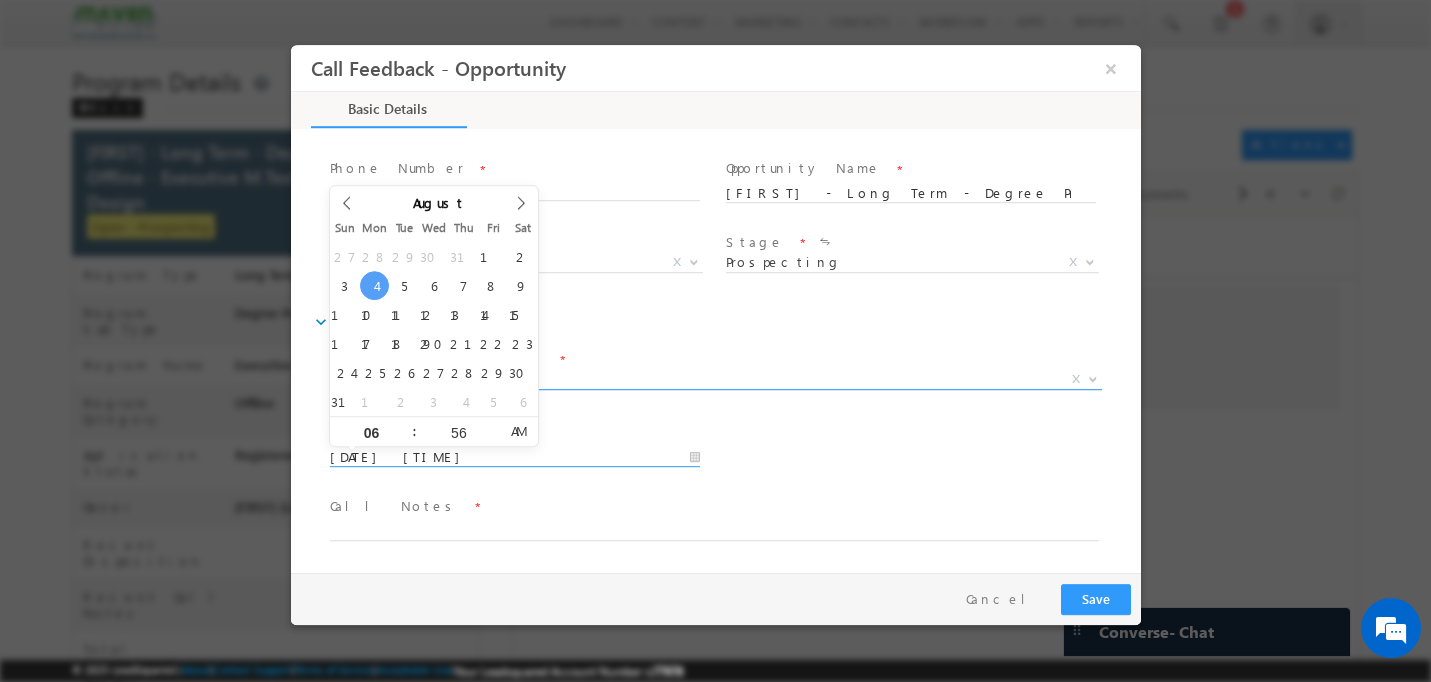 click on "Interested" at bounding box center [691, 379] 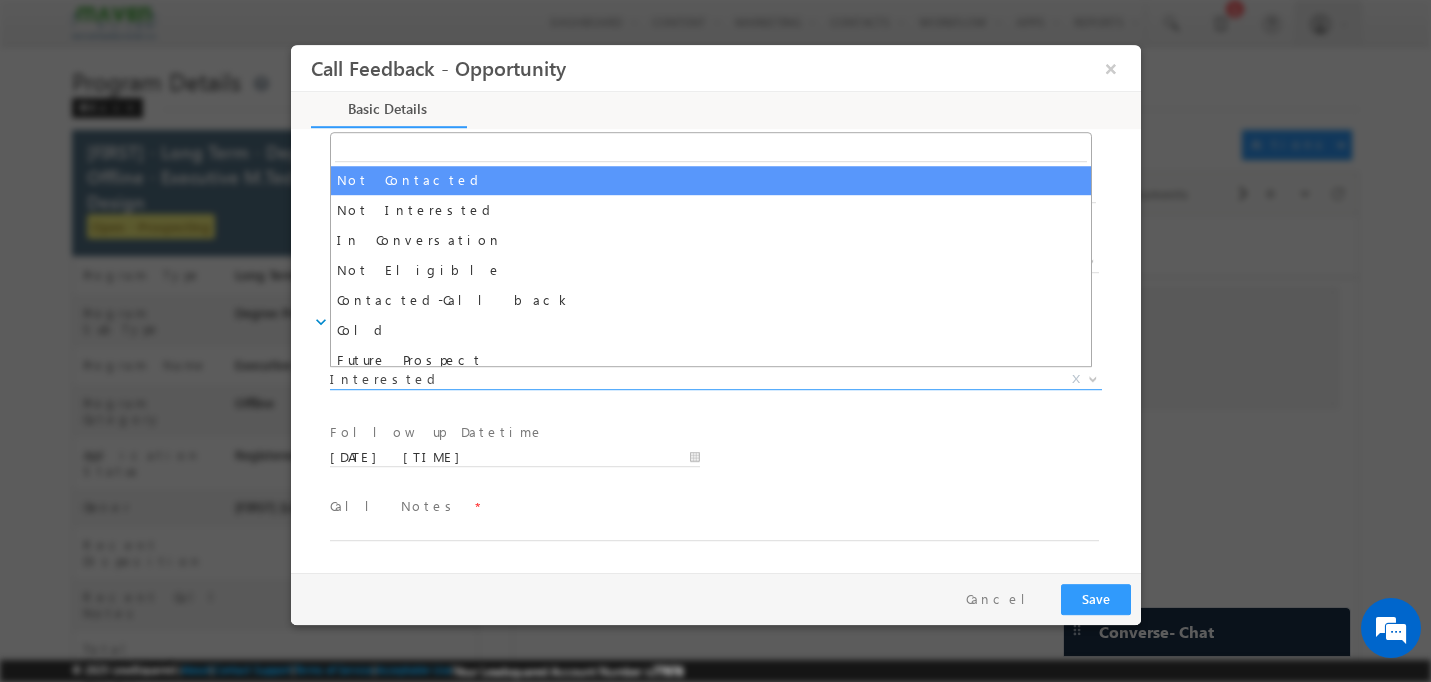 scroll, scrollTop: 160, scrollLeft: 0, axis: vertical 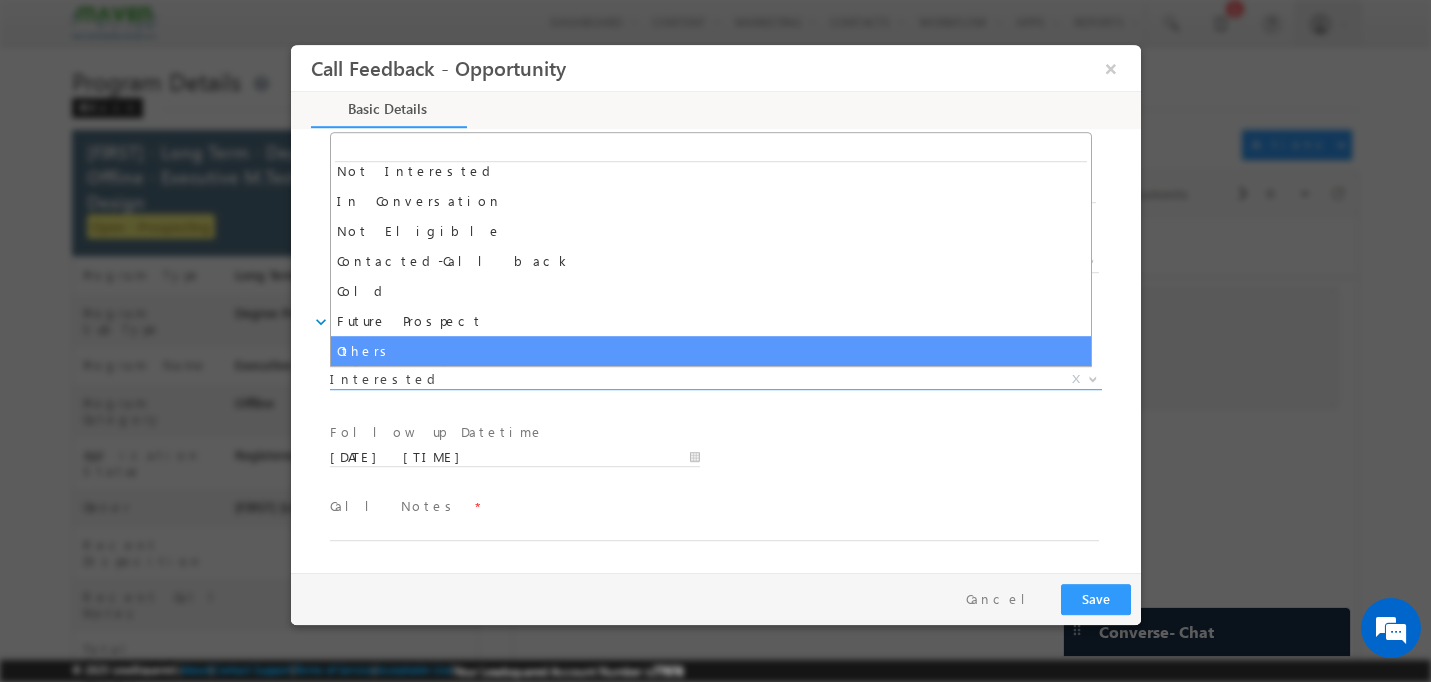 click on "Call Notes
*" at bounding box center [702, 507] 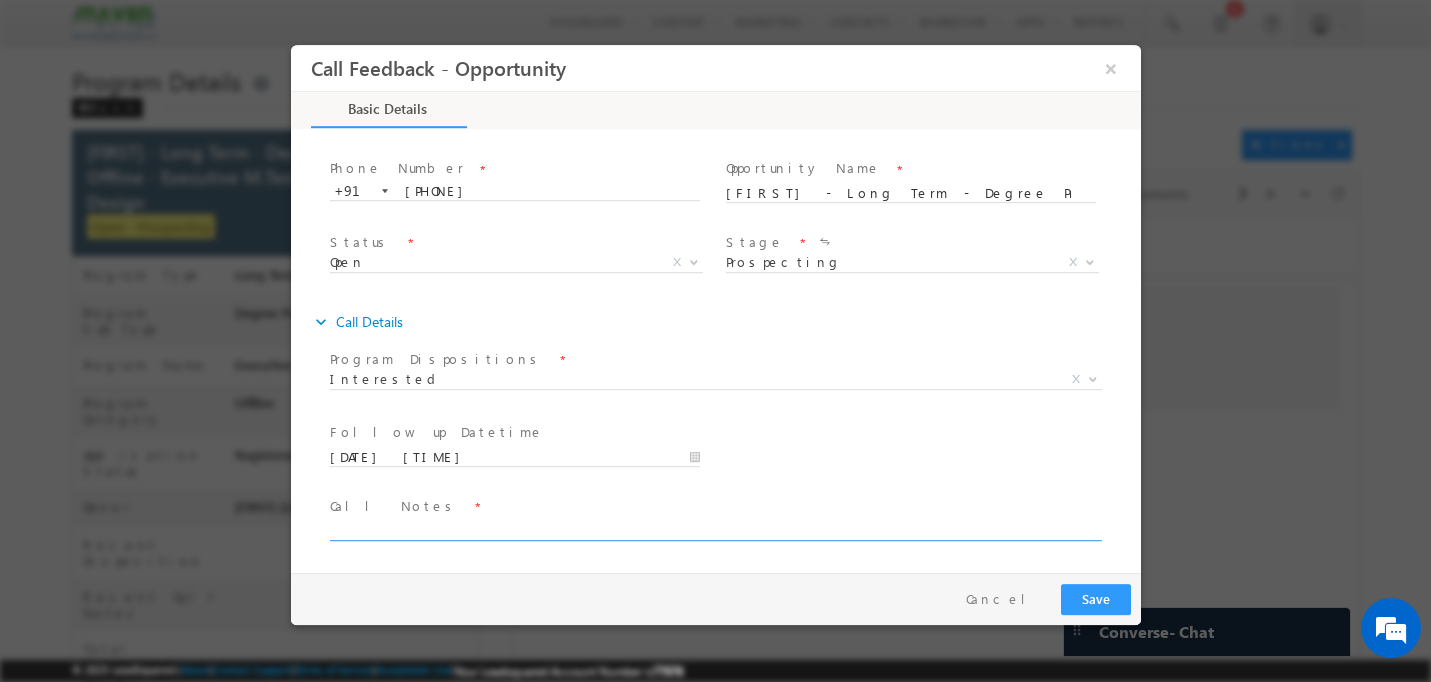 click at bounding box center (713, 529) 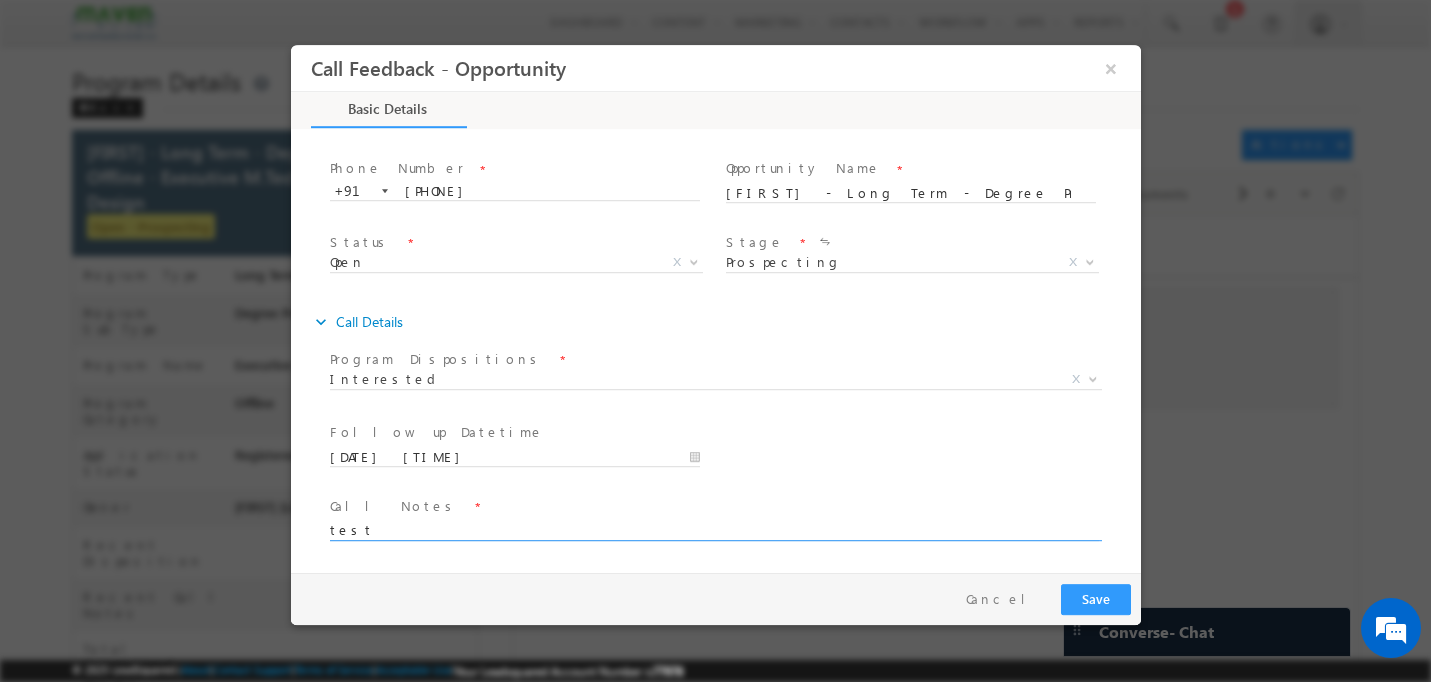 type on "test" 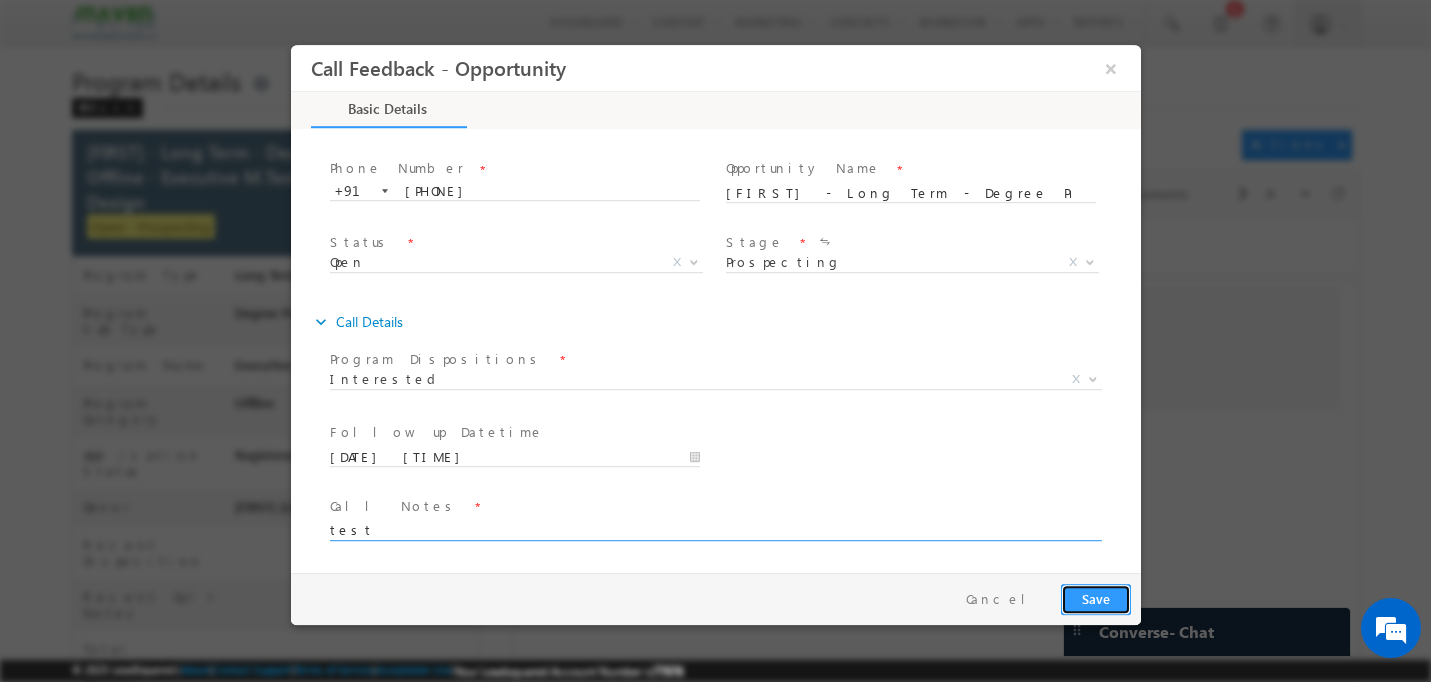 click on "Save" at bounding box center (1095, 599) 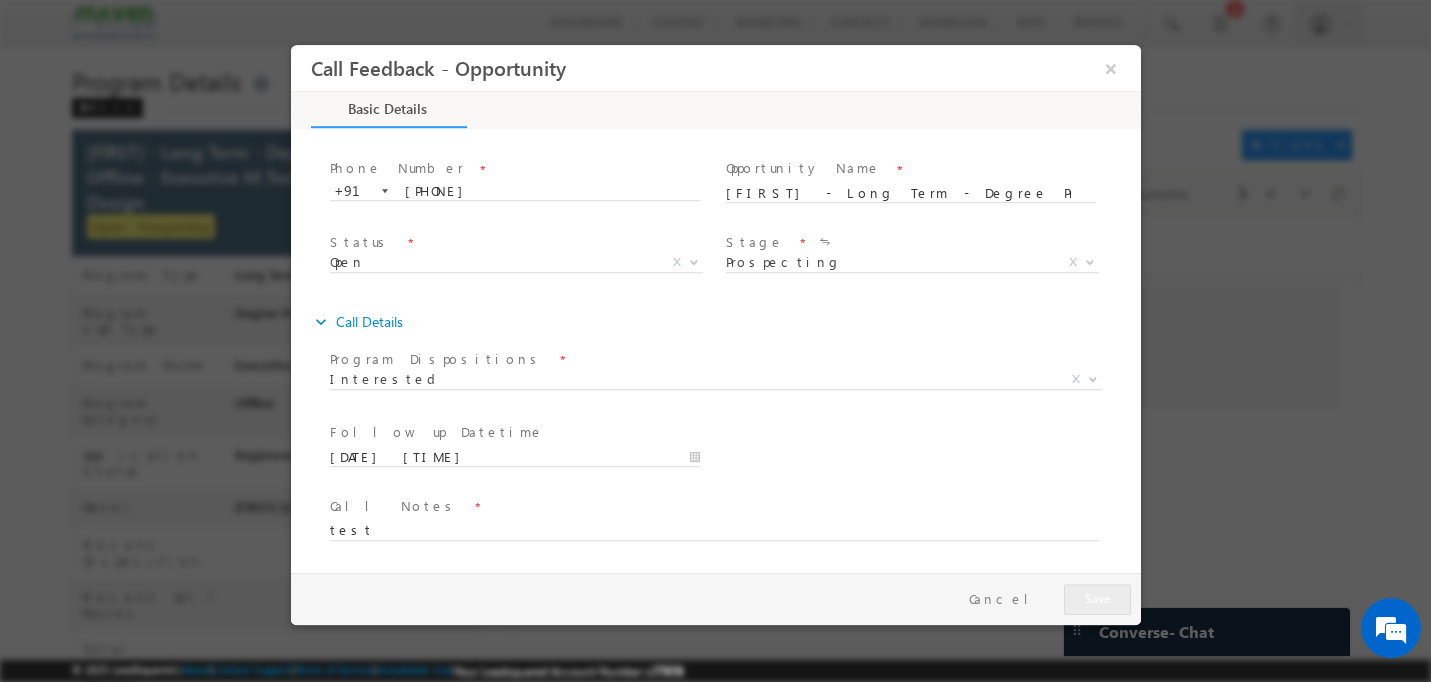 click at bounding box center [715, 341] 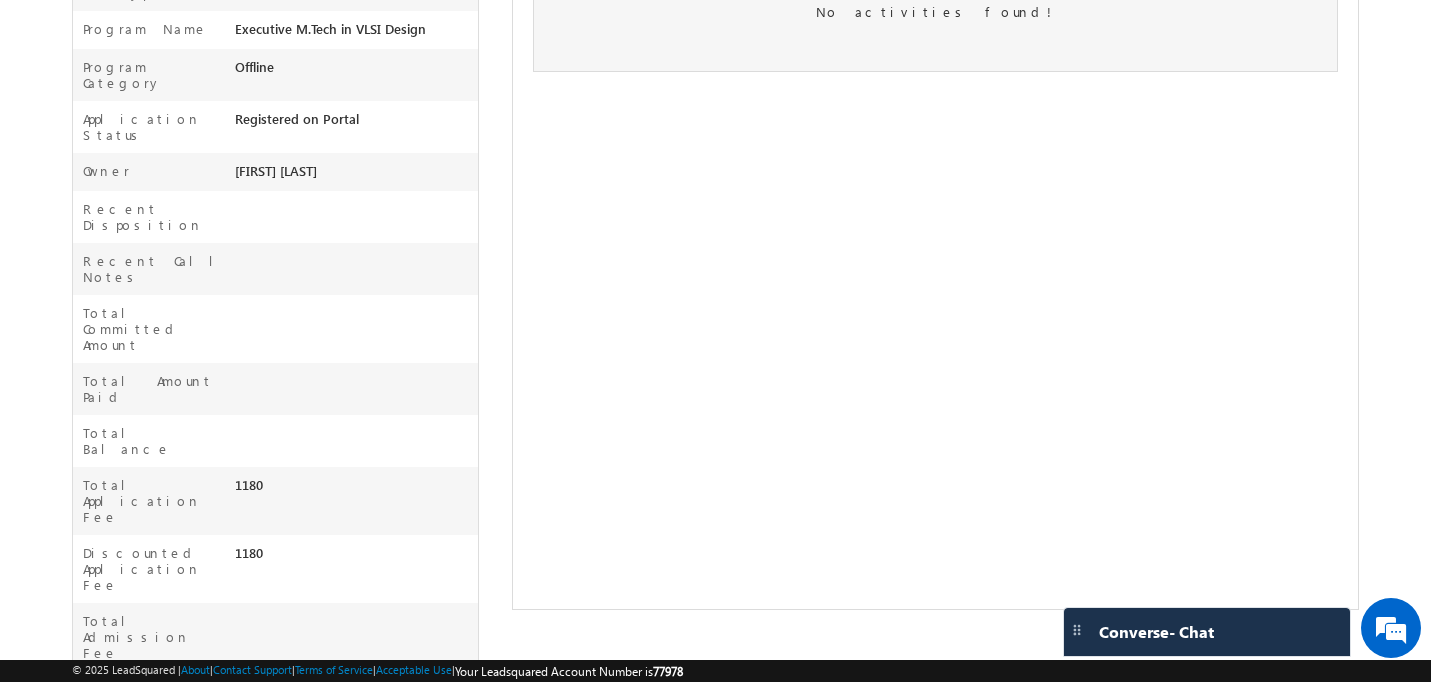 scroll, scrollTop: 0, scrollLeft: 0, axis: both 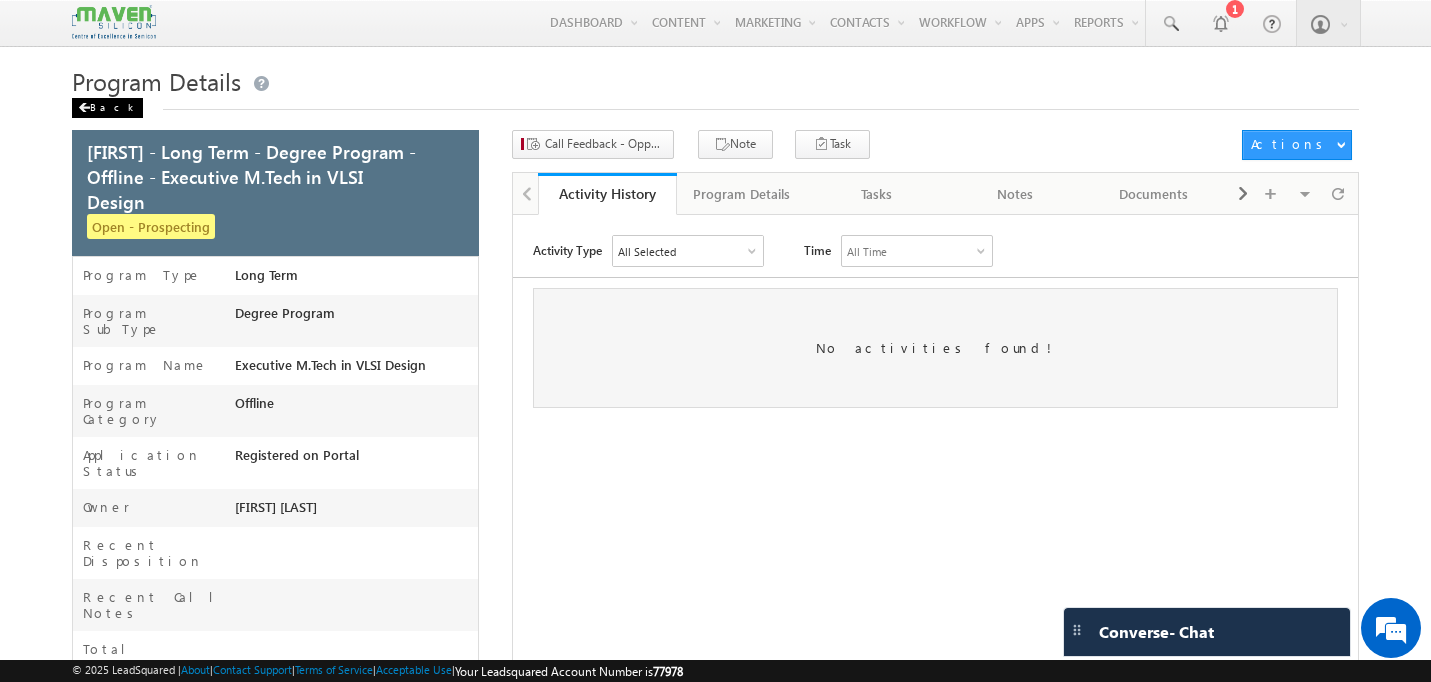 click on "Back" at bounding box center [112, 105] 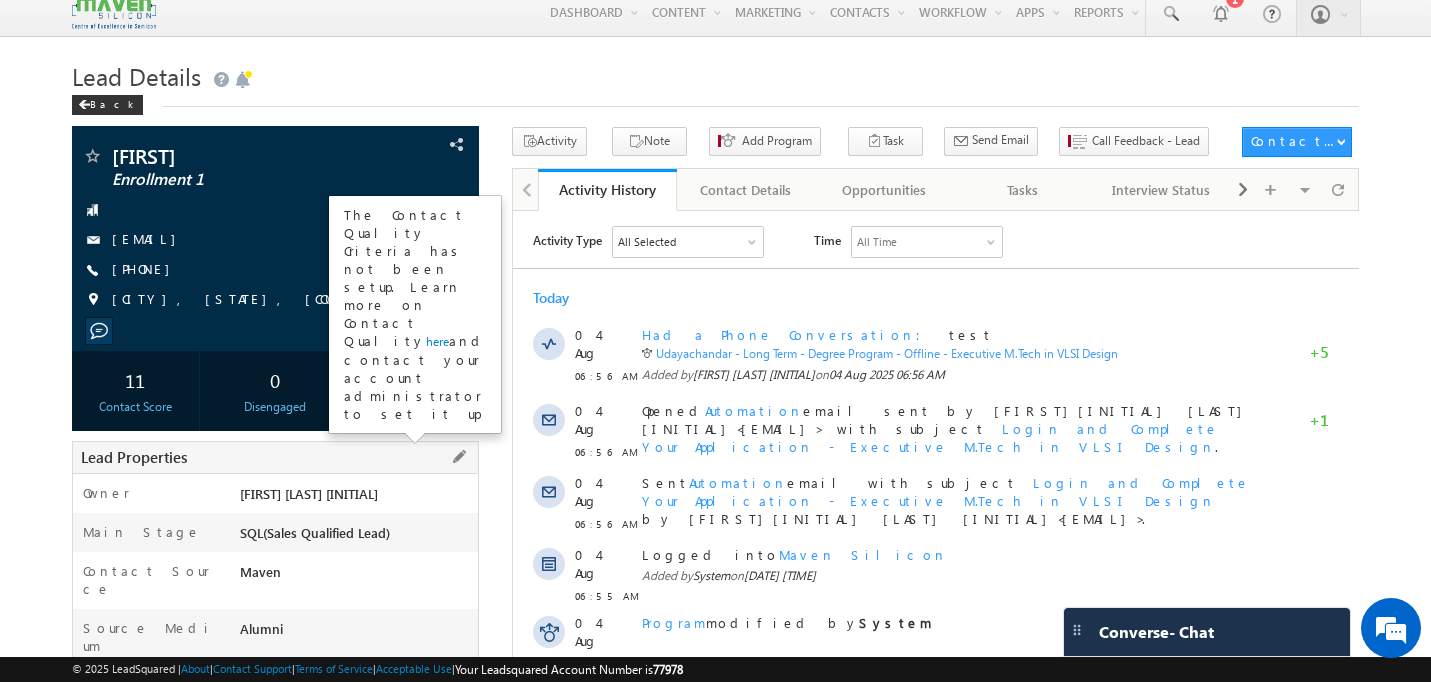scroll, scrollTop: 12, scrollLeft: 0, axis: vertical 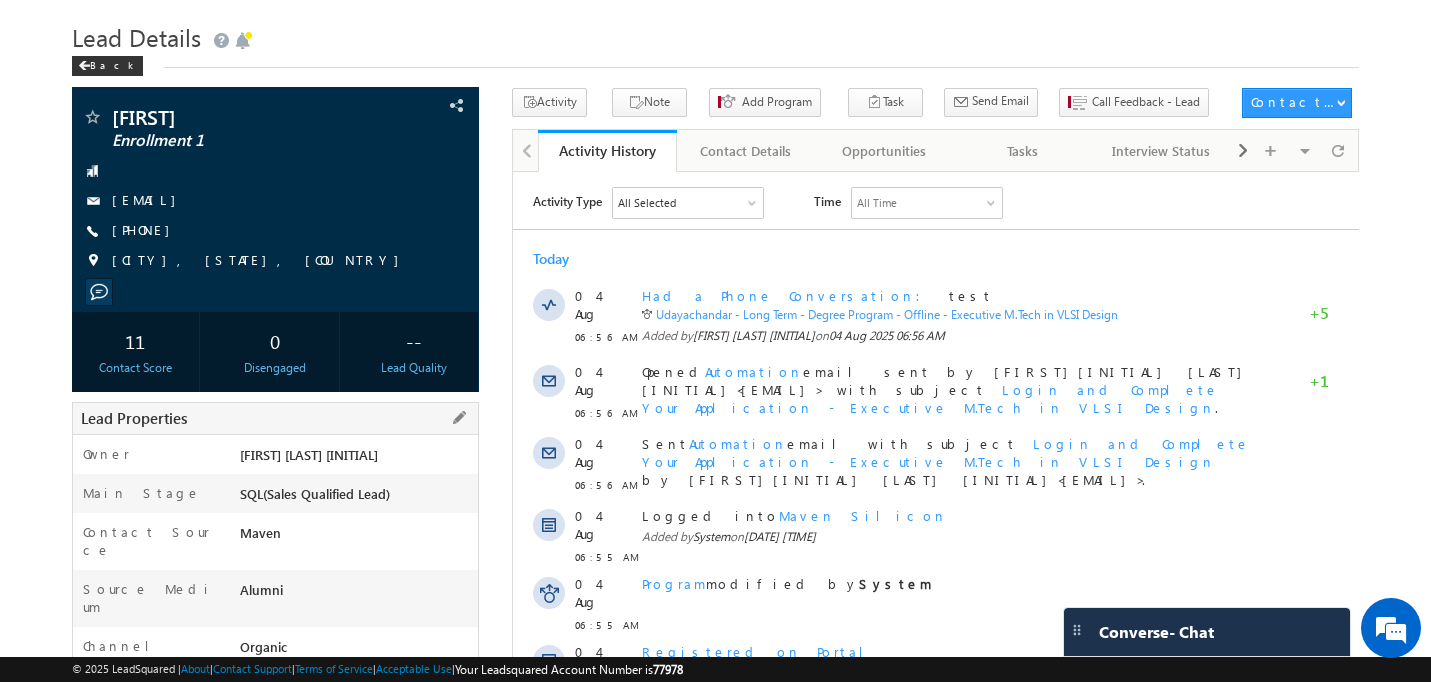 drag, startPoint x: 242, startPoint y: 498, endPoint x: 405, endPoint y: 505, distance: 163.15024 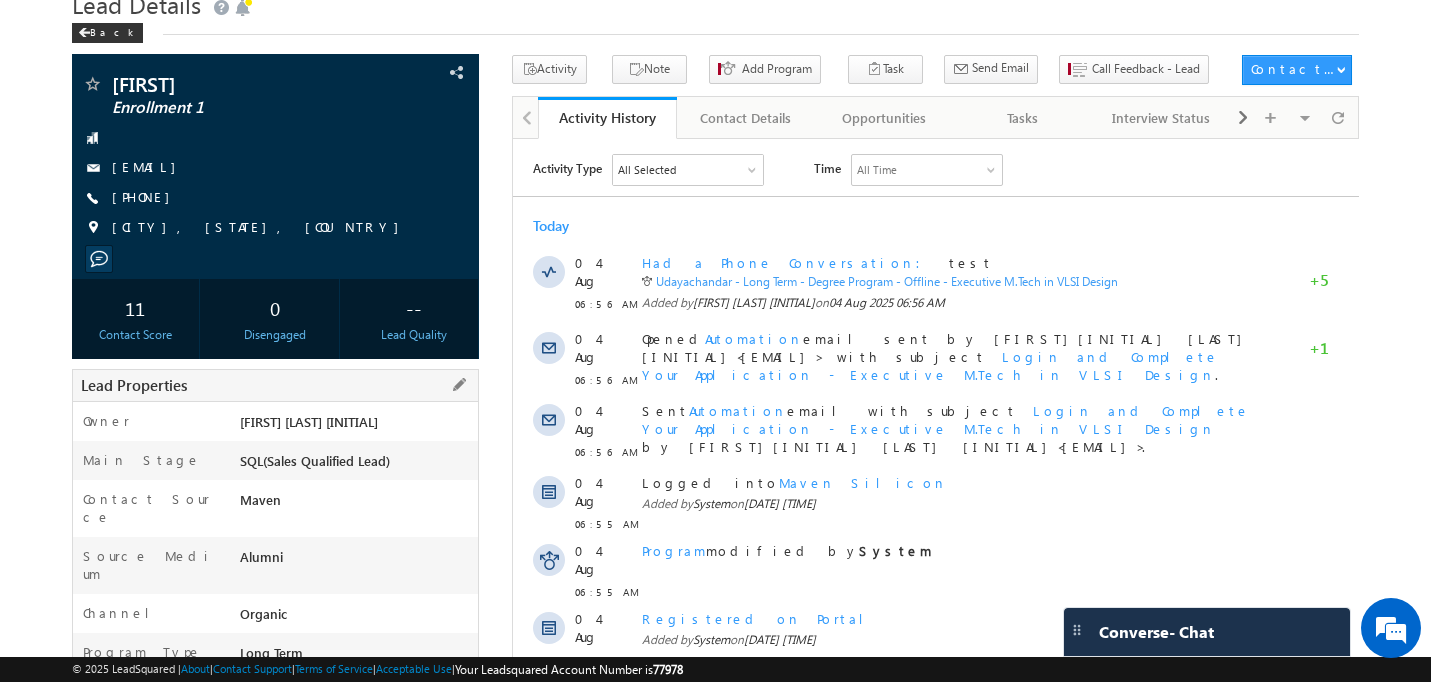 scroll, scrollTop: 87, scrollLeft: 0, axis: vertical 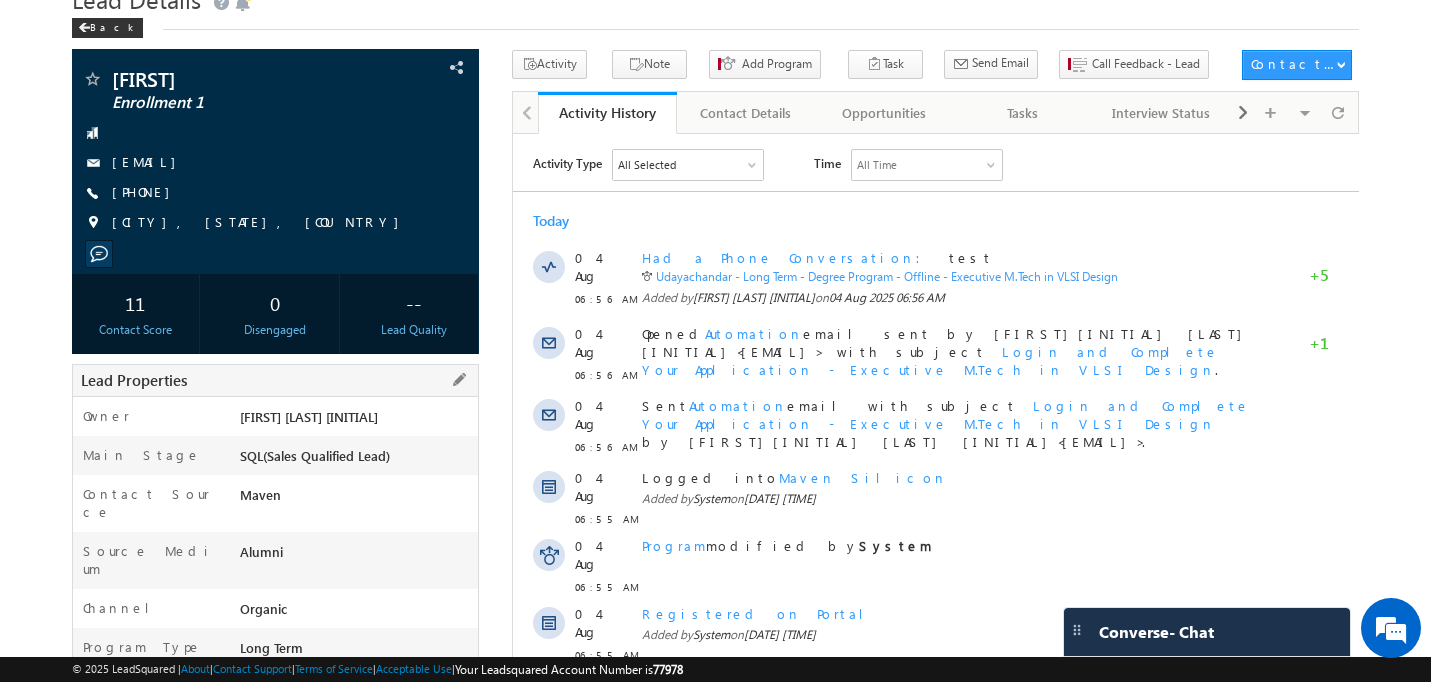 click on "SQL(Sales Qualified Lead)" at bounding box center [356, 460] 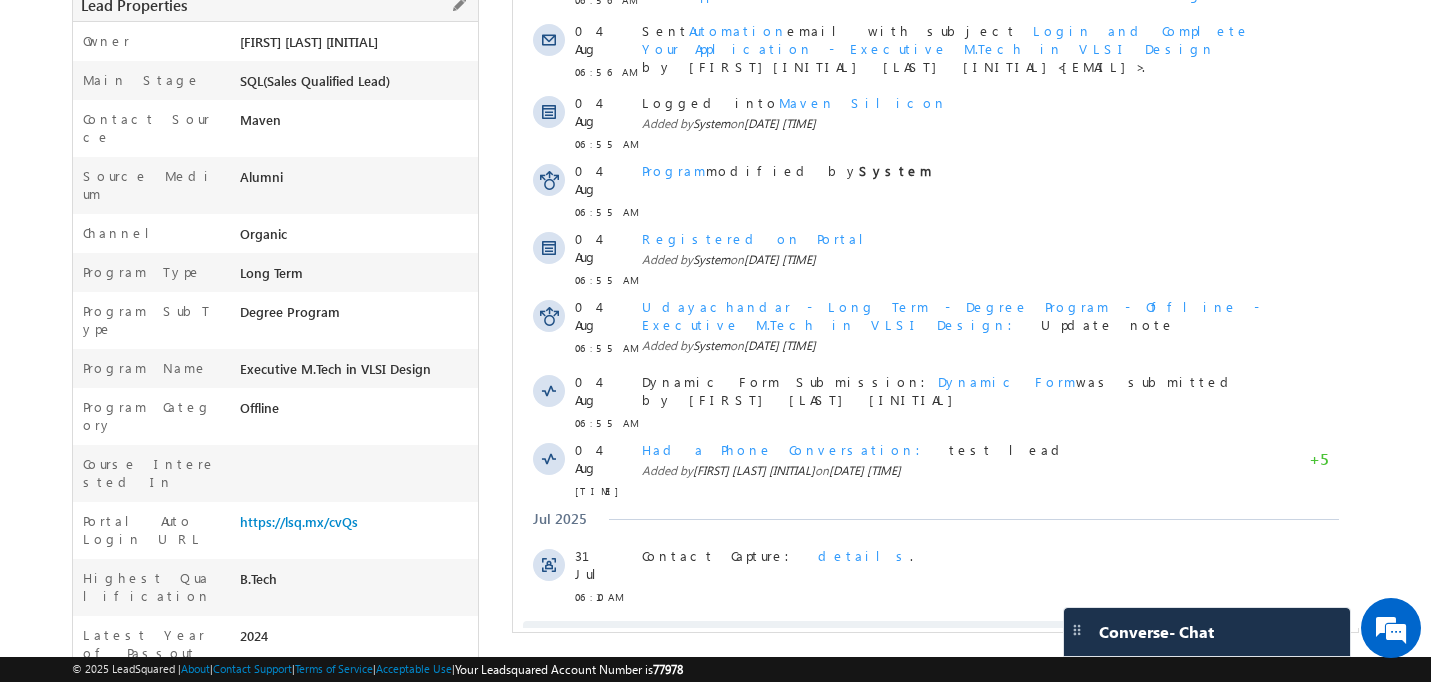 scroll, scrollTop: 684, scrollLeft: 0, axis: vertical 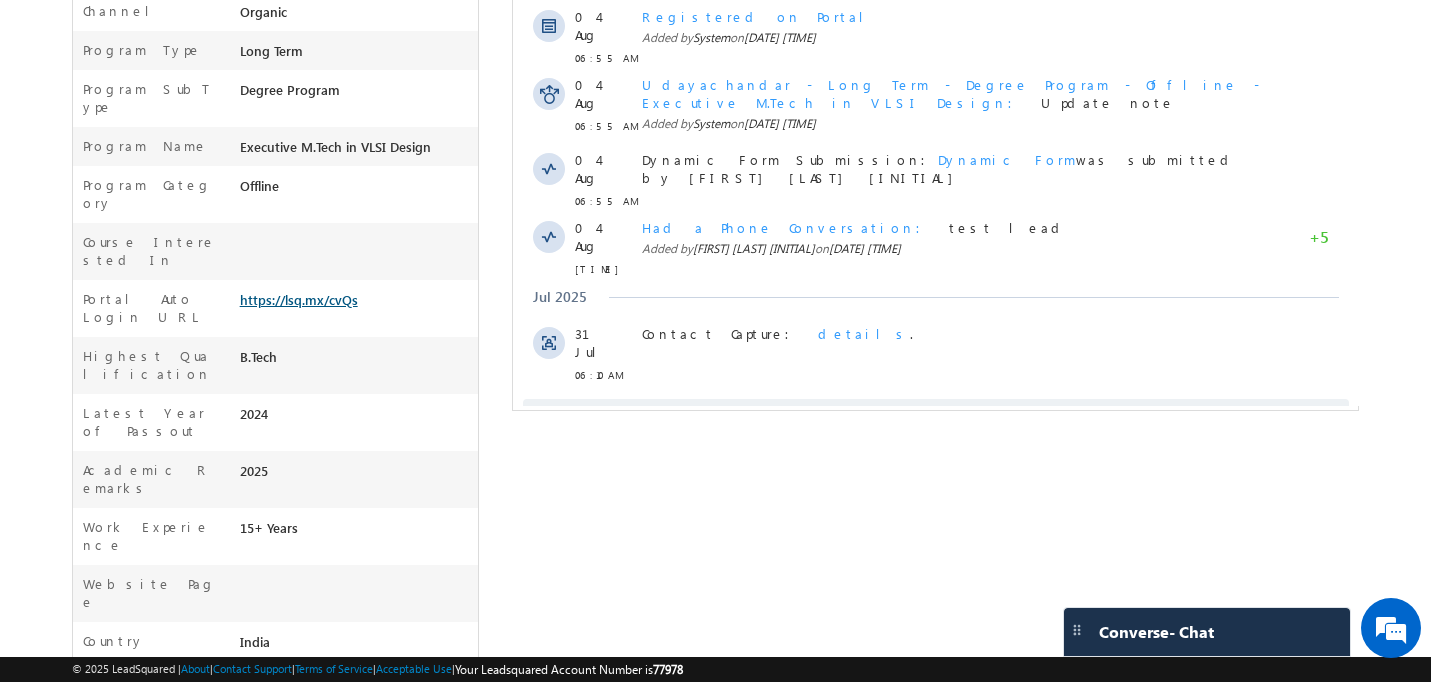 click on "https://lsq.mx/cvQs" at bounding box center (299, 299) 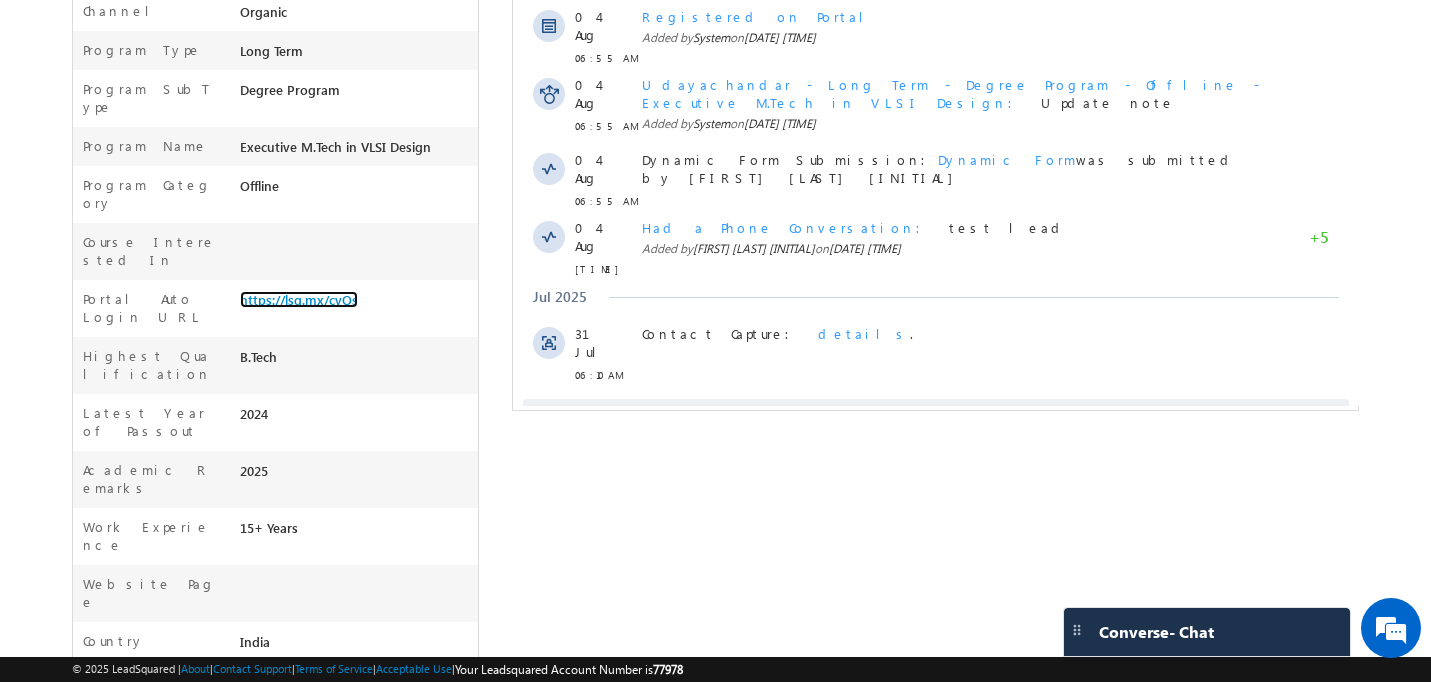 scroll, scrollTop: 0, scrollLeft: 0, axis: both 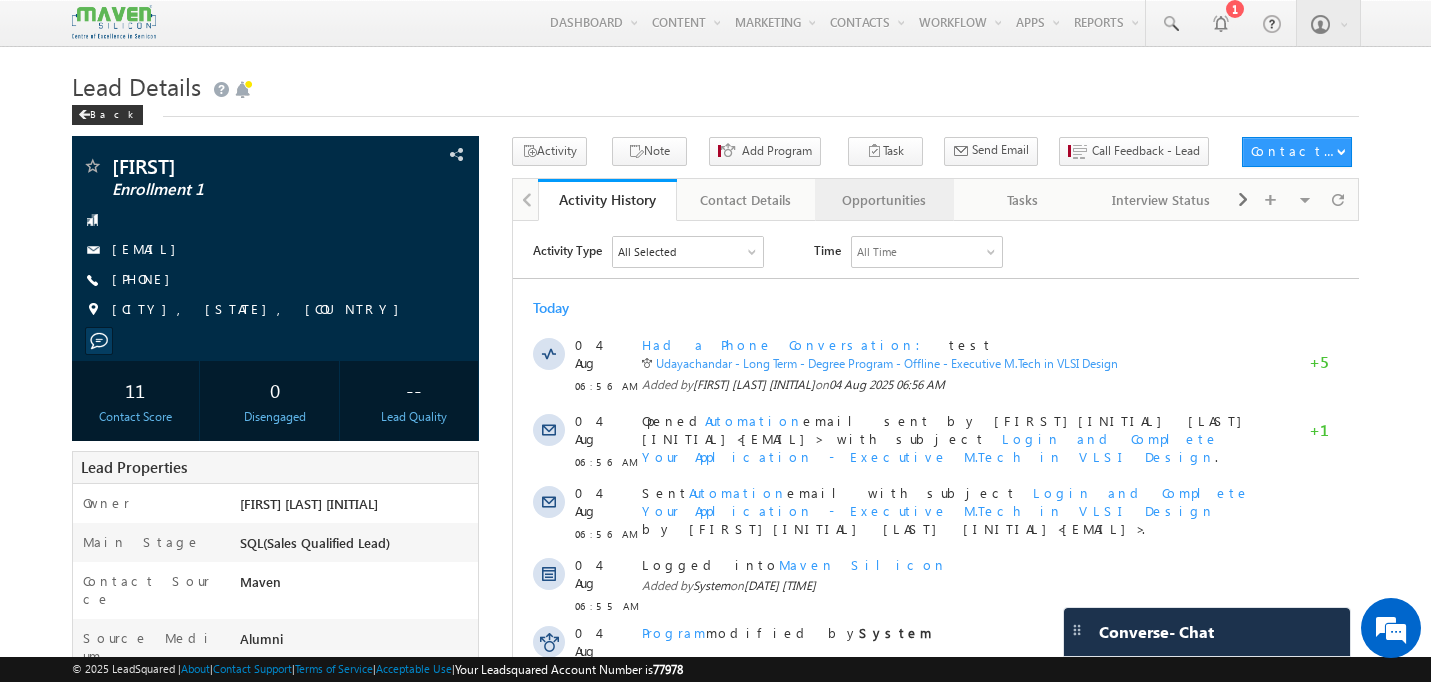 click on "Opportunities" at bounding box center [883, 200] 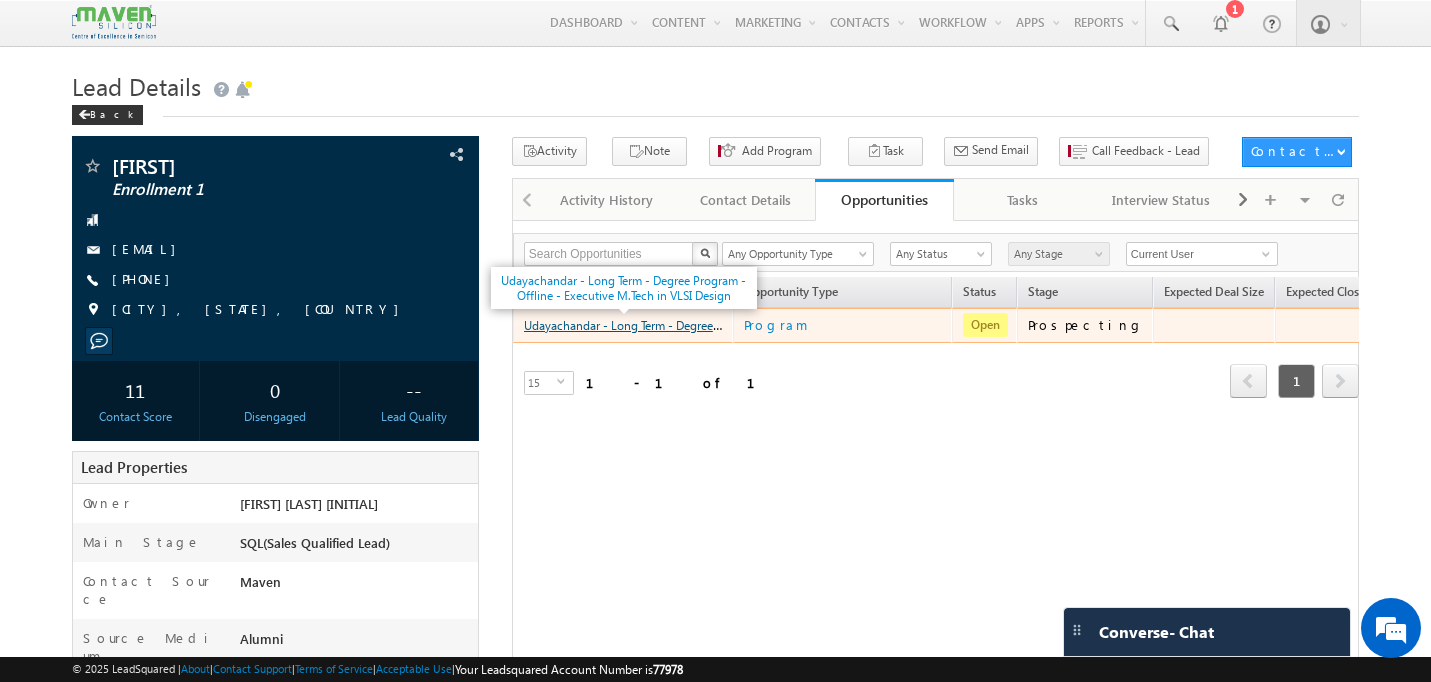 click on "Udayachandar - Long Term - Degree Program - Offline - Executive M.Tech in VLSI Design" at bounding box center [755, 324] 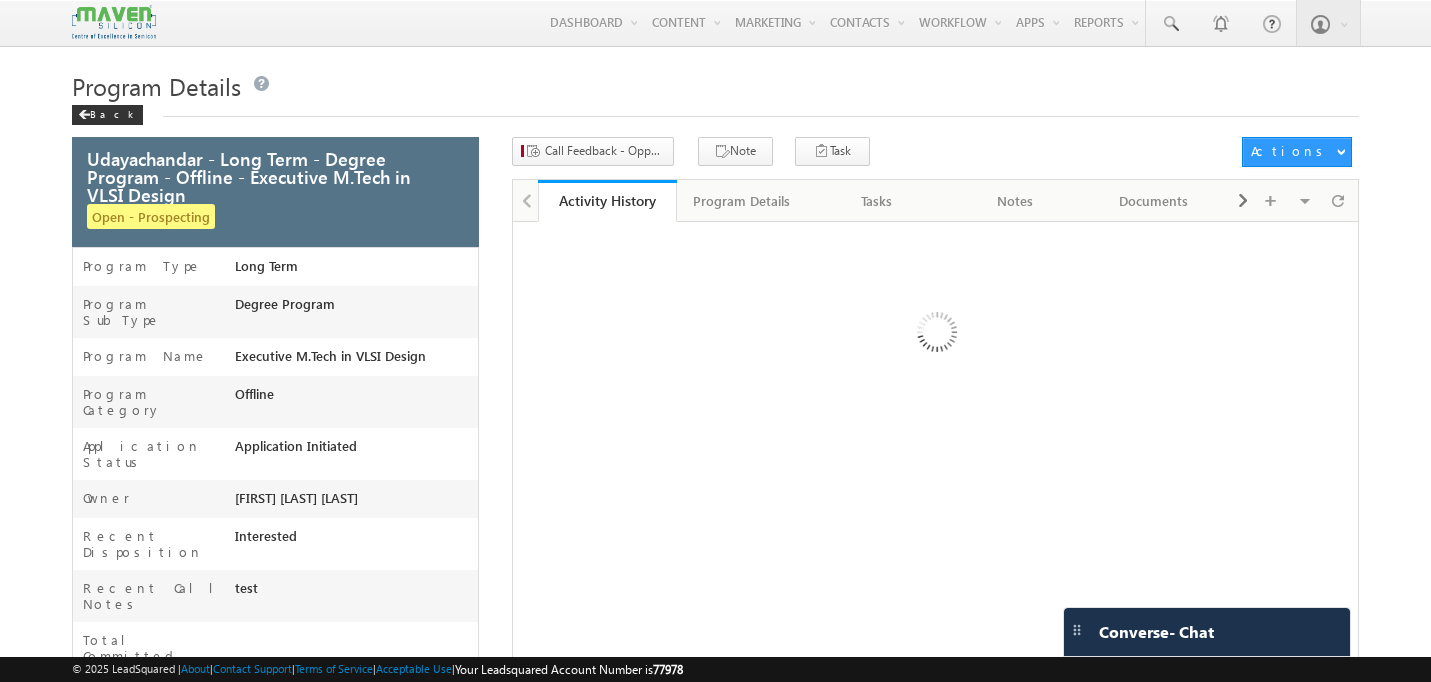 scroll, scrollTop: 0, scrollLeft: 0, axis: both 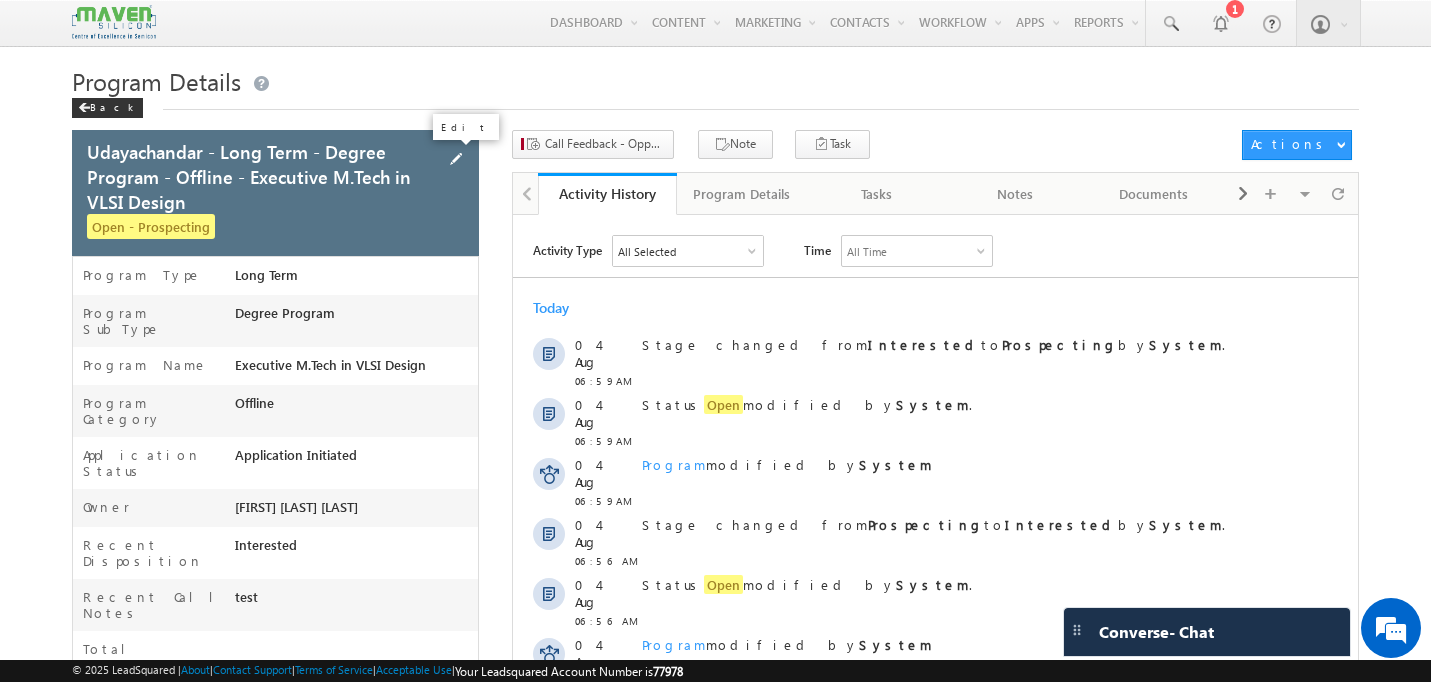 click at bounding box center (456, 159) 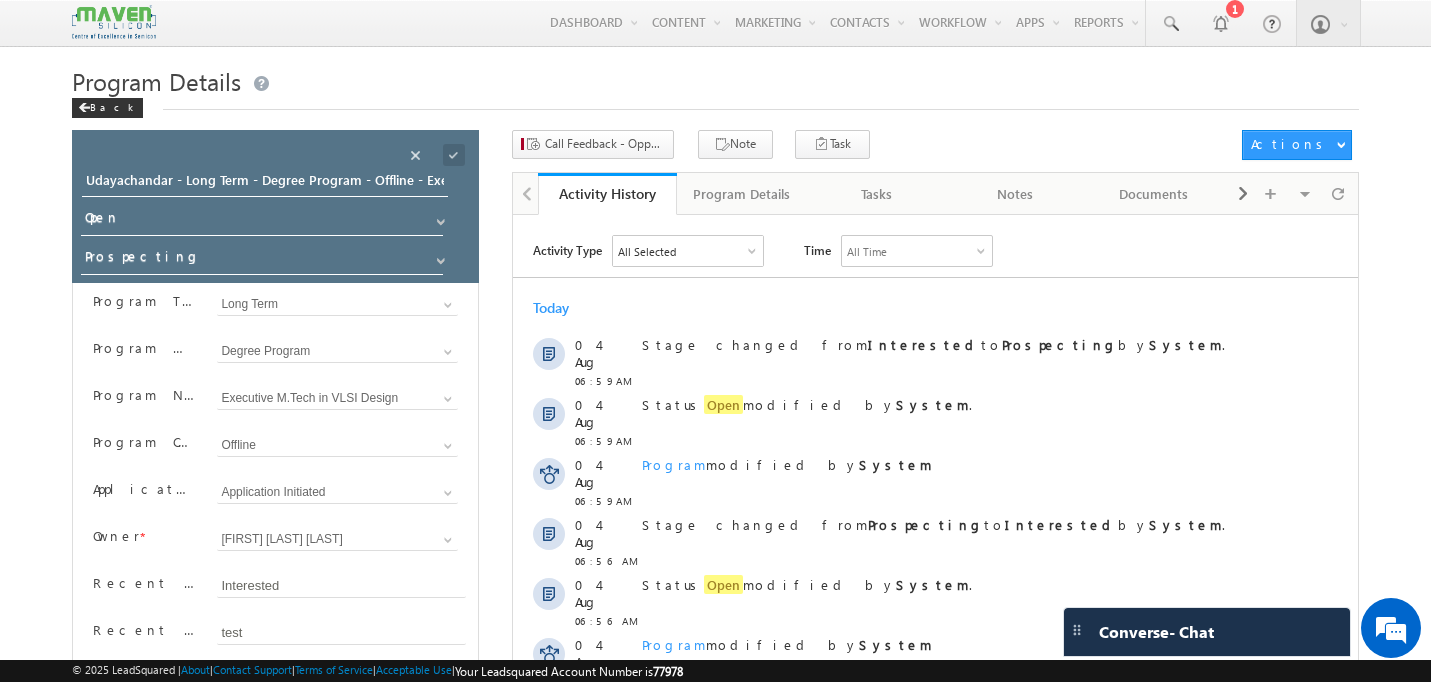 scroll, scrollTop: 0, scrollLeft: 0, axis: both 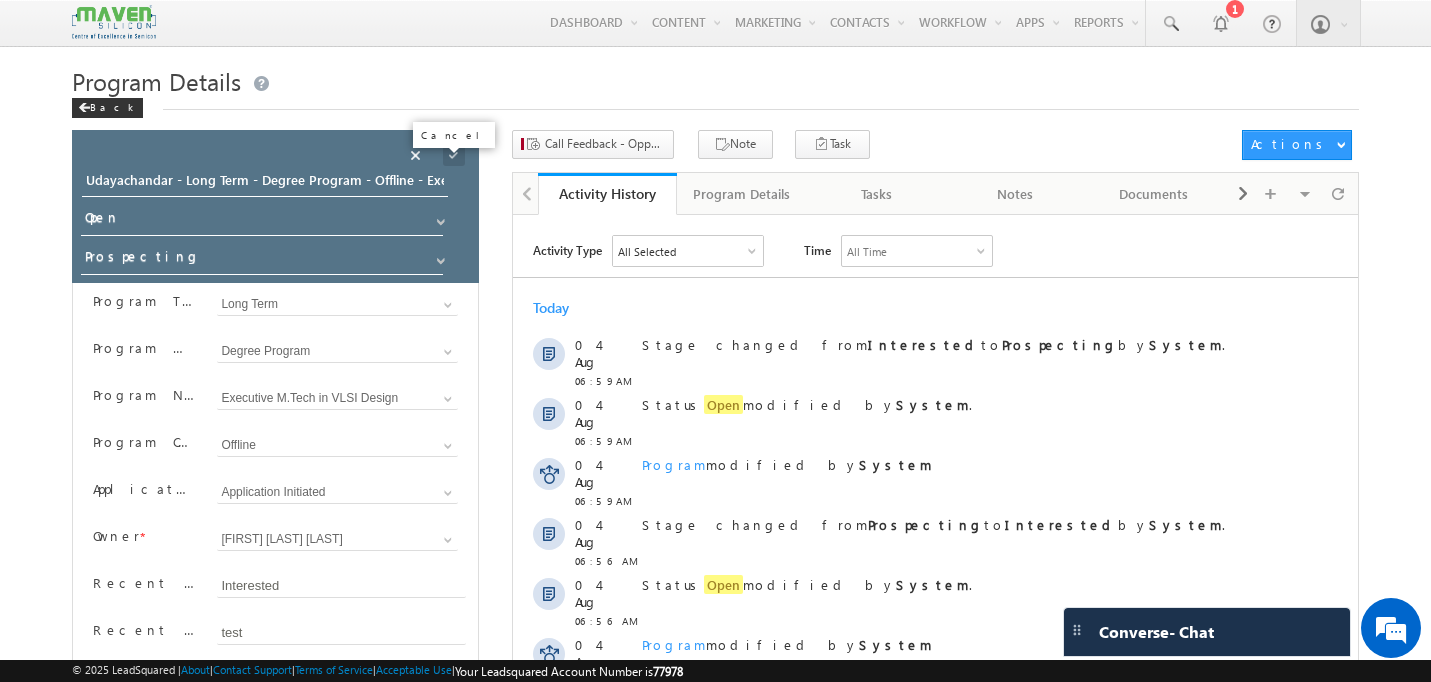 click at bounding box center (416, 155) 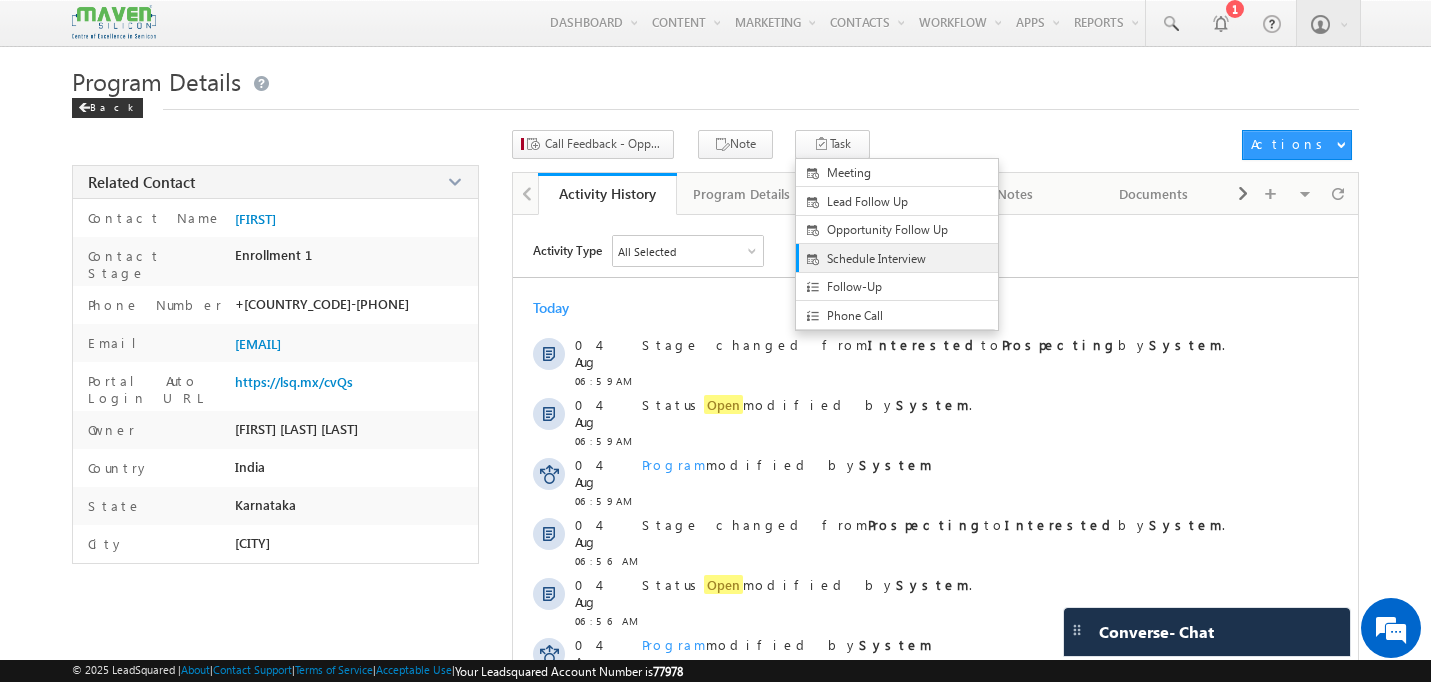 click on "Schedule Interview" at bounding box center (913, 259) 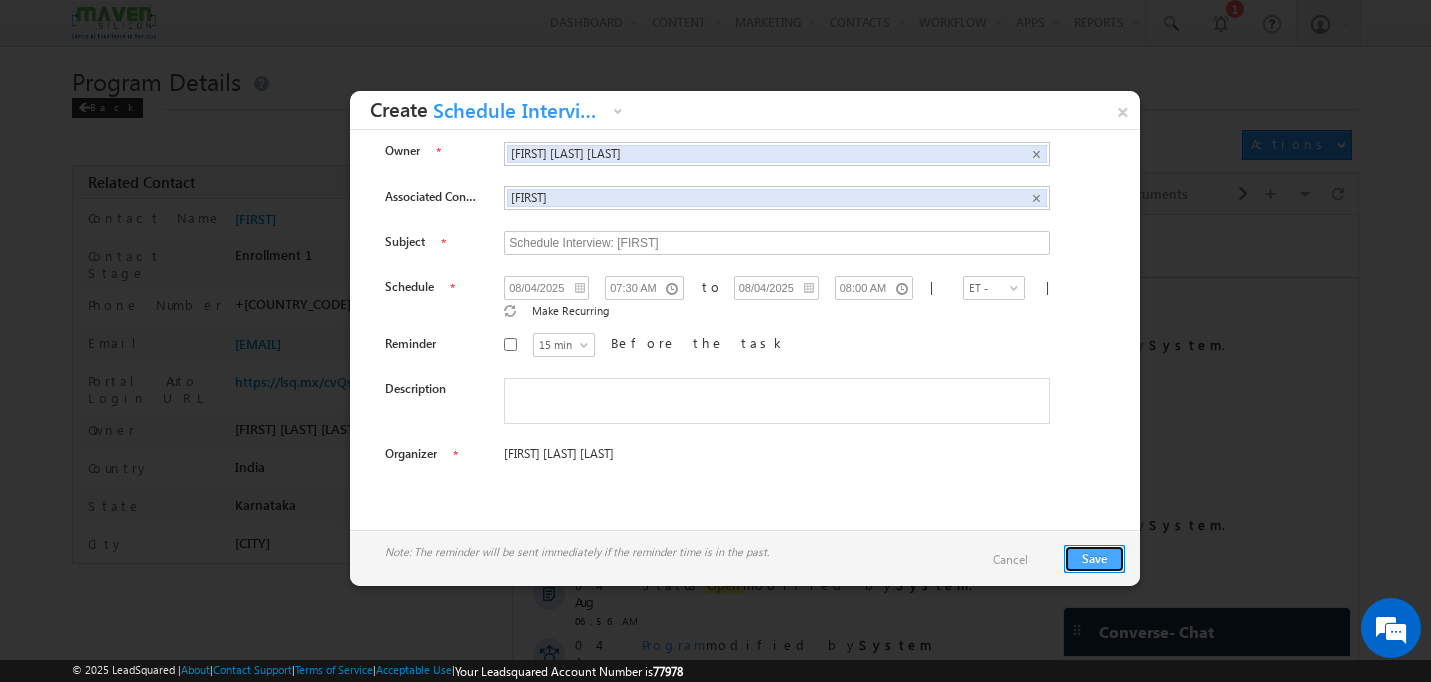 click on "Save" at bounding box center [1094, 559] 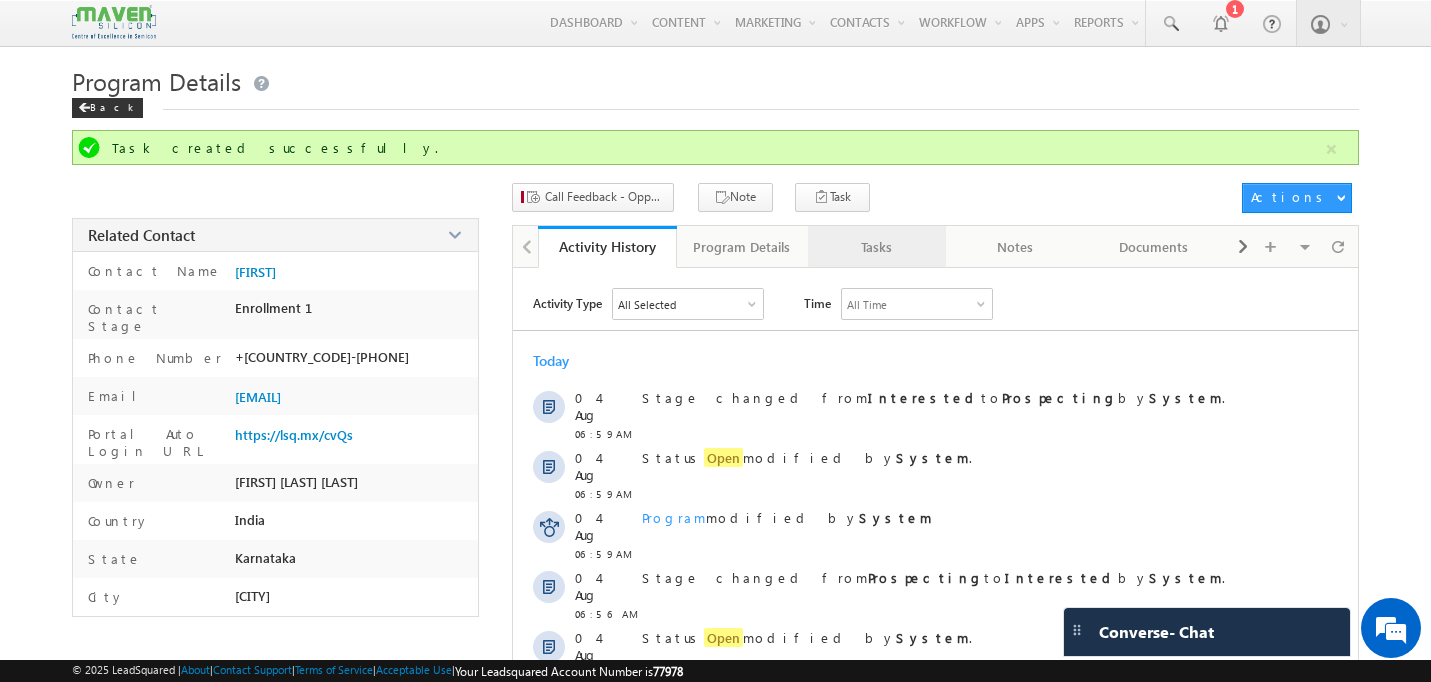 click on "Tasks" at bounding box center [877, 247] 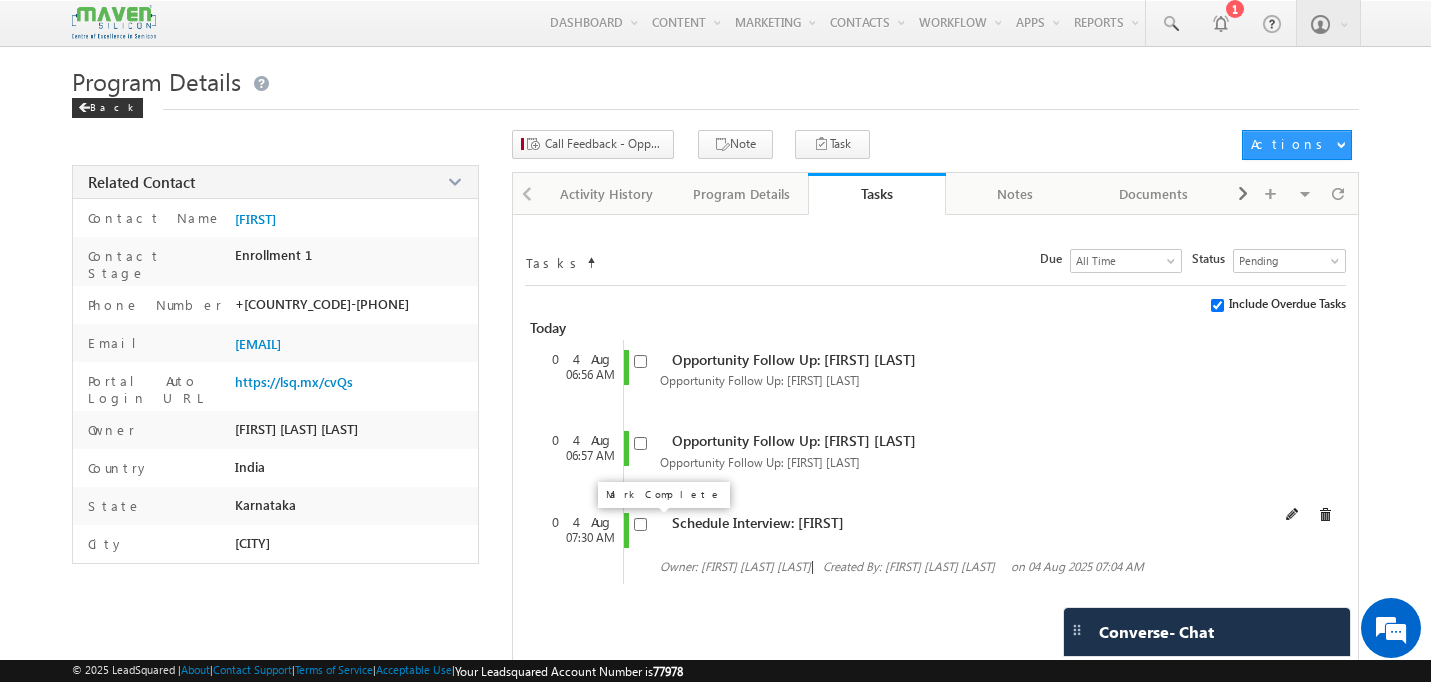 click at bounding box center [640, 522] 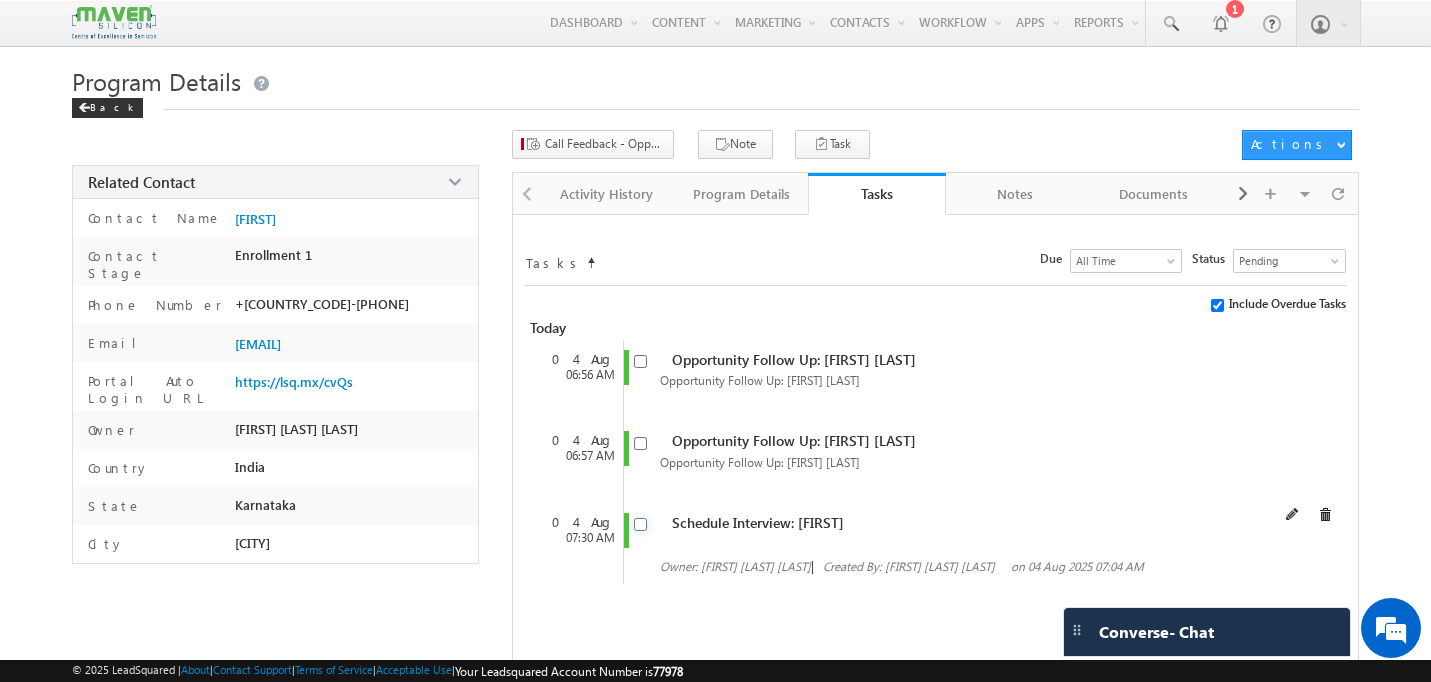 click at bounding box center (640, 524) 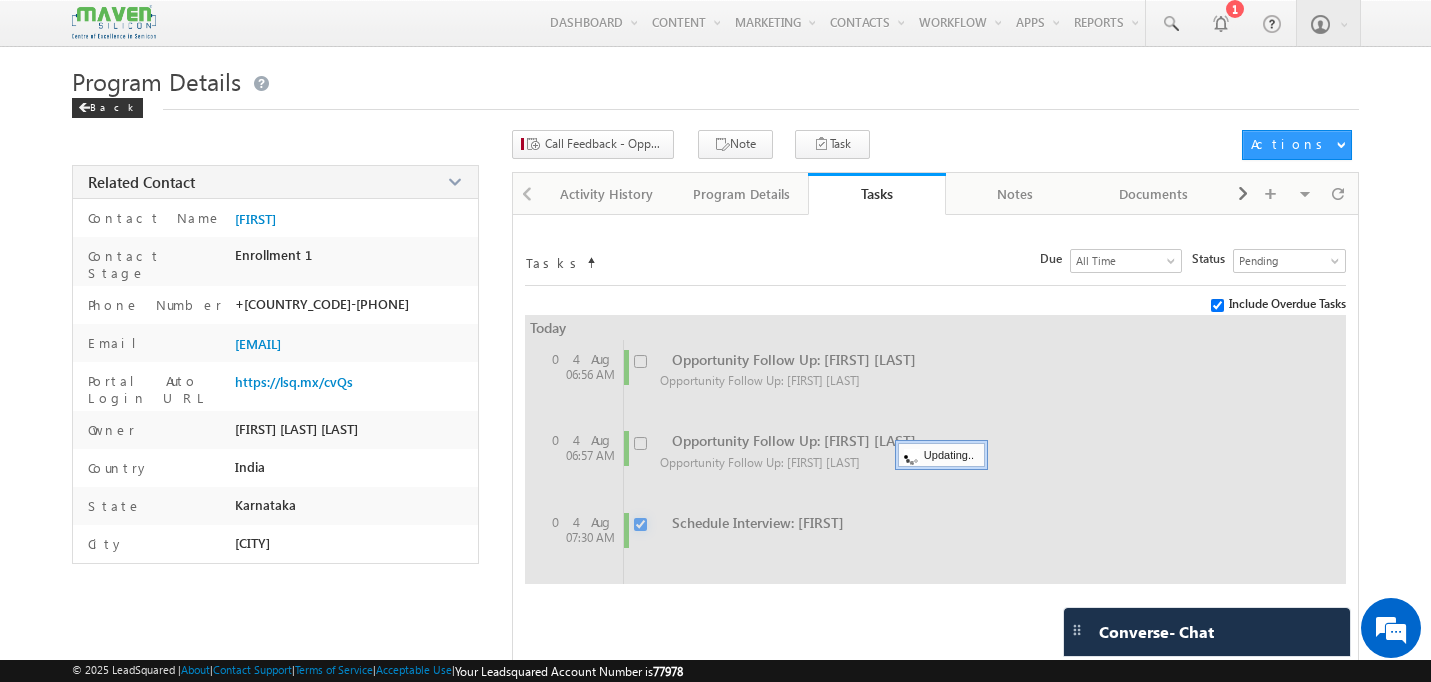 checkbox on "false" 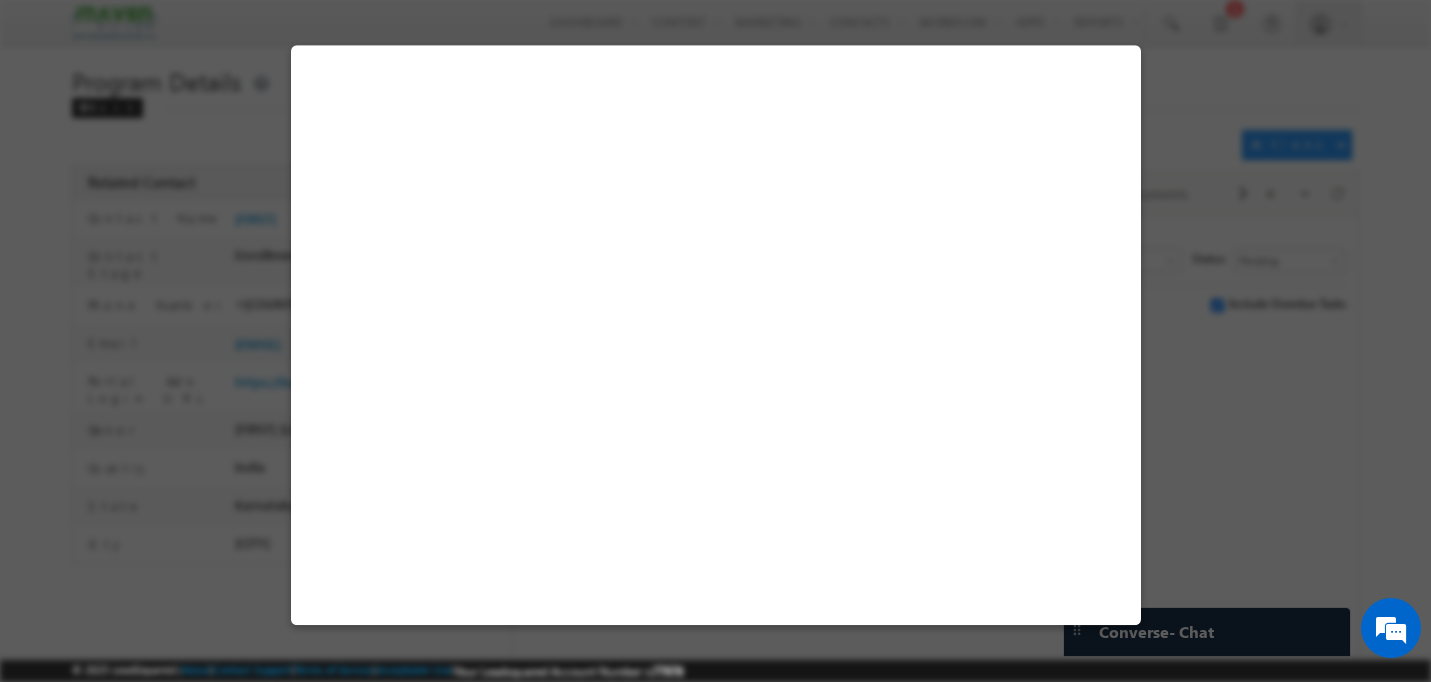 select on "Long Term" 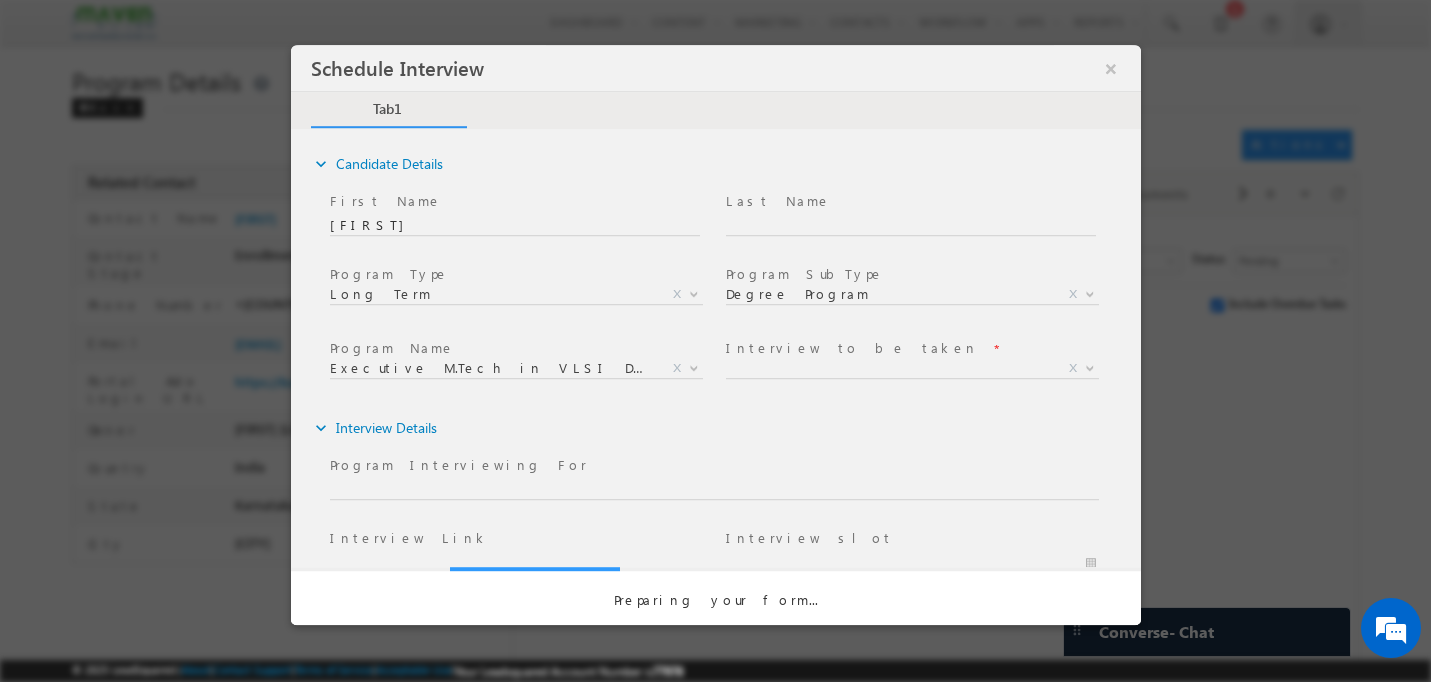 scroll, scrollTop: 0, scrollLeft: 0, axis: both 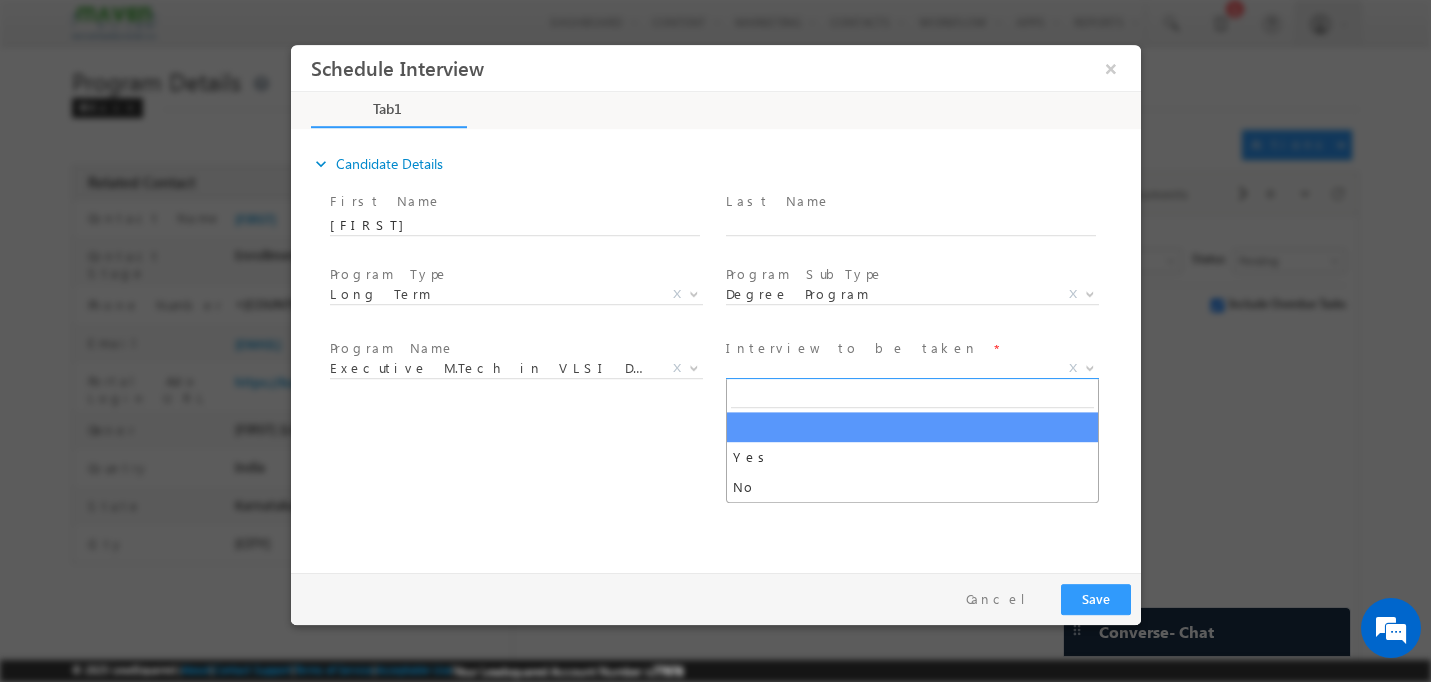 click on "X" at bounding box center (911, 369) 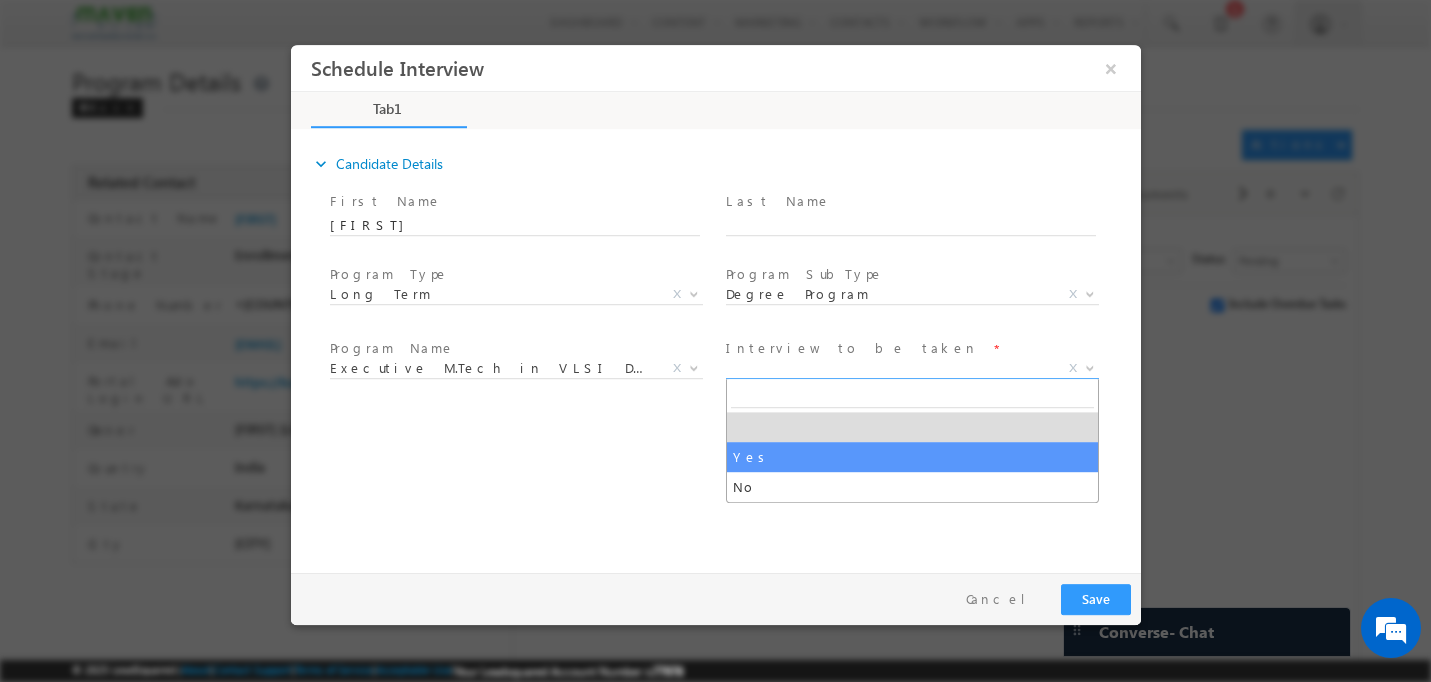 select on "Yes" 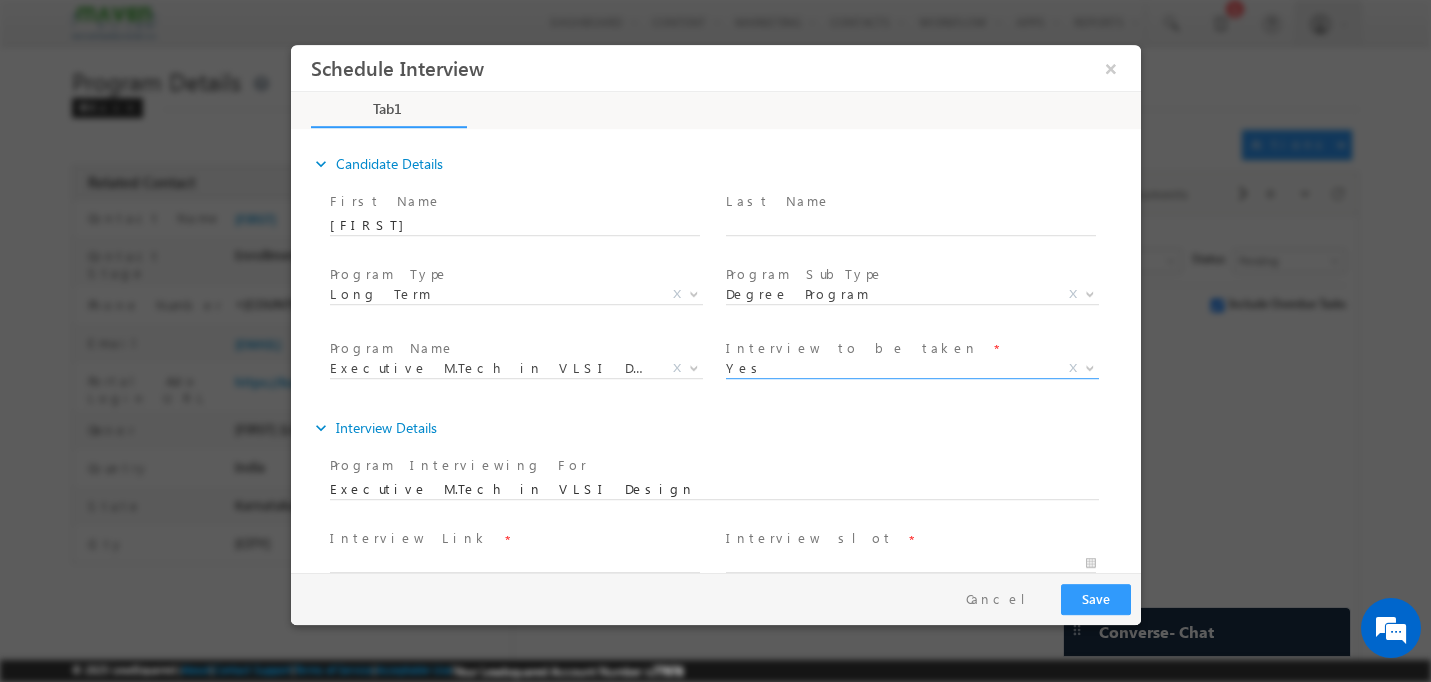 scroll, scrollTop: 106, scrollLeft: 0, axis: vertical 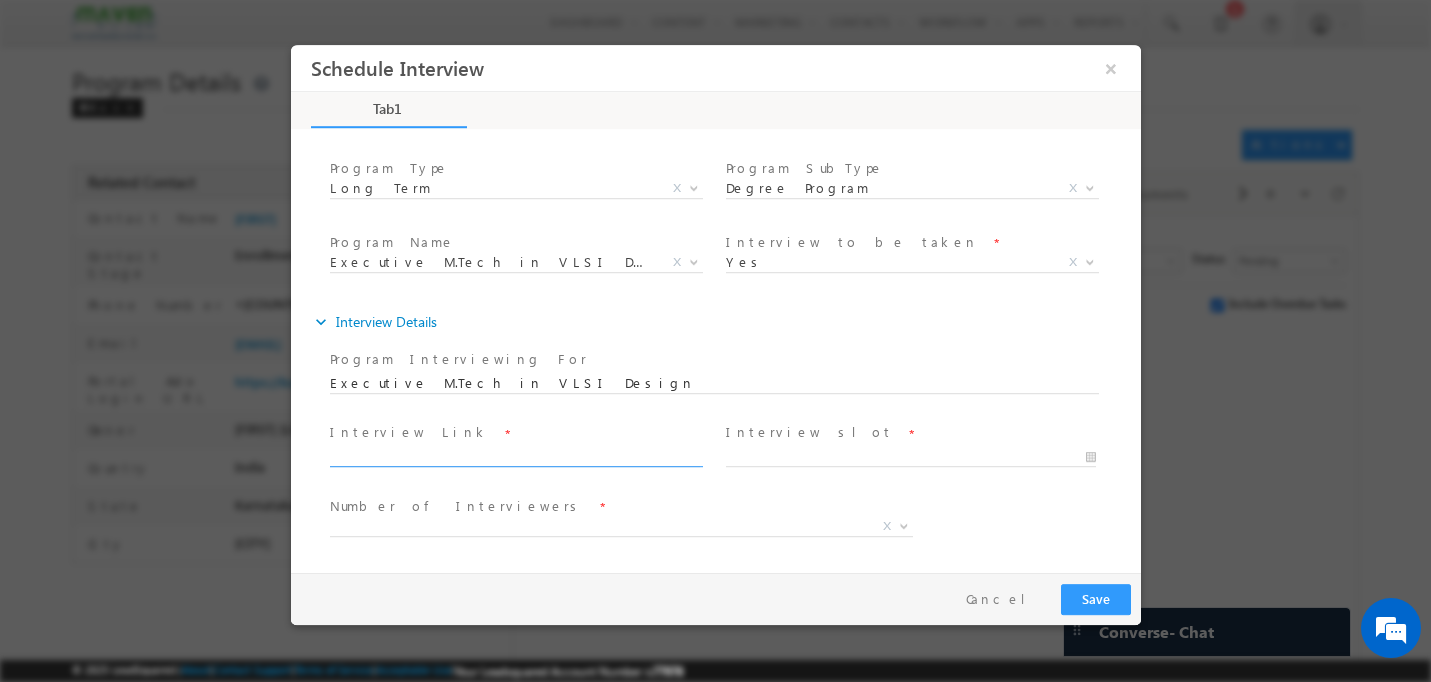 click at bounding box center [523, 458] 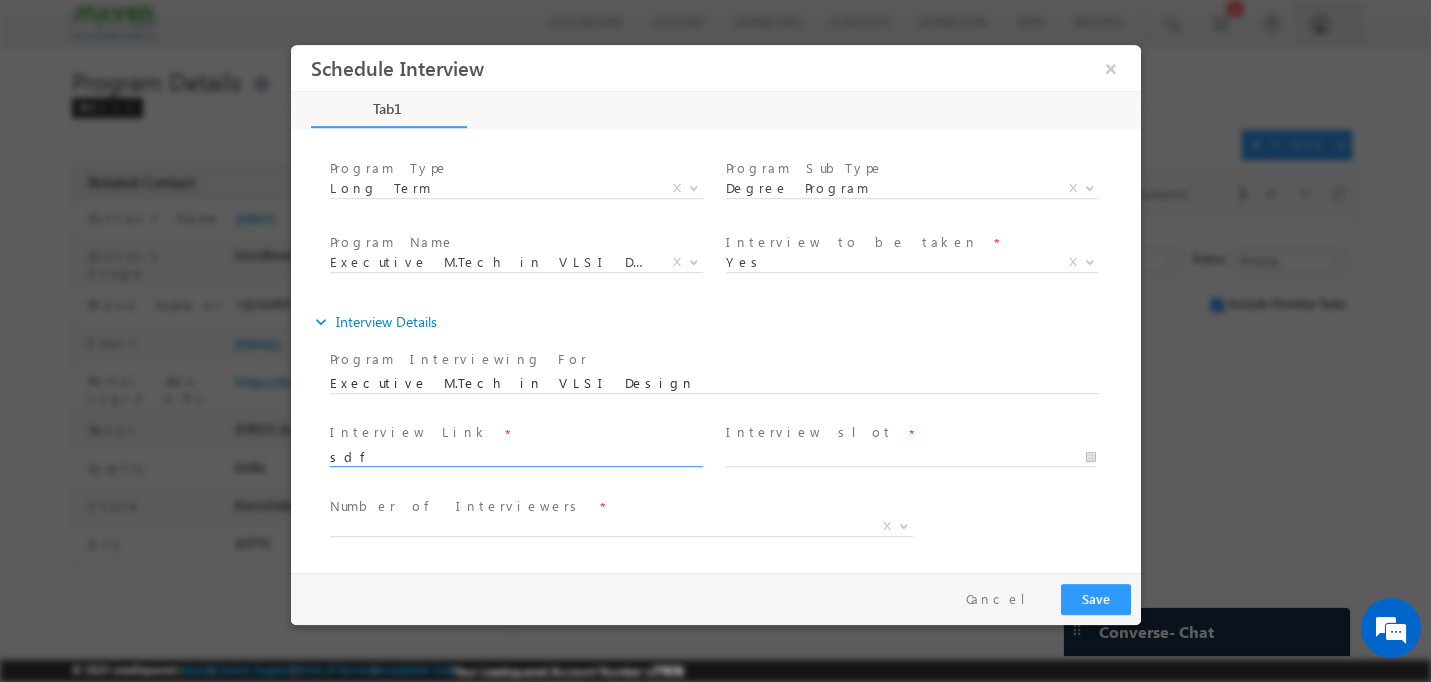 type on "sdf" 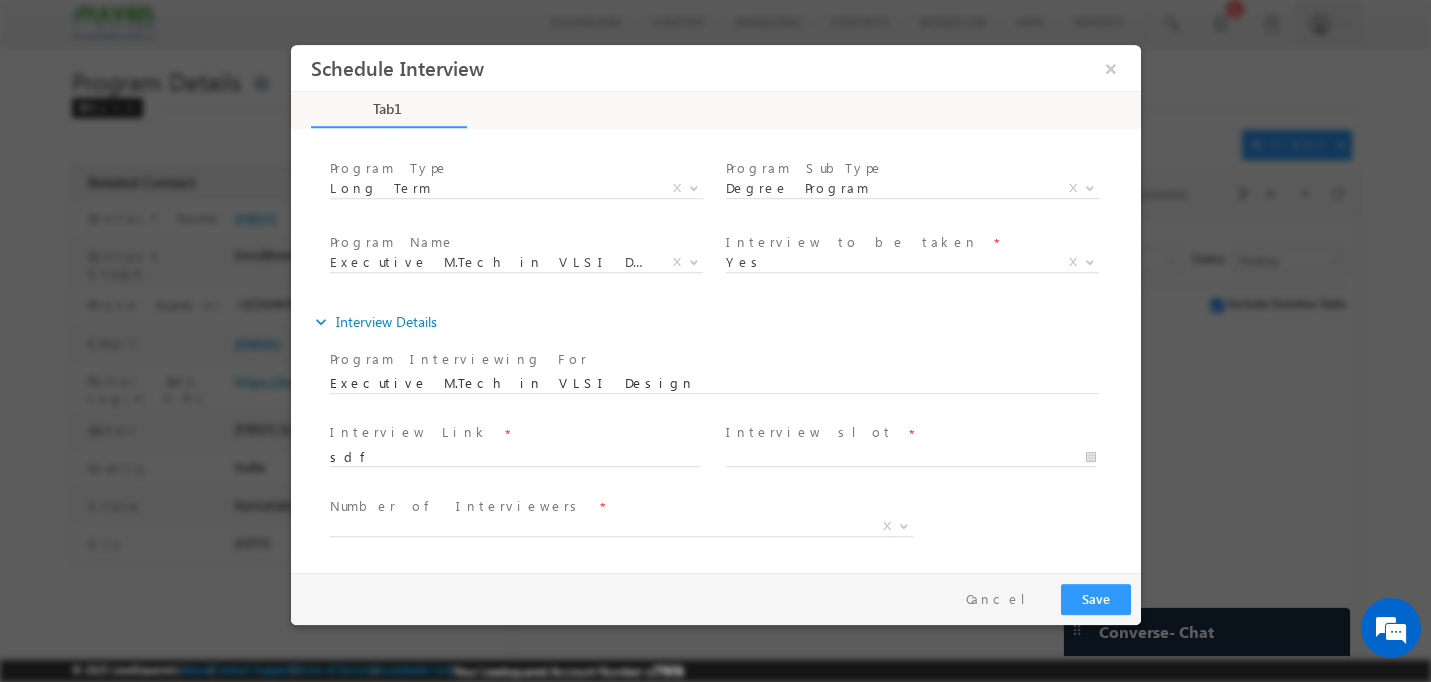 click on "Interview slot" at bounding box center [808, 432] 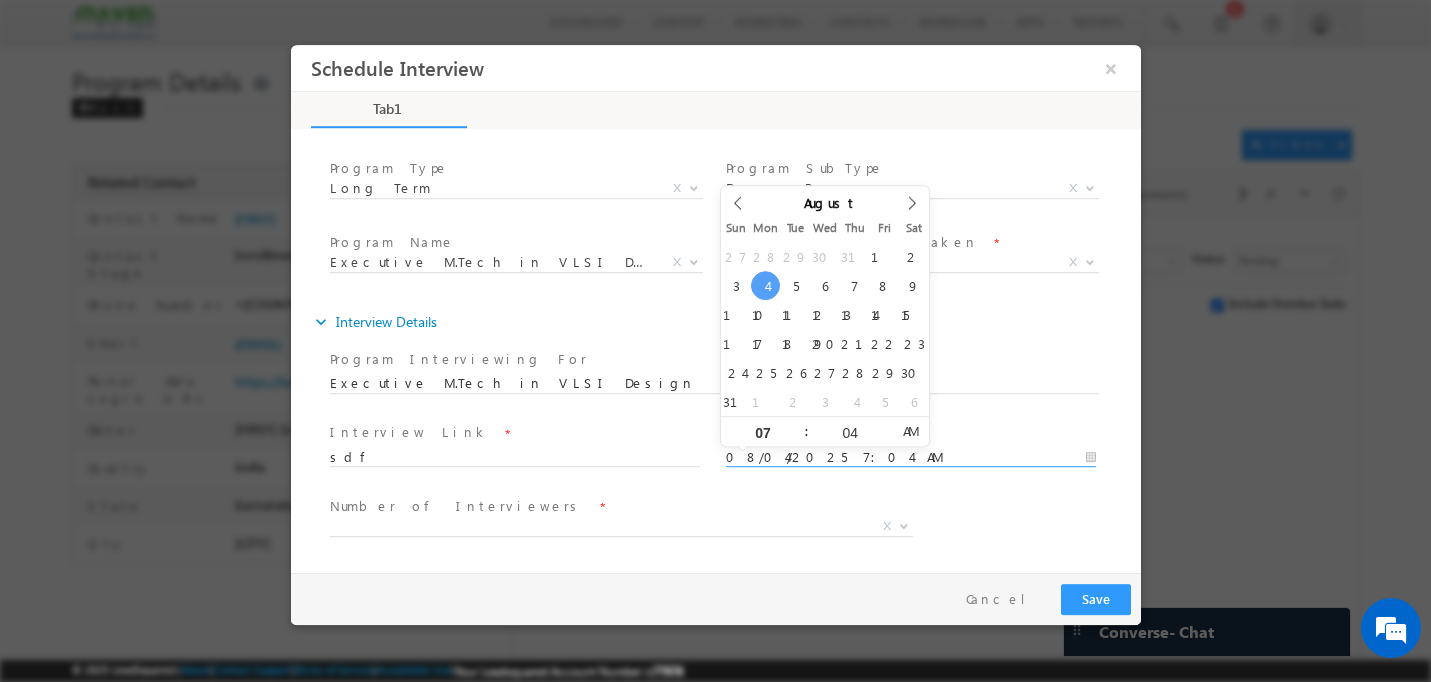 click on "08/04/2025 7:04 AM" at bounding box center [910, 458] 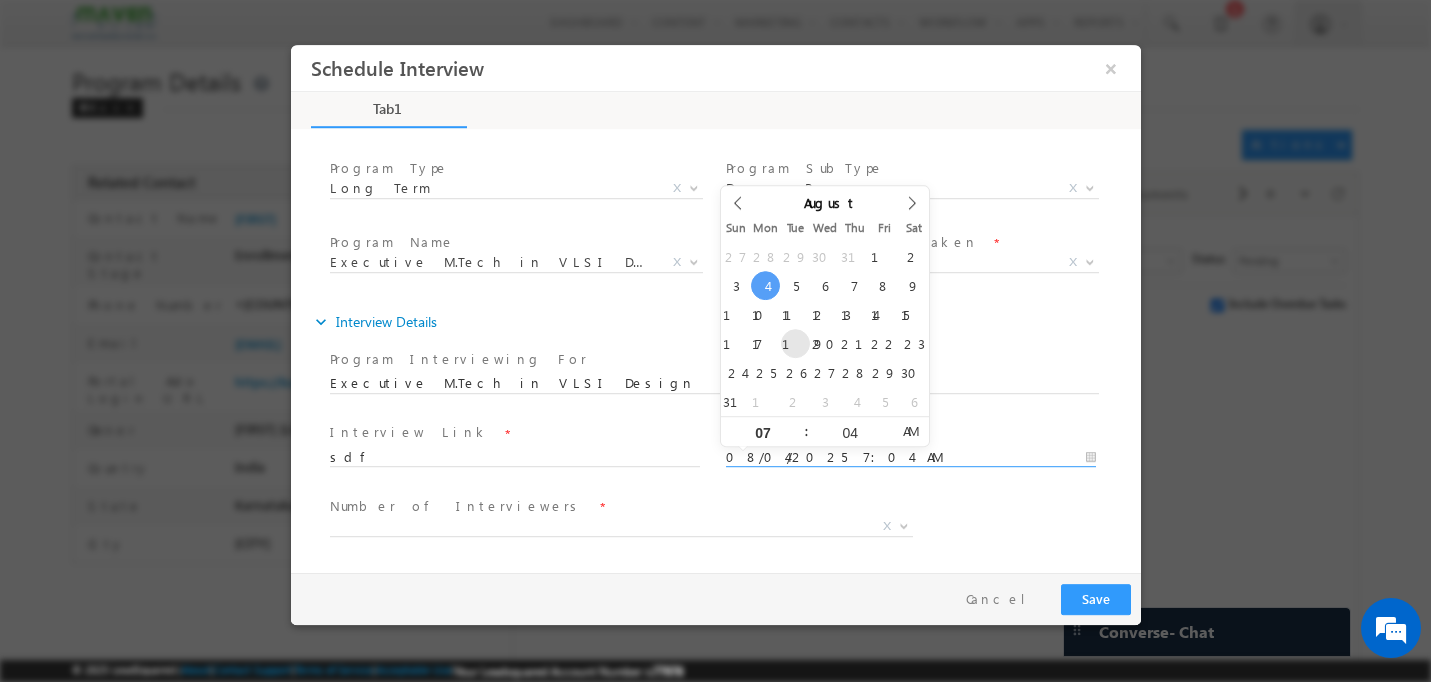 type on "08/19/2025 7:04 AM" 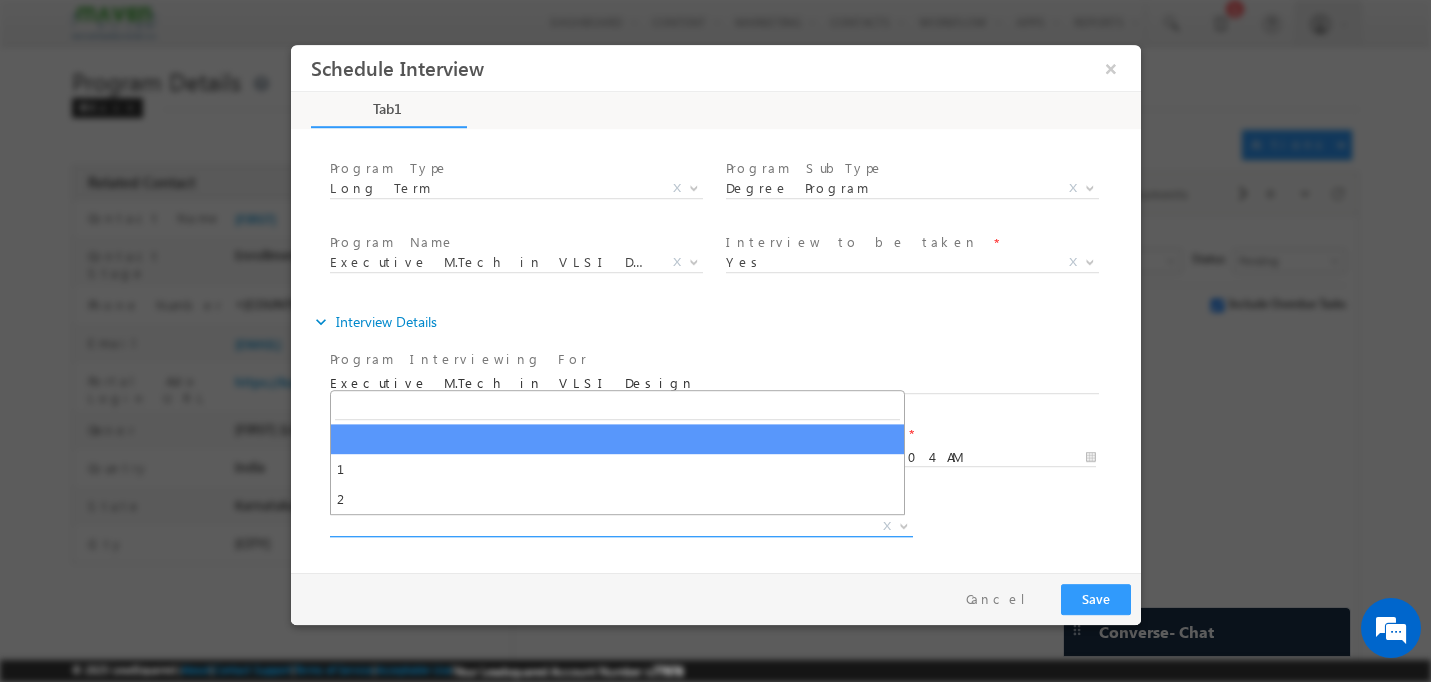click on "X" at bounding box center (620, 527) 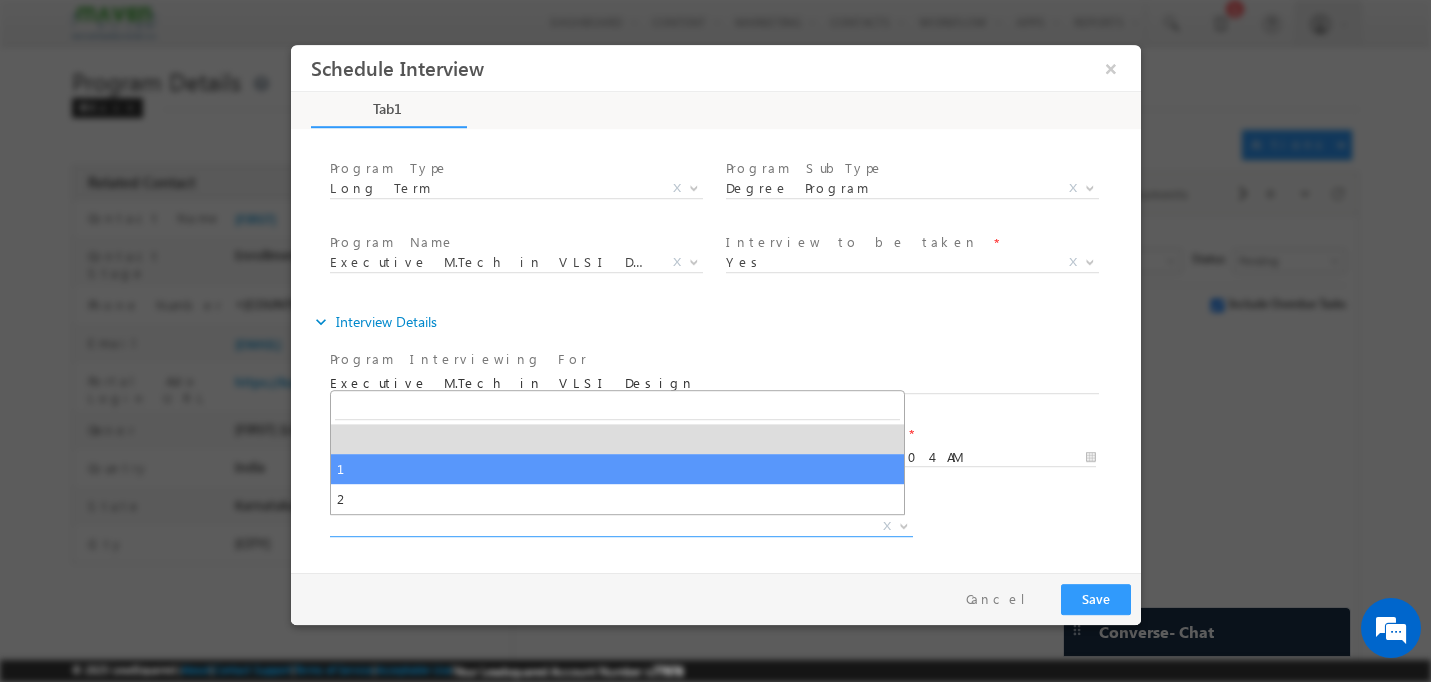 select on "1" 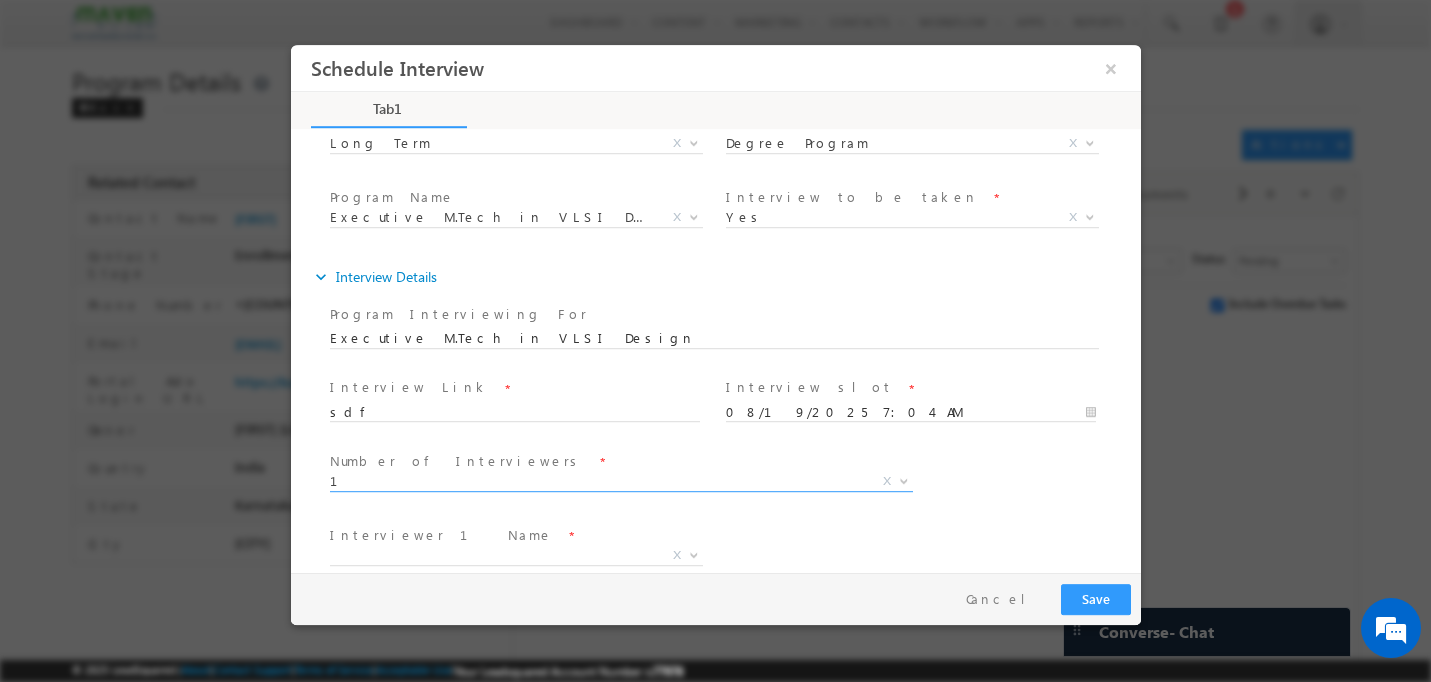 scroll, scrollTop: 179, scrollLeft: 0, axis: vertical 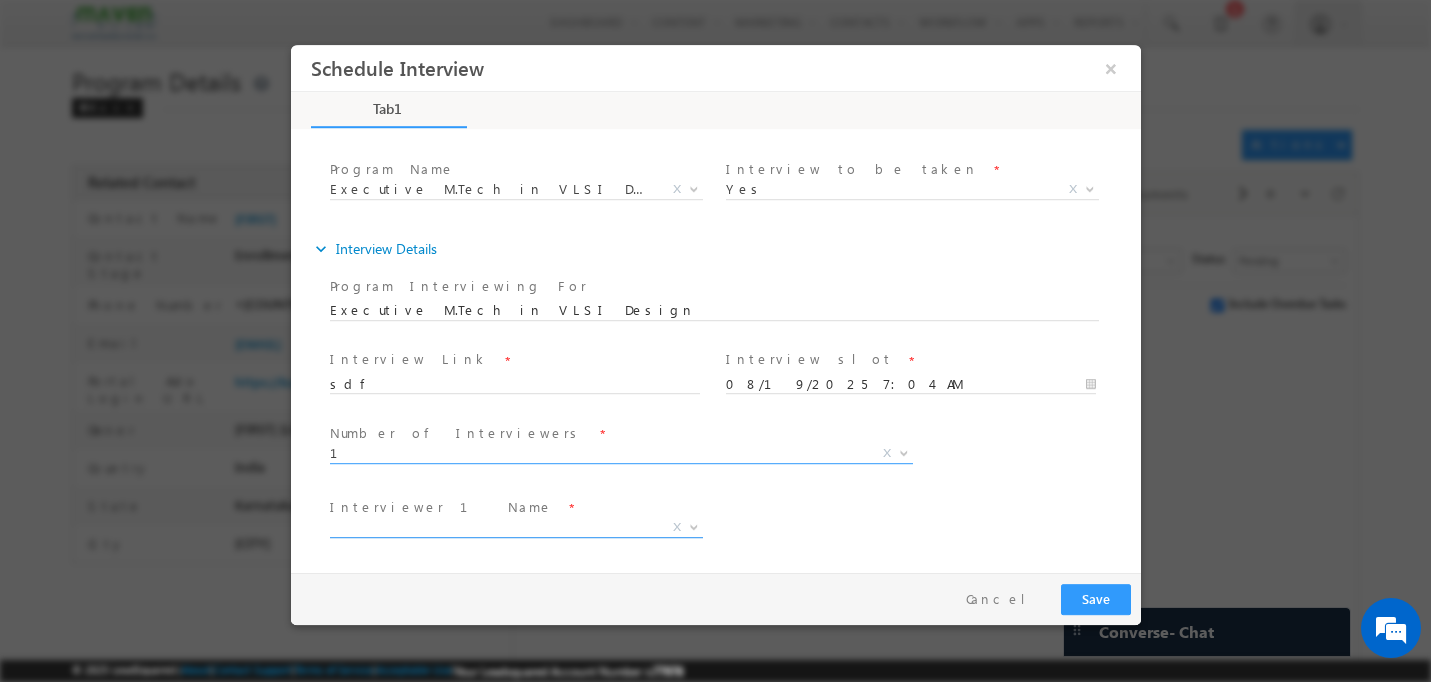 click on "X" at bounding box center [515, 528] 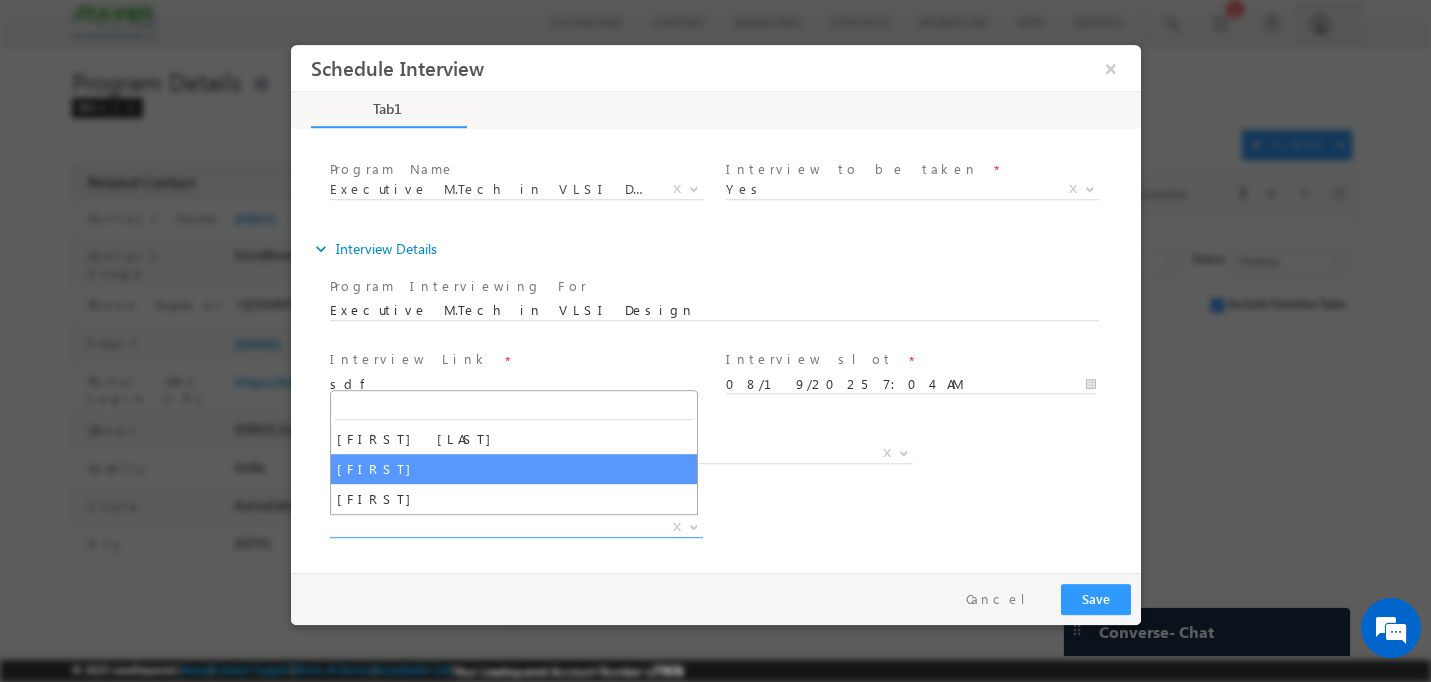 select on "Sinduja" 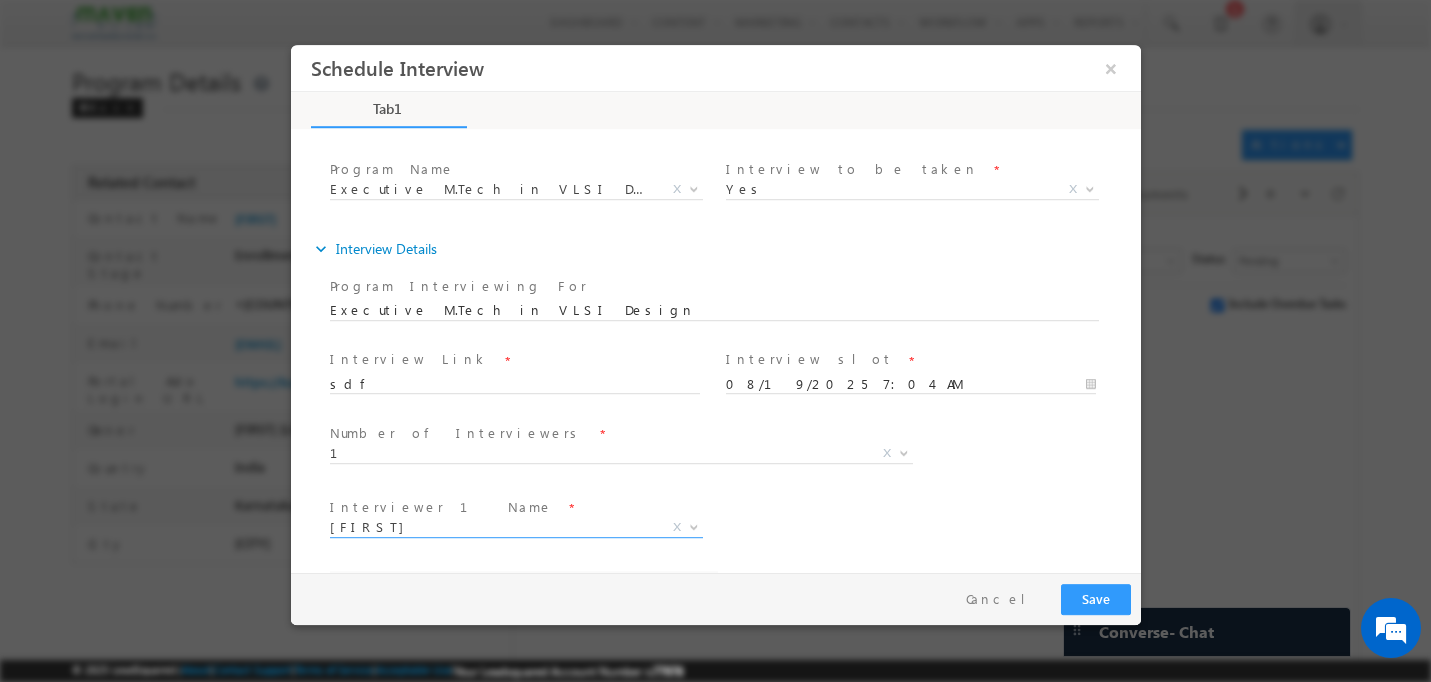 select on "sinduja@maven-silicon.com" 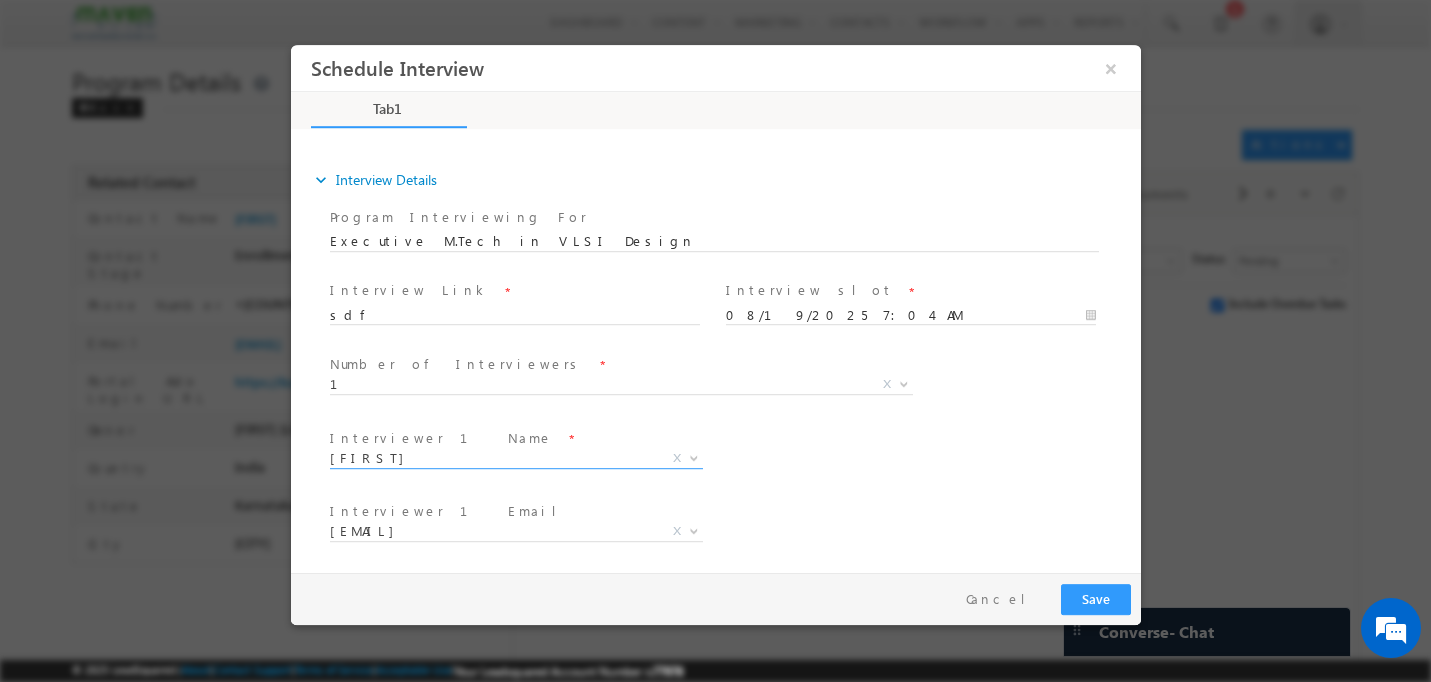 scroll, scrollTop: 253, scrollLeft: 0, axis: vertical 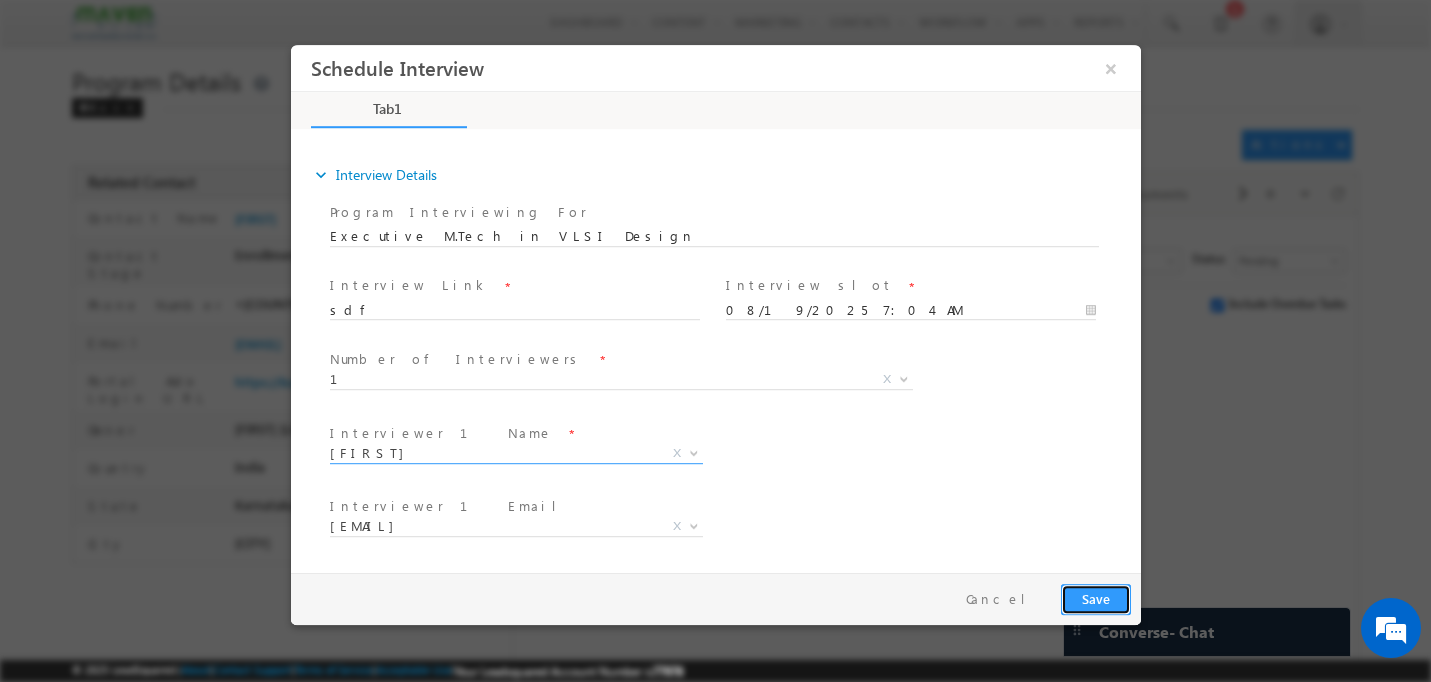 click on "Save" at bounding box center [1095, 599] 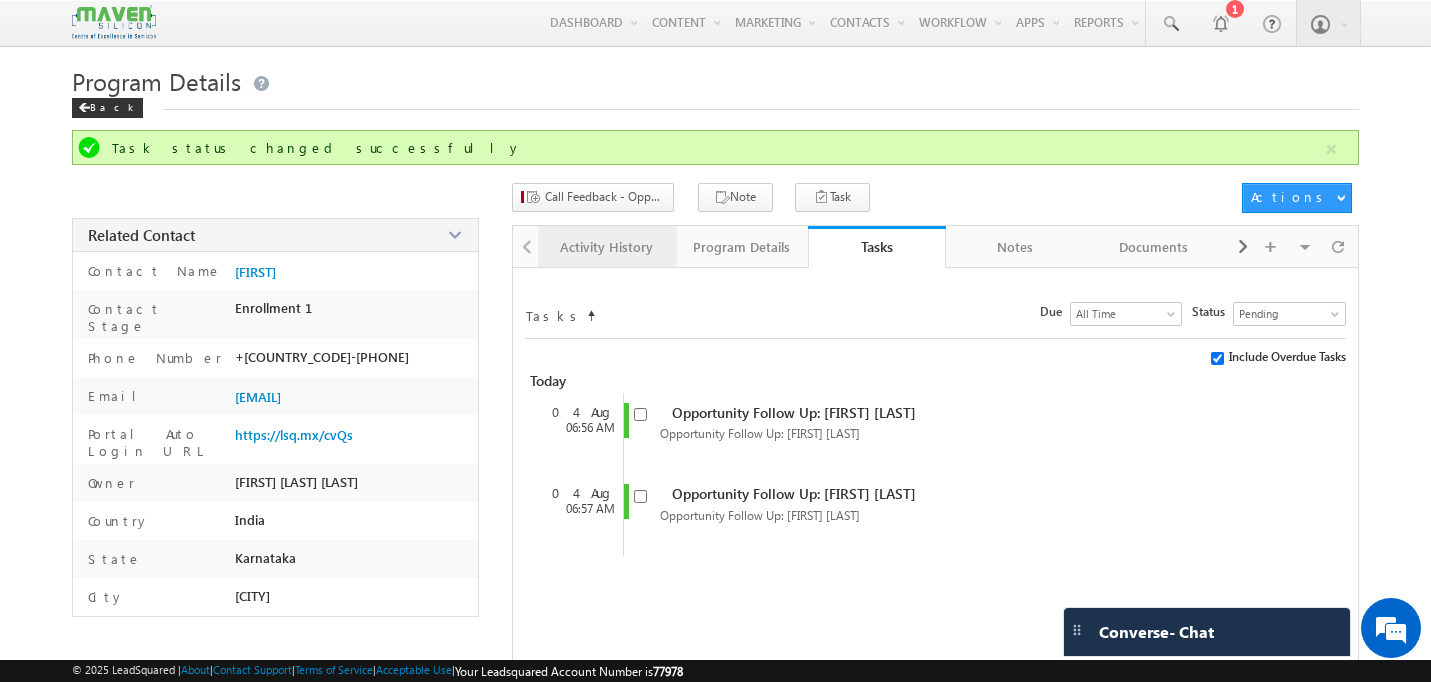 click on "Activity History" at bounding box center [606, 247] 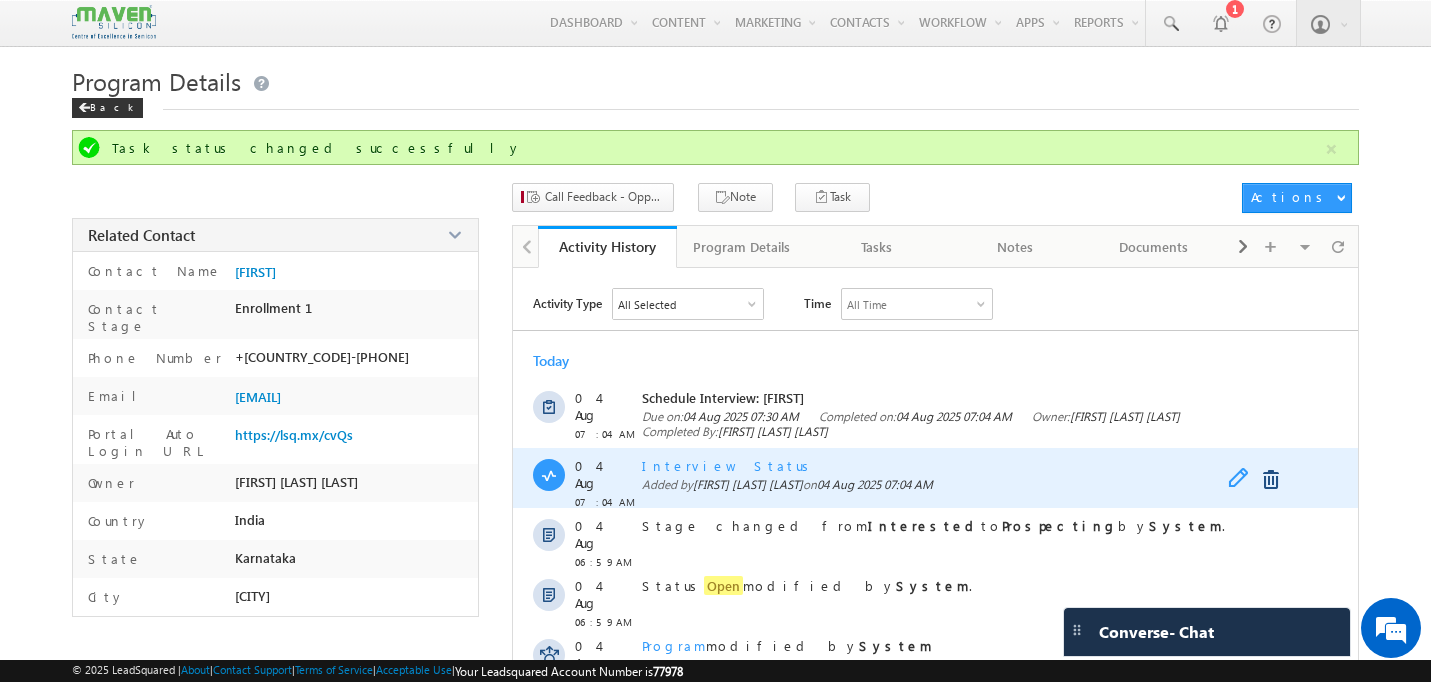 click at bounding box center [1243, 480] 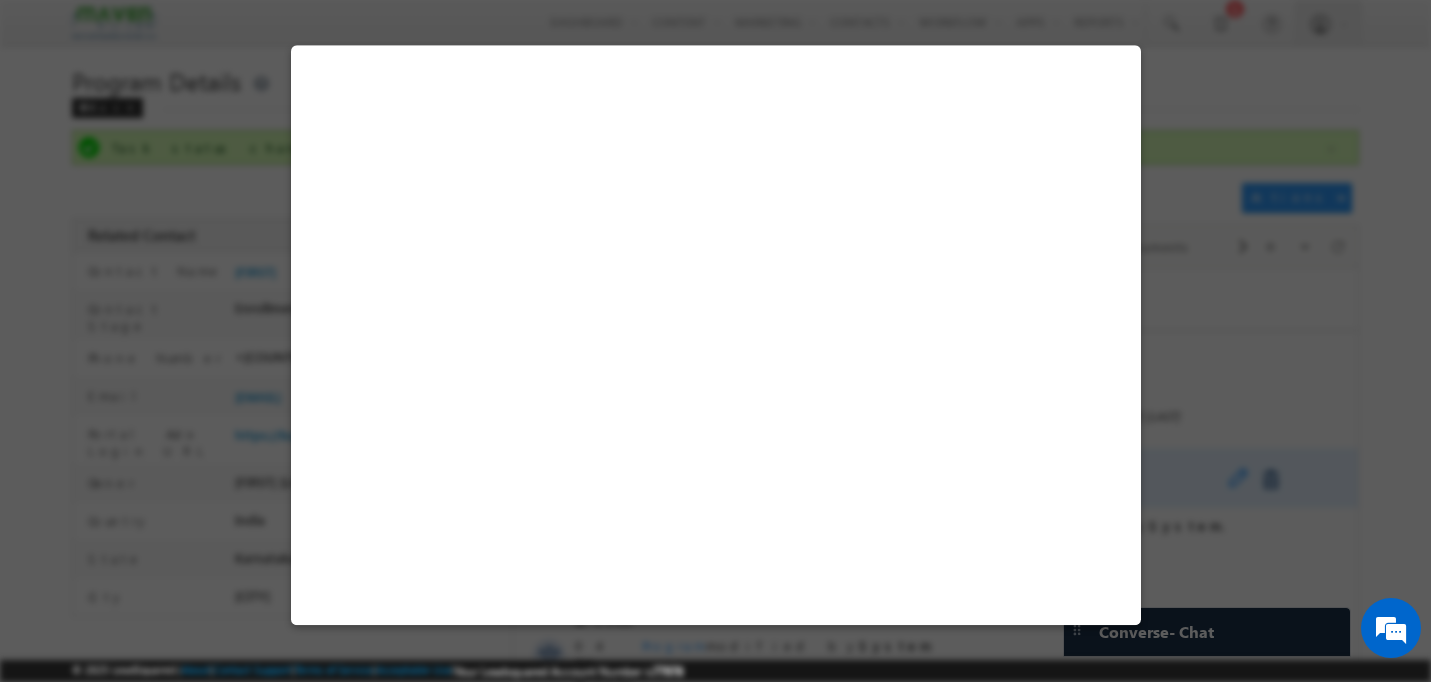select on "Long Term" 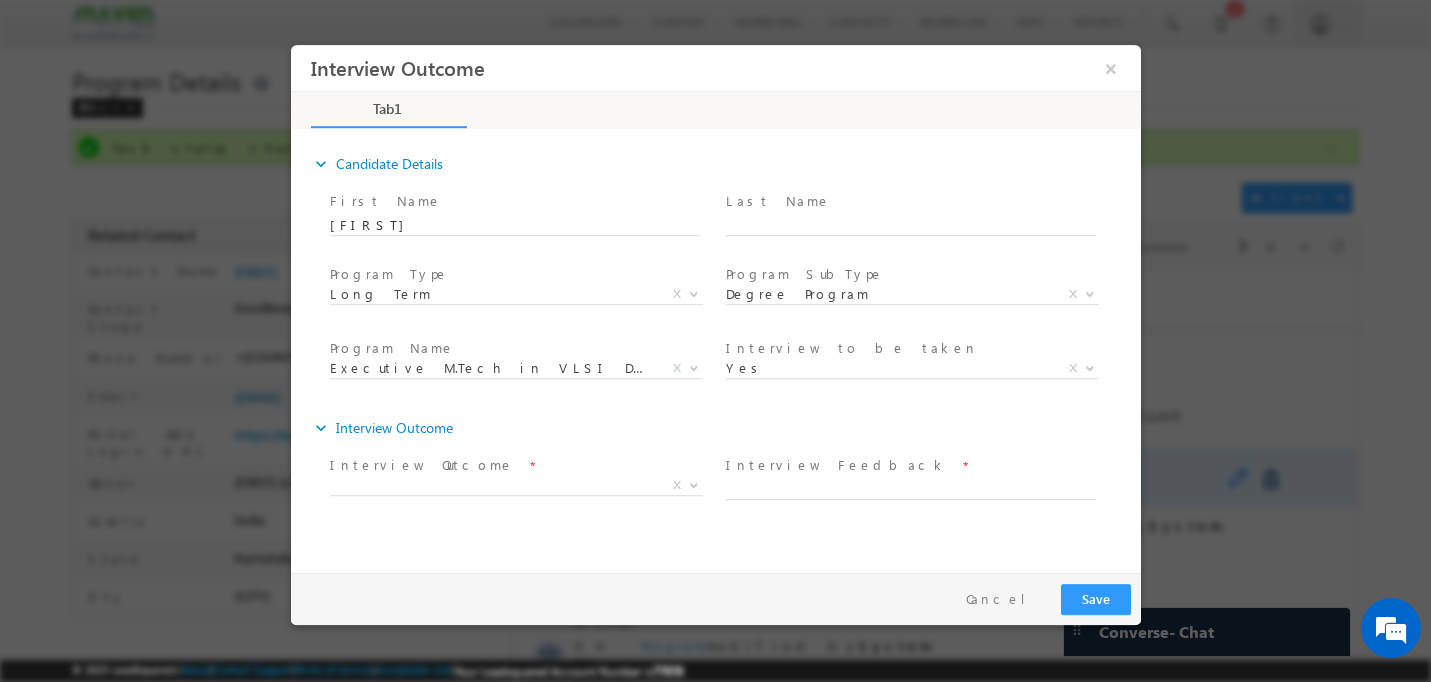 scroll, scrollTop: 0, scrollLeft: 0, axis: both 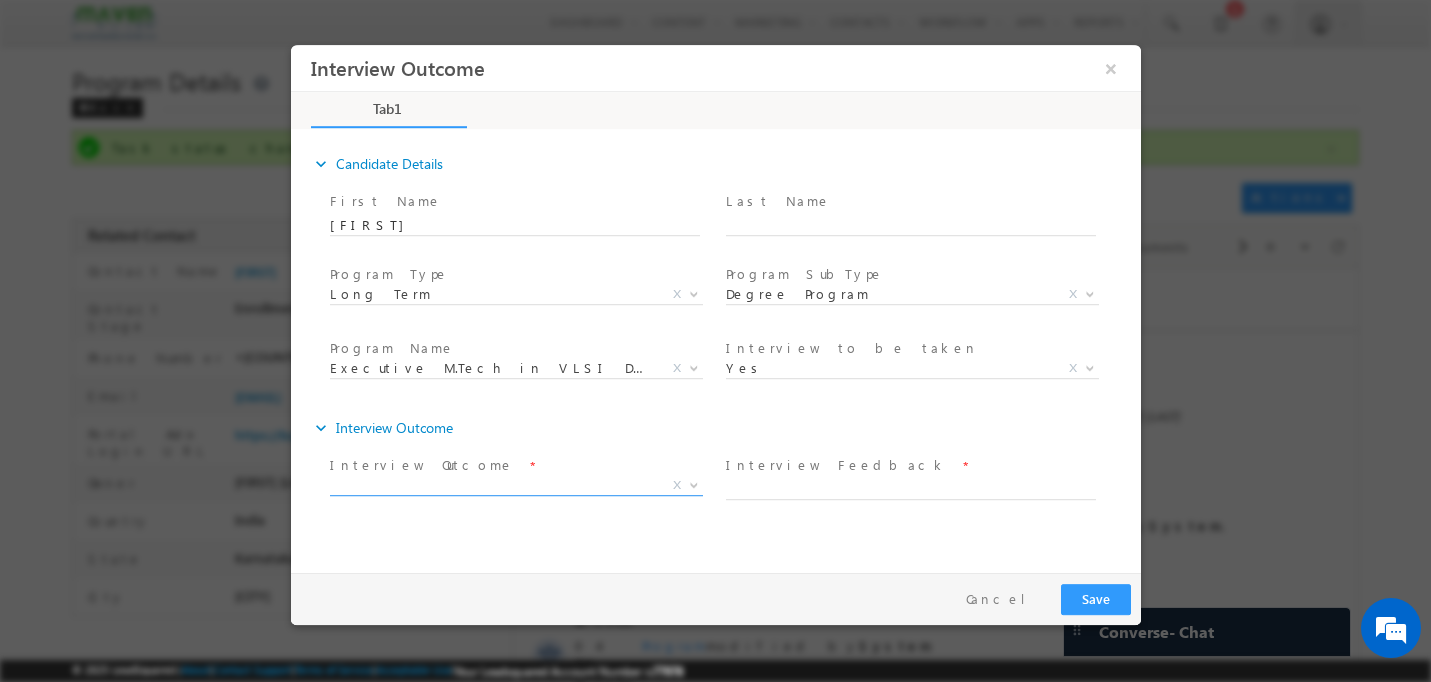 click on "X" at bounding box center (515, 490) 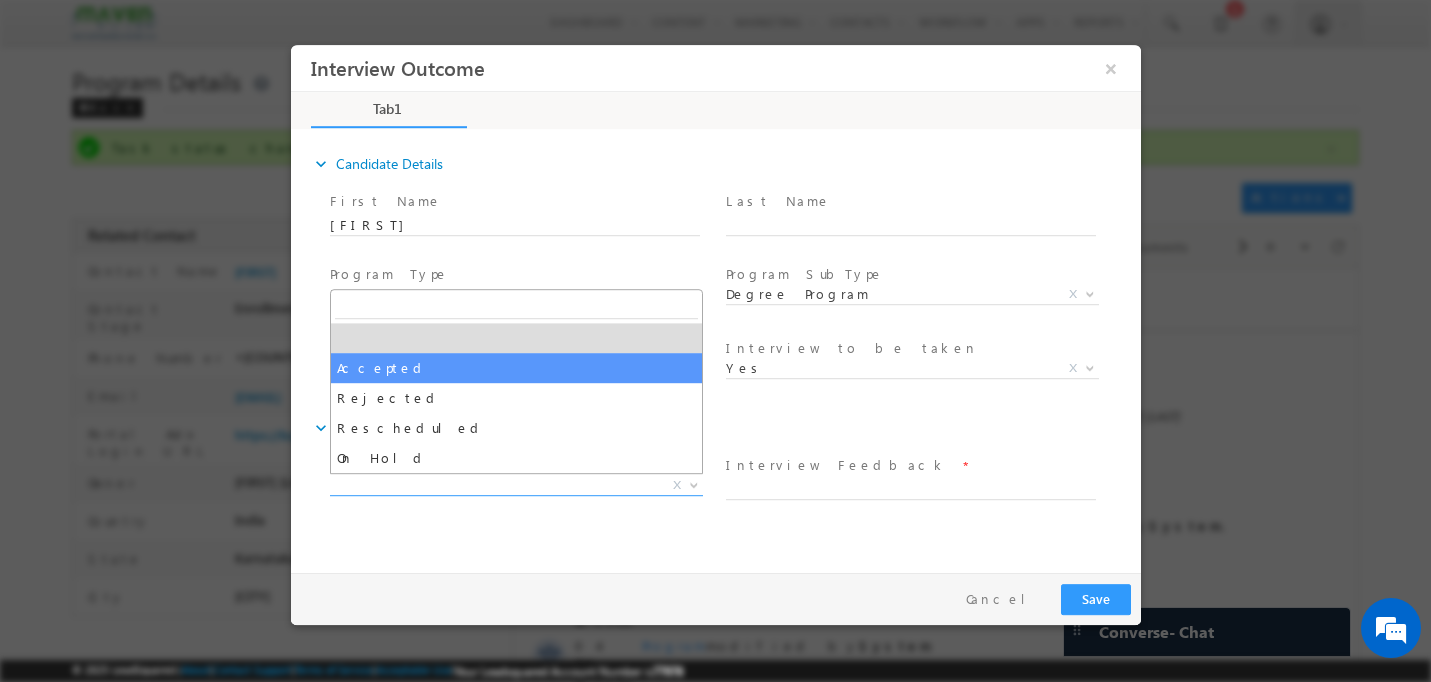 select on "Accepted" 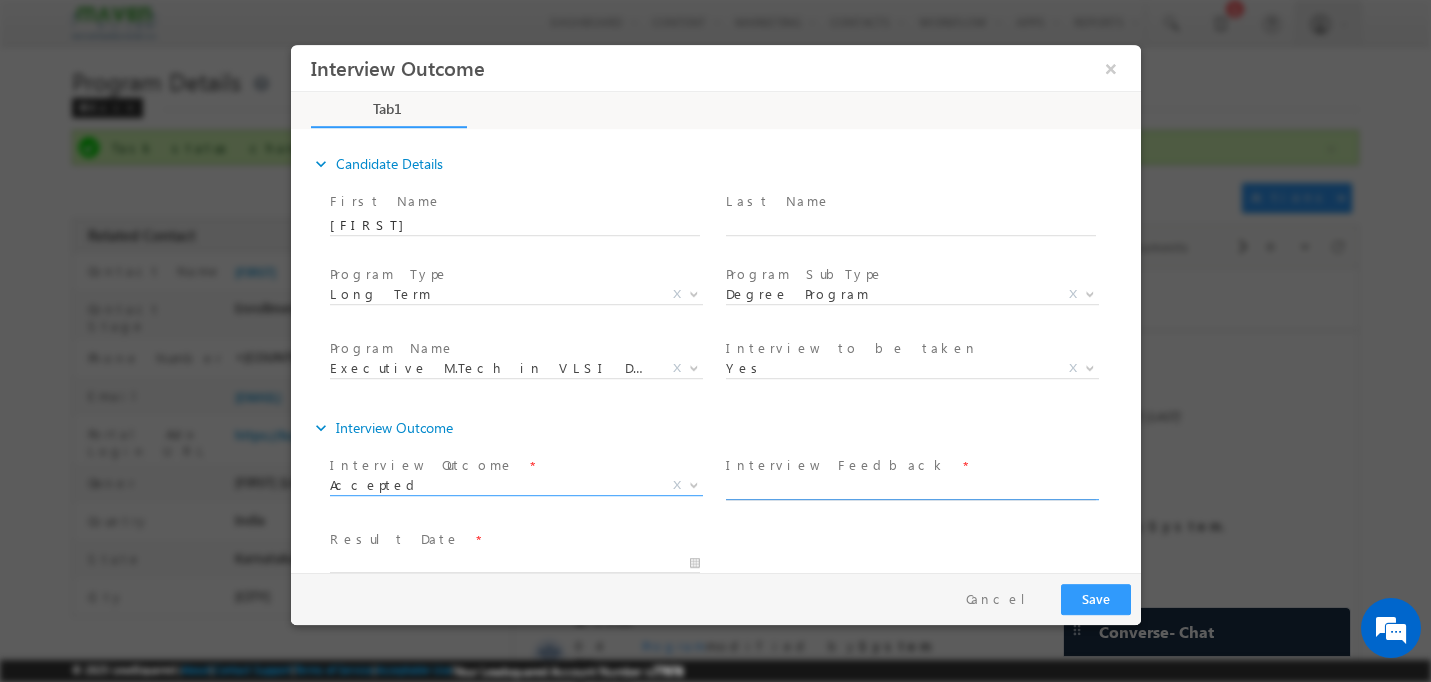 click at bounding box center [910, 490] 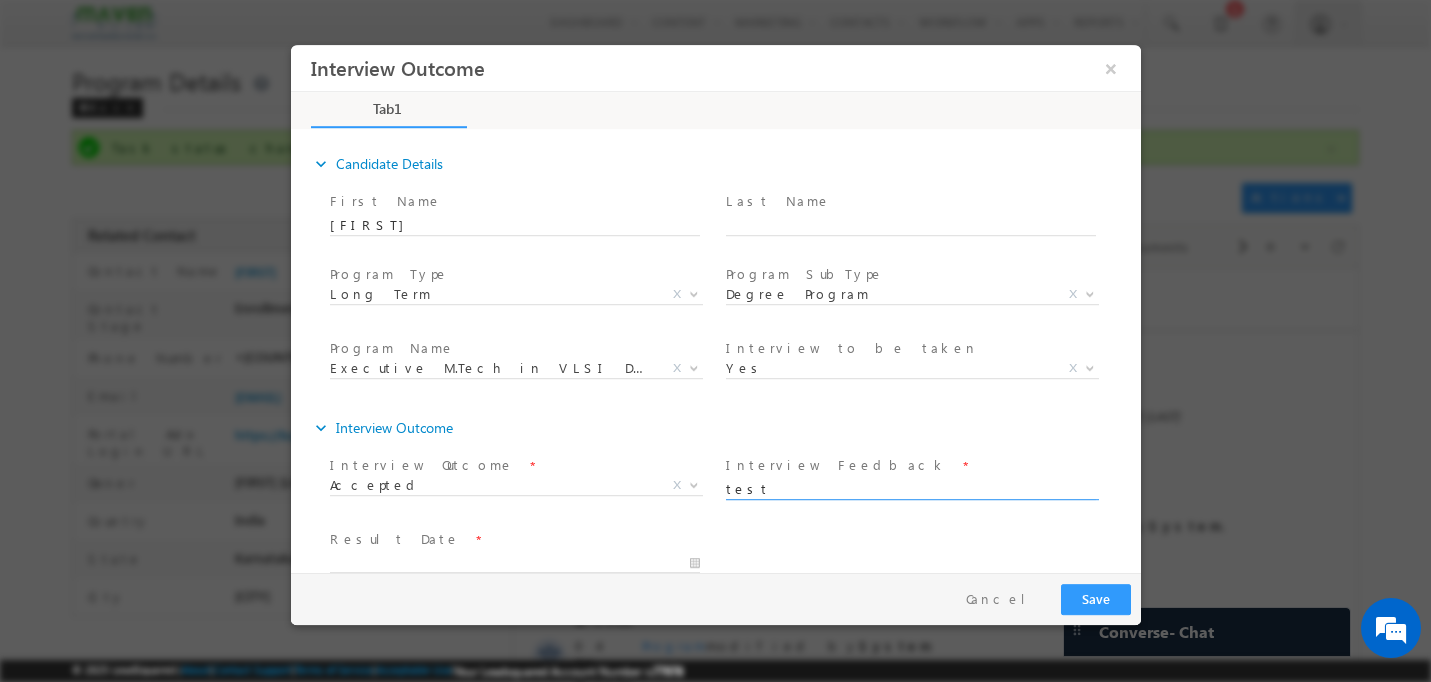 scroll, scrollTop: 32, scrollLeft: 0, axis: vertical 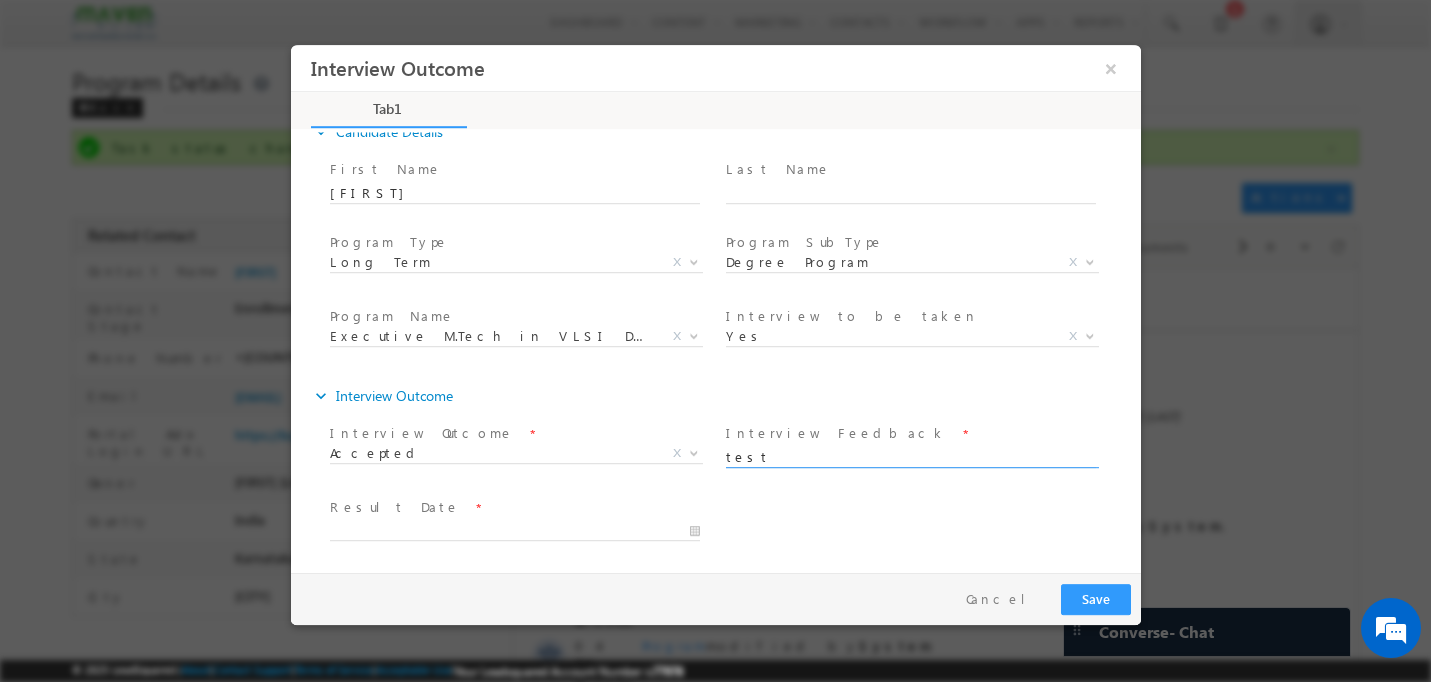 type on "test" 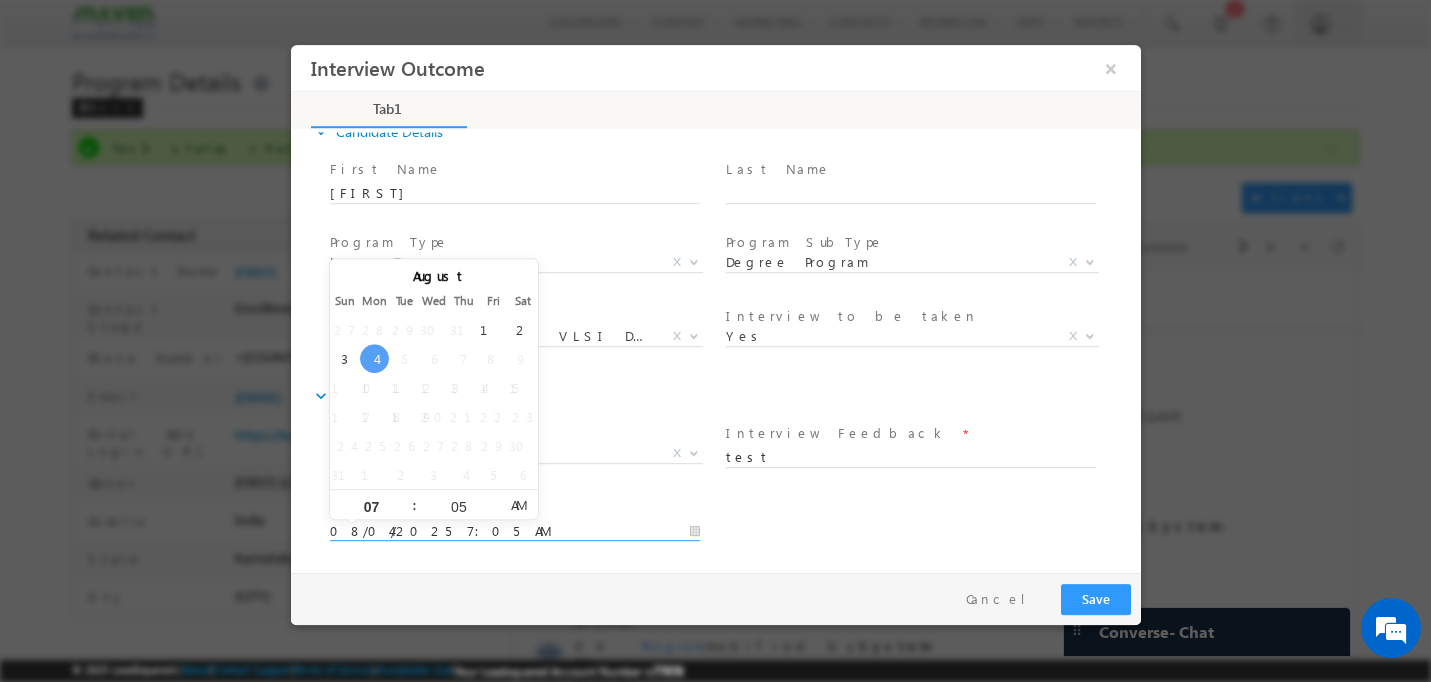 click on "08/04/2025 7:05 AM" at bounding box center [514, 532] 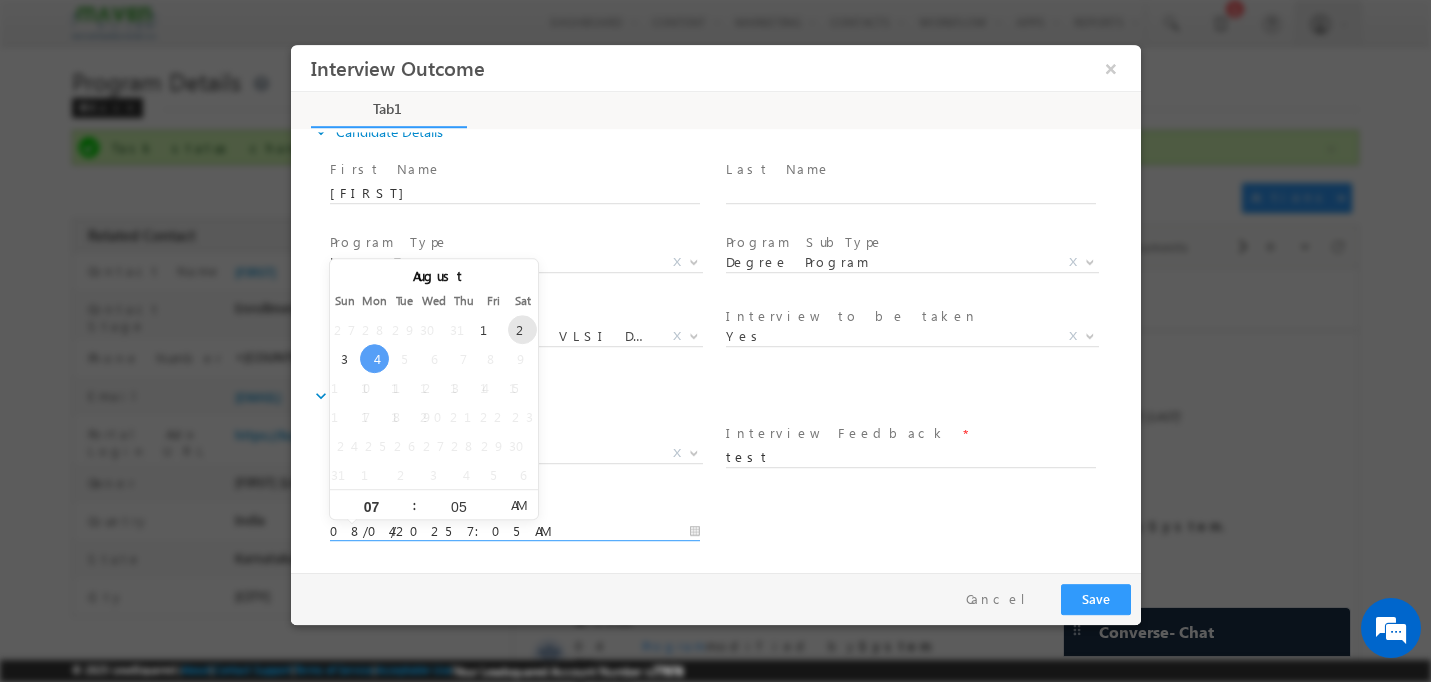 type on "08/02/2025 7:05 AM" 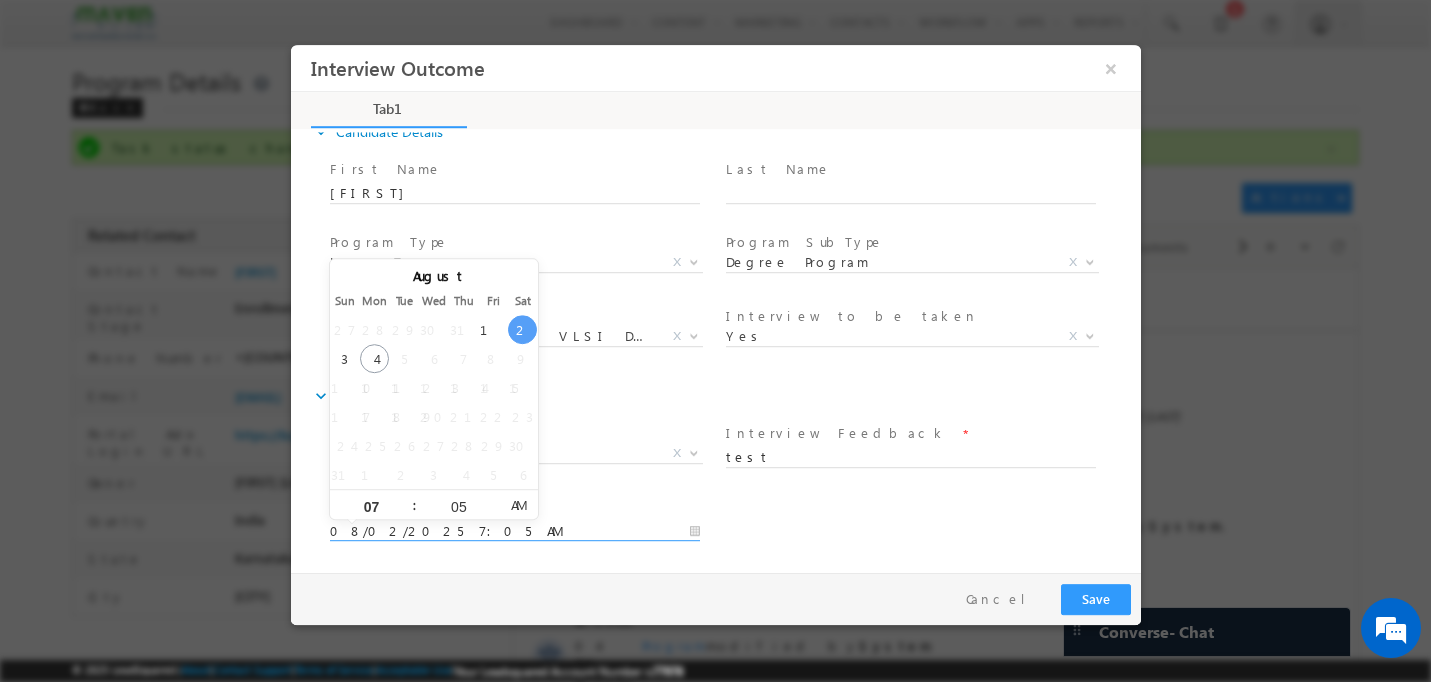 click on "Result Date
*
08/02/2025 7:05 AM" at bounding box center [732, 530] 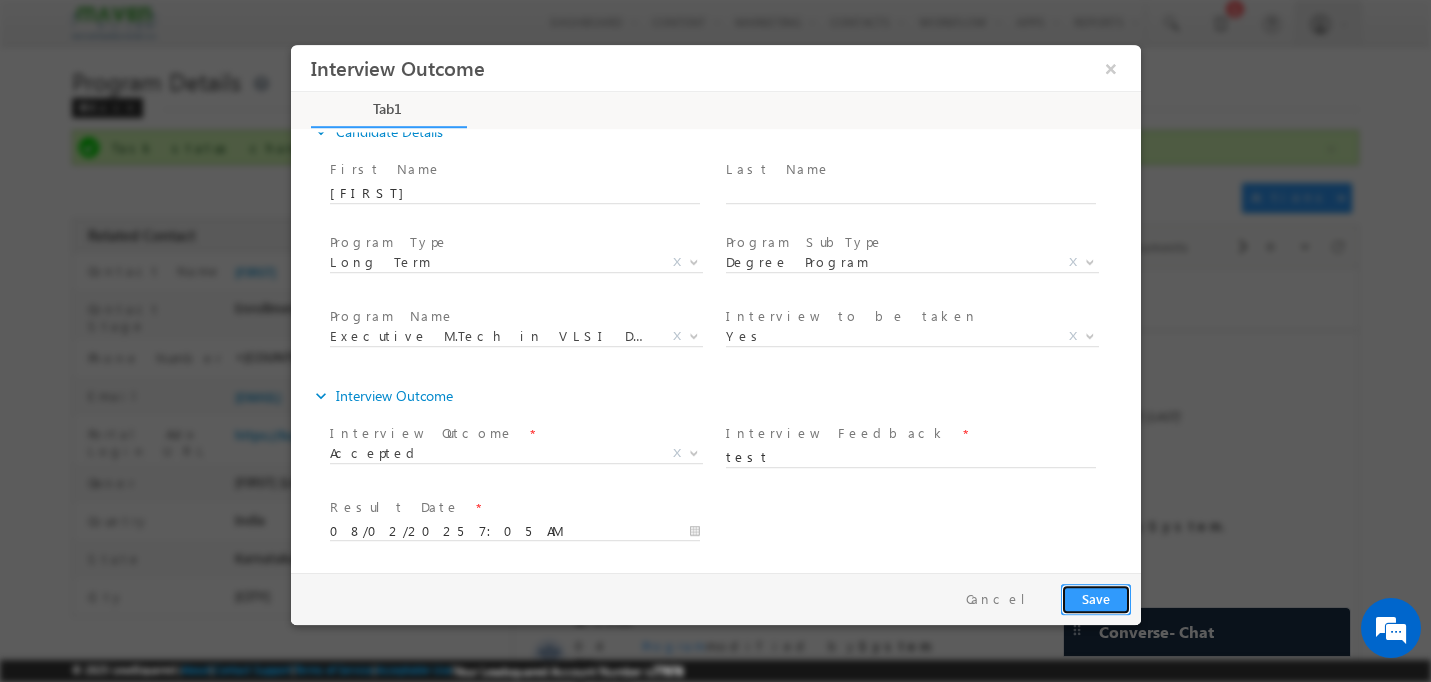 click on "Save" at bounding box center (1095, 599) 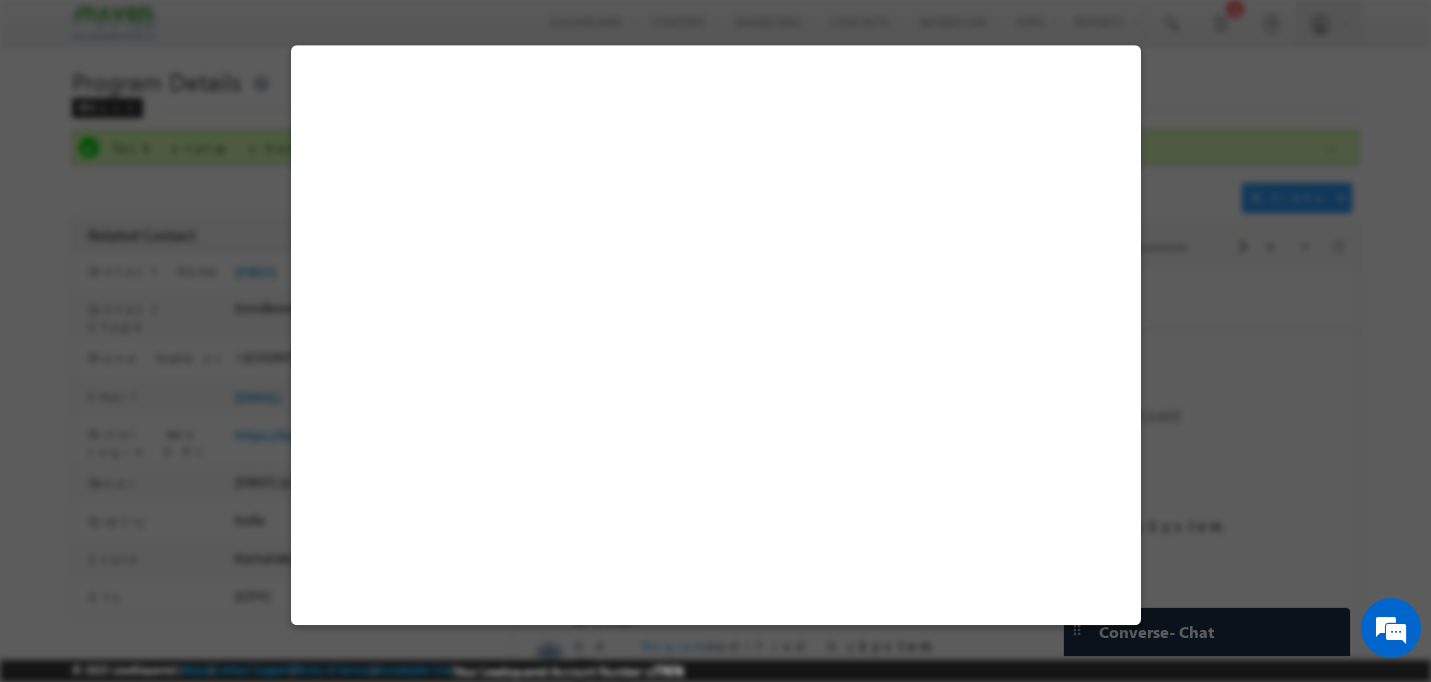 select on "Long Term" 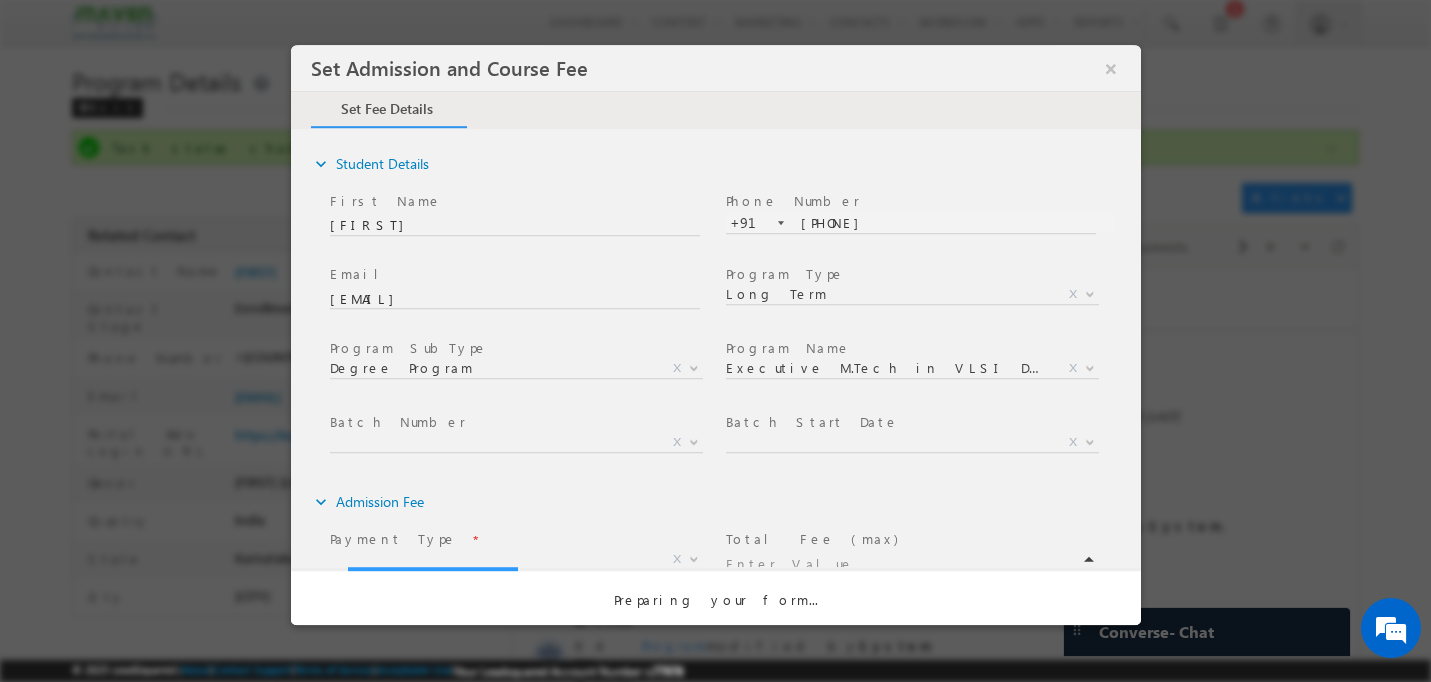 scroll, scrollTop: 0, scrollLeft: 0, axis: both 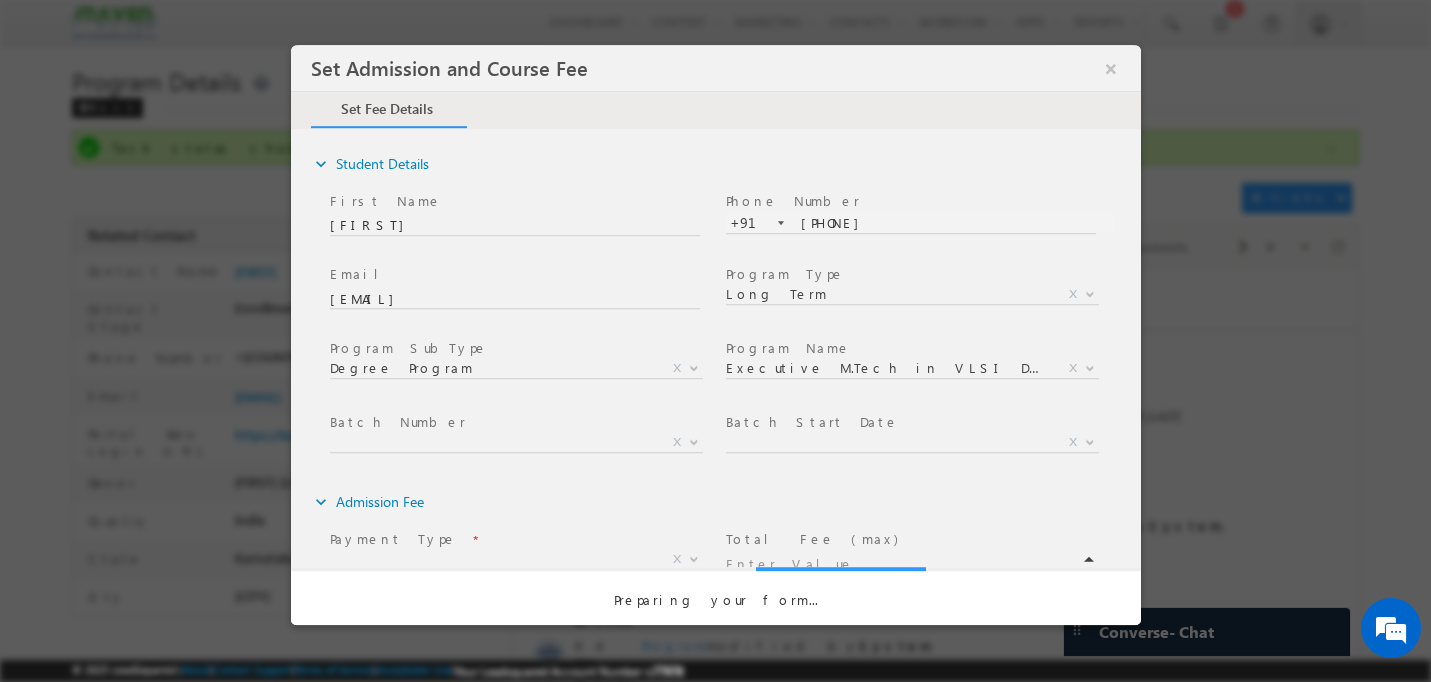 type on "59000" 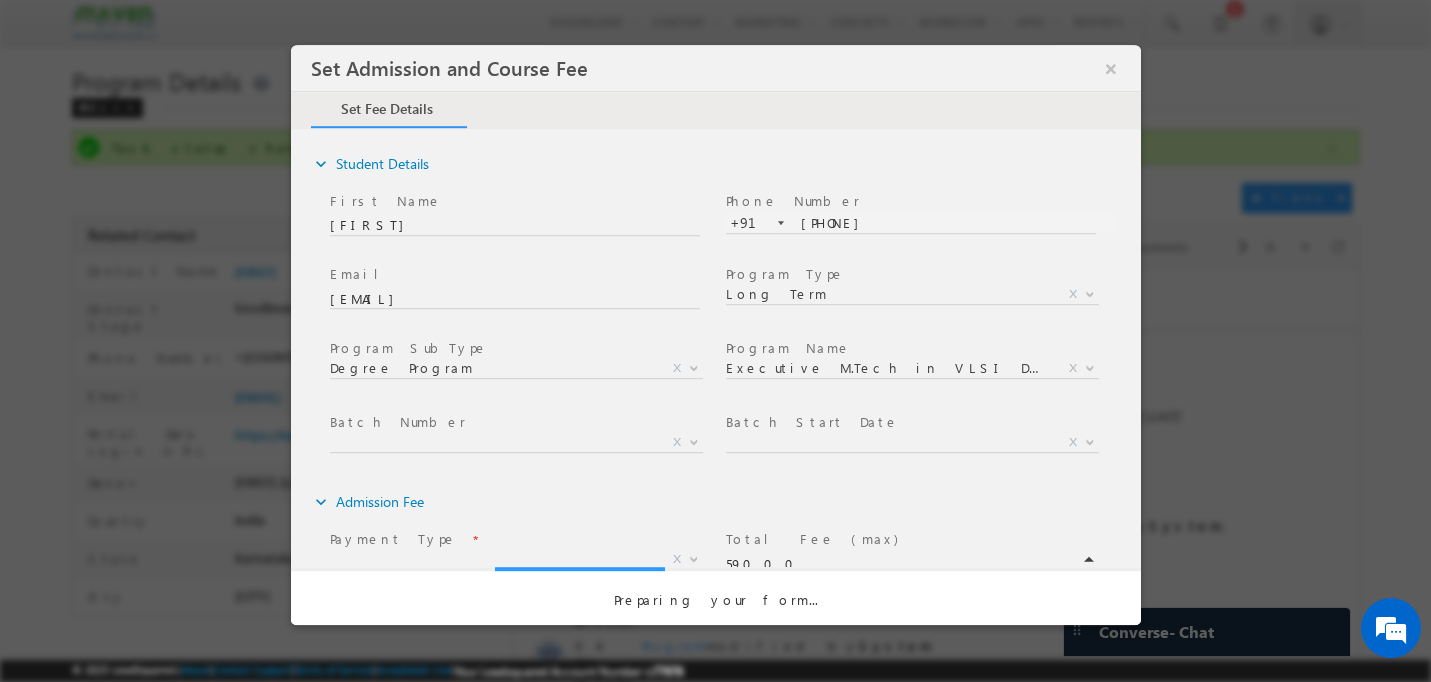 type on "100000" 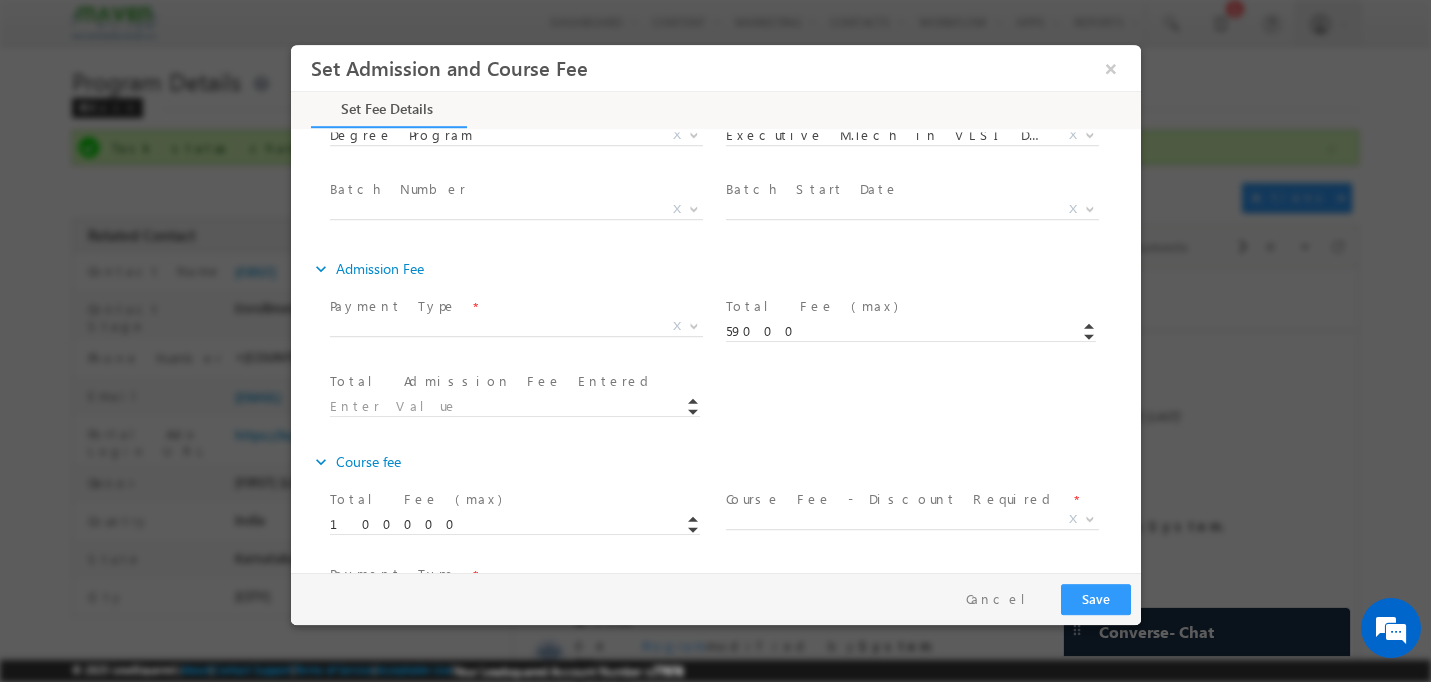 scroll, scrollTop: 238, scrollLeft: 0, axis: vertical 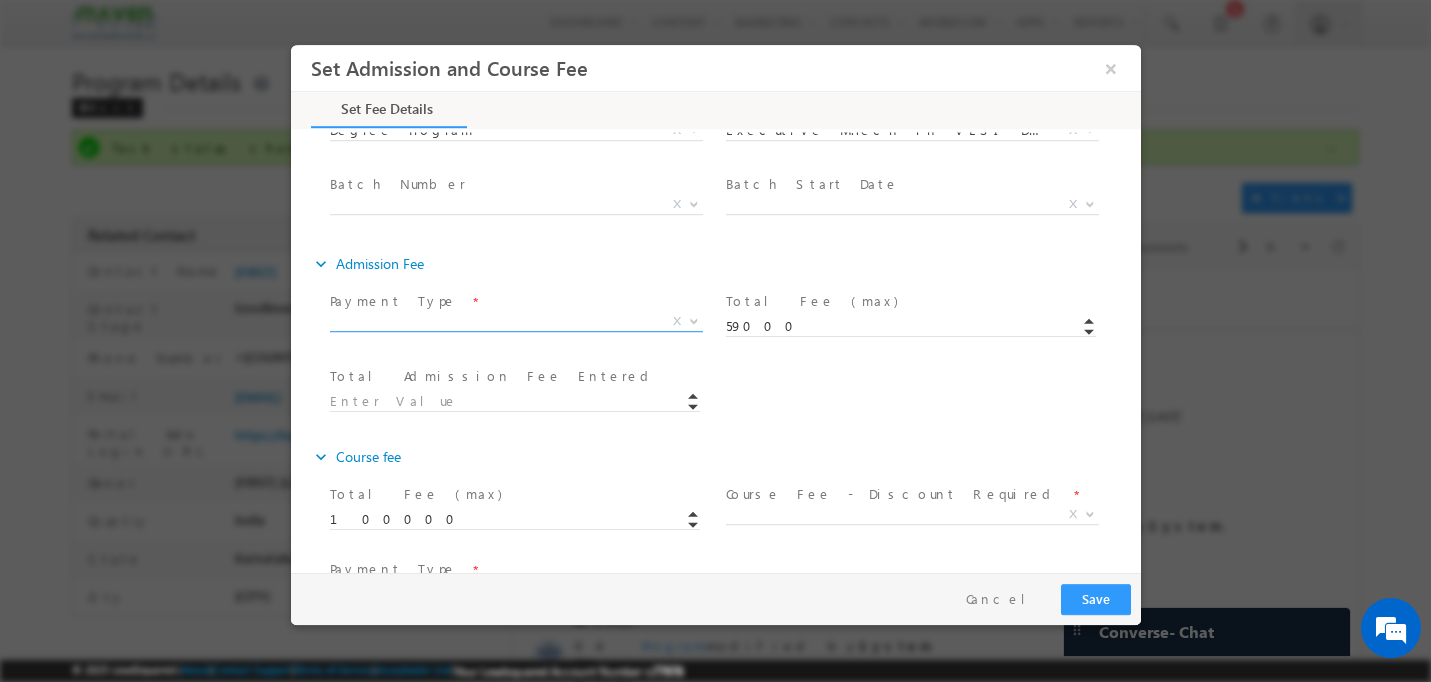 click on "X" at bounding box center (515, 322) 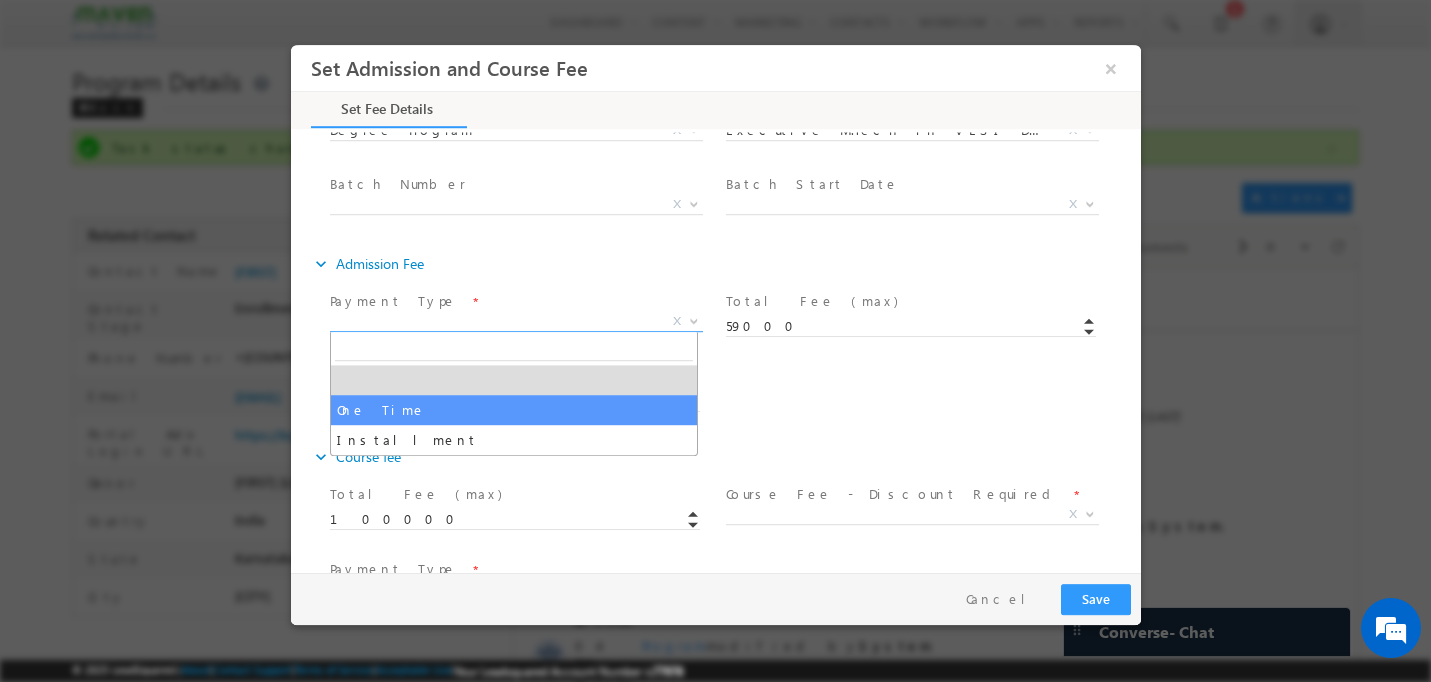 select on "One Time" 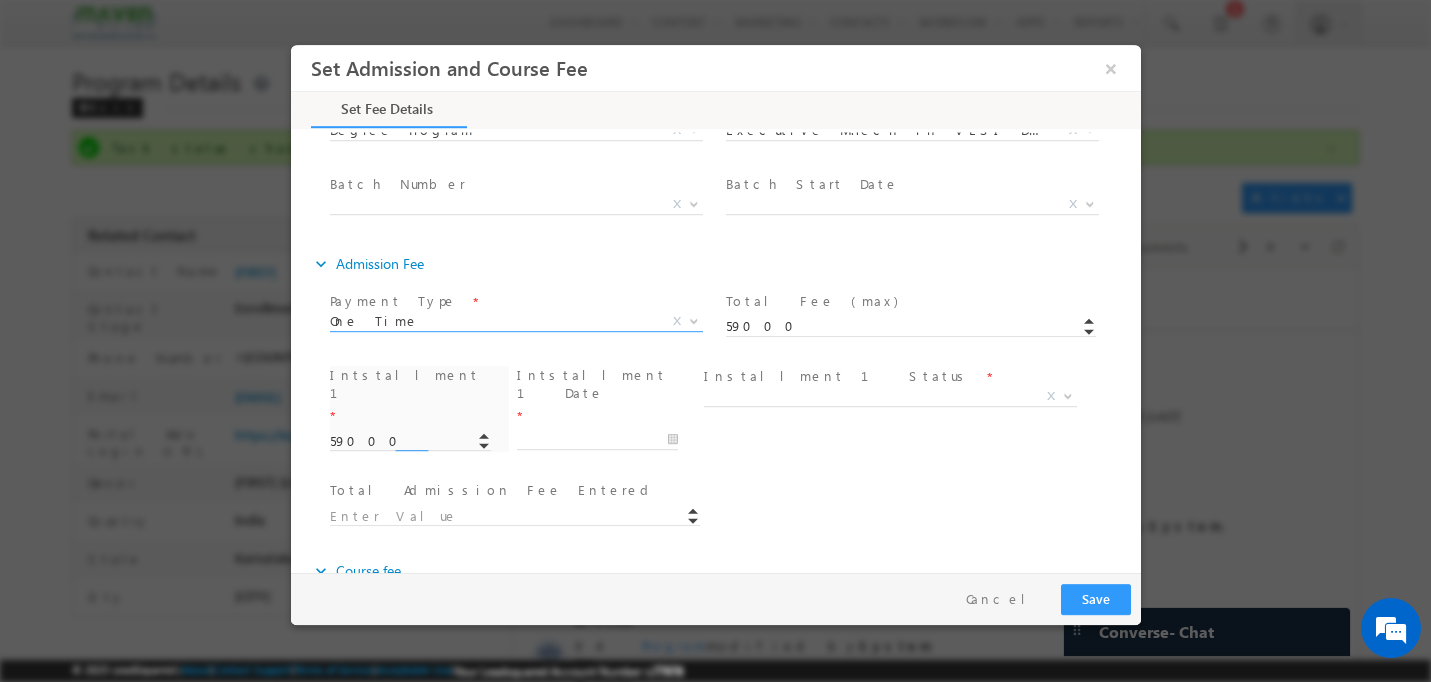 type on "59000.00" 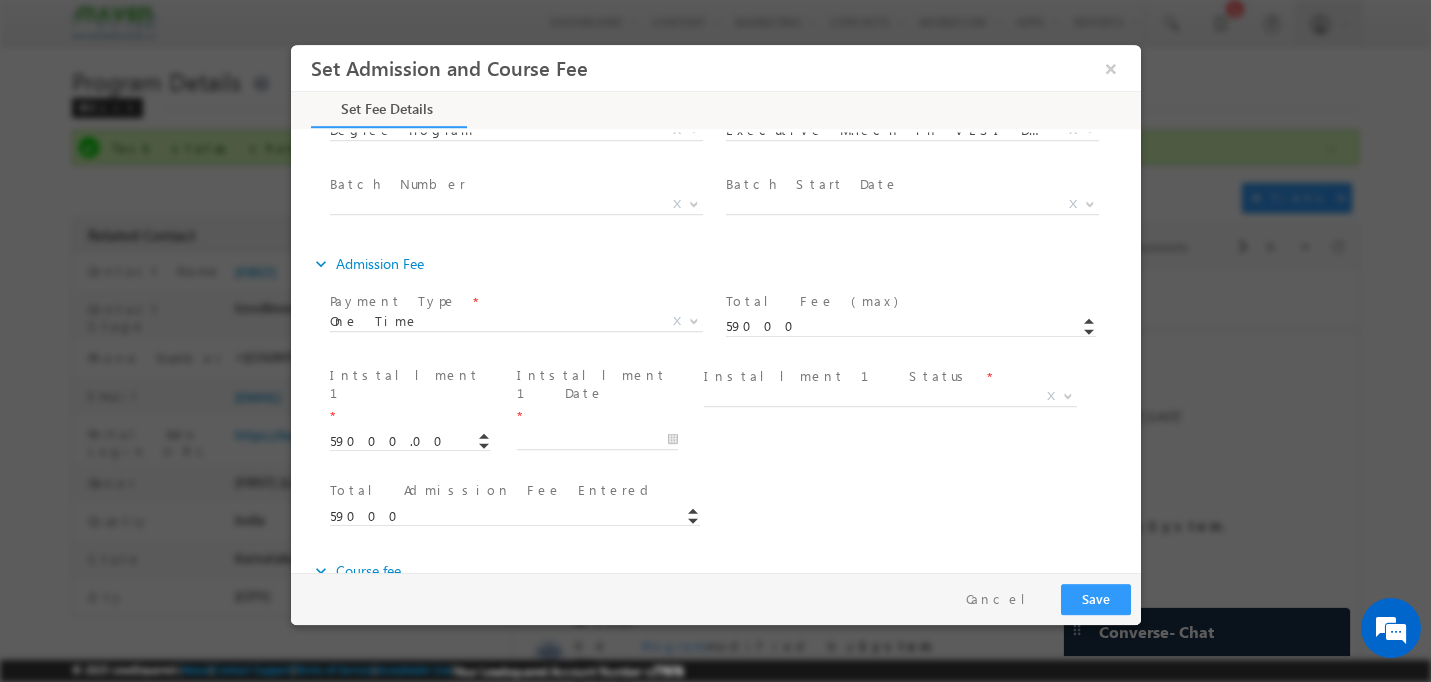 drag, startPoint x: 772, startPoint y: 329, endPoint x: 696, endPoint y: 324, distance: 76.1643 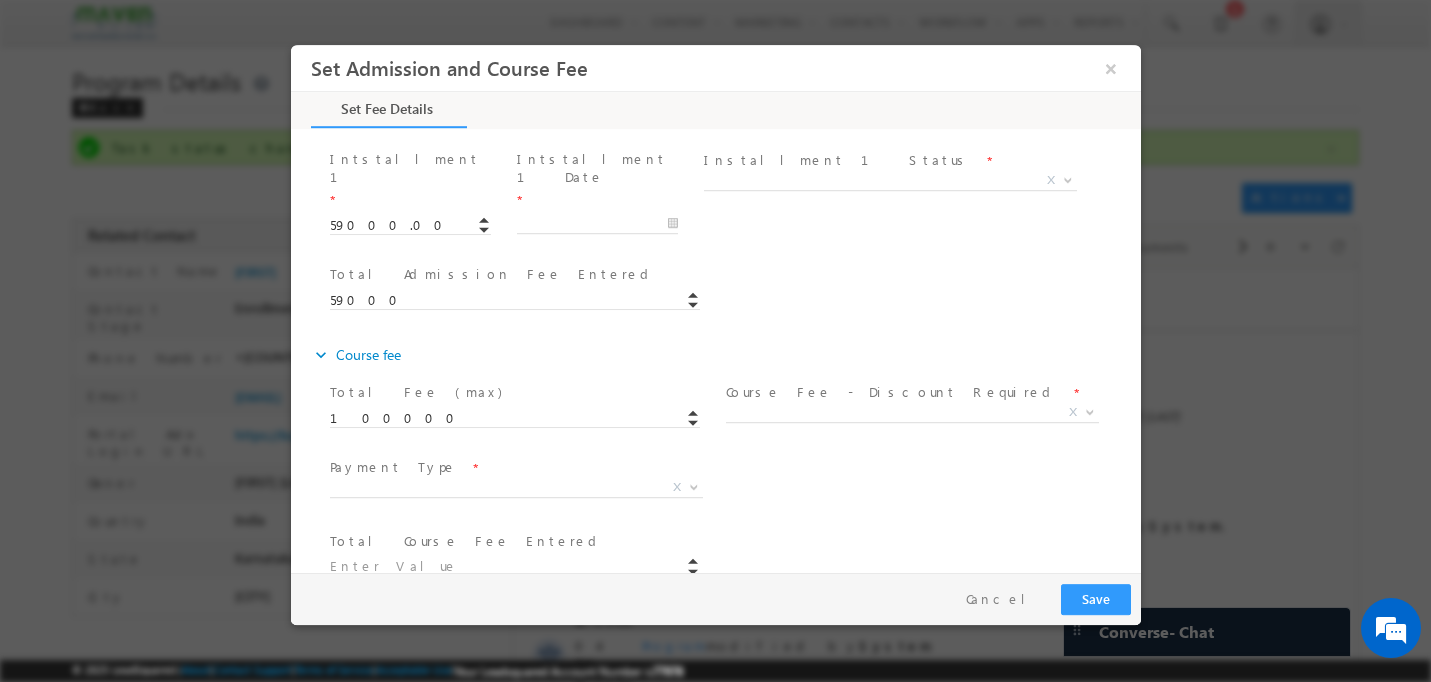 scroll, scrollTop: 466, scrollLeft: 0, axis: vertical 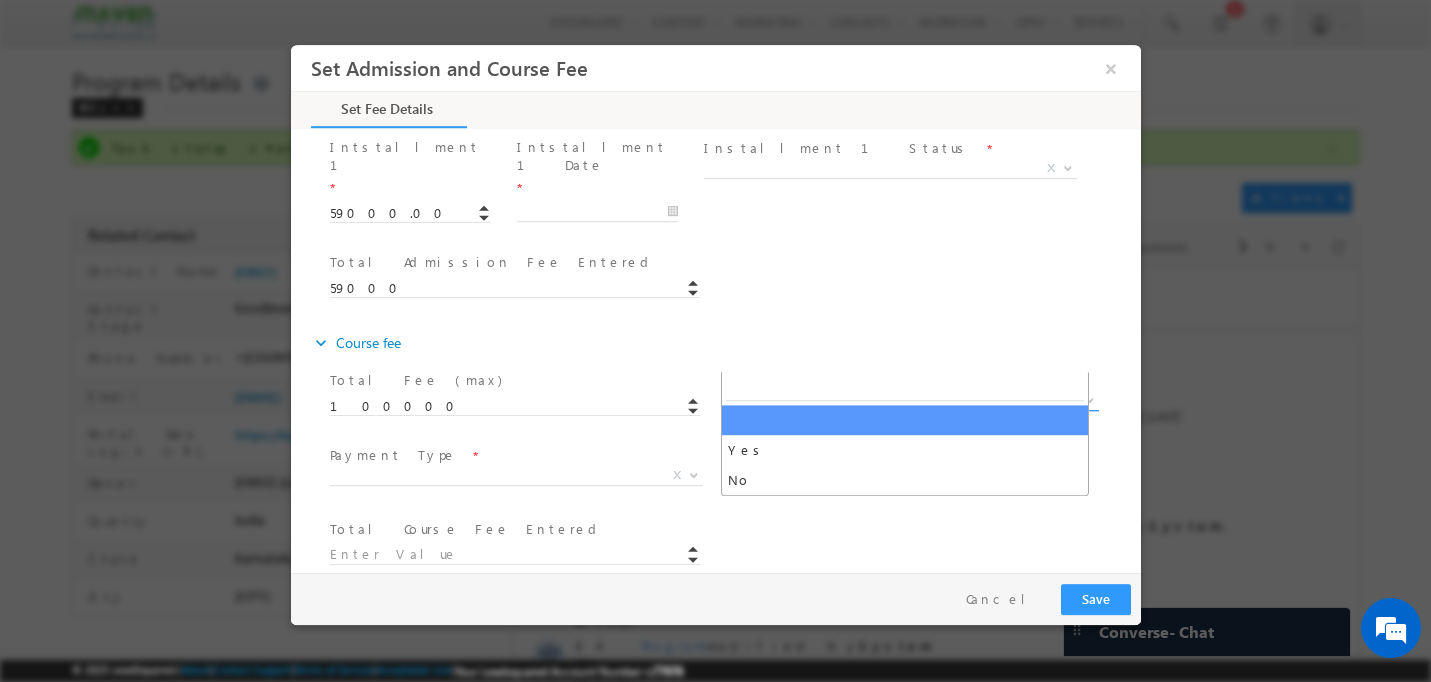 click on "X" at bounding box center (911, 401) 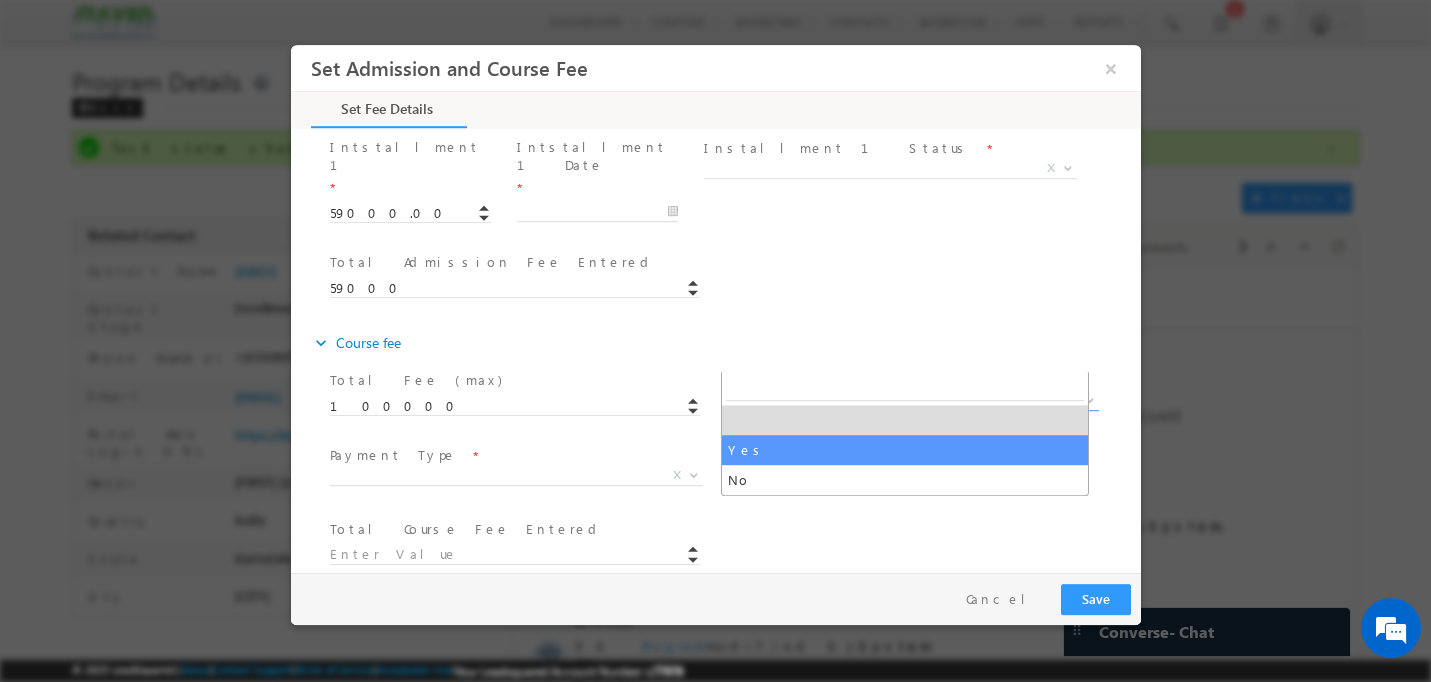 select on "Yes" 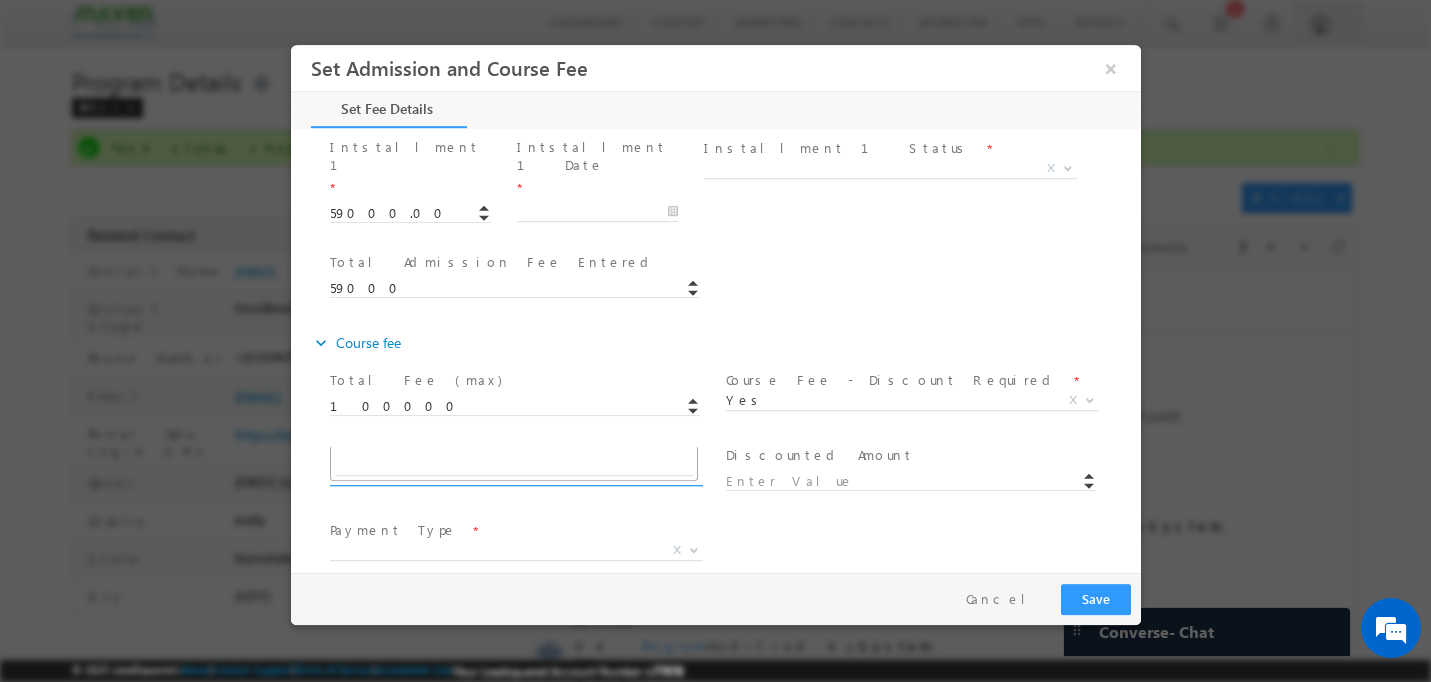 click on "X" at bounding box center [515, 476] 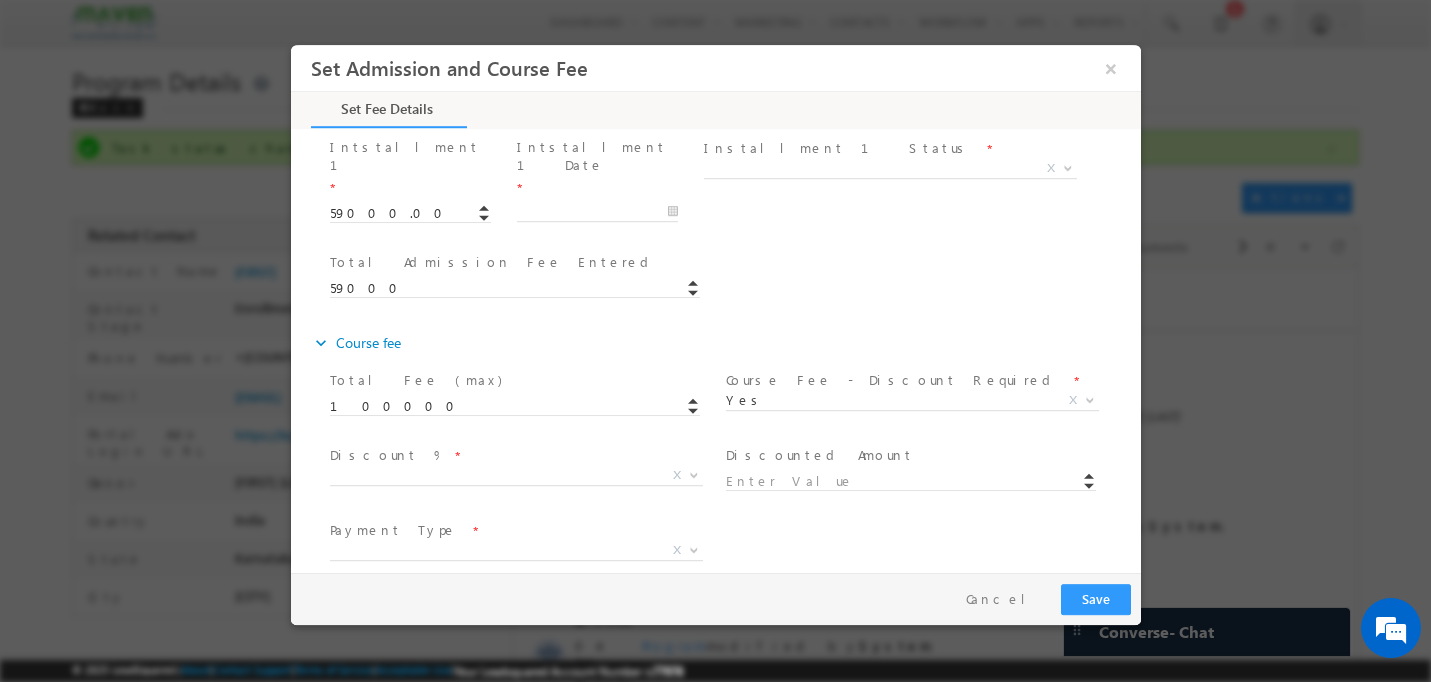 click at bounding box center [919, 480] 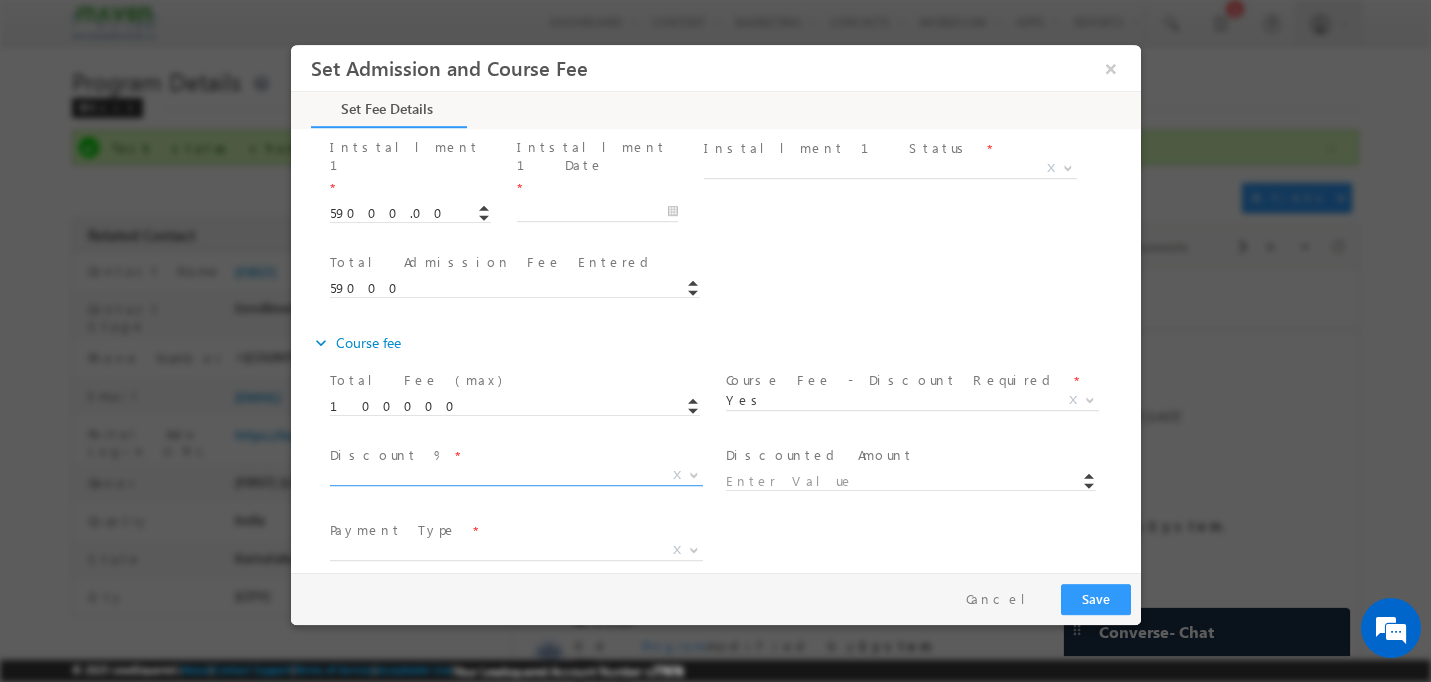 click on "X" at bounding box center (515, 476) 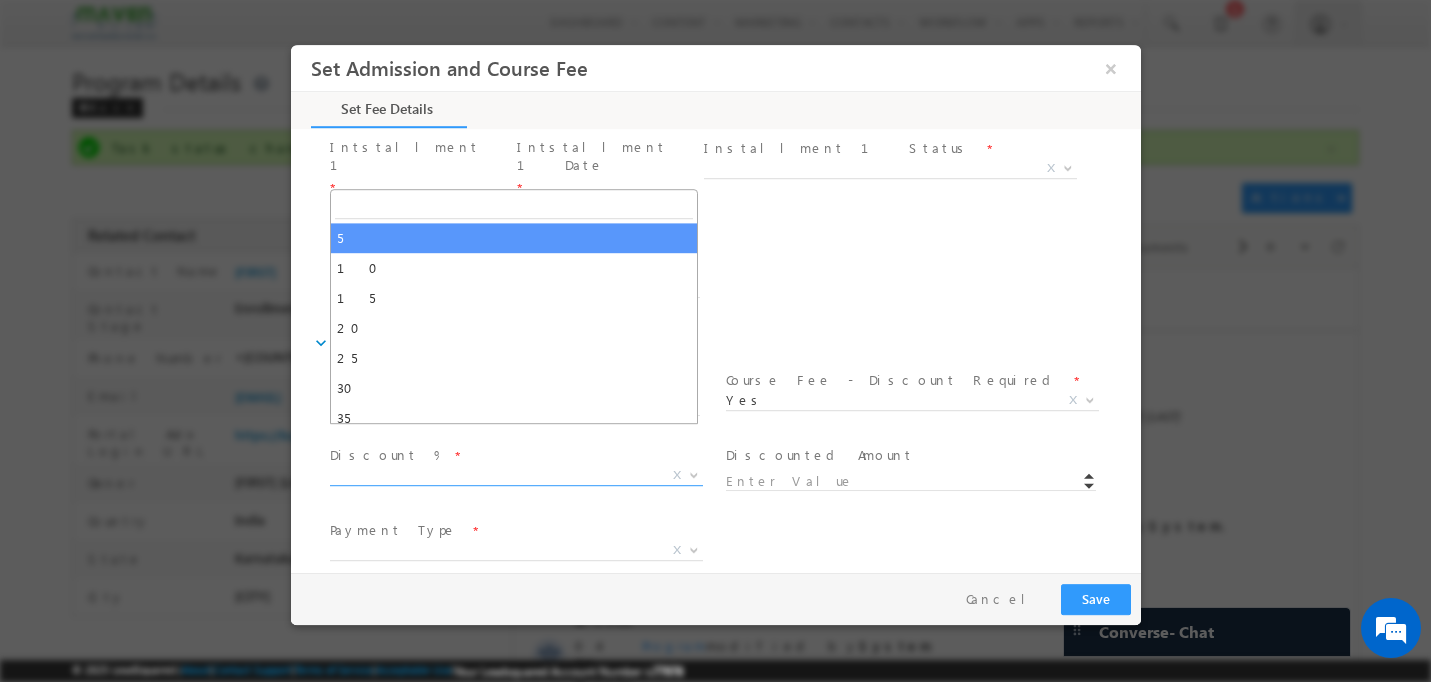 type on "95000" 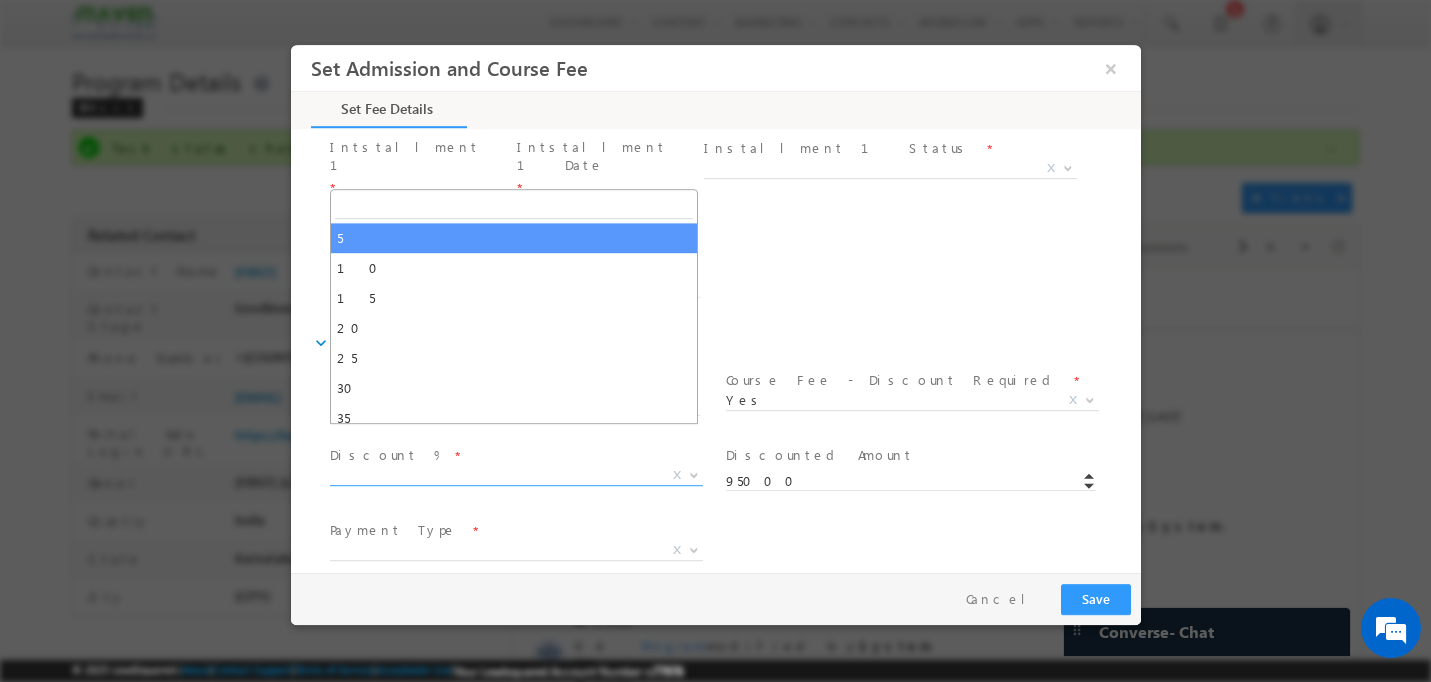 select on "5" 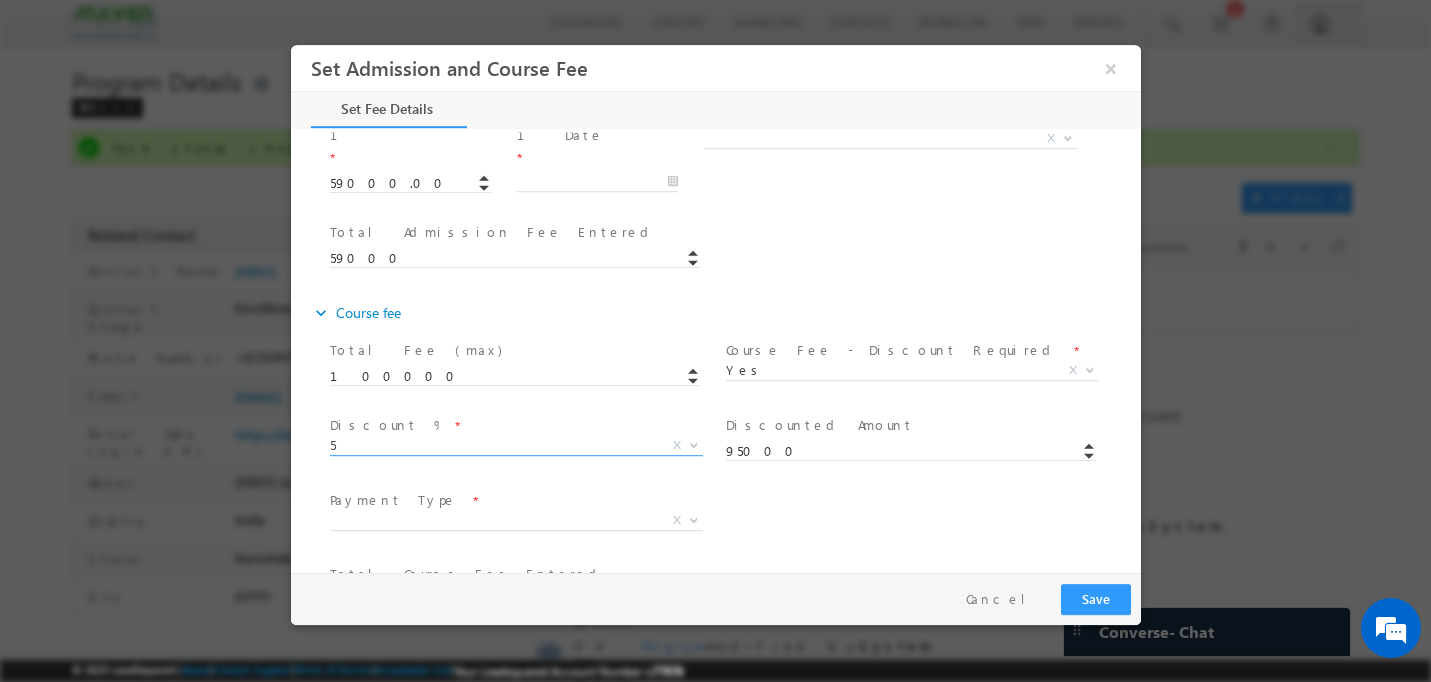 scroll, scrollTop: 506, scrollLeft: 0, axis: vertical 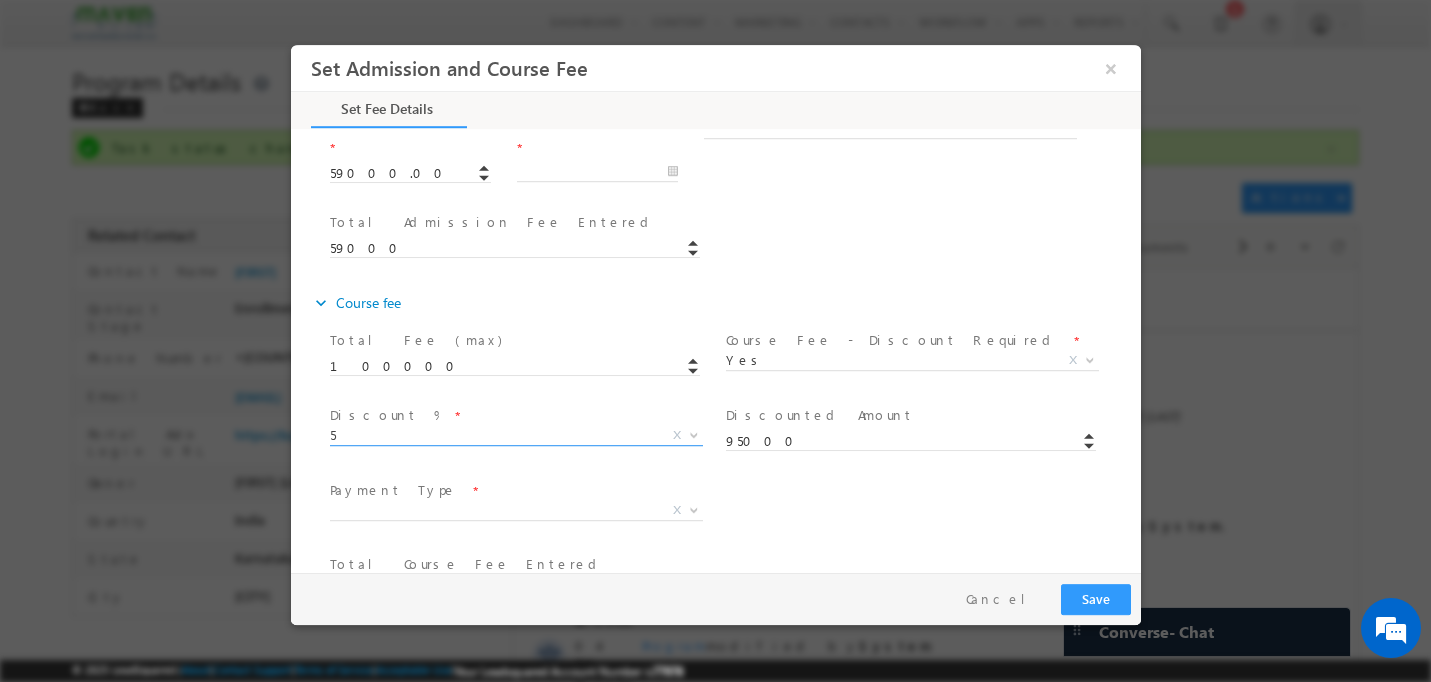 click on "5 X" at bounding box center (515, 440) 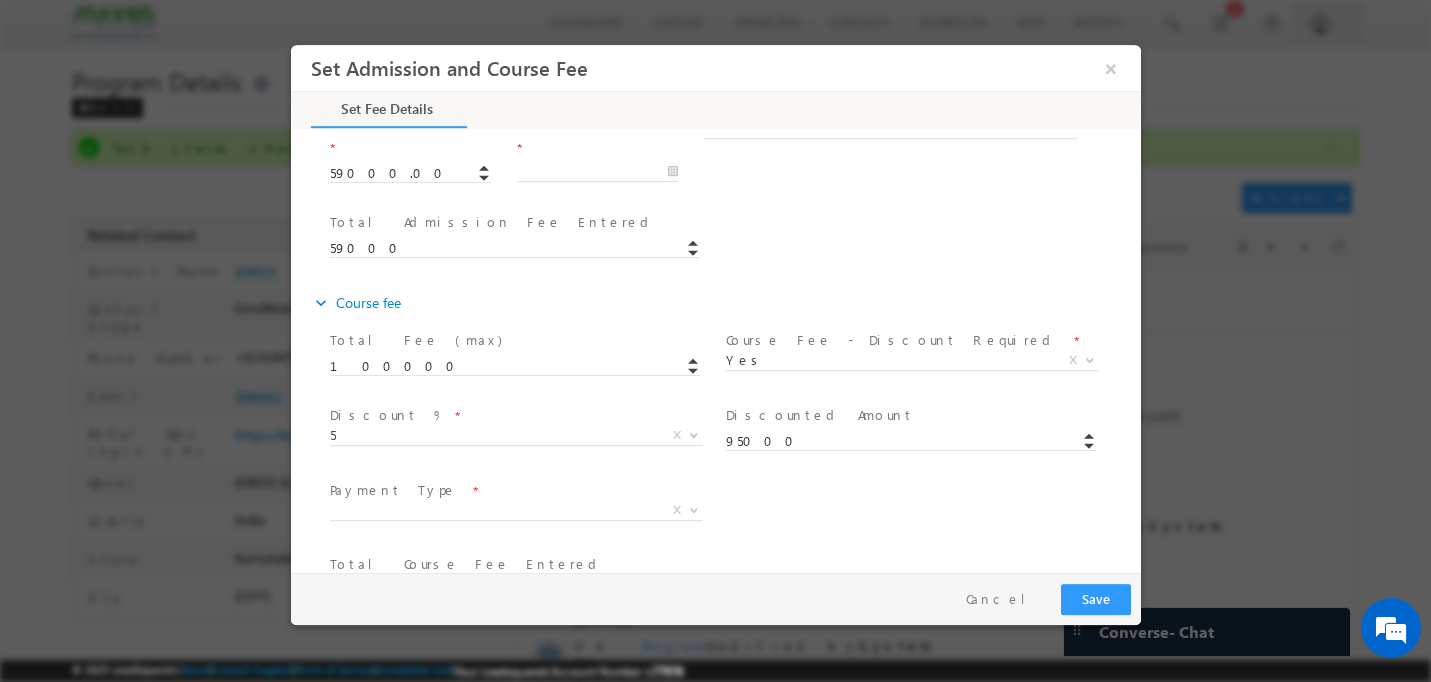click on "5" at bounding box center [491, 435] 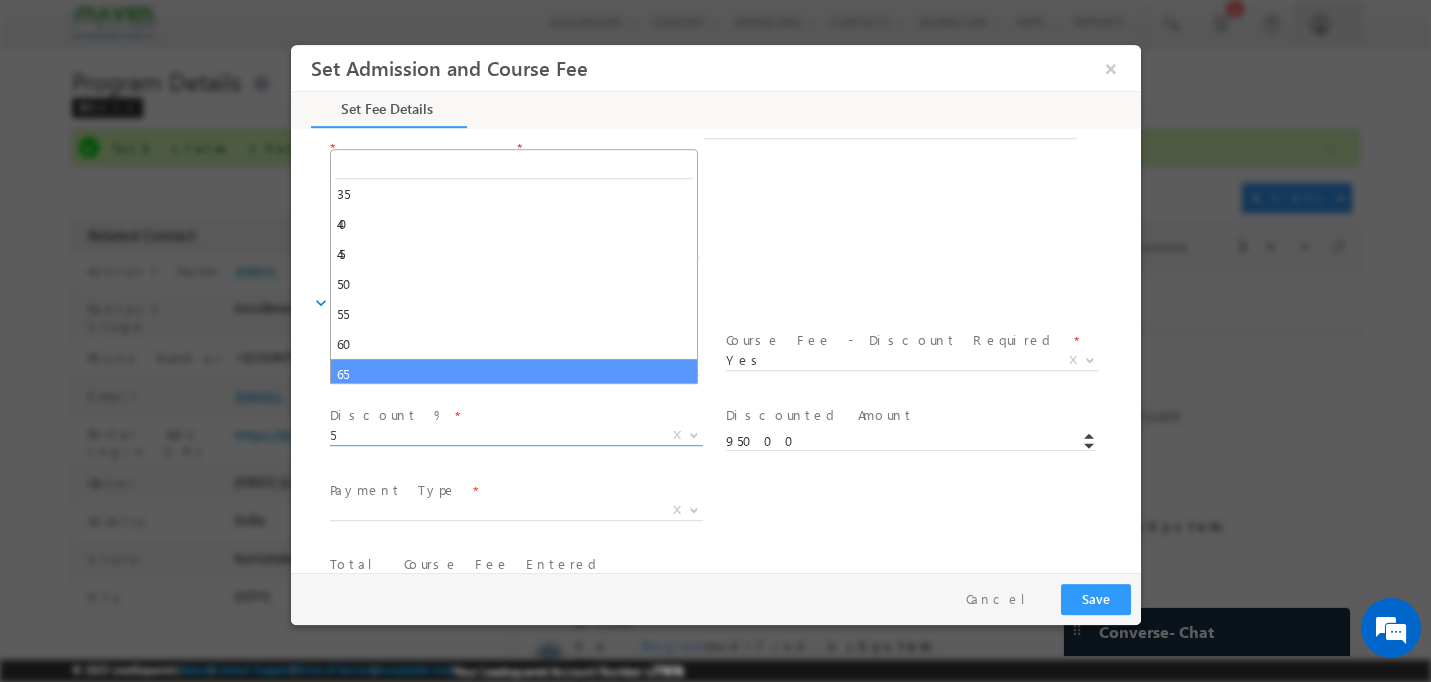 scroll, scrollTop: 220, scrollLeft: 0, axis: vertical 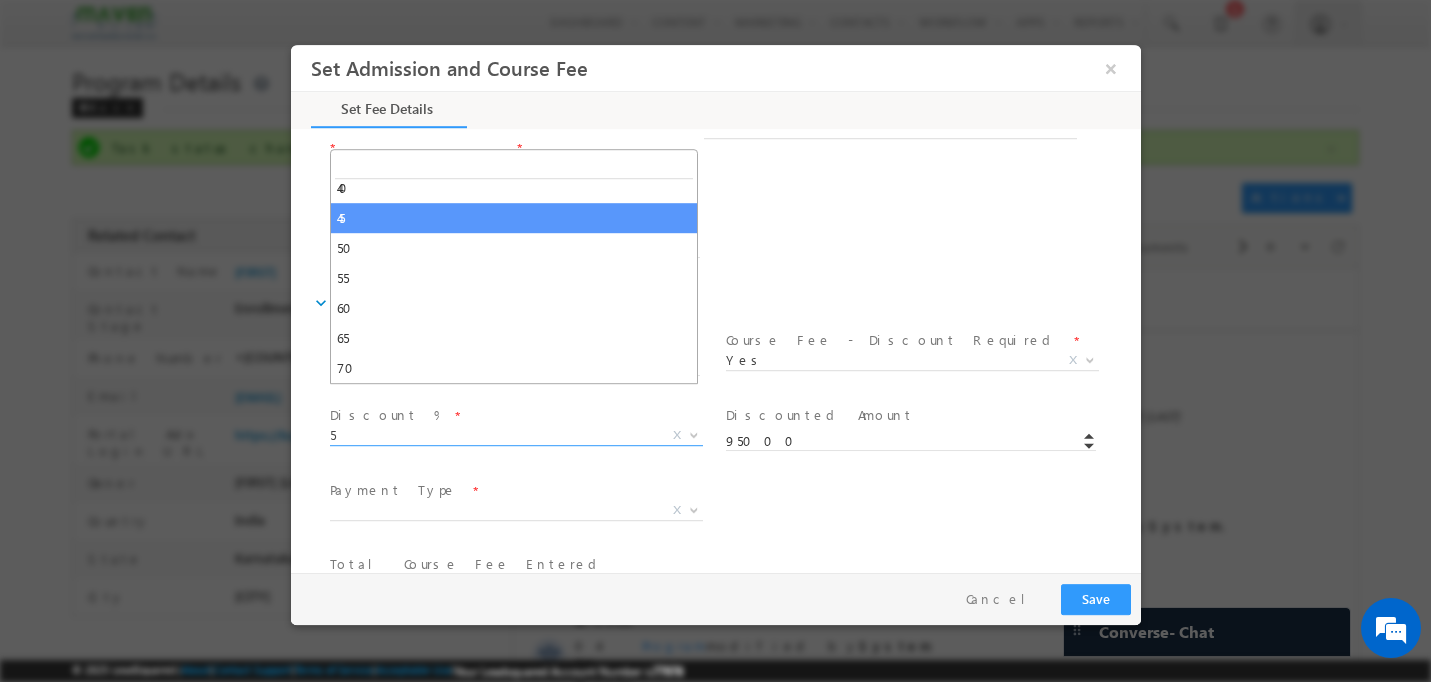 click on "Total Admission Fee Entered
*
59000" at bounding box center [732, 245] 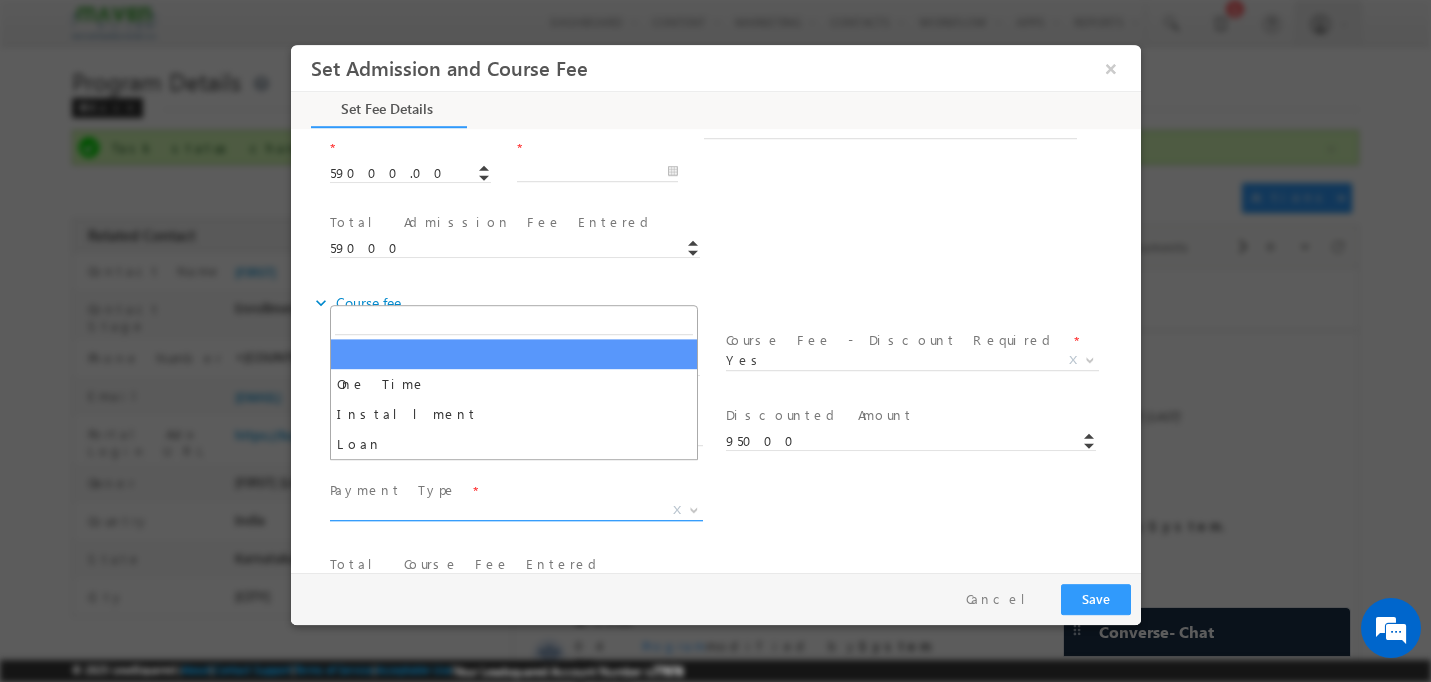 click on "X" at bounding box center [515, 511] 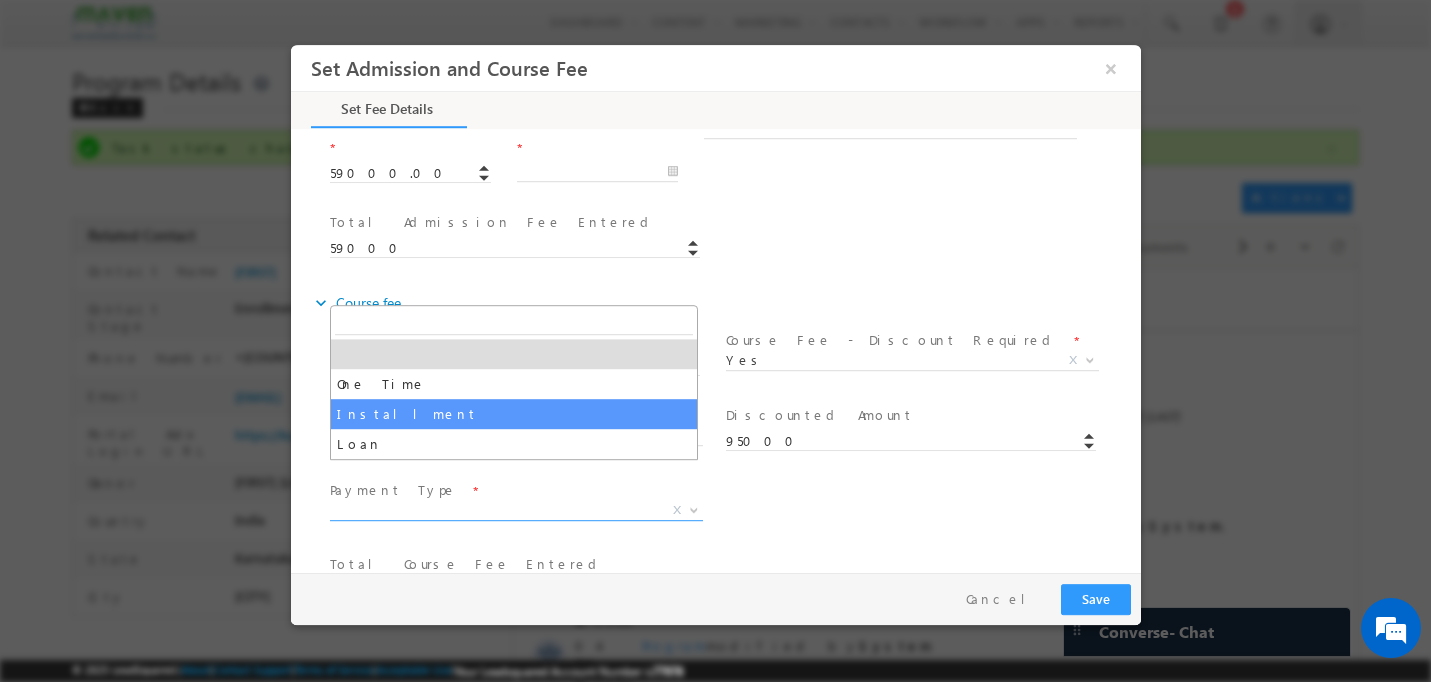select on "Installment" 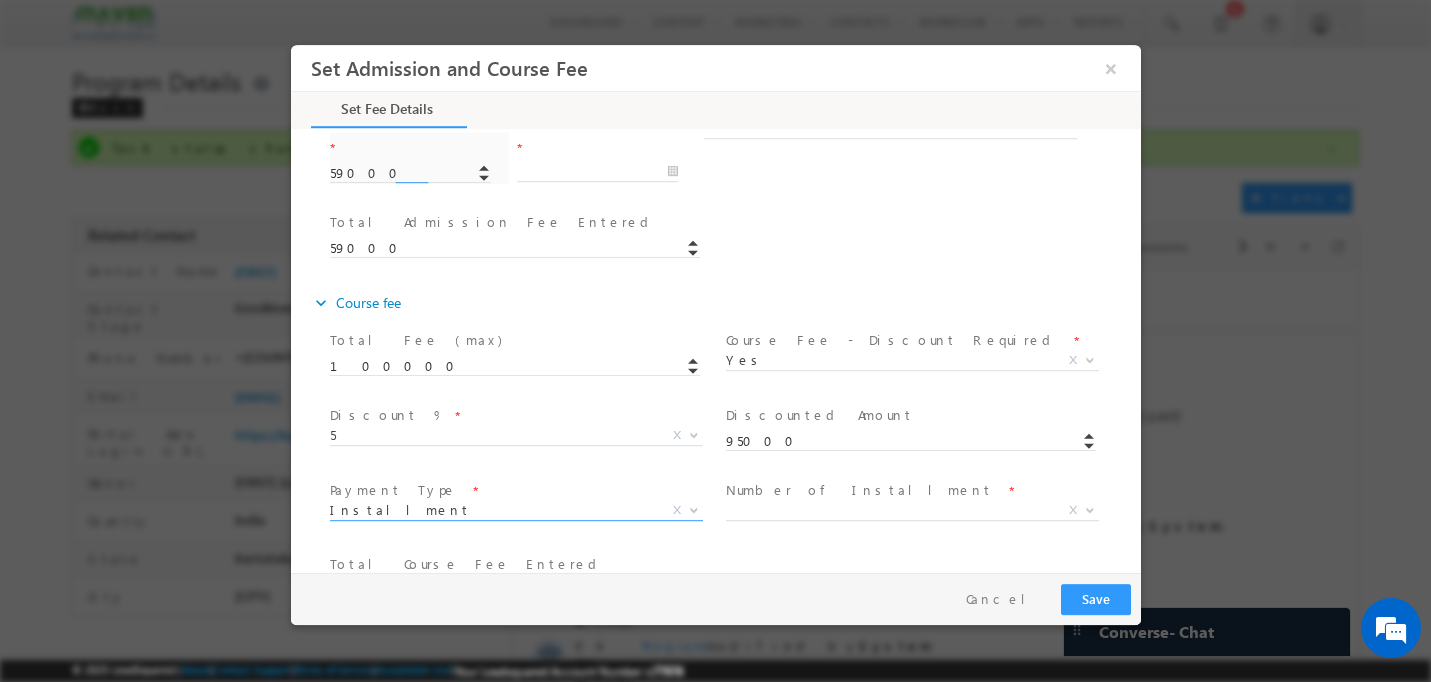 type on "59000.00" 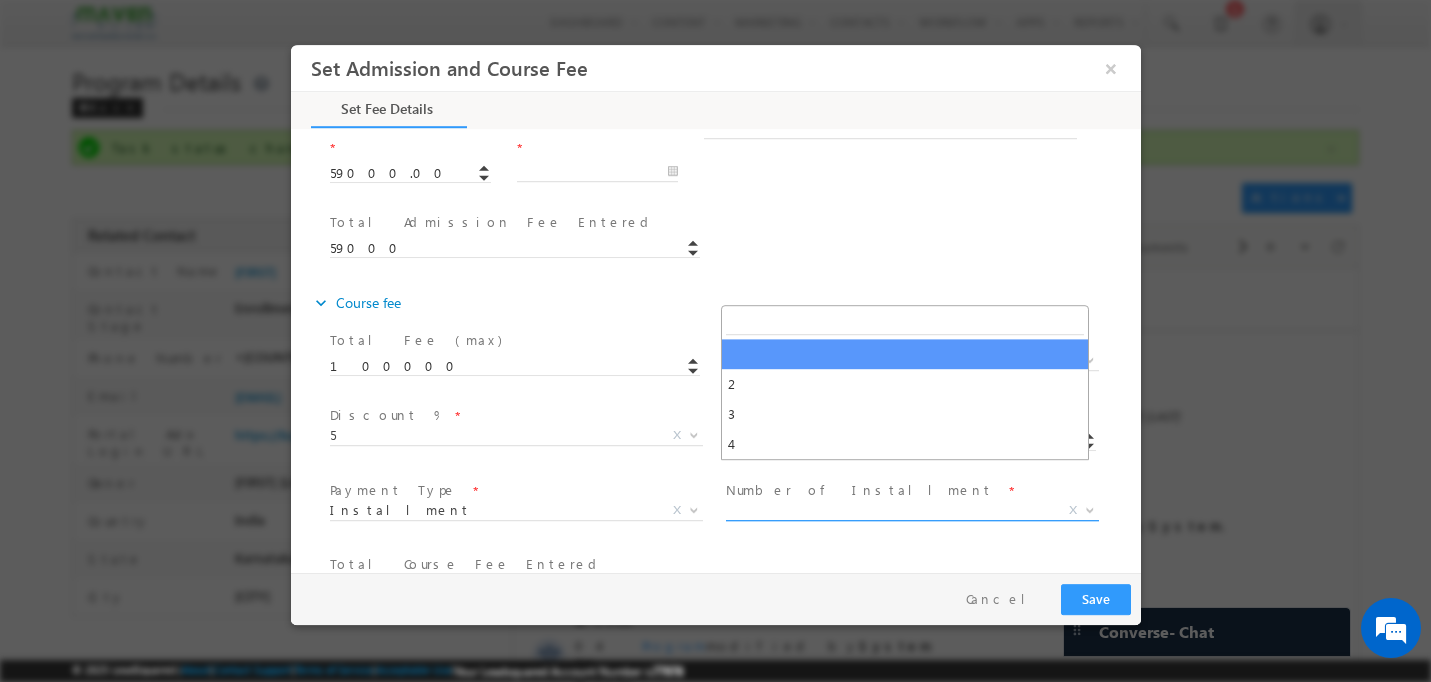 click on "X" at bounding box center [911, 511] 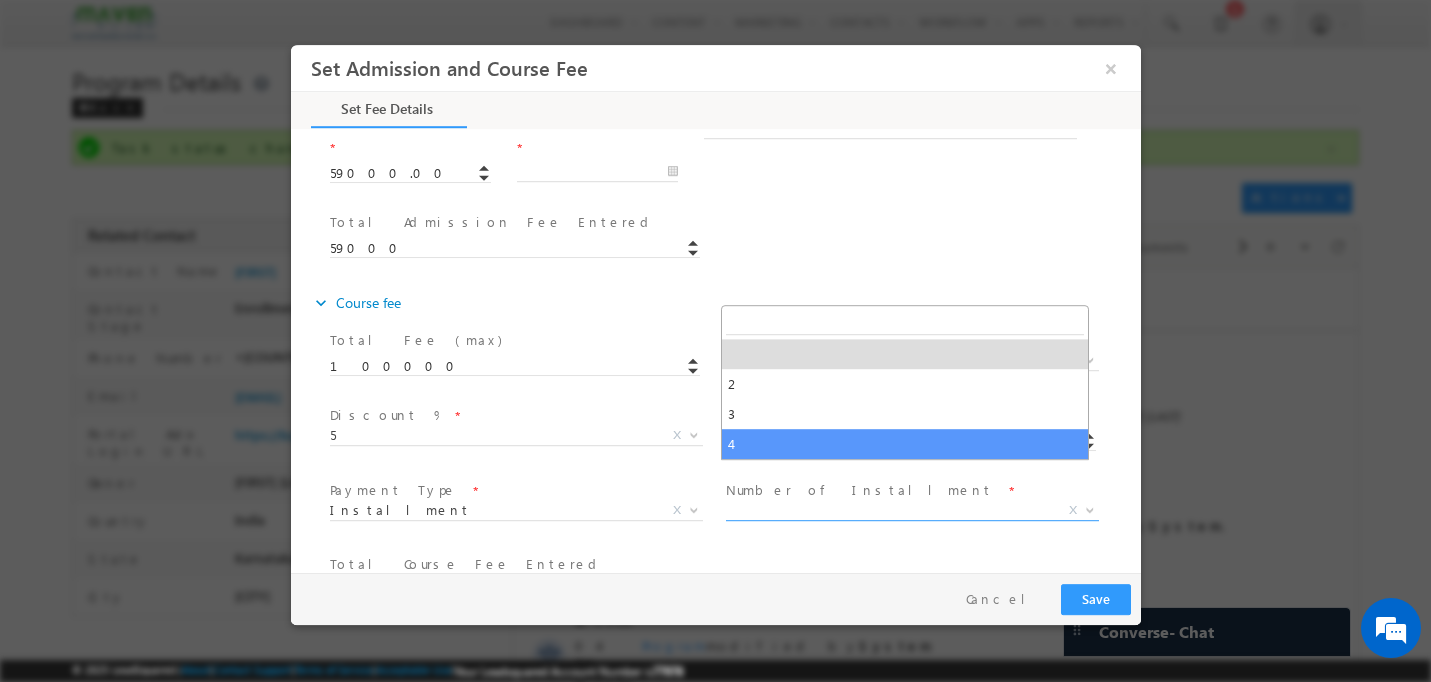click at bounding box center (909, 535) 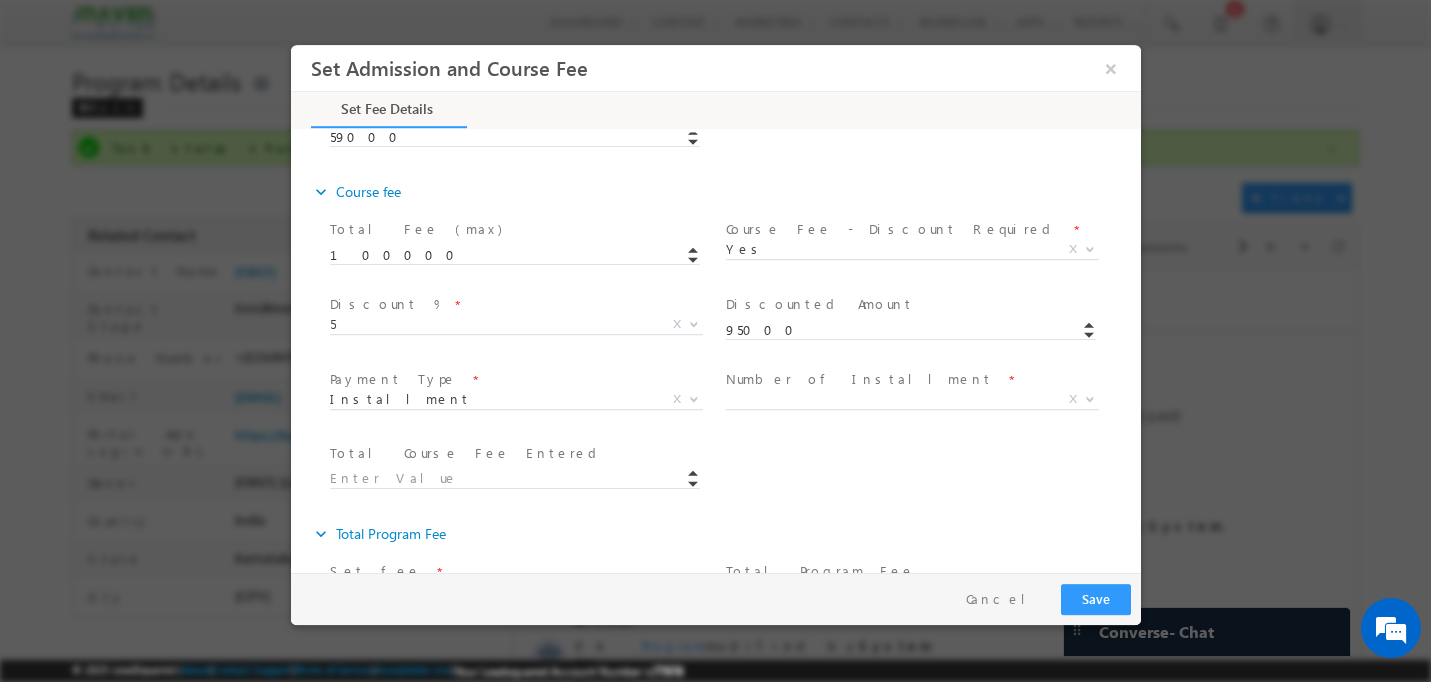 scroll, scrollTop: 621, scrollLeft: 0, axis: vertical 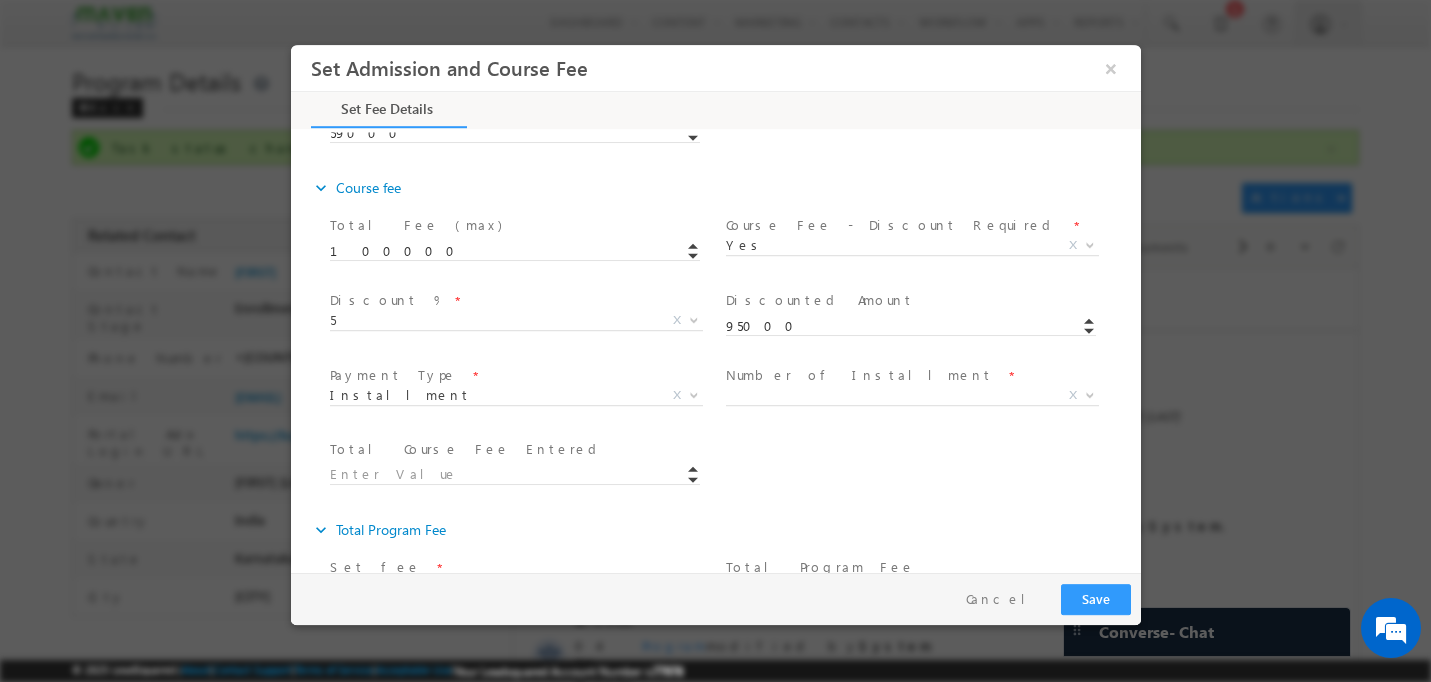 click on "Number of Installment" at bounding box center (858, 375) 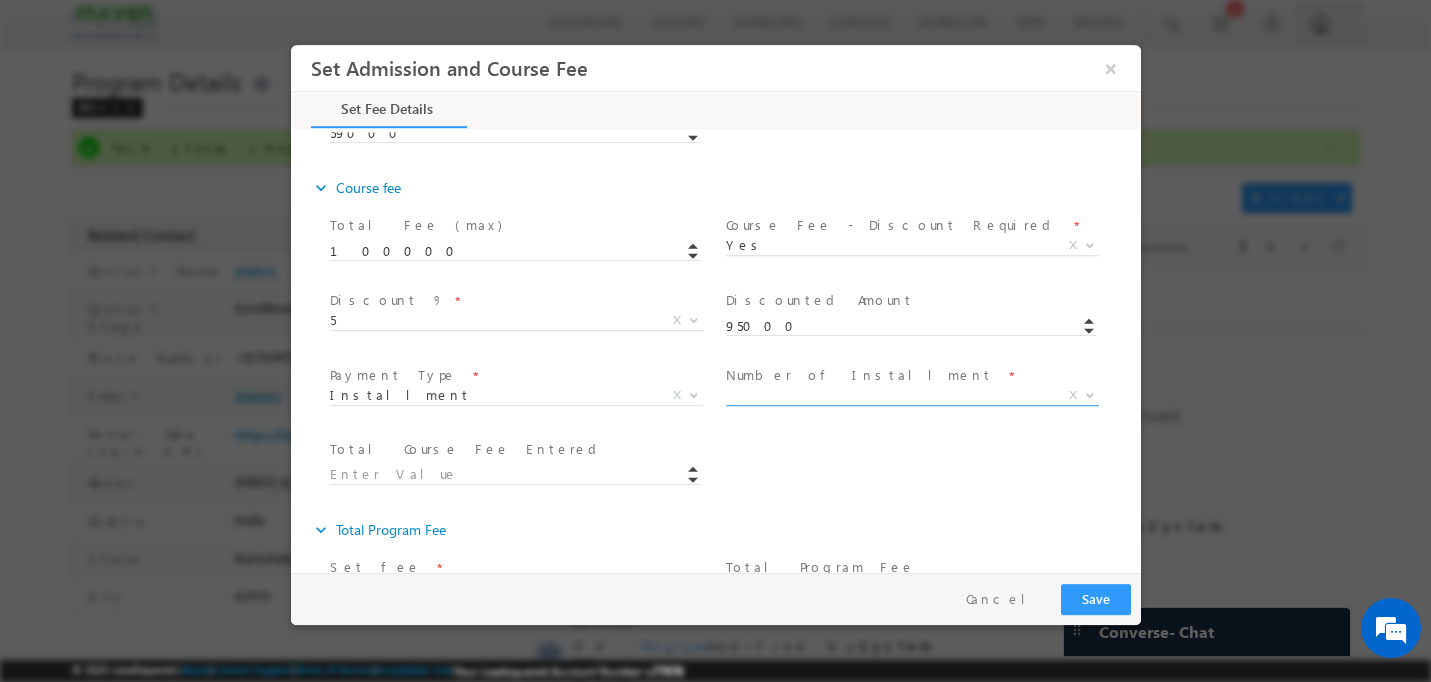 click on "X" at bounding box center [911, 396] 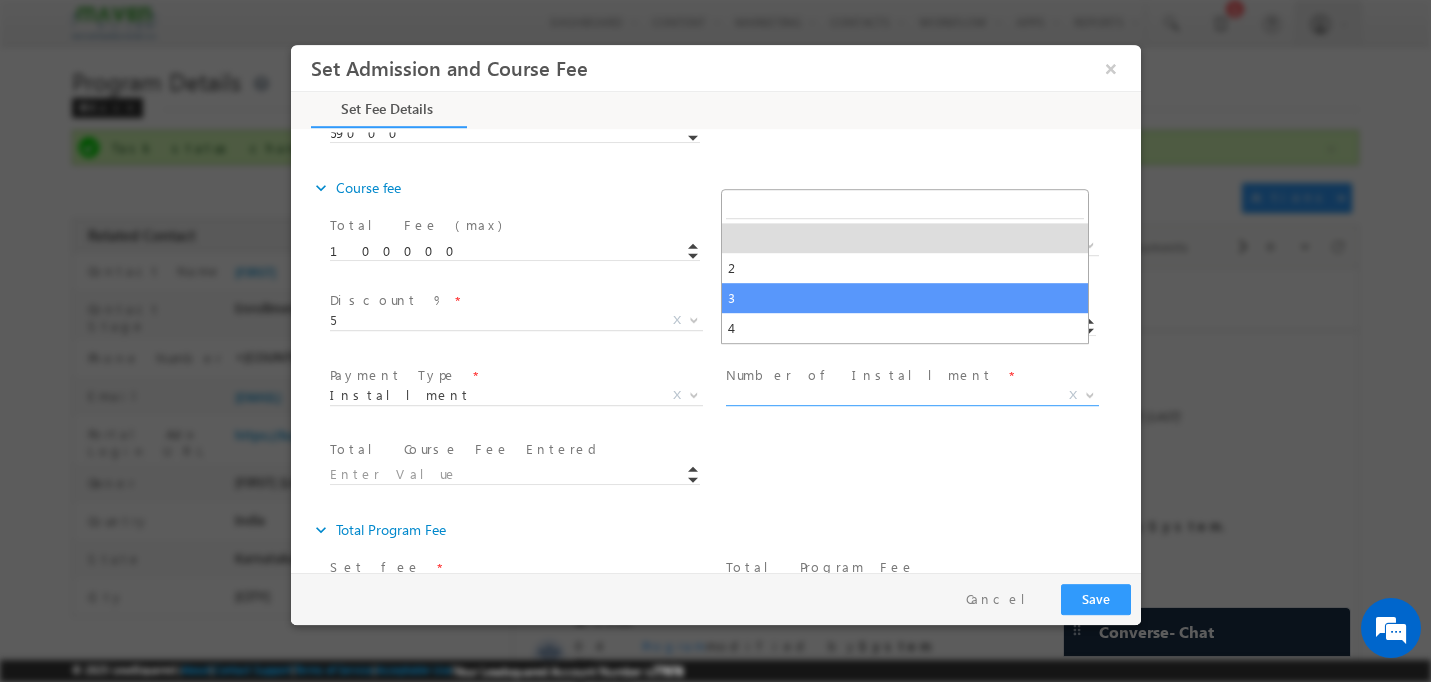select on "3" 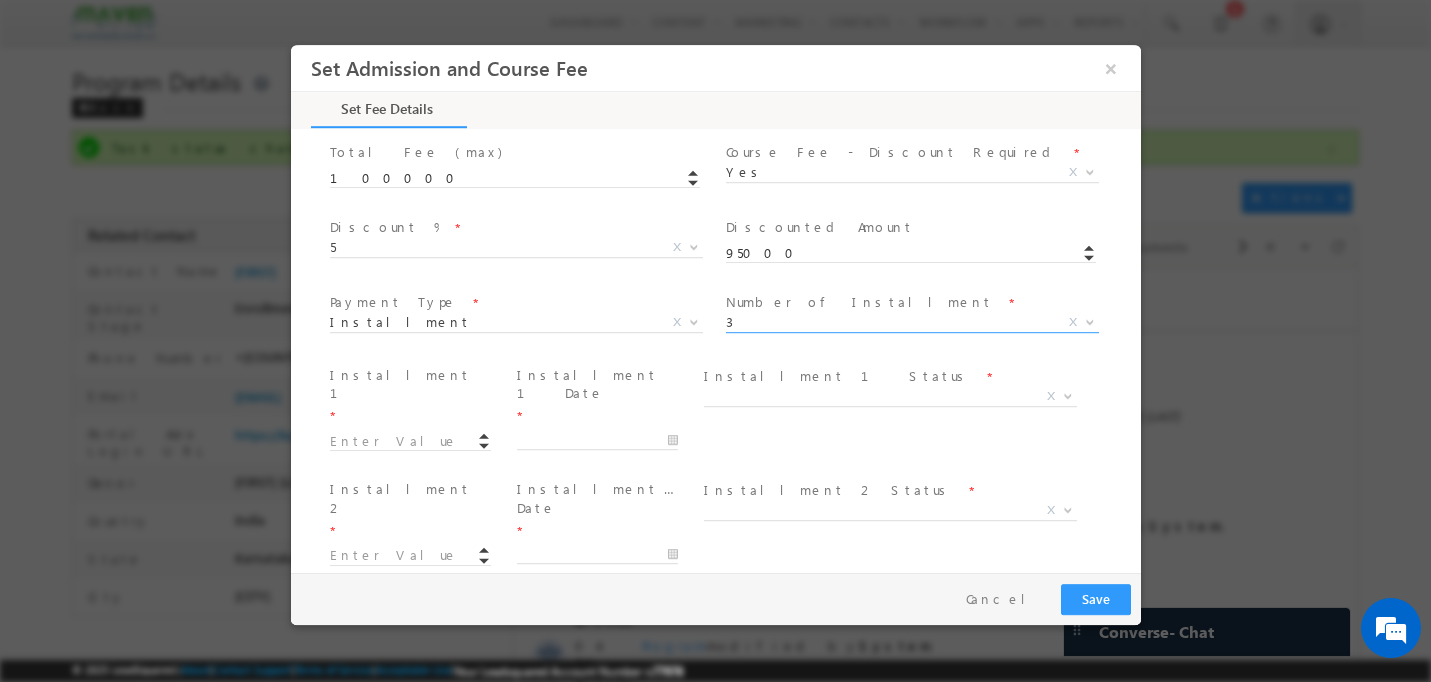 scroll, scrollTop: 702, scrollLeft: 0, axis: vertical 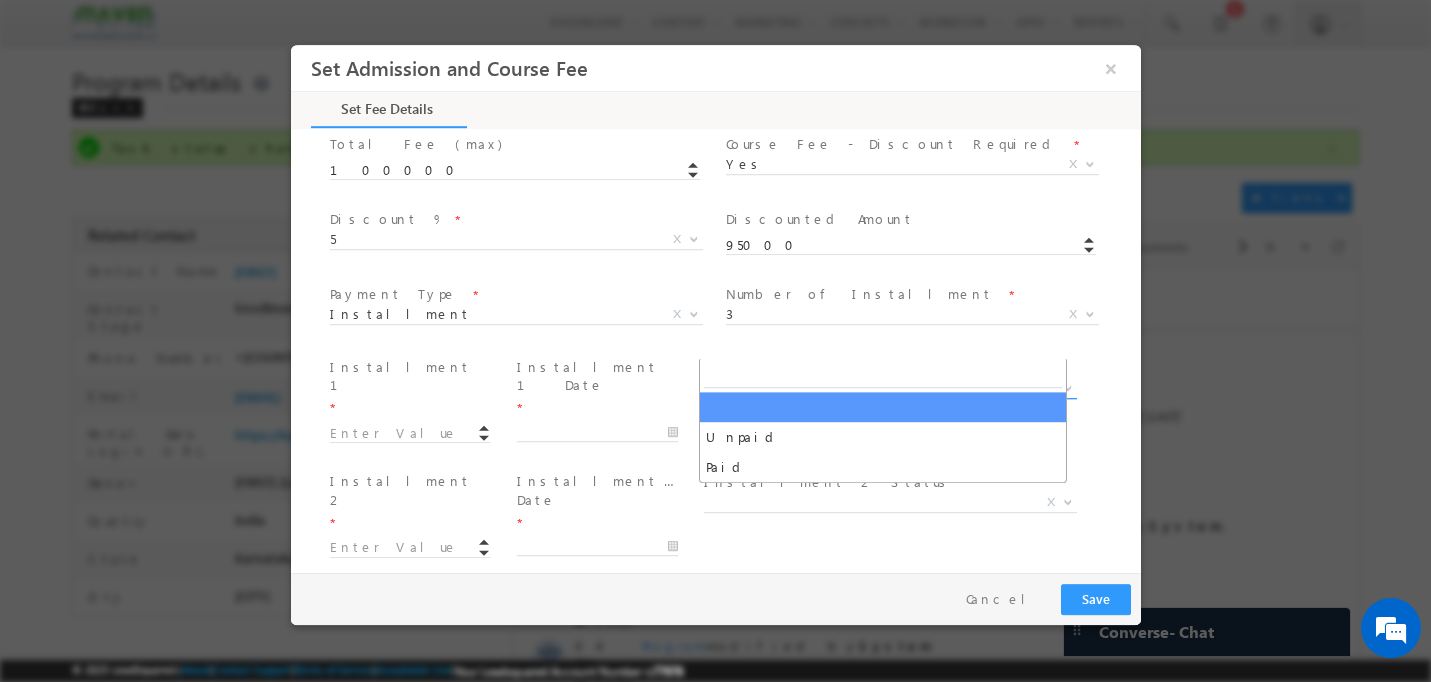 click on "X" at bounding box center [889, 389] 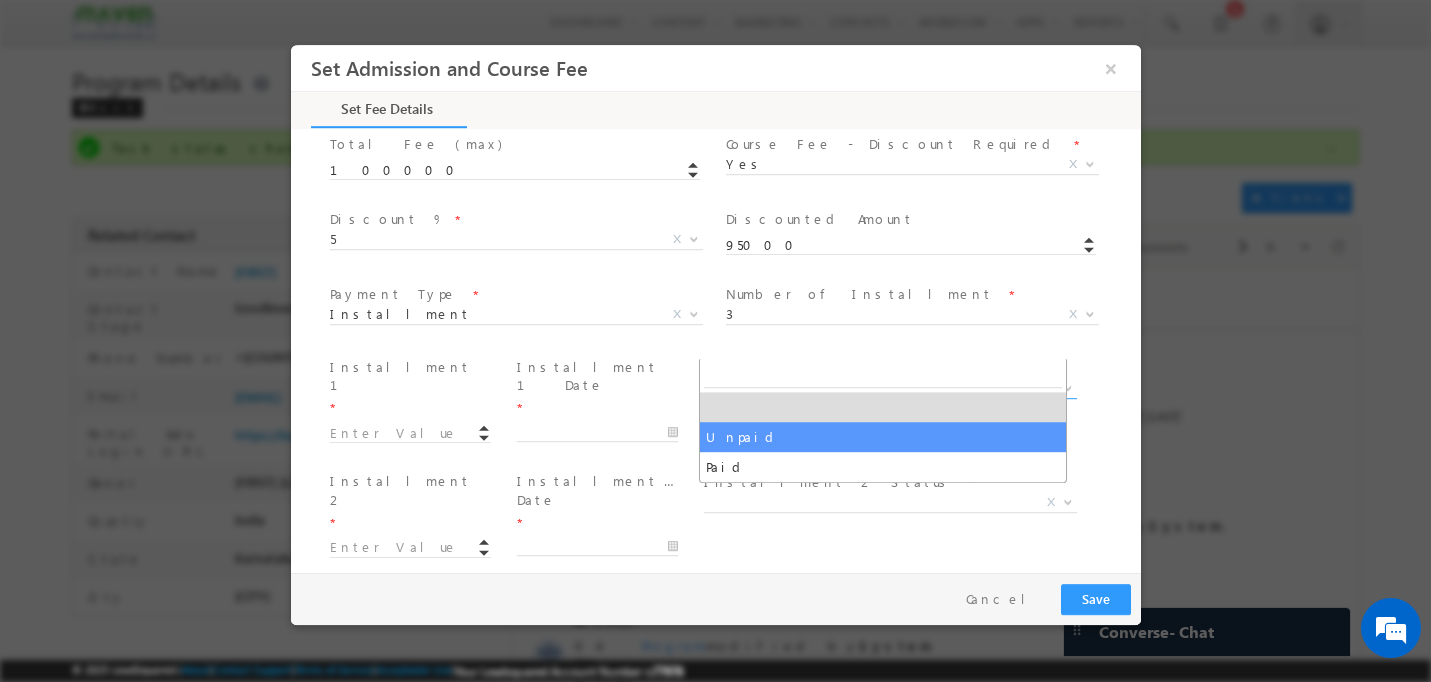 select on "Unpaid" 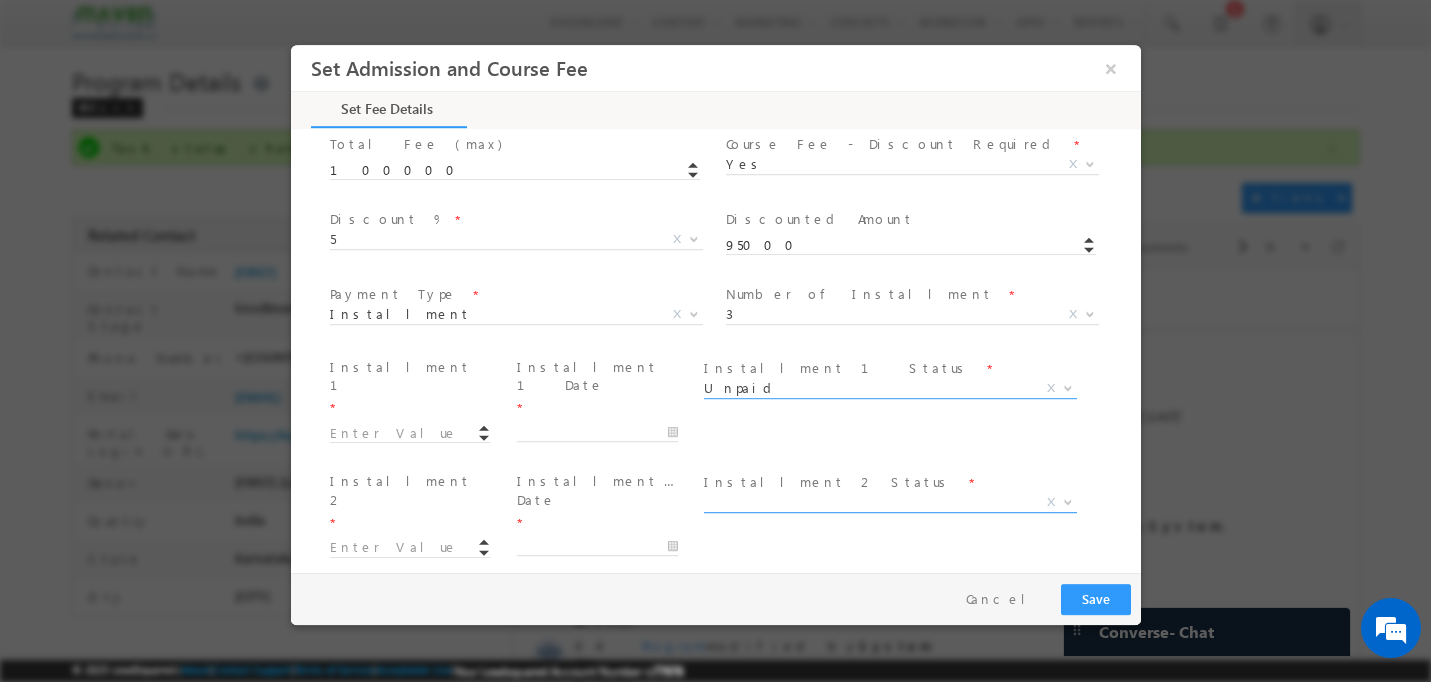 click on "X" at bounding box center (889, 503) 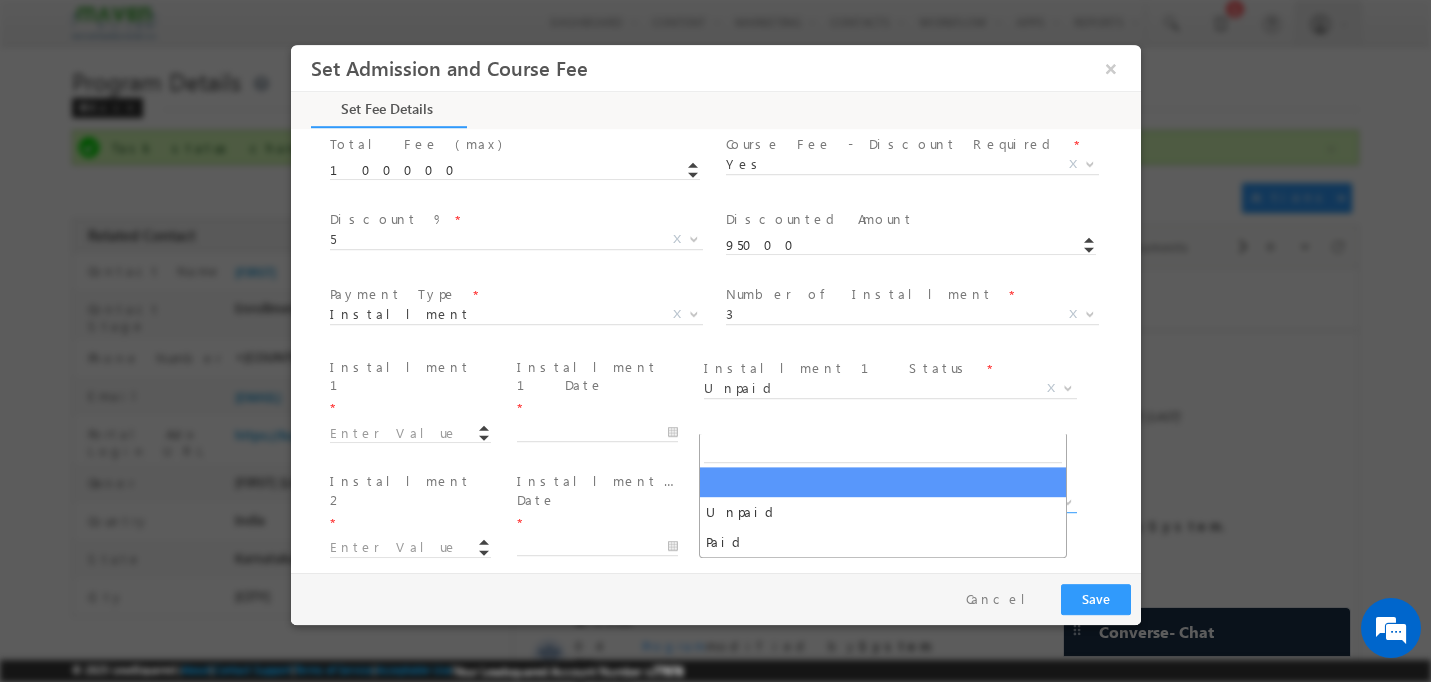 select on "Unpaid" 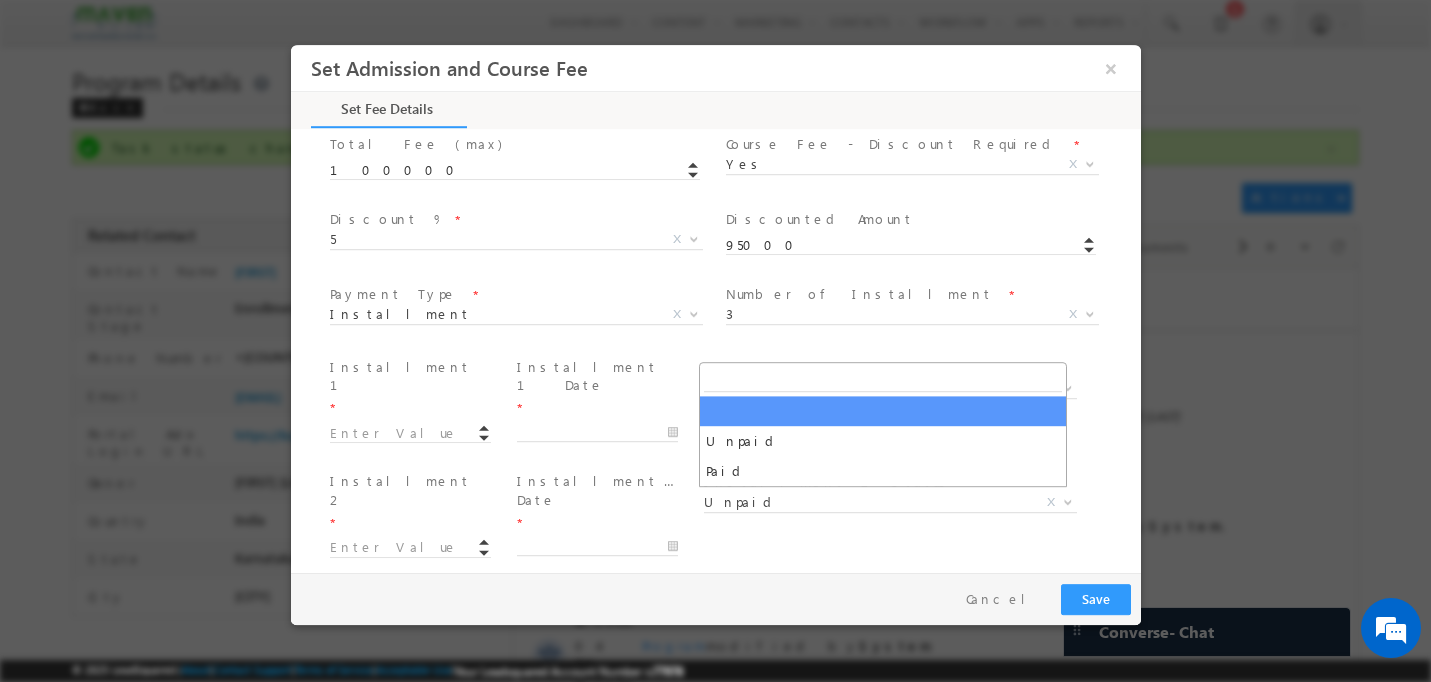 click on "X" at bounding box center (889, 618) 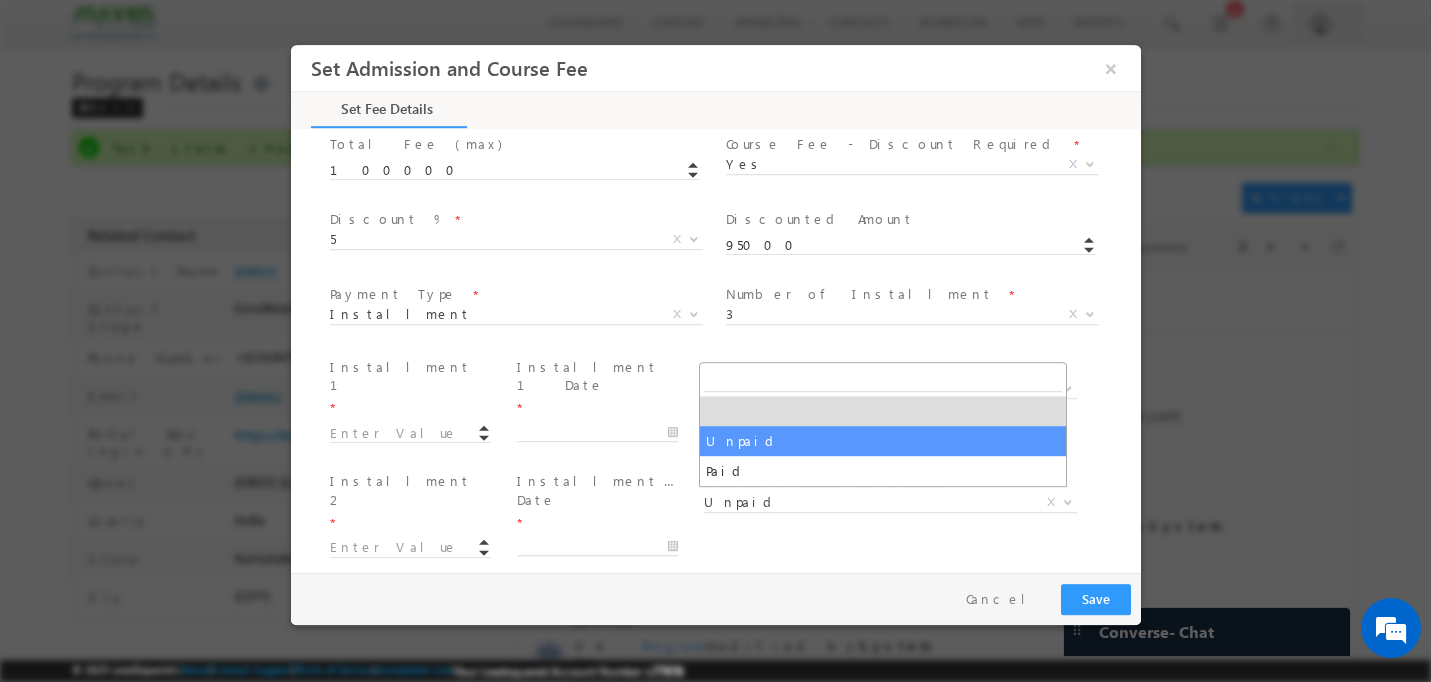 select on "Unpaid" 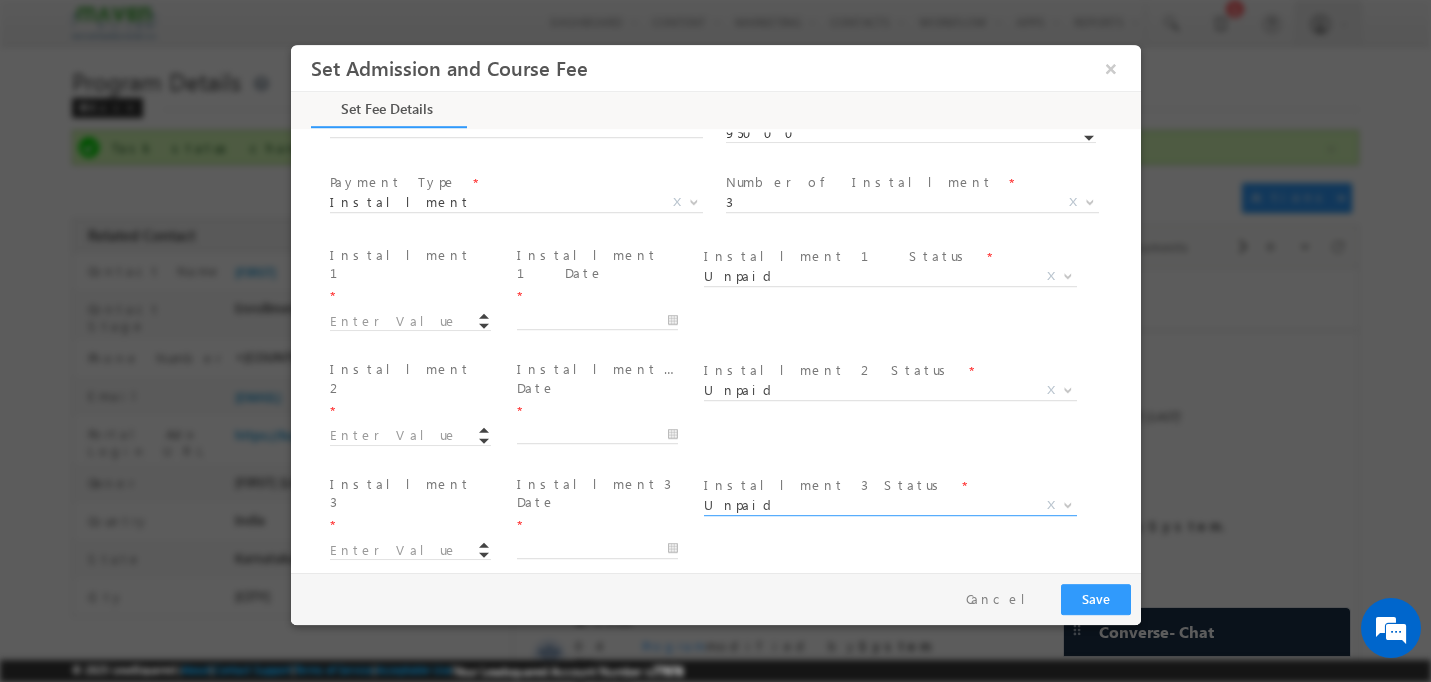 scroll, scrollTop: 932, scrollLeft: 0, axis: vertical 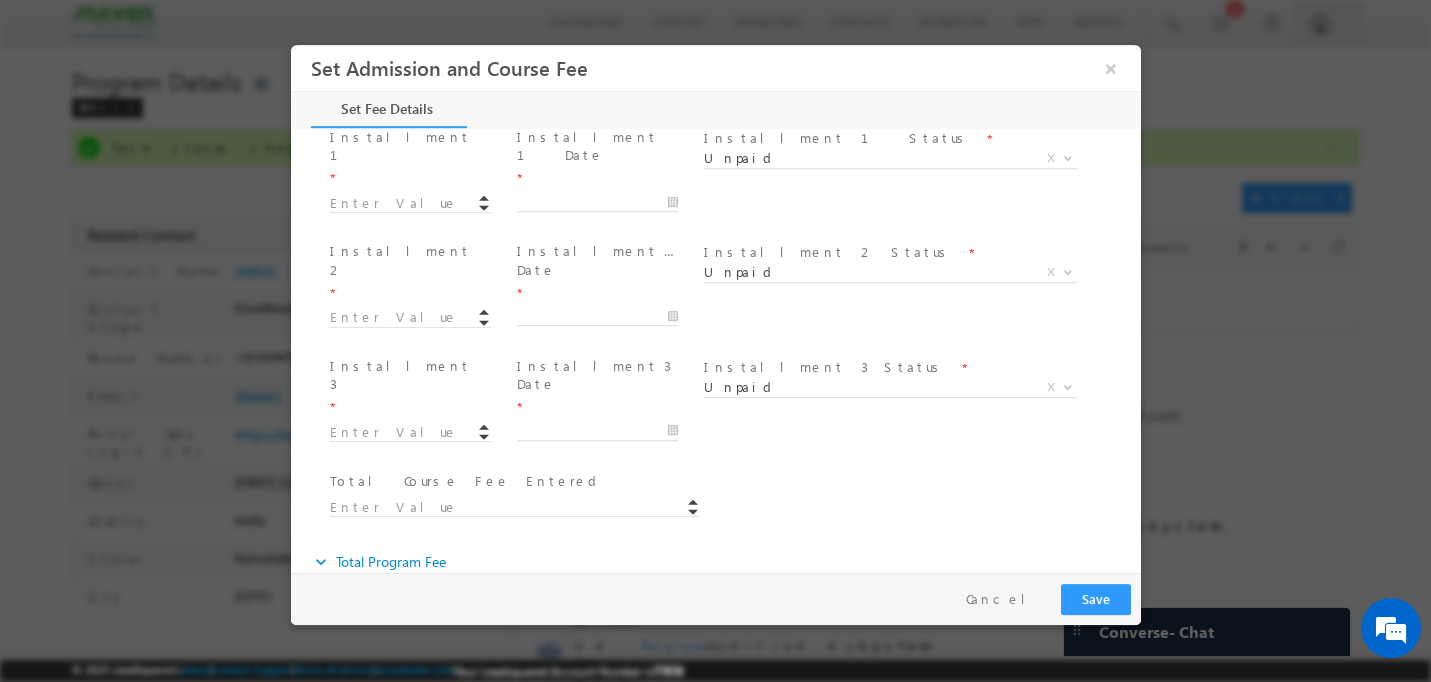 click at bounding box center [523, 506] 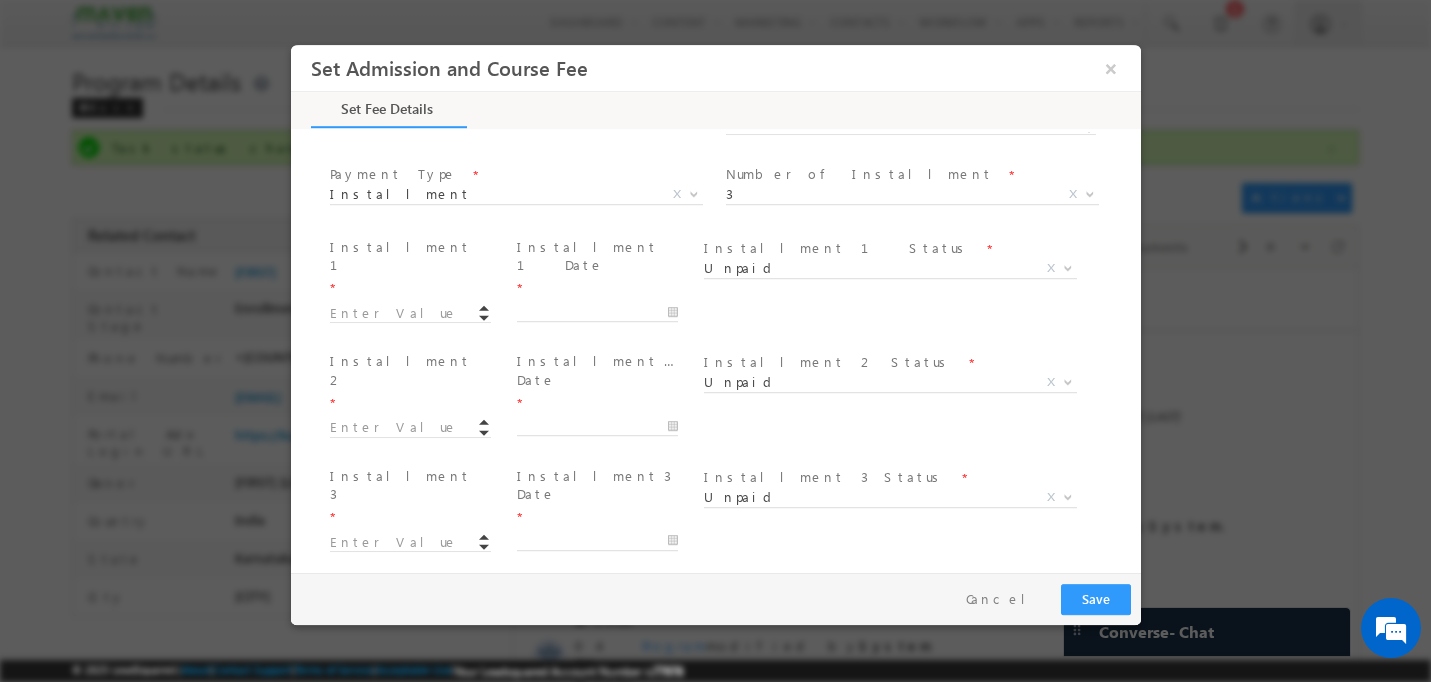 scroll, scrollTop: 797, scrollLeft: 0, axis: vertical 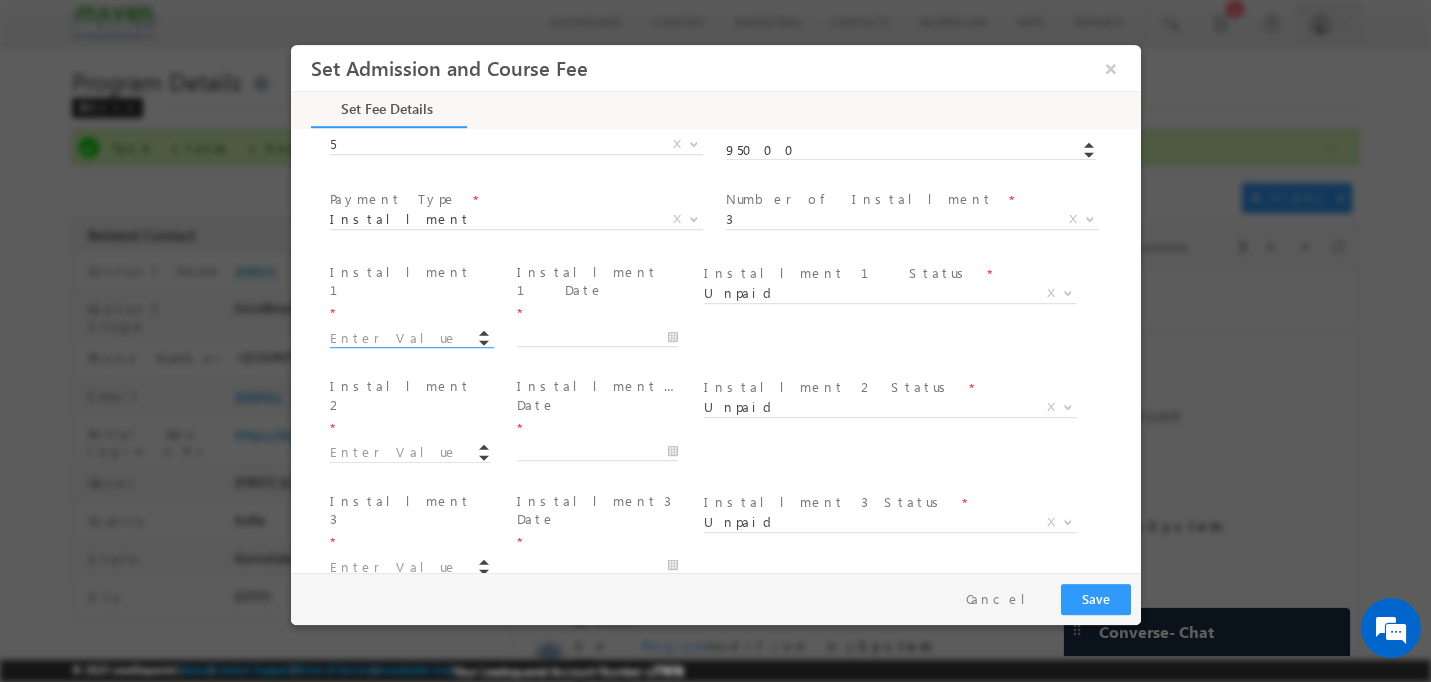 click at bounding box center [418, 337] 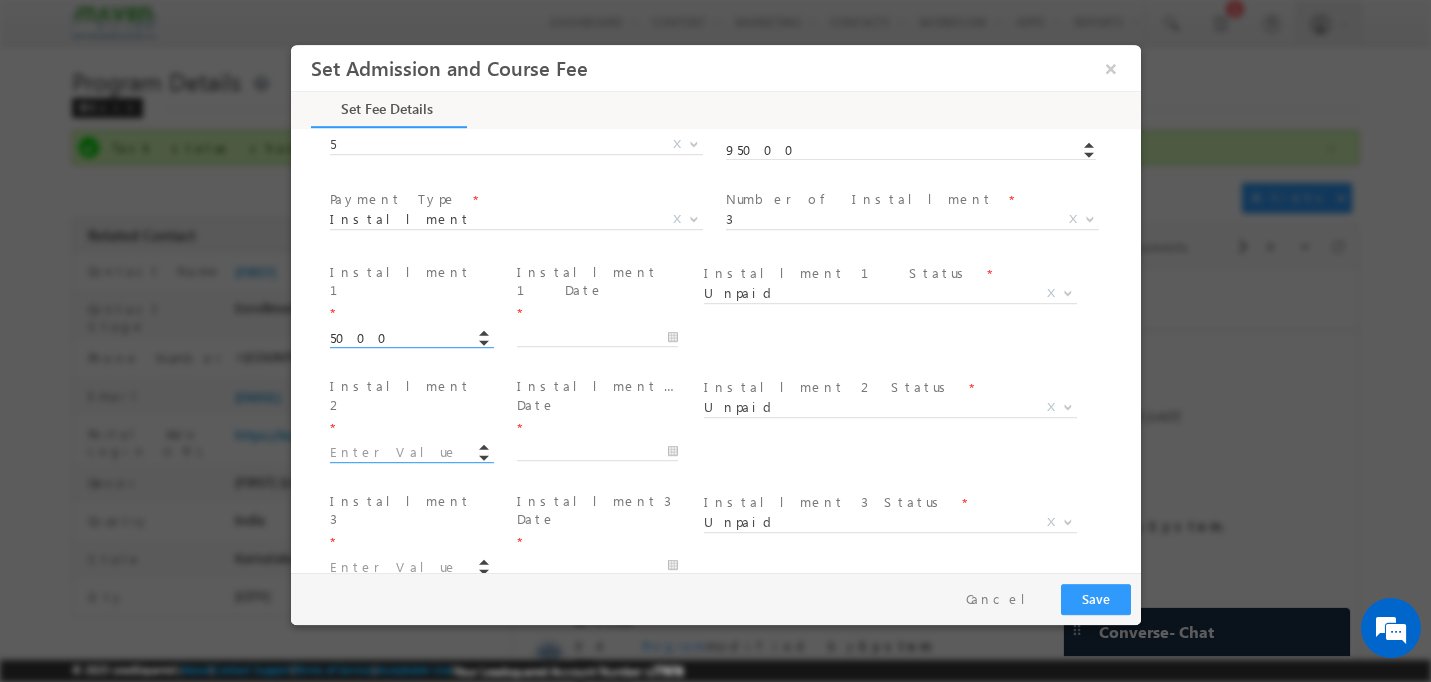 type on "5000.00" 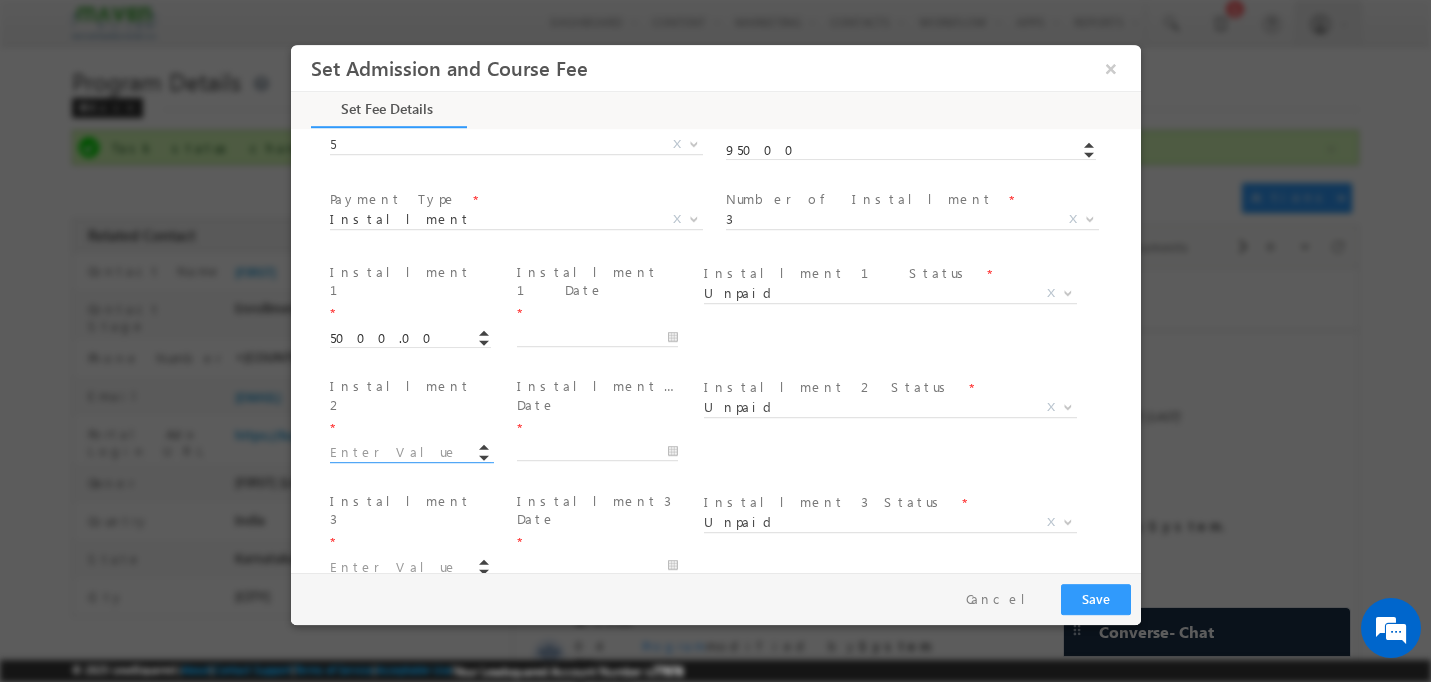 click at bounding box center (409, 453) 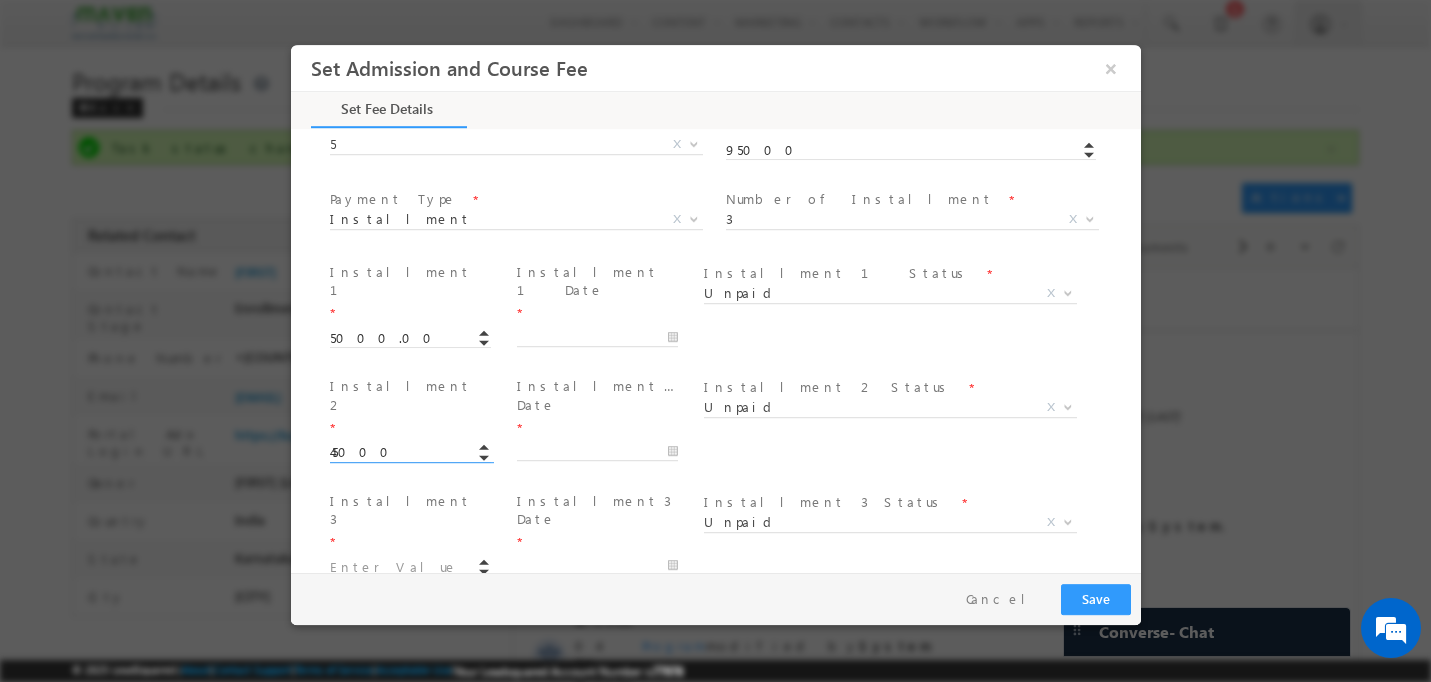 type on "45000.00" 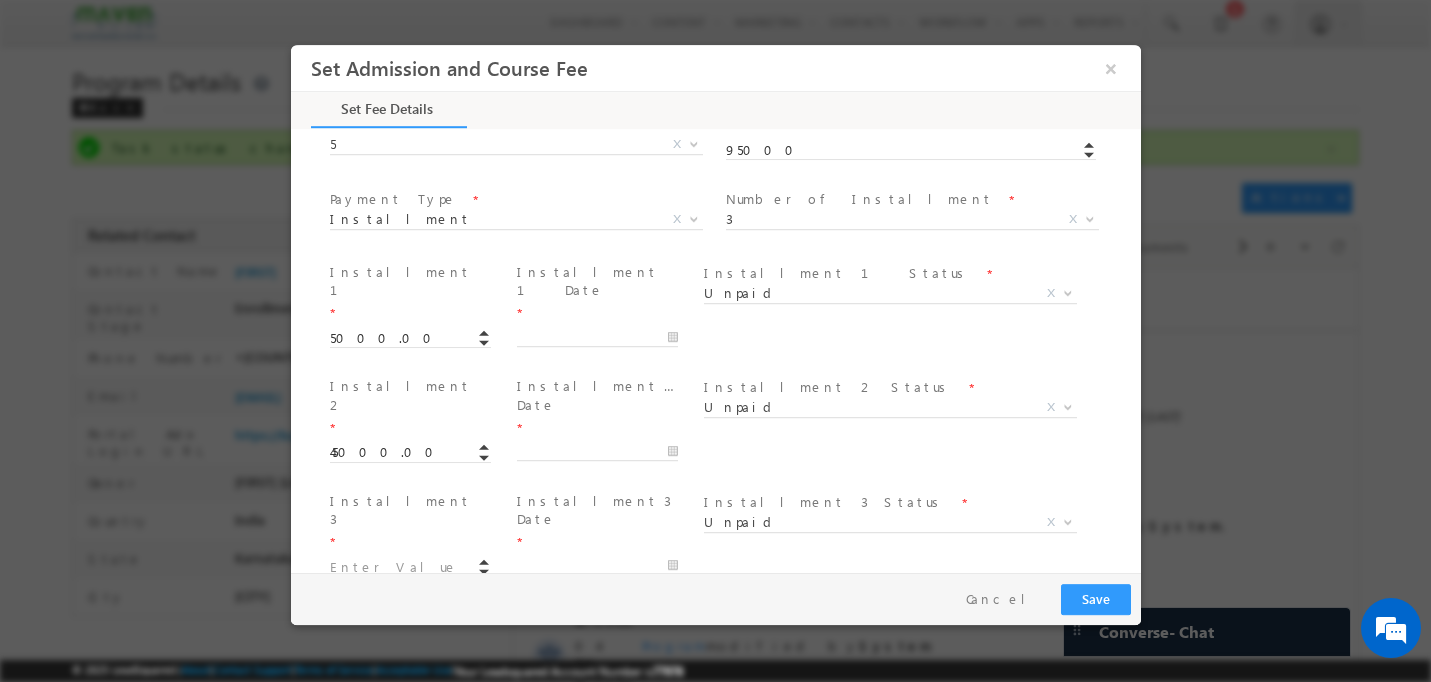click at bounding box center [409, 568] 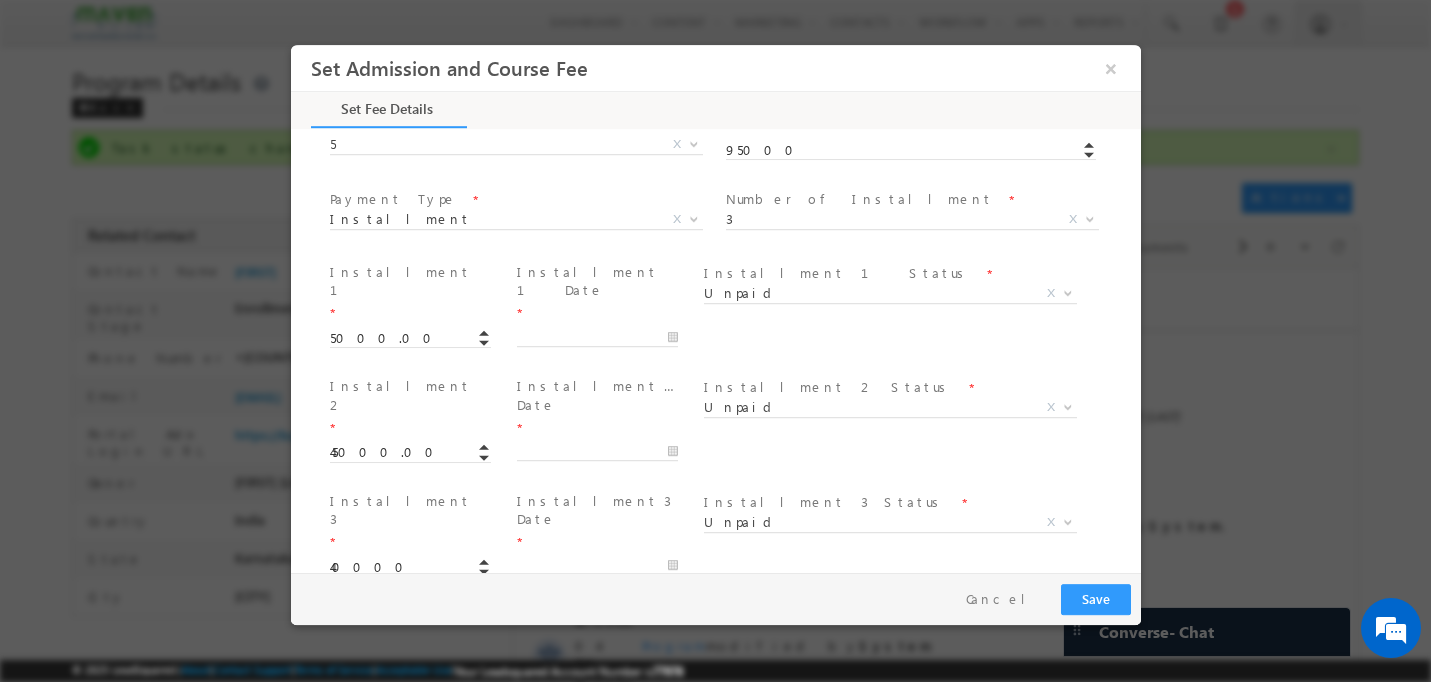 type on "40000.00" 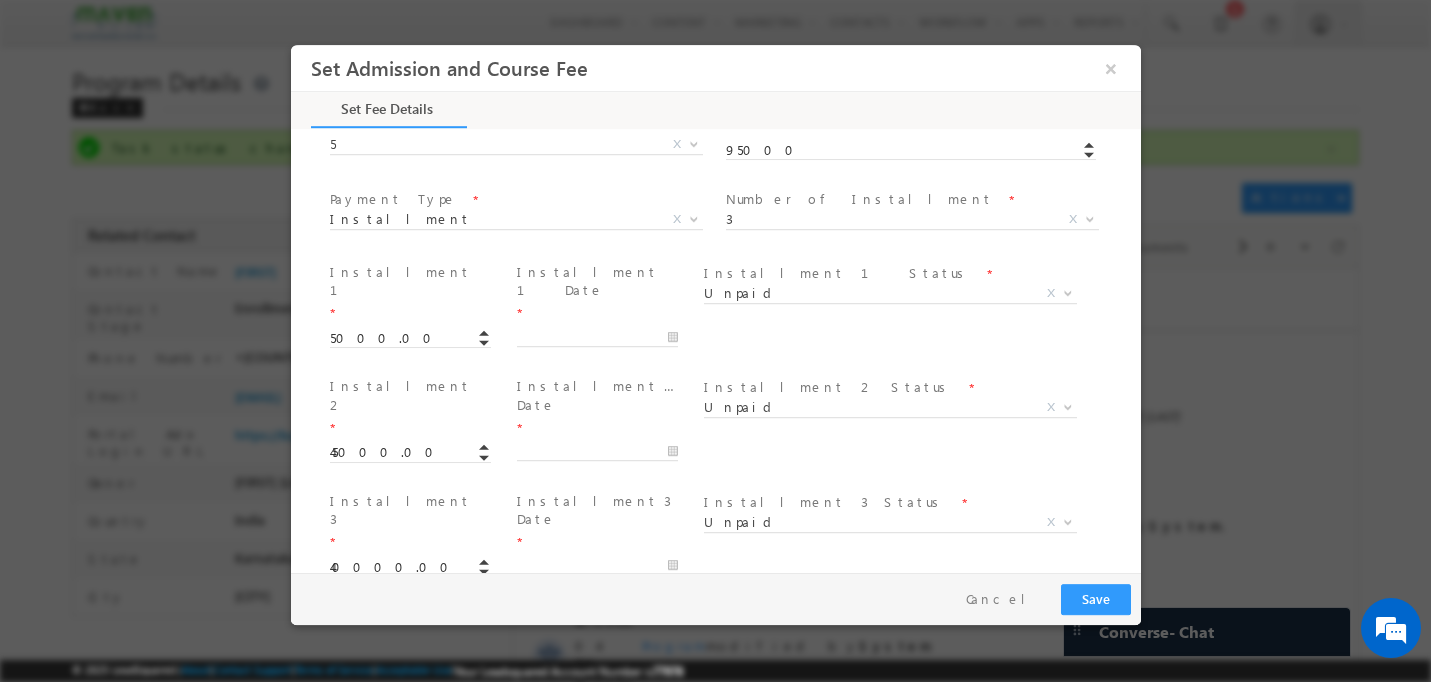 click on "Loan ID
*
Total Course Fee Entered
*
90000" at bounding box center [732, 639] 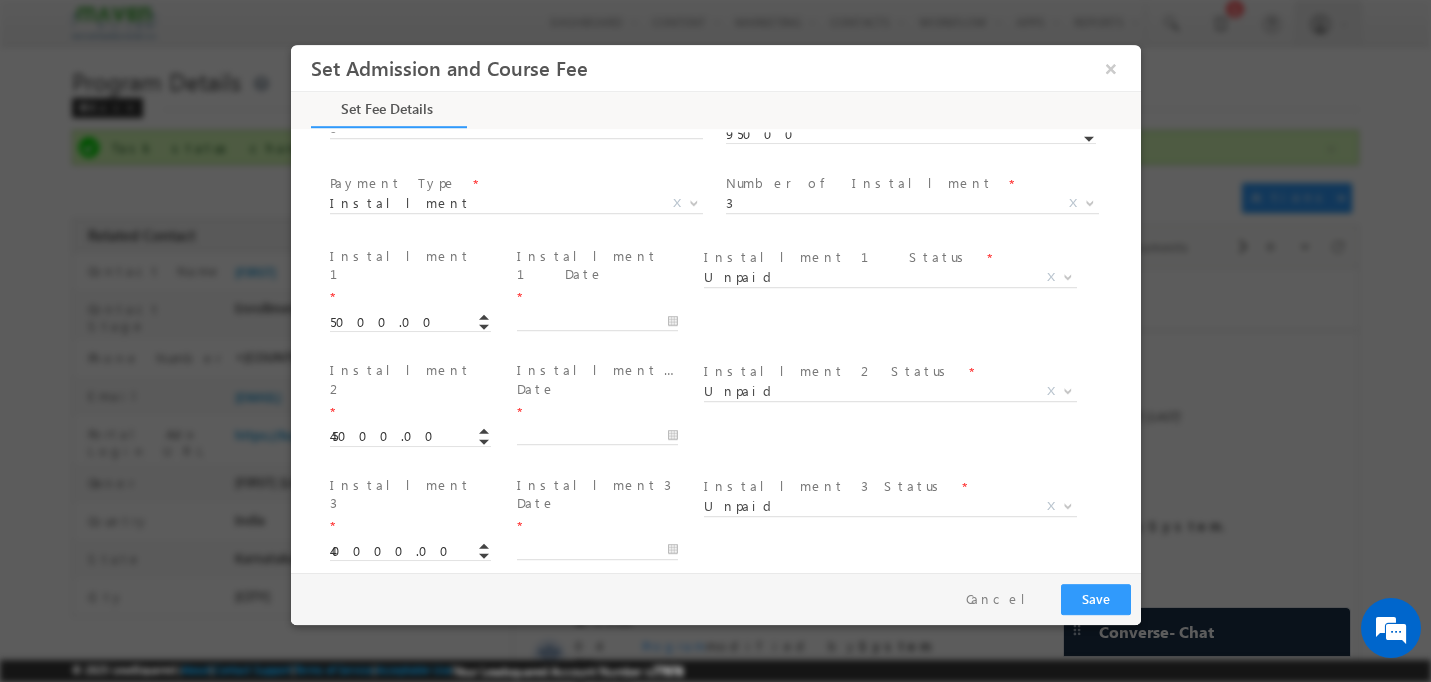 scroll, scrollTop: 815, scrollLeft: 0, axis: vertical 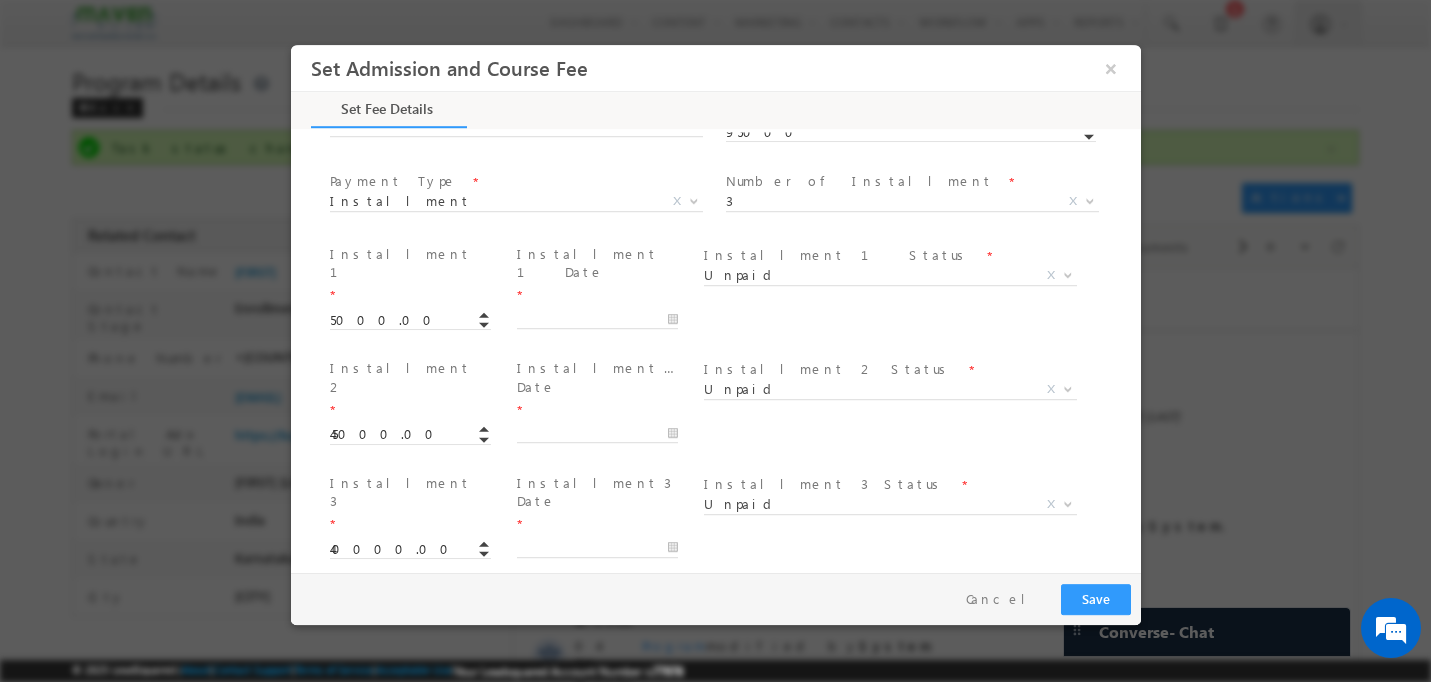 click on "Loan ID
*
Total Course Fee Entered
*
90000" at bounding box center (732, 621) 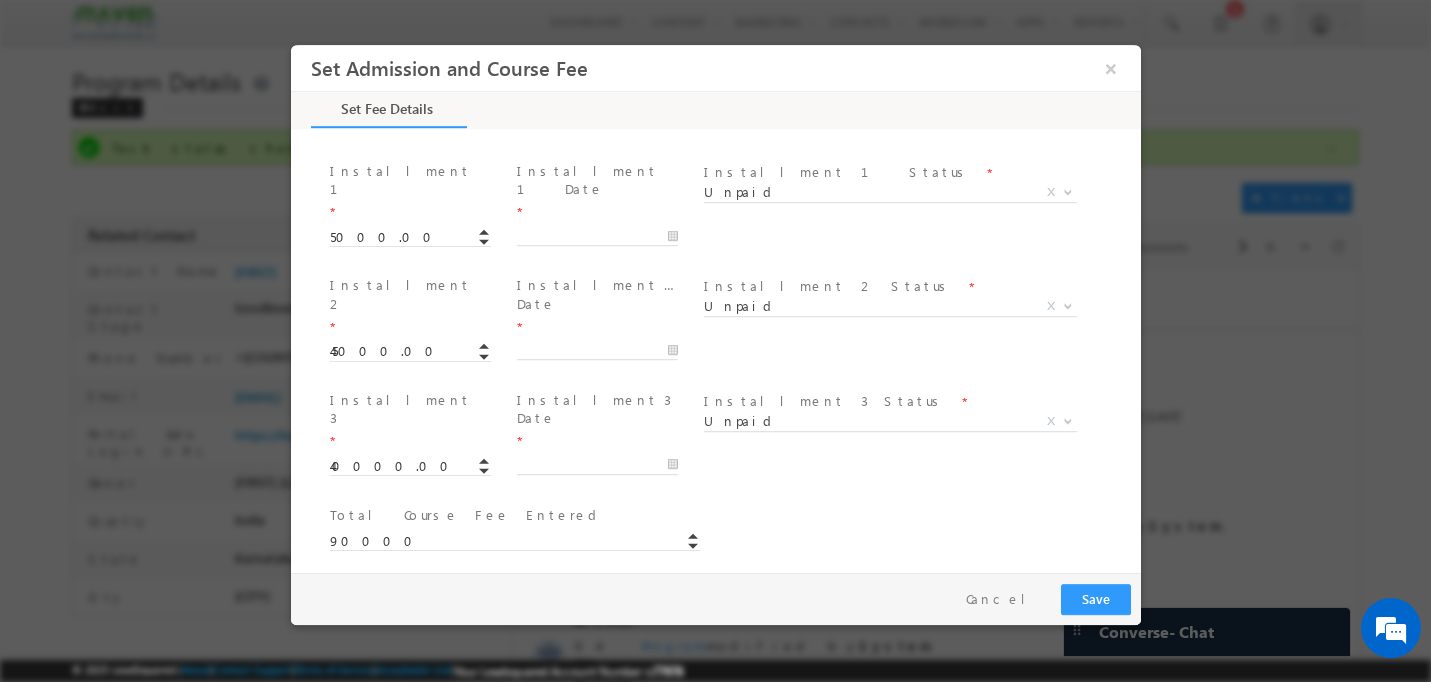 scroll, scrollTop: 929, scrollLeft: 0, axis: vertical 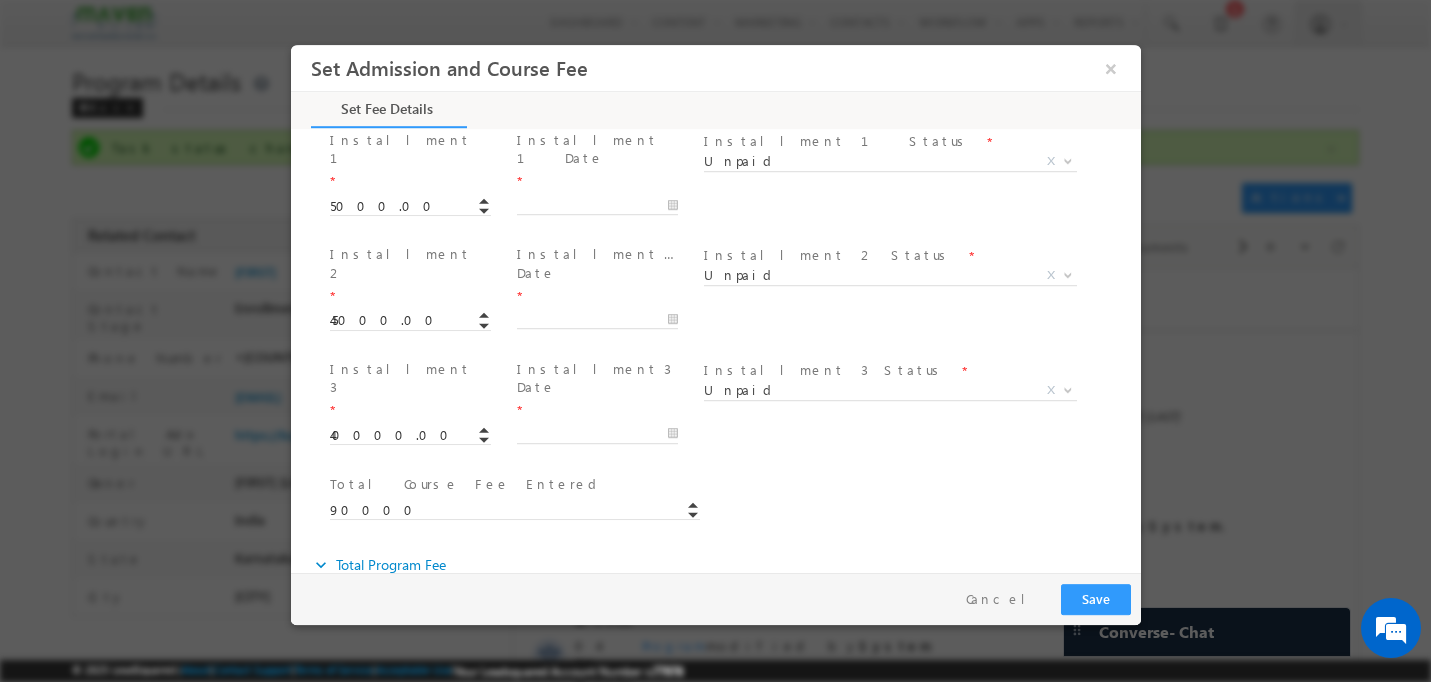 click on "X" at bounding box center [515, 623] 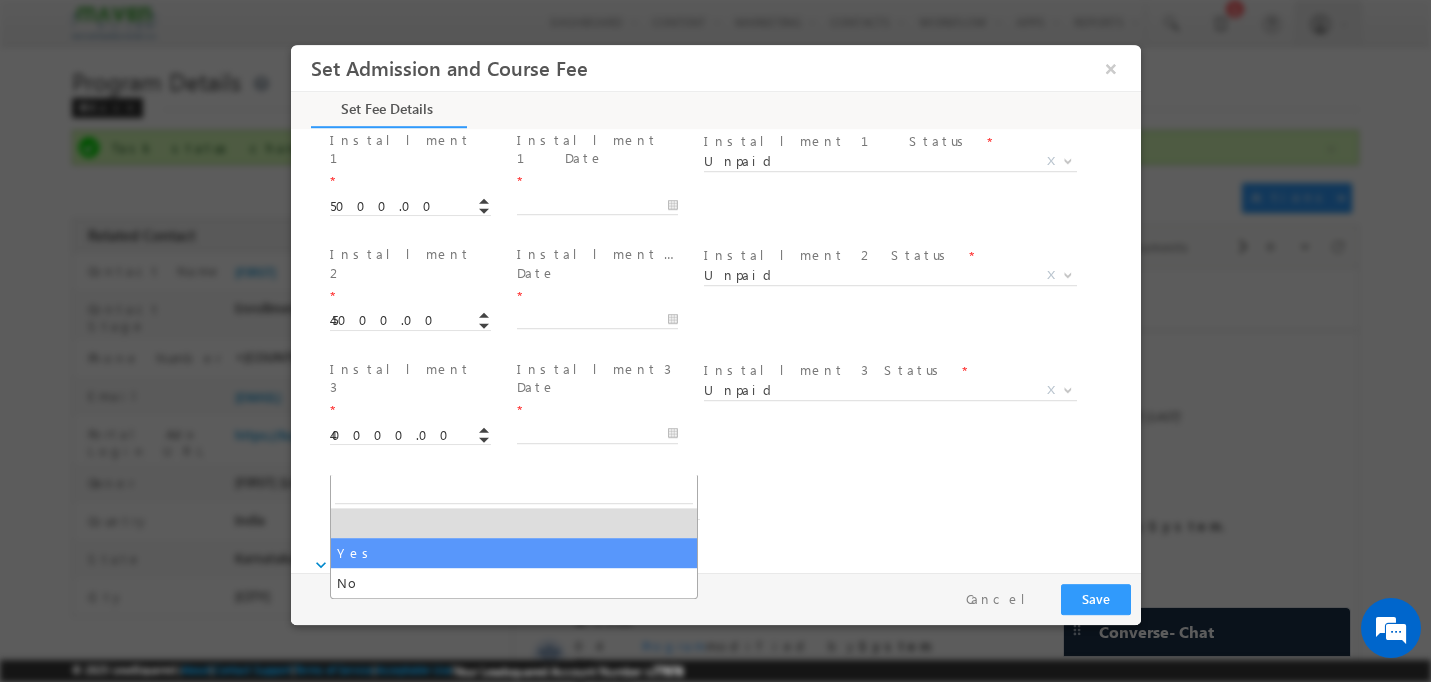 select on "Yes" 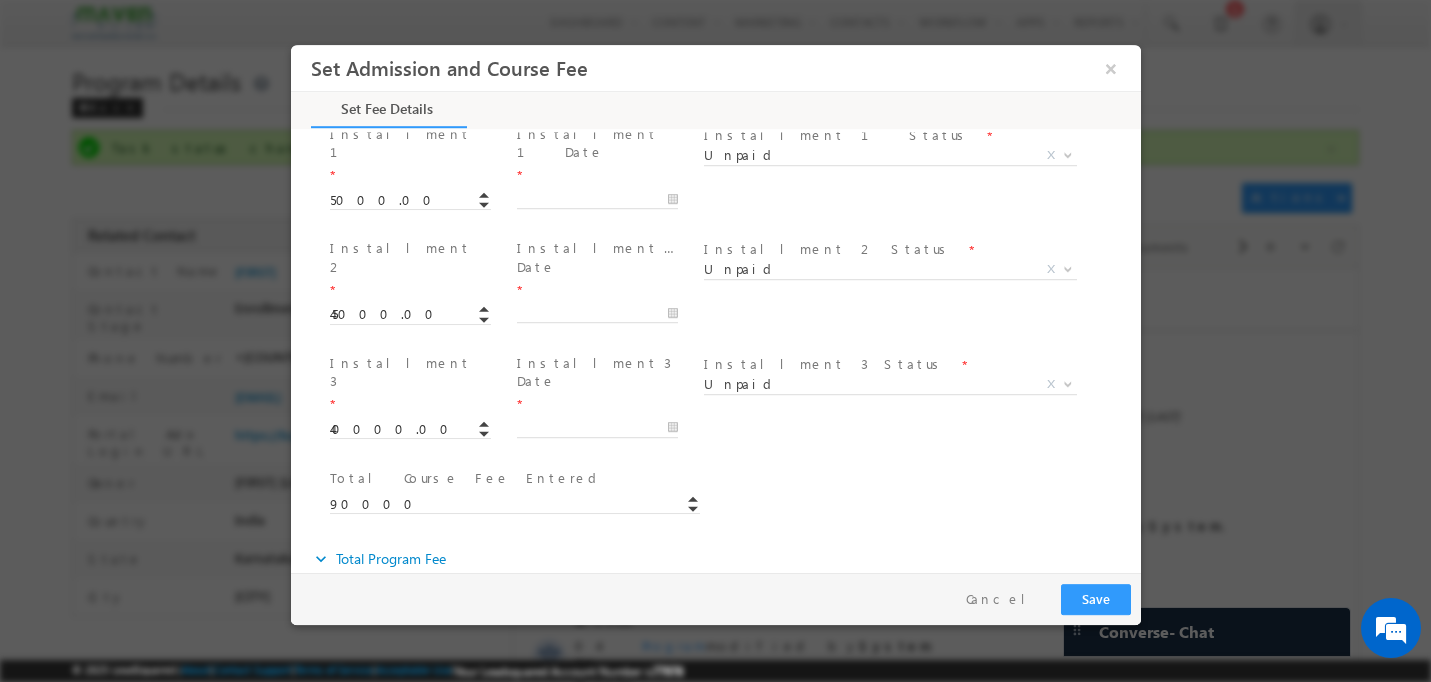 scroll, scrollTop: 943, scrollLeft: 0, axis: vertical 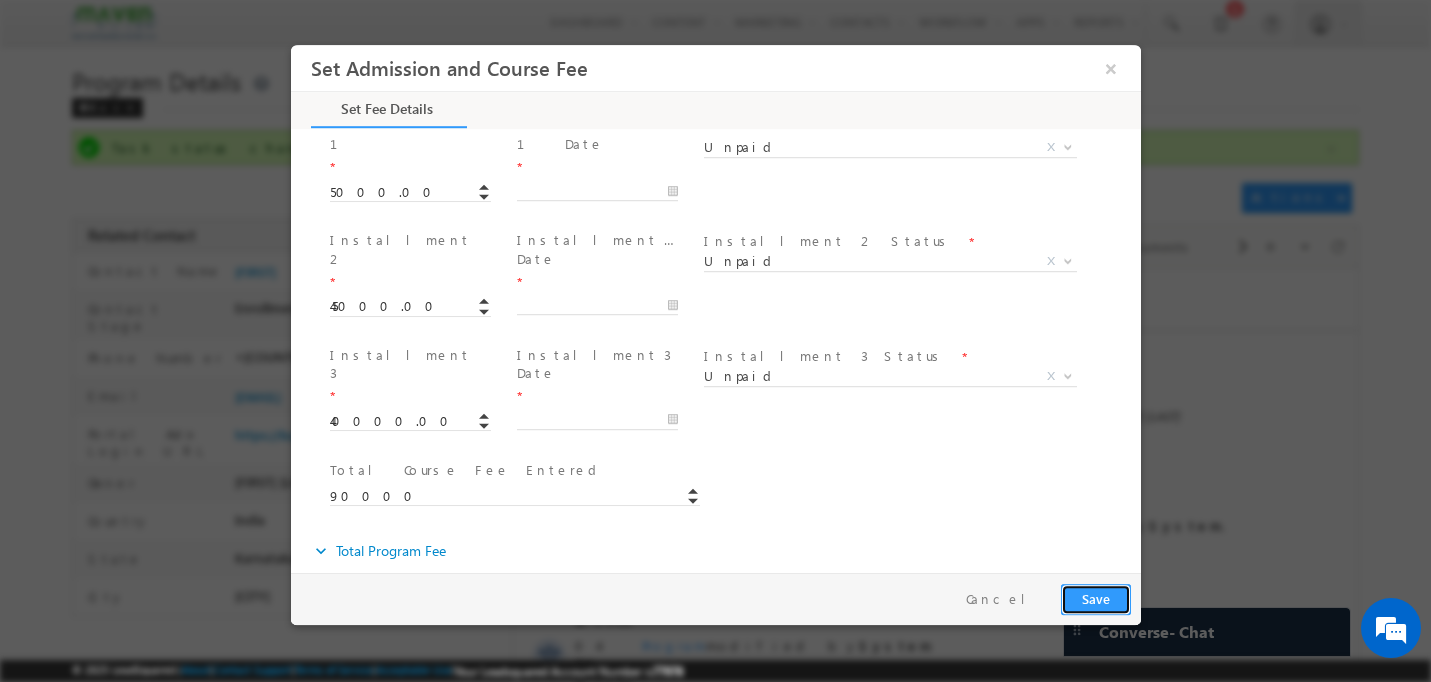 click on "Save" at bounding box center (1095, 599) 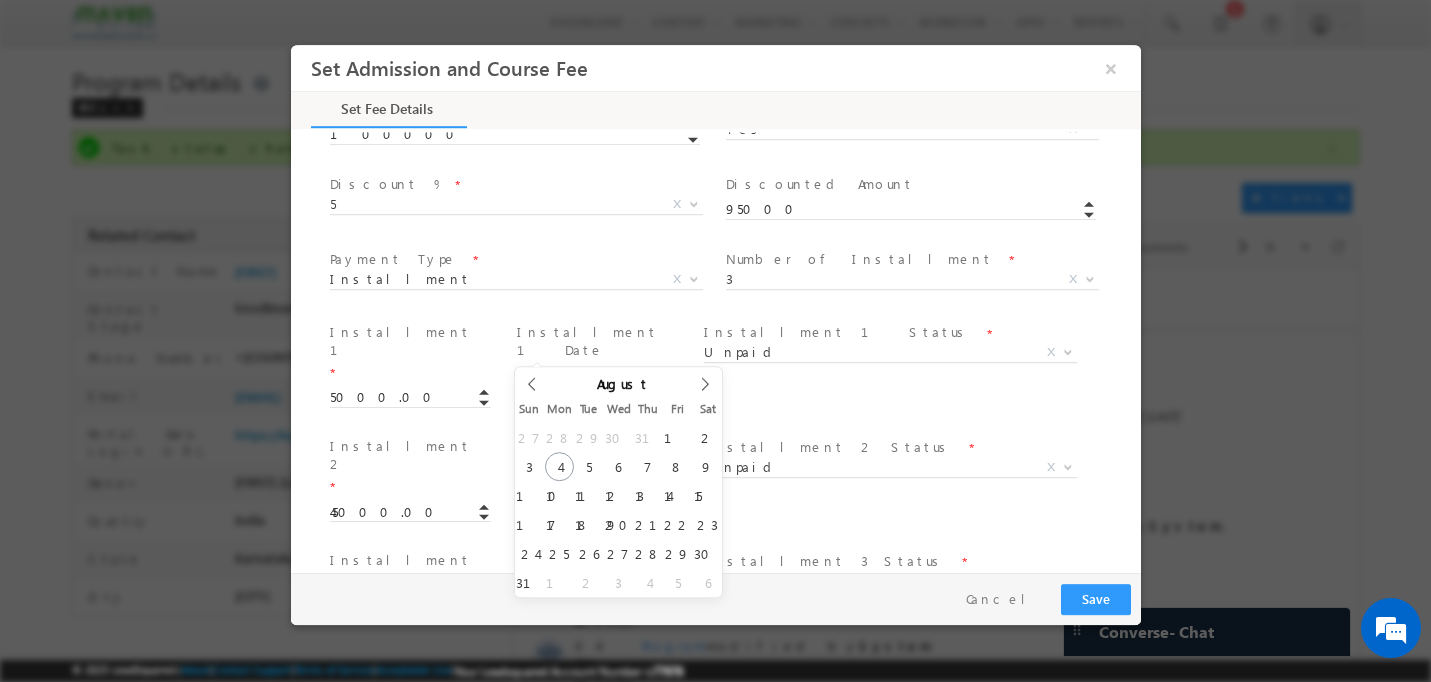 scroll, scrollTop: 701, scrollLeft: 0, axis: vertical 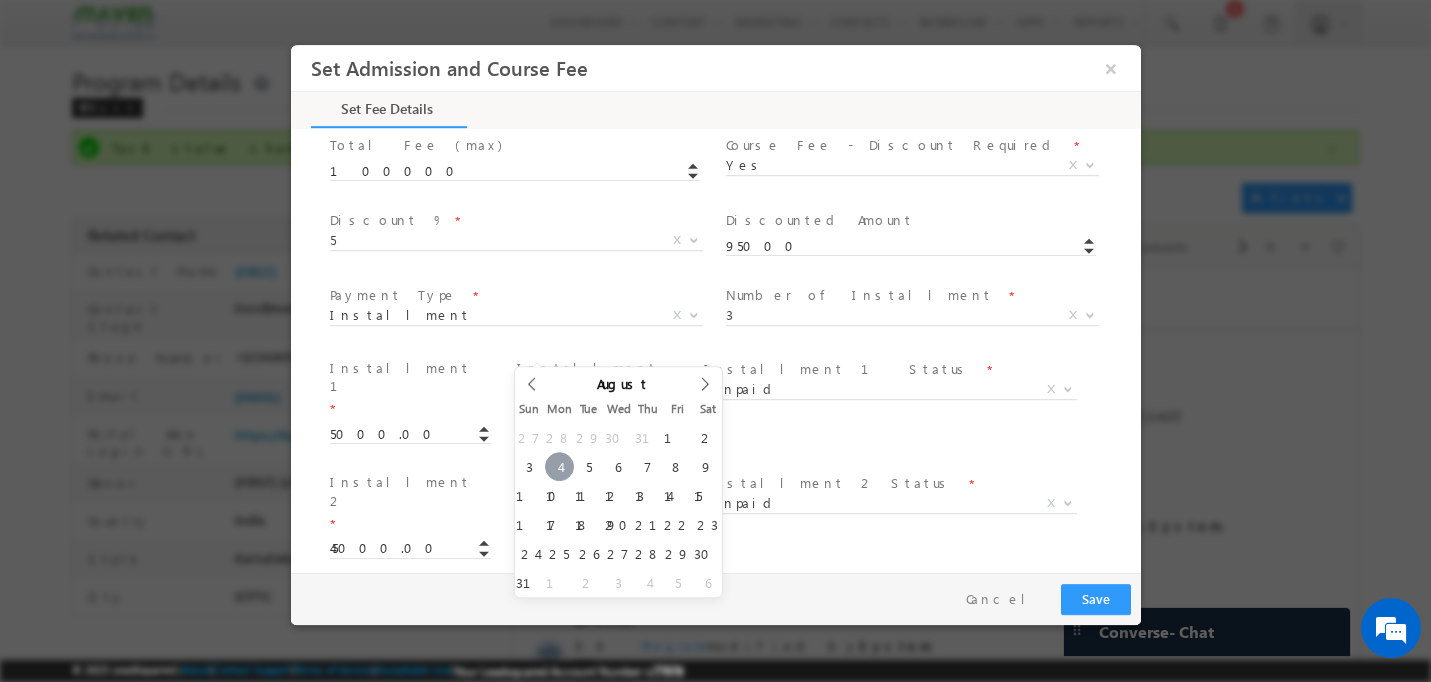type on "08/04/2025" 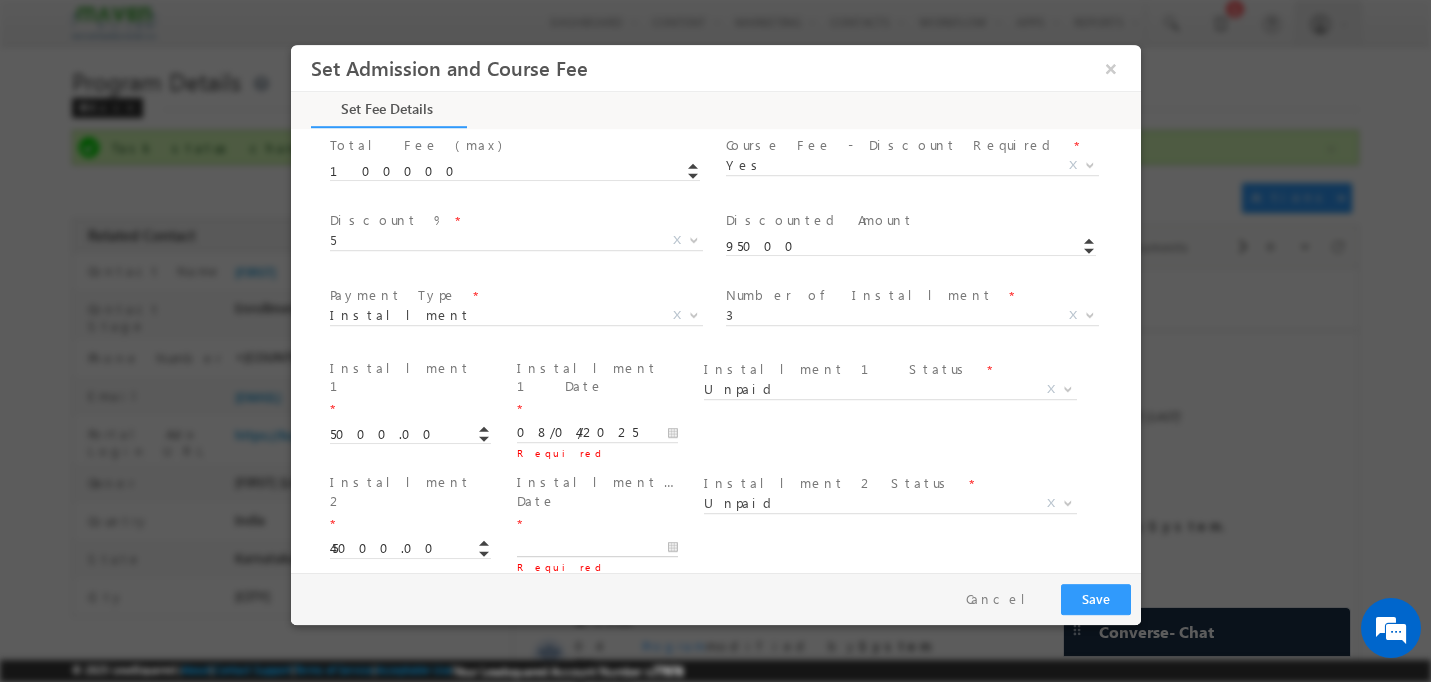 click at bounding box center [596, 548] 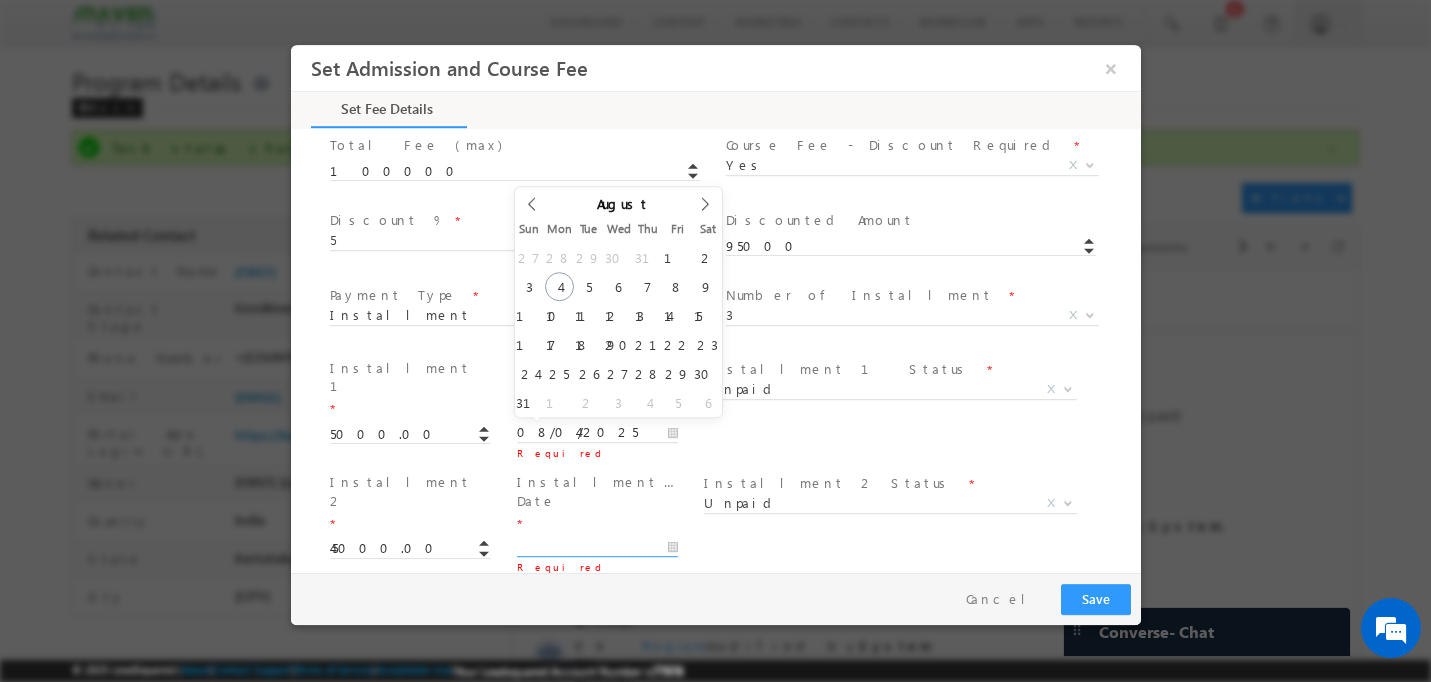 type on "08/19/2025" 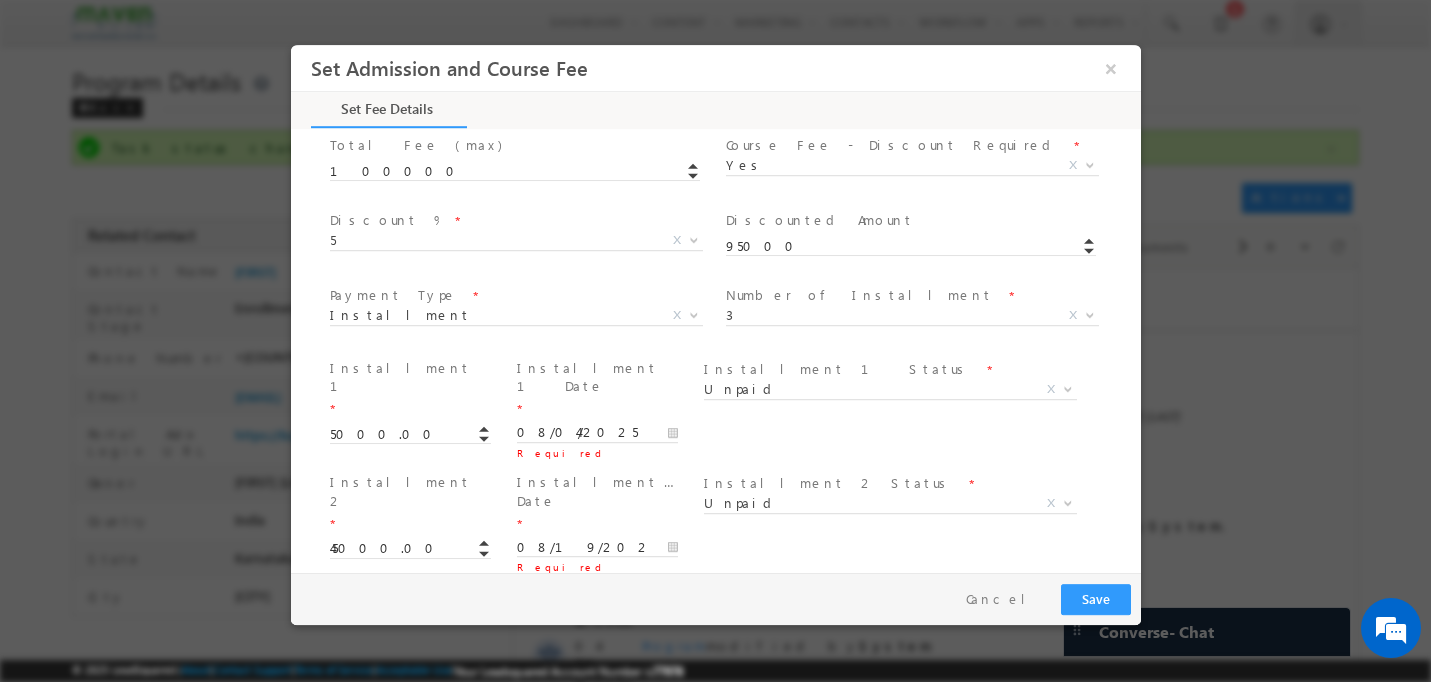 click at bounding box center (596, 662) 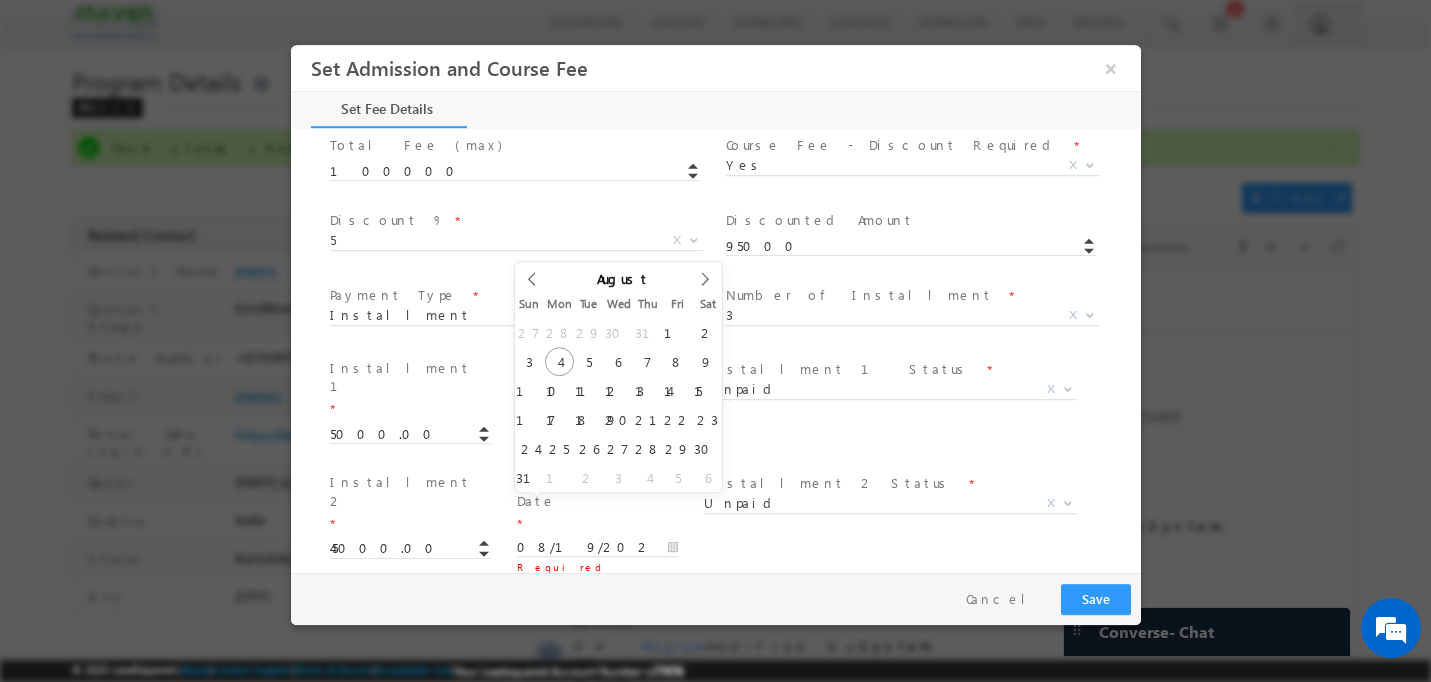 type on "08/20/2025" 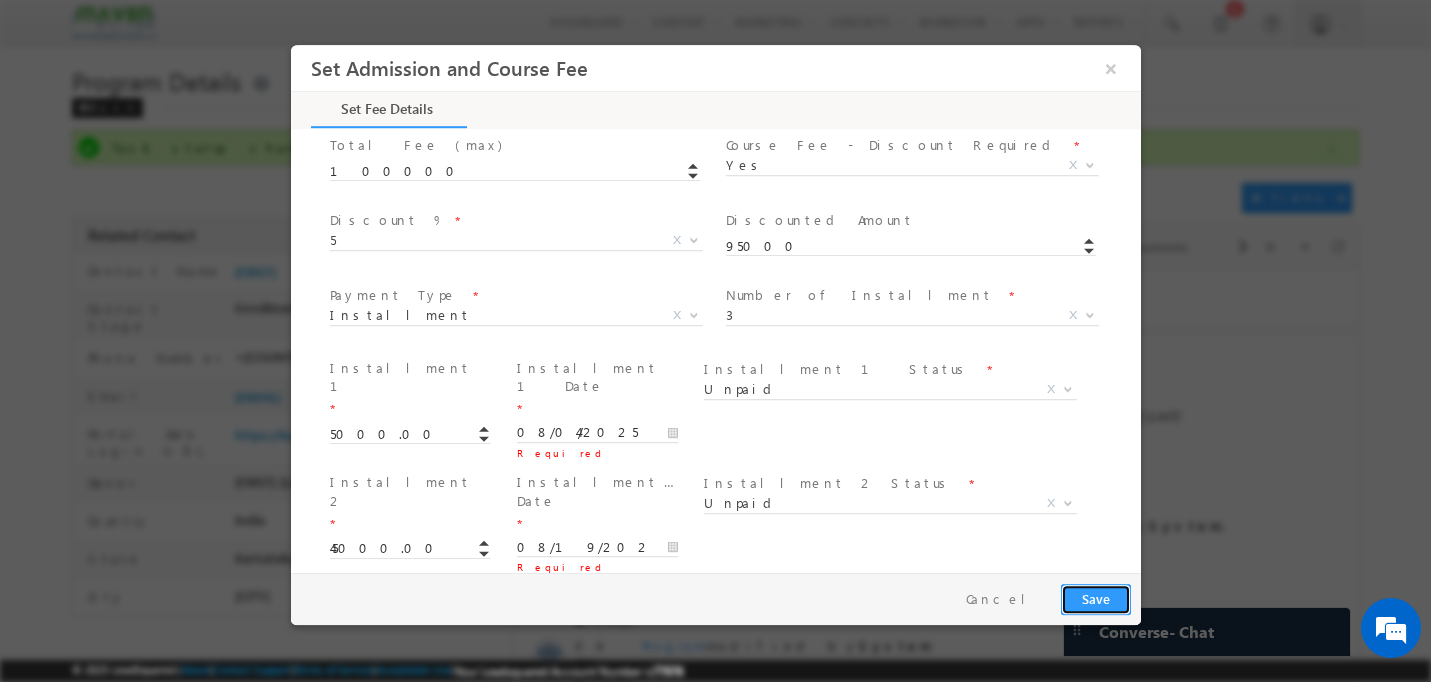 click on "Save" at bounding box center (1095, 599) 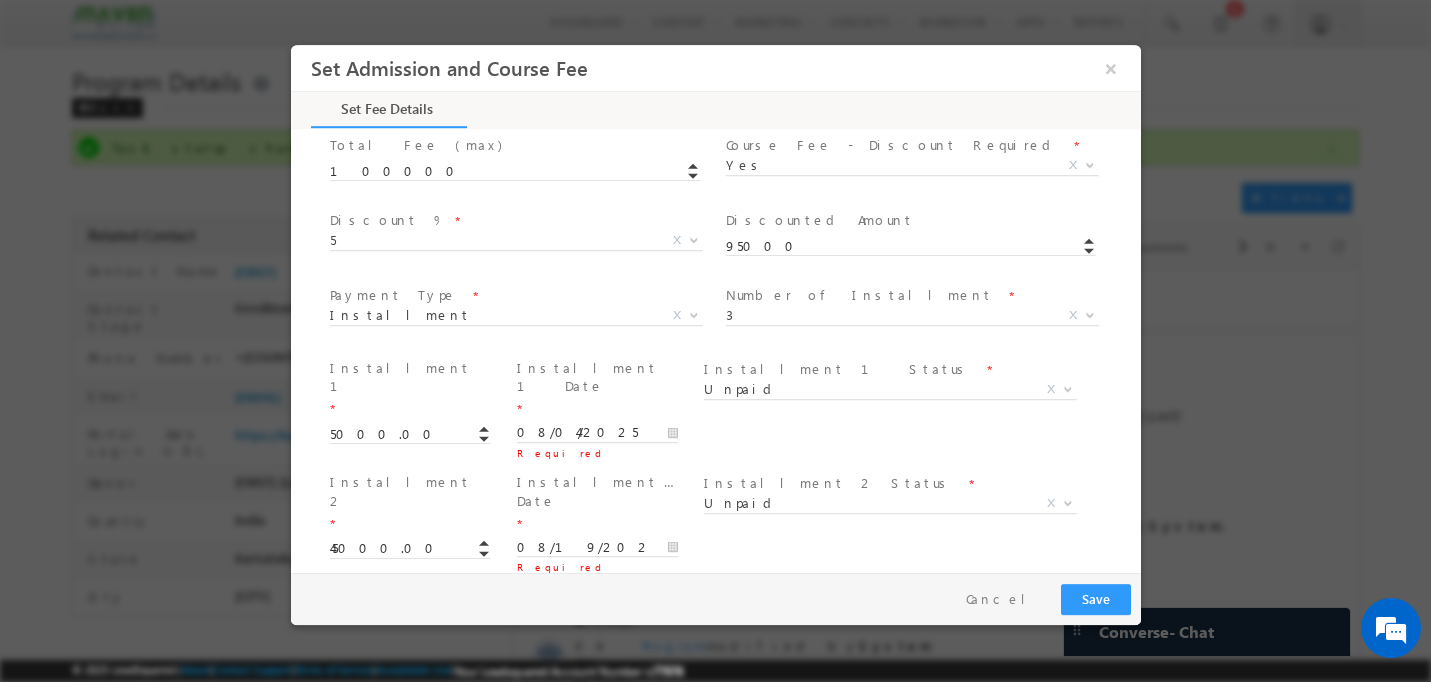 scroll, scrollTop: 284, scrollLeft: 0, axis: vertical 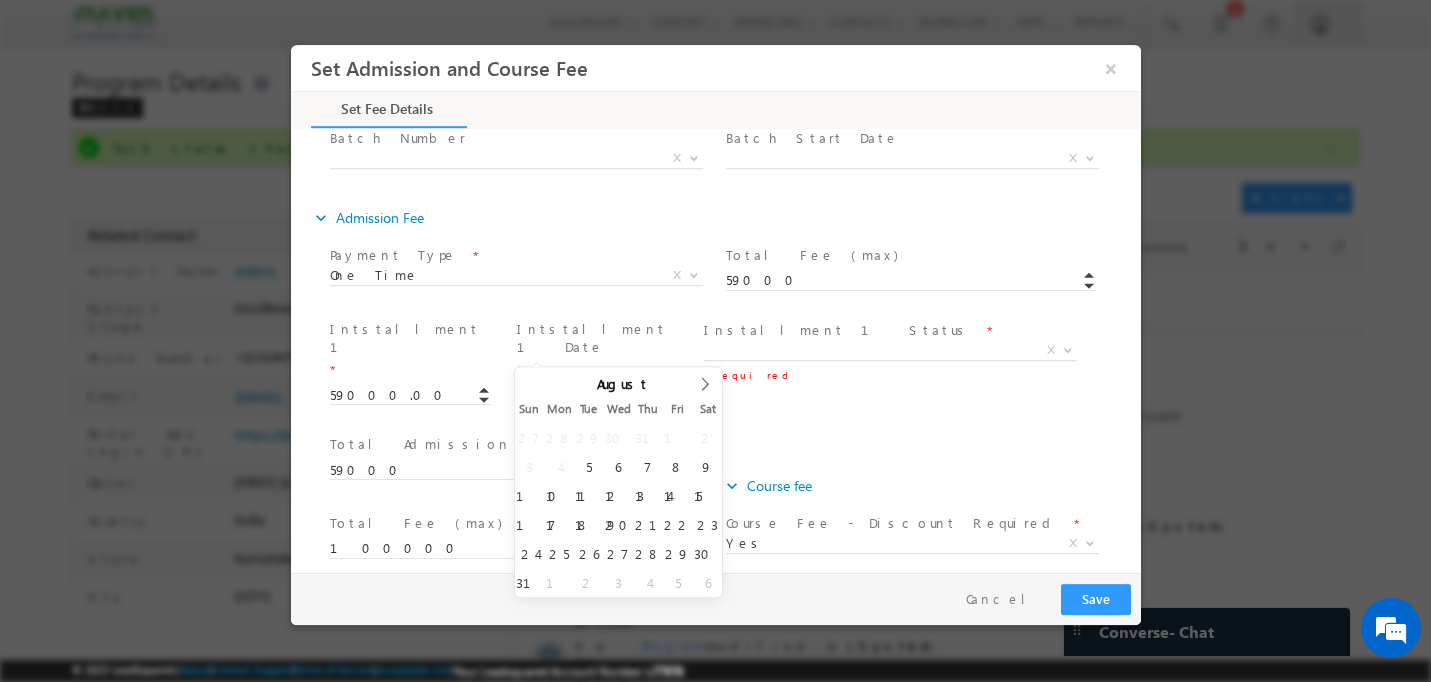click on "Total Admission Fee Entered
*
59000" at bounding box center (732, 467) 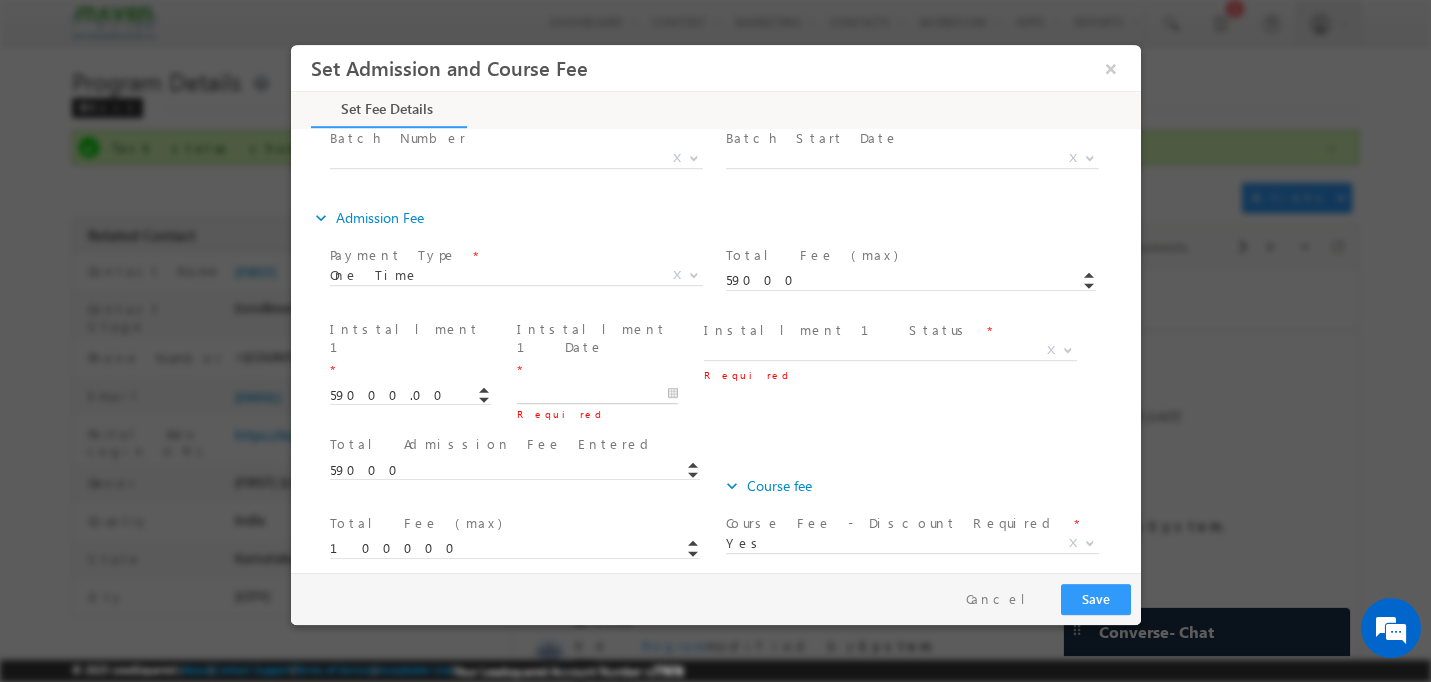 click at bounding box center [596, 394] 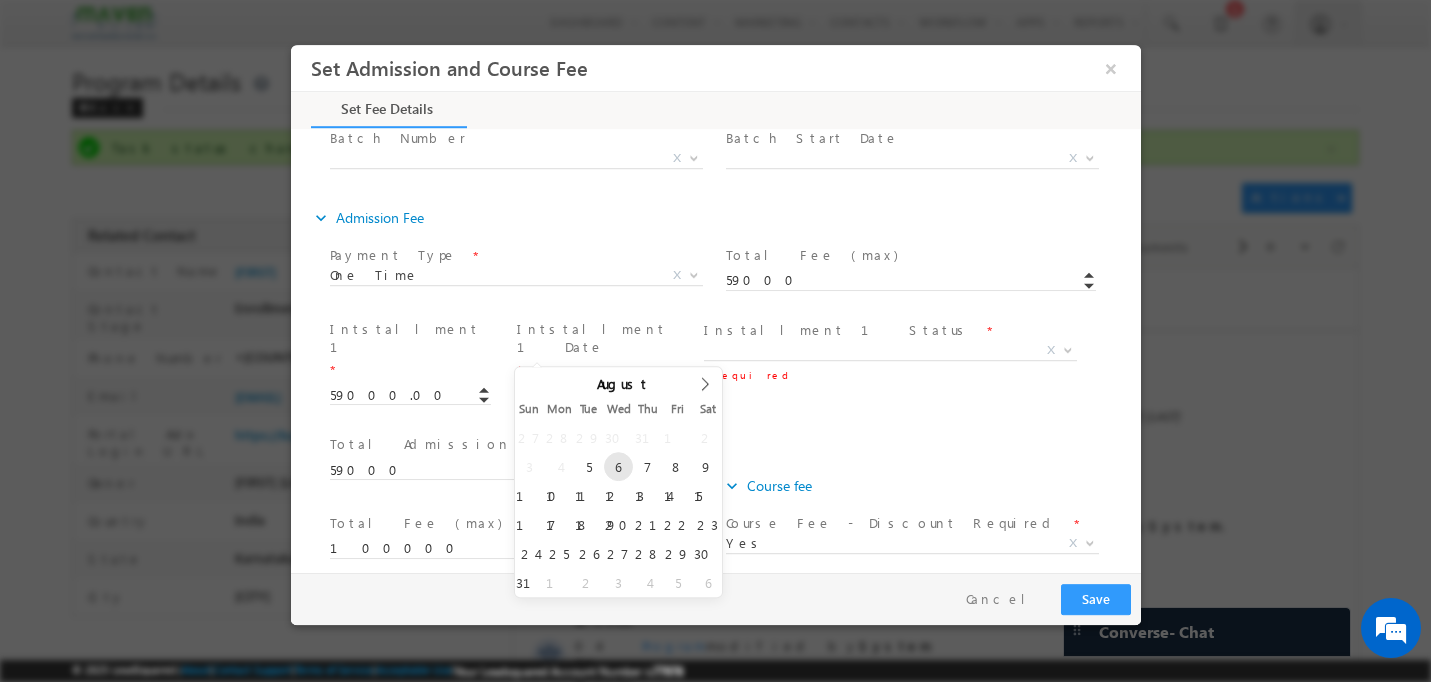 type on "08/06/2025" 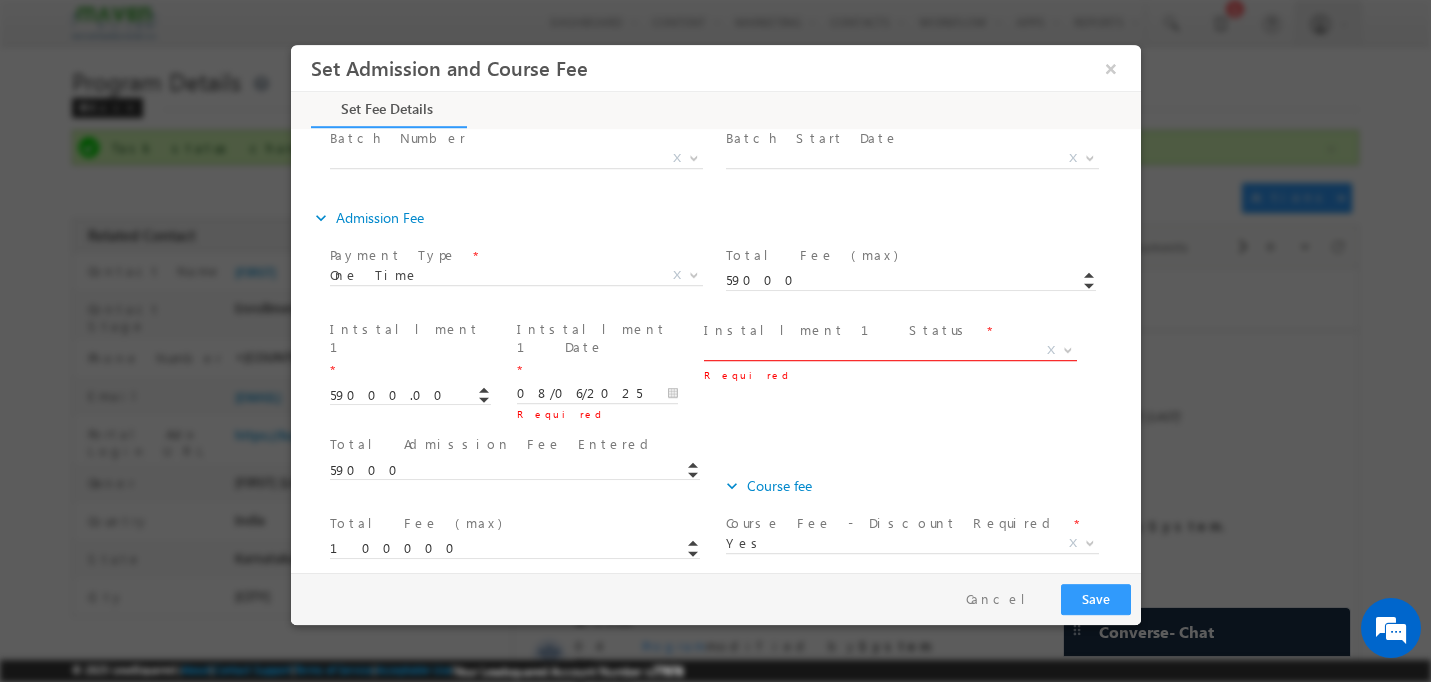 click on "X" at bounding box center [889, 351] 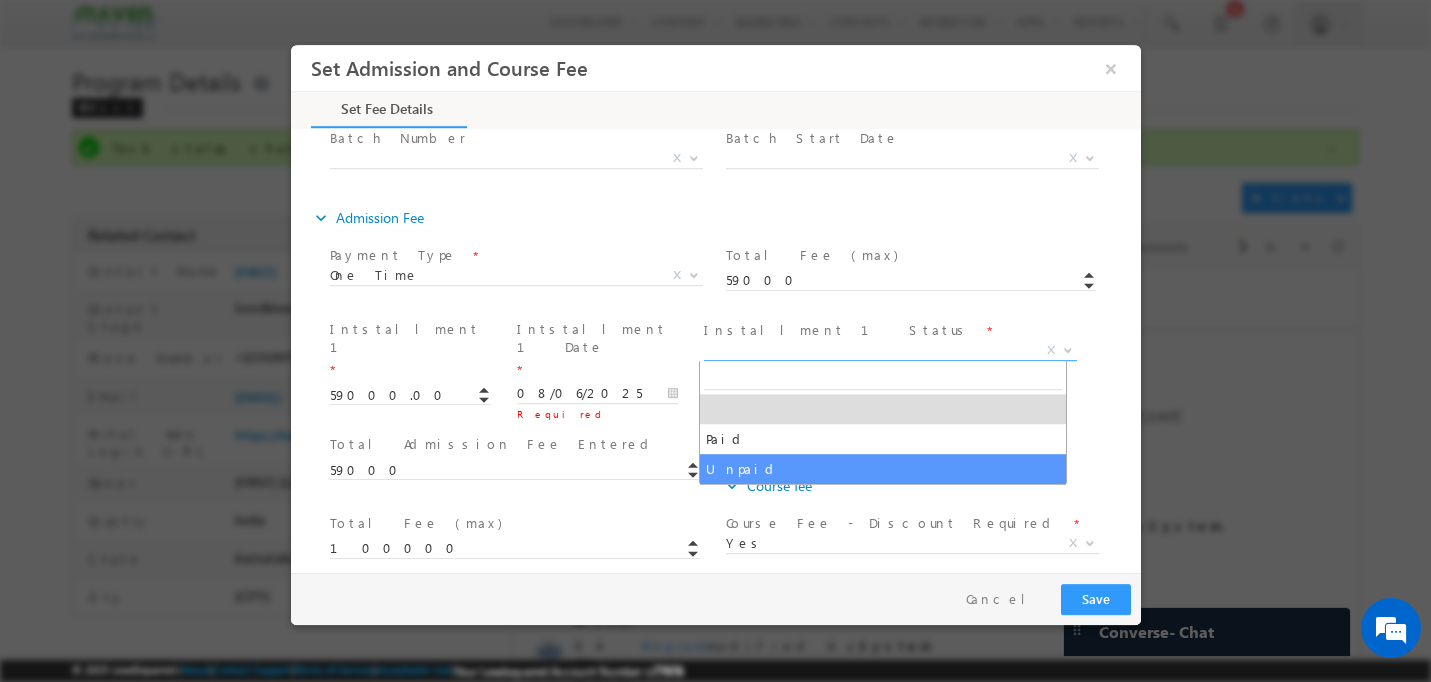 select on "Unpaid" 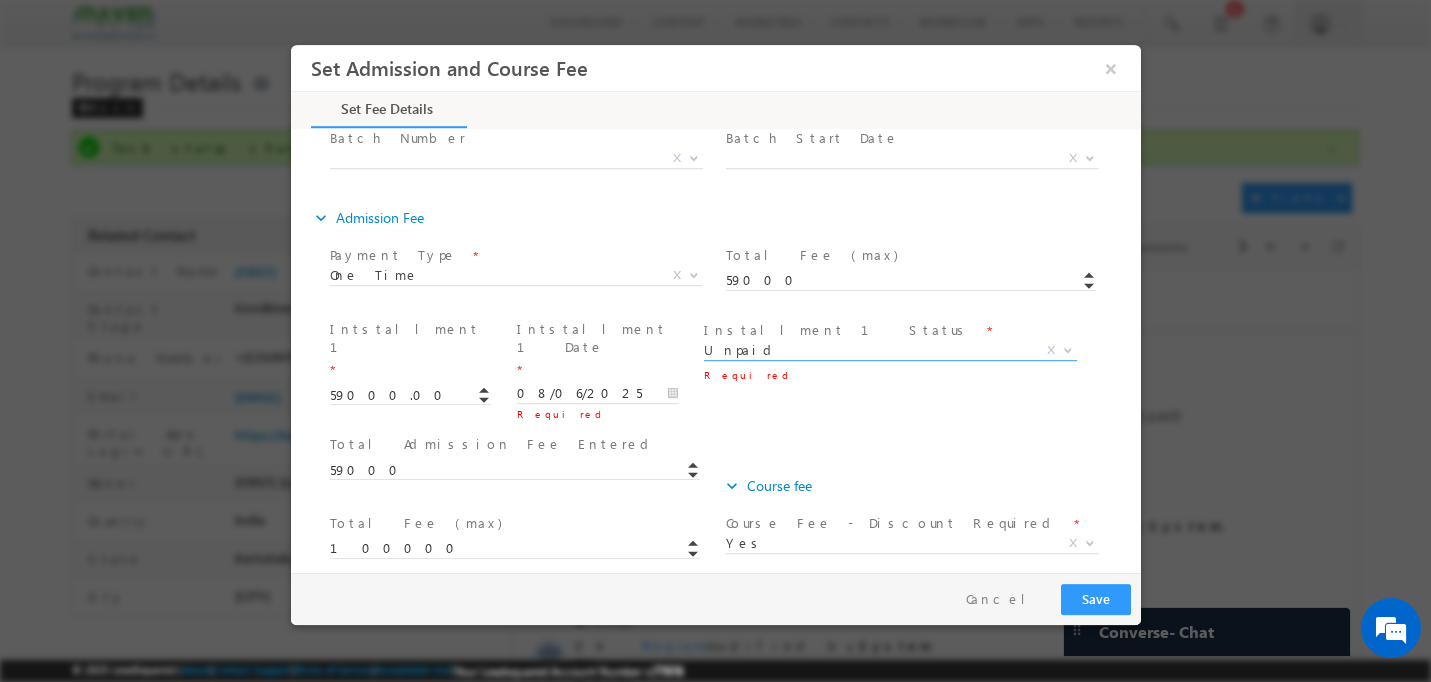 click on "Total Admission Fee Entered
*
59000" at bounding box center [732, 467] 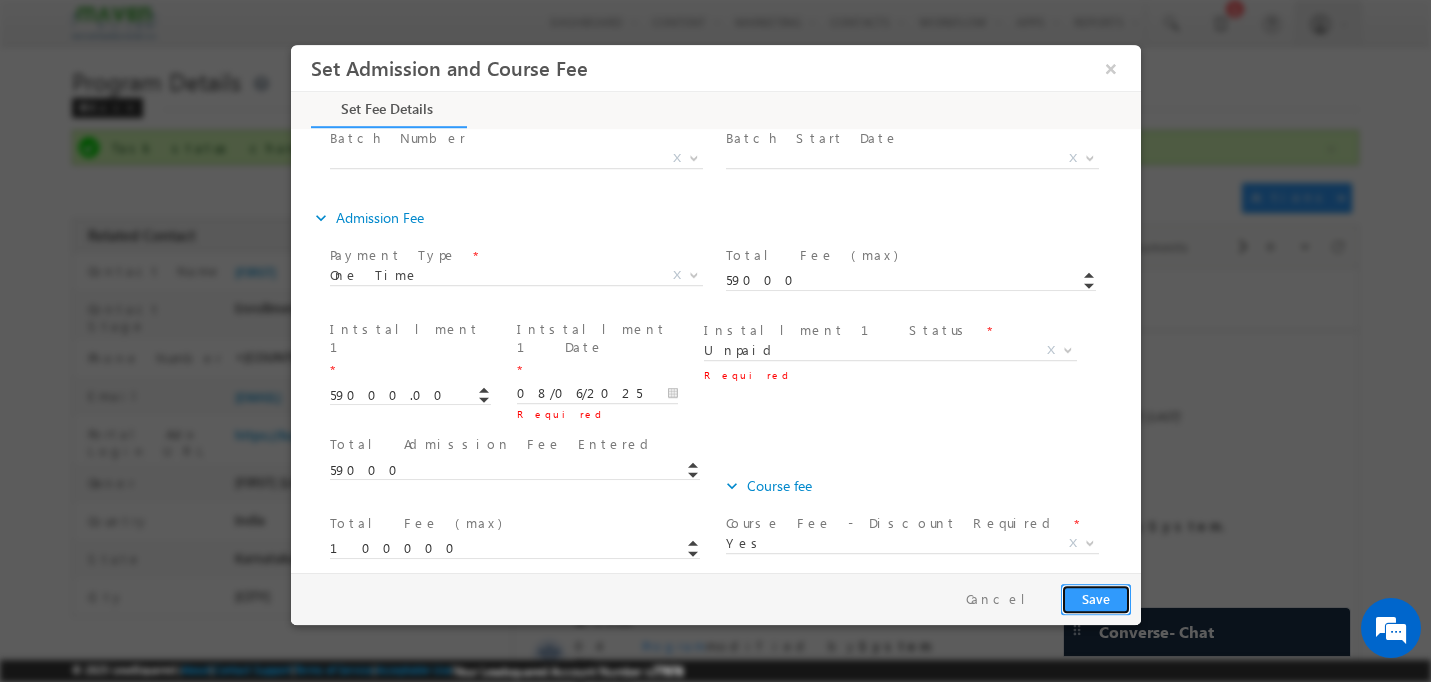 click on "Save" at bounding box center [1095, 599] 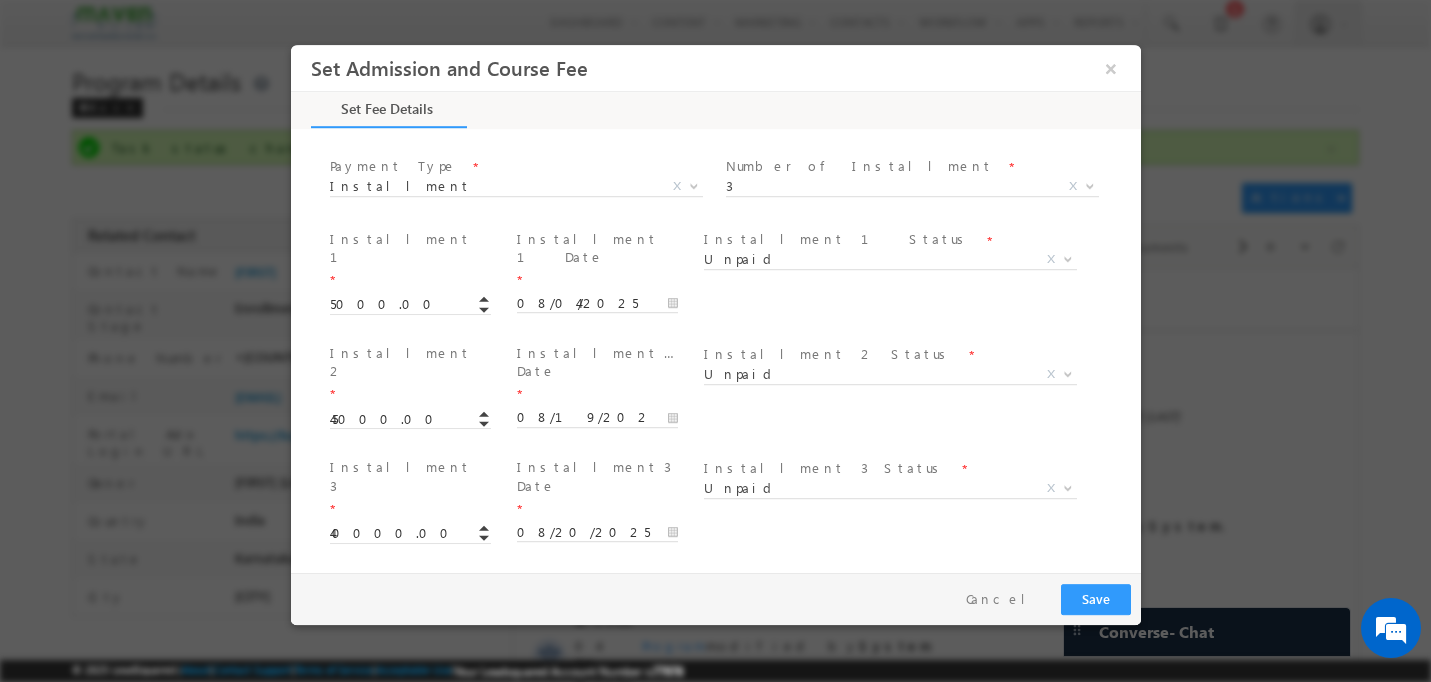 scroll, scrollTop: 733, scrollLeft: 0, axis: vertical 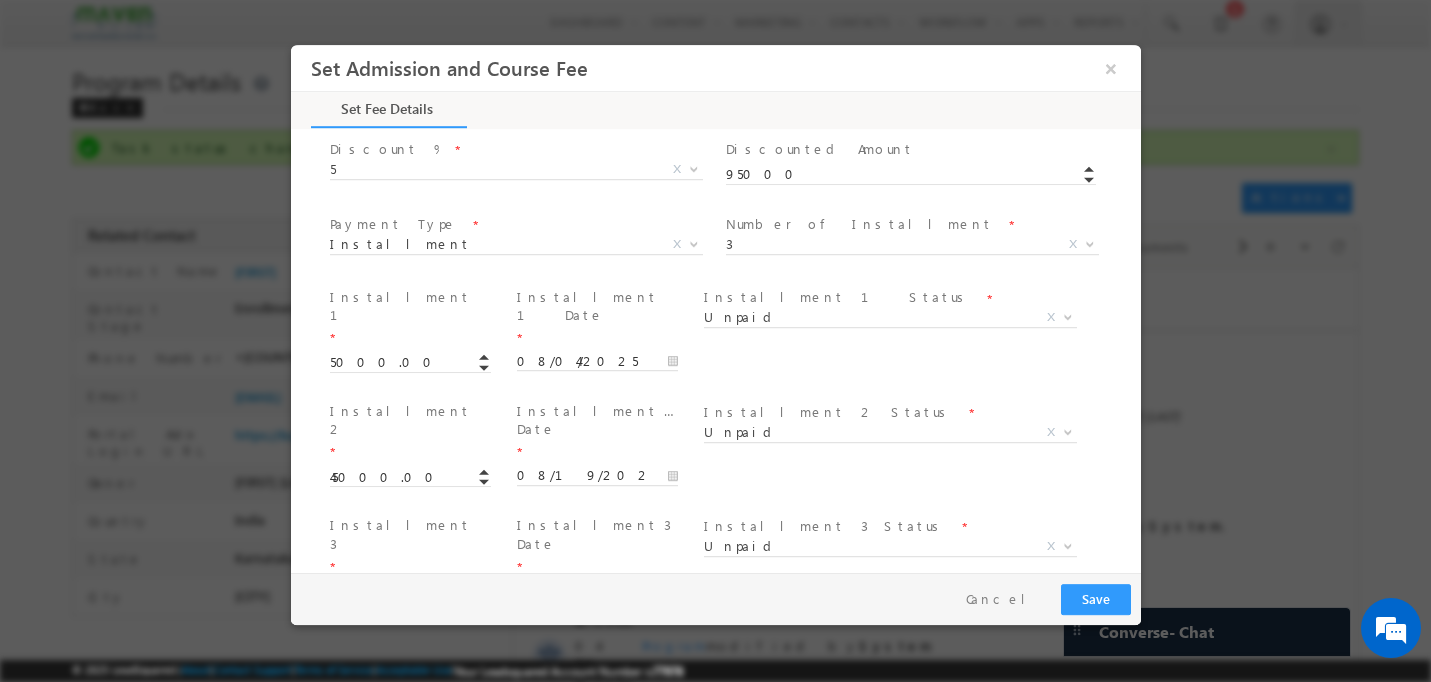 click on "40000.00" at bounding box center [418, 590] 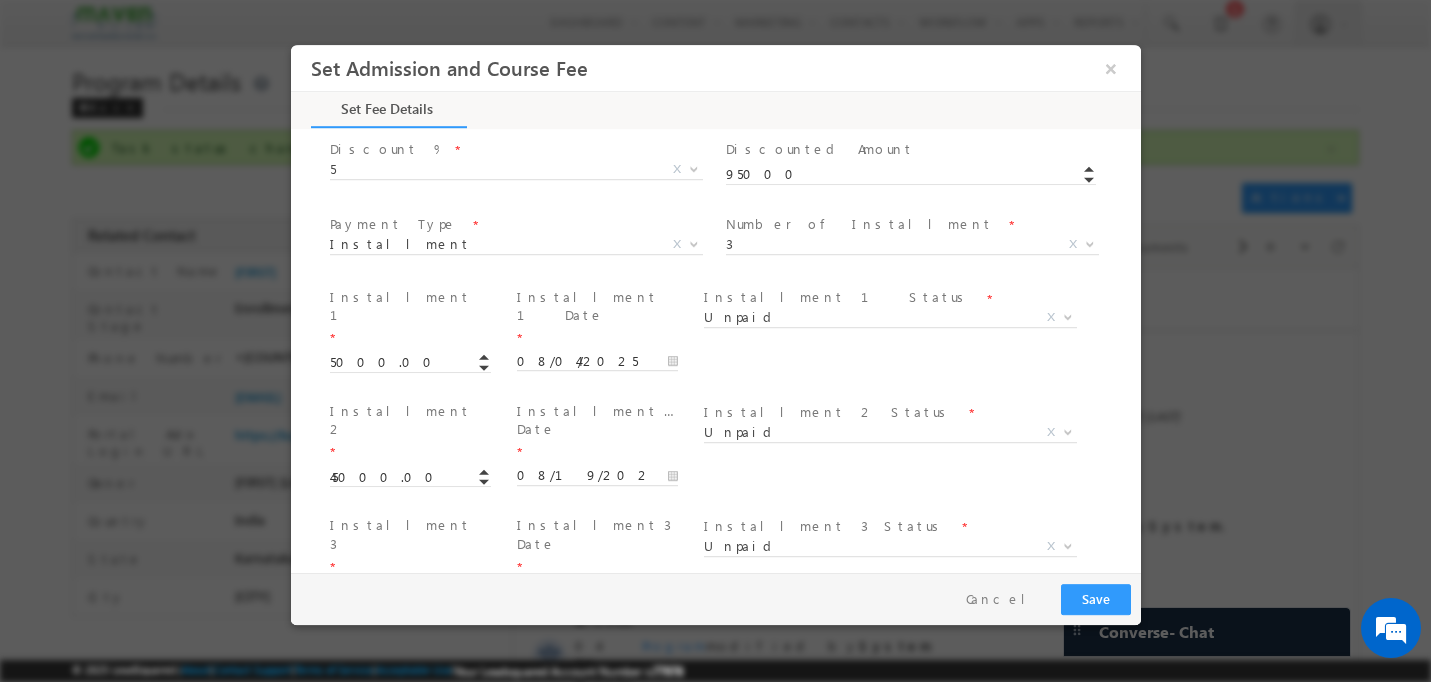 type on "45000.00" 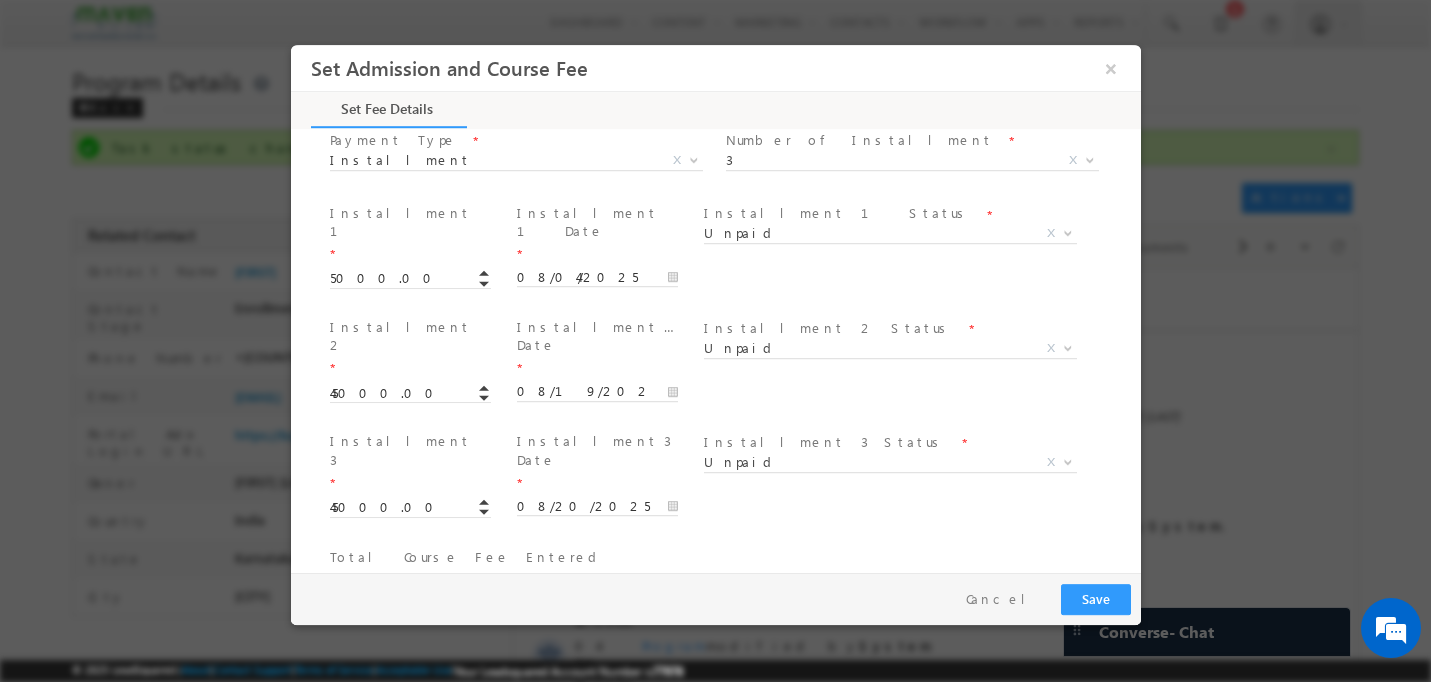 scroll, scrollTop: 943, scrollLeft: 0, axis: vertical 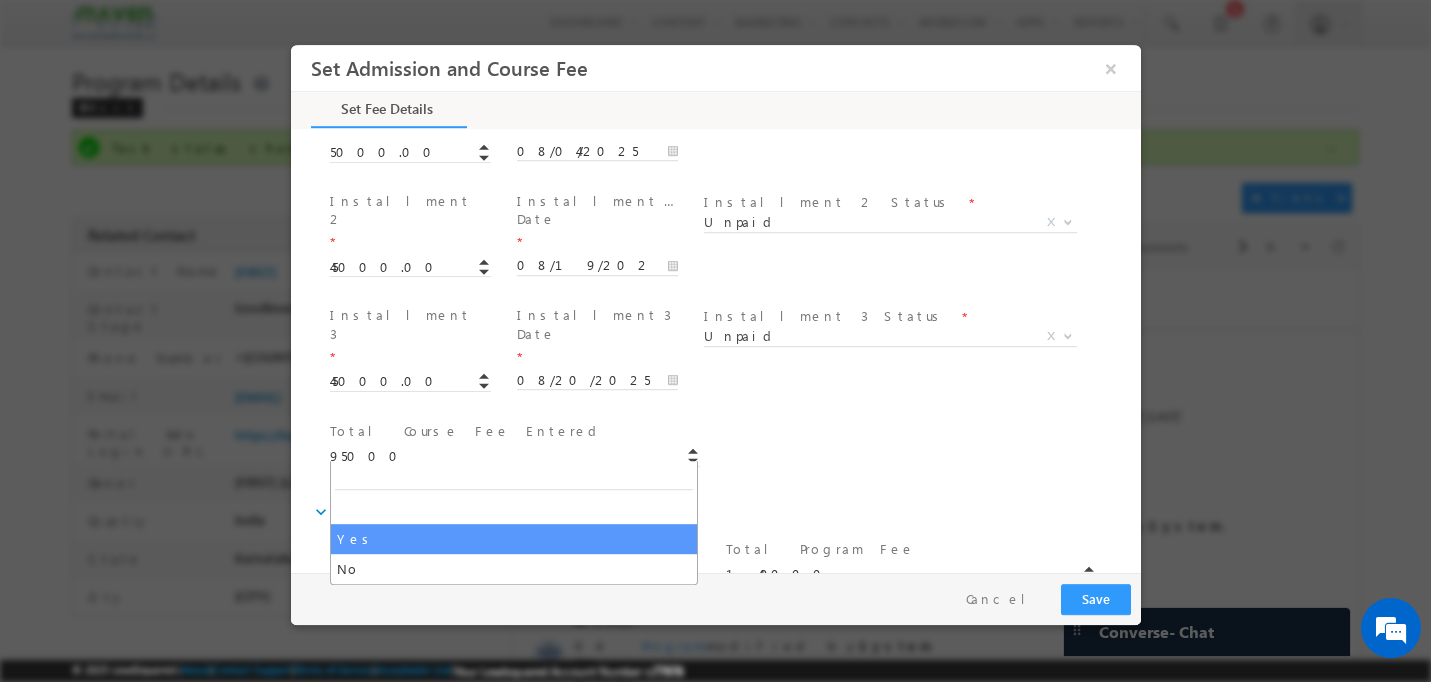 click on "Yes" at bounding box center [491, 569] 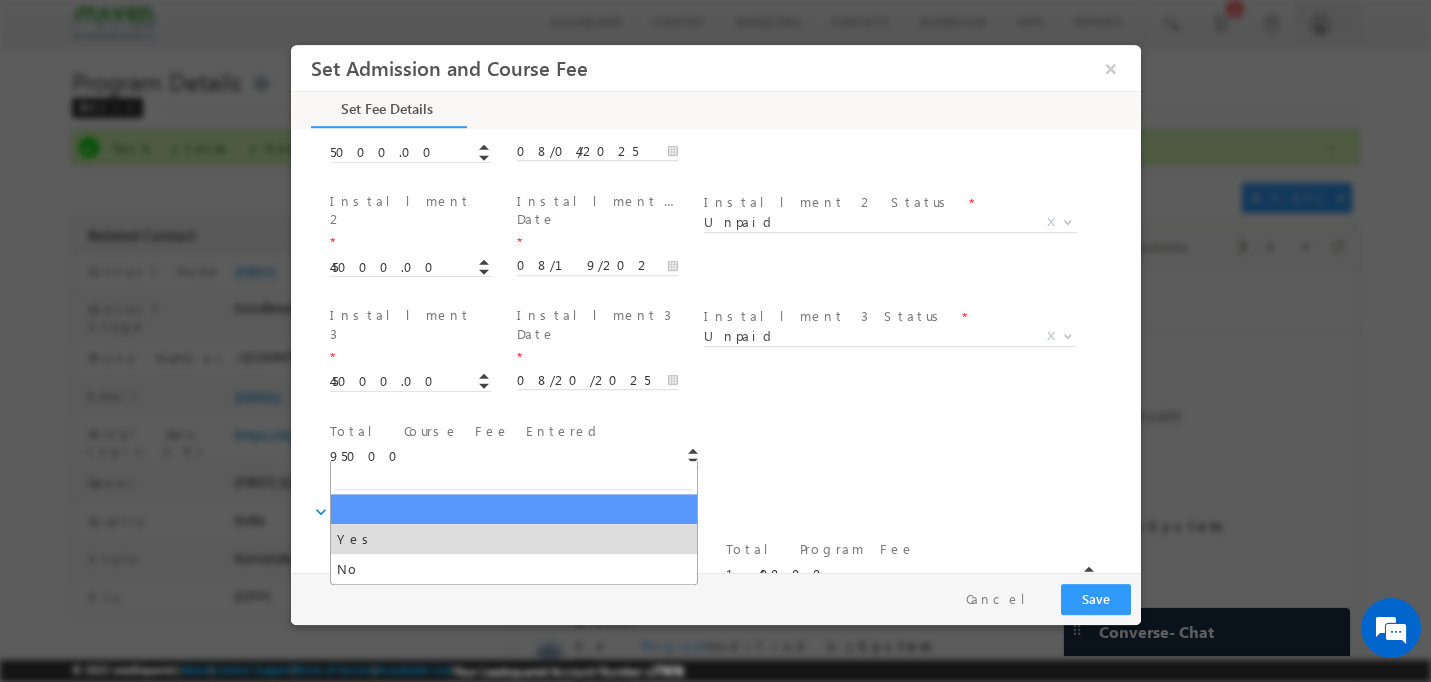 select 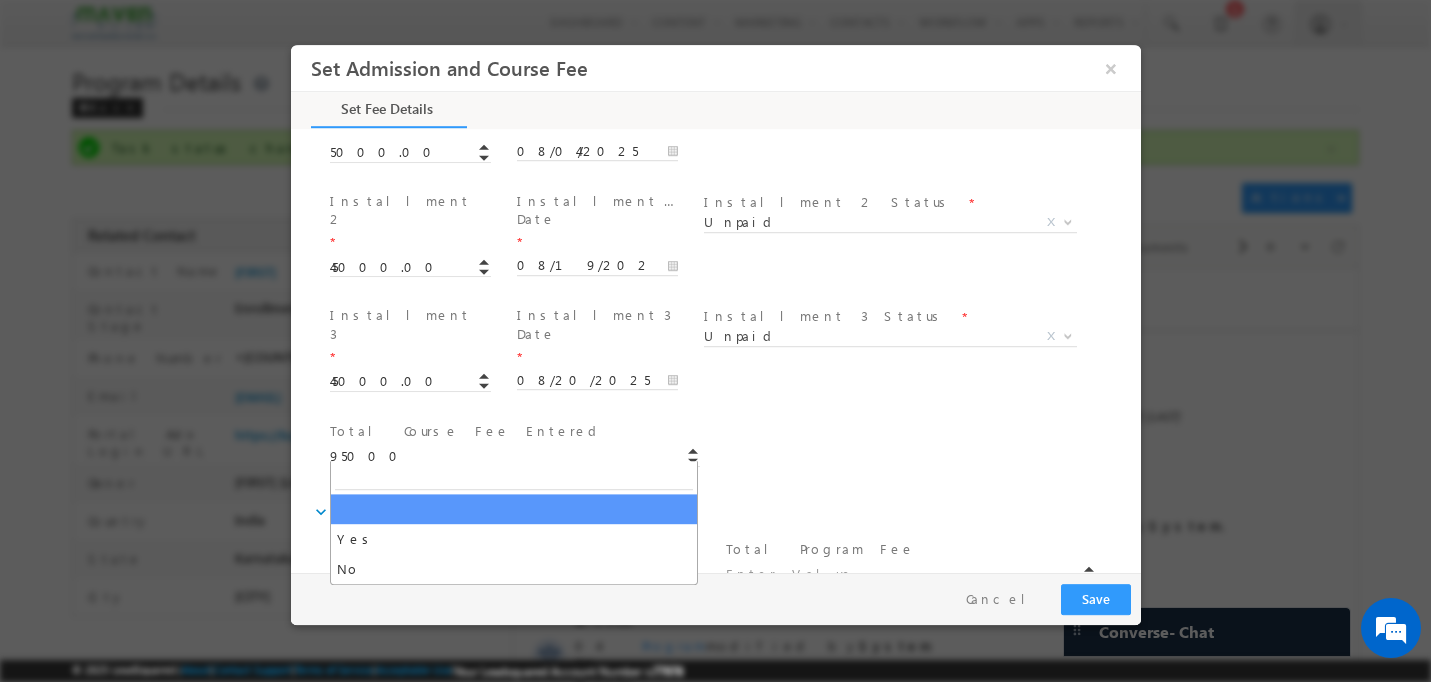 click on "X" at bounding box center [515, 570] 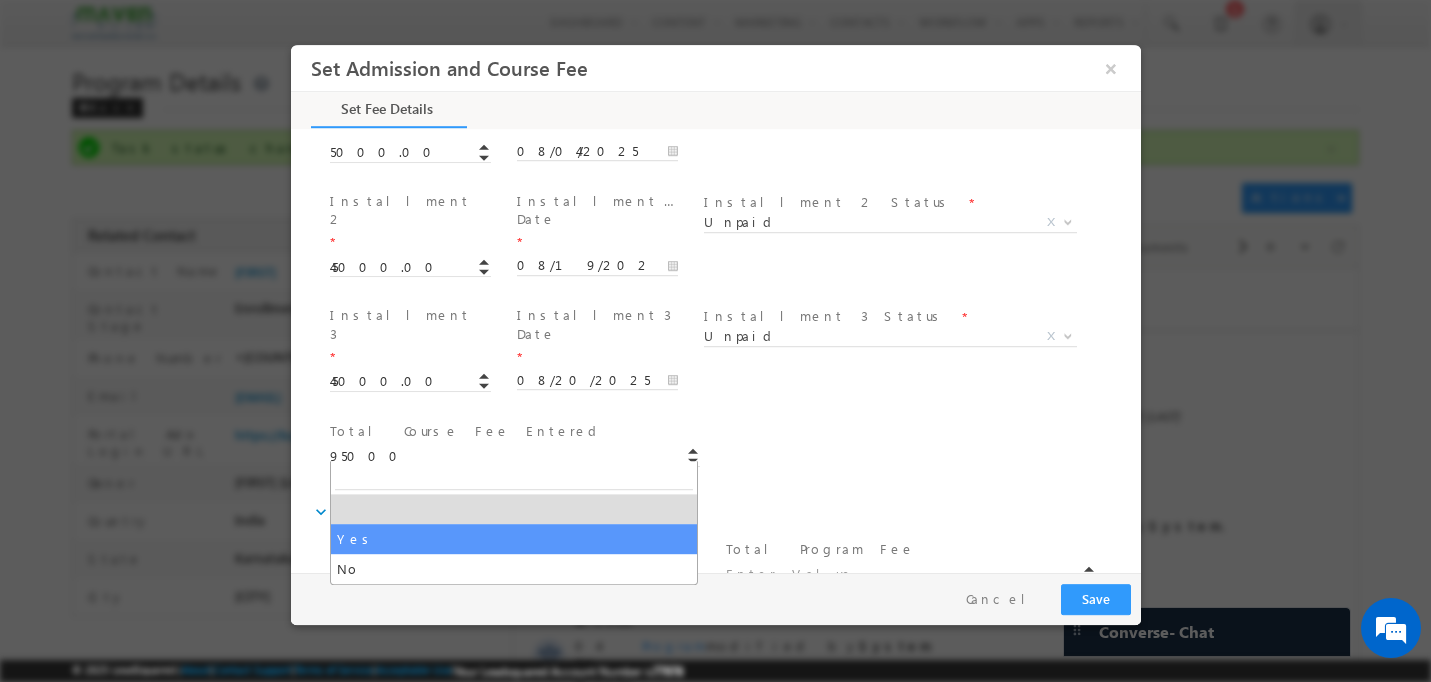 select on "Yes" 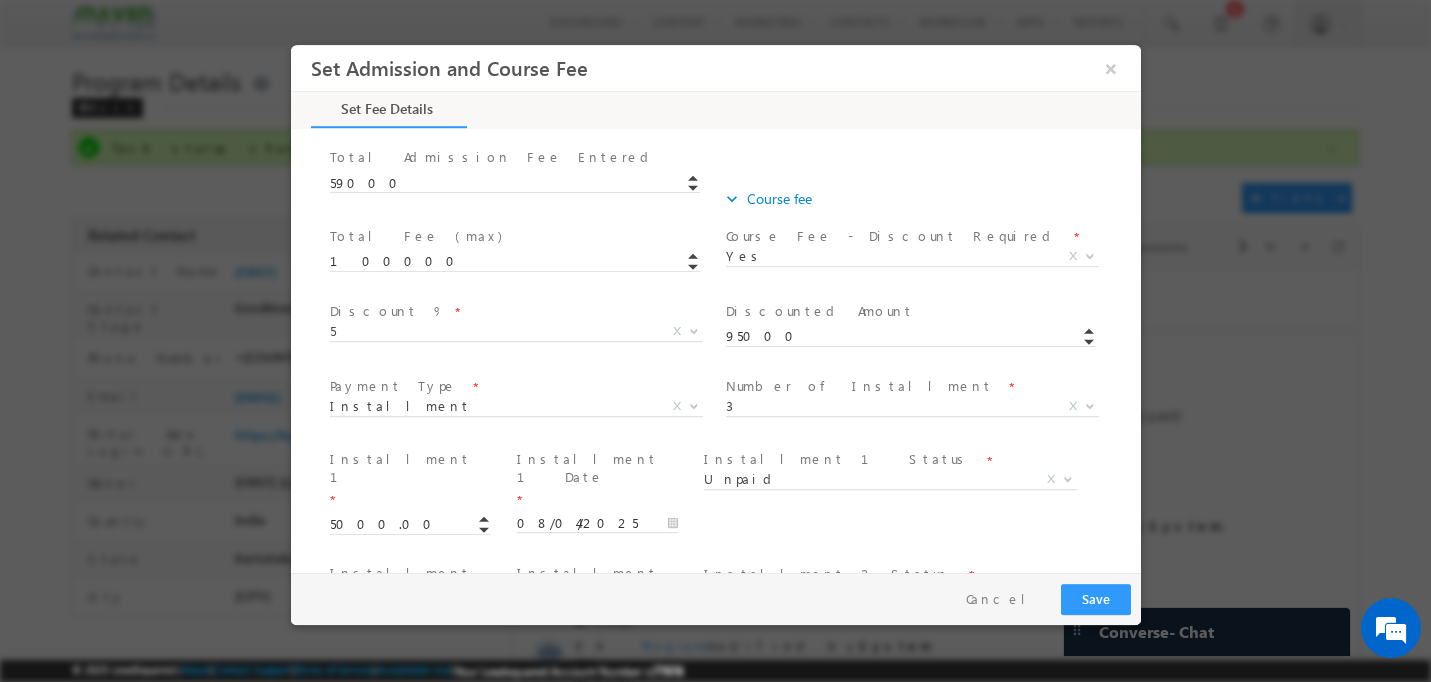 scroll, scrollTop: 943, scrollLeft: 0, axis: vertical 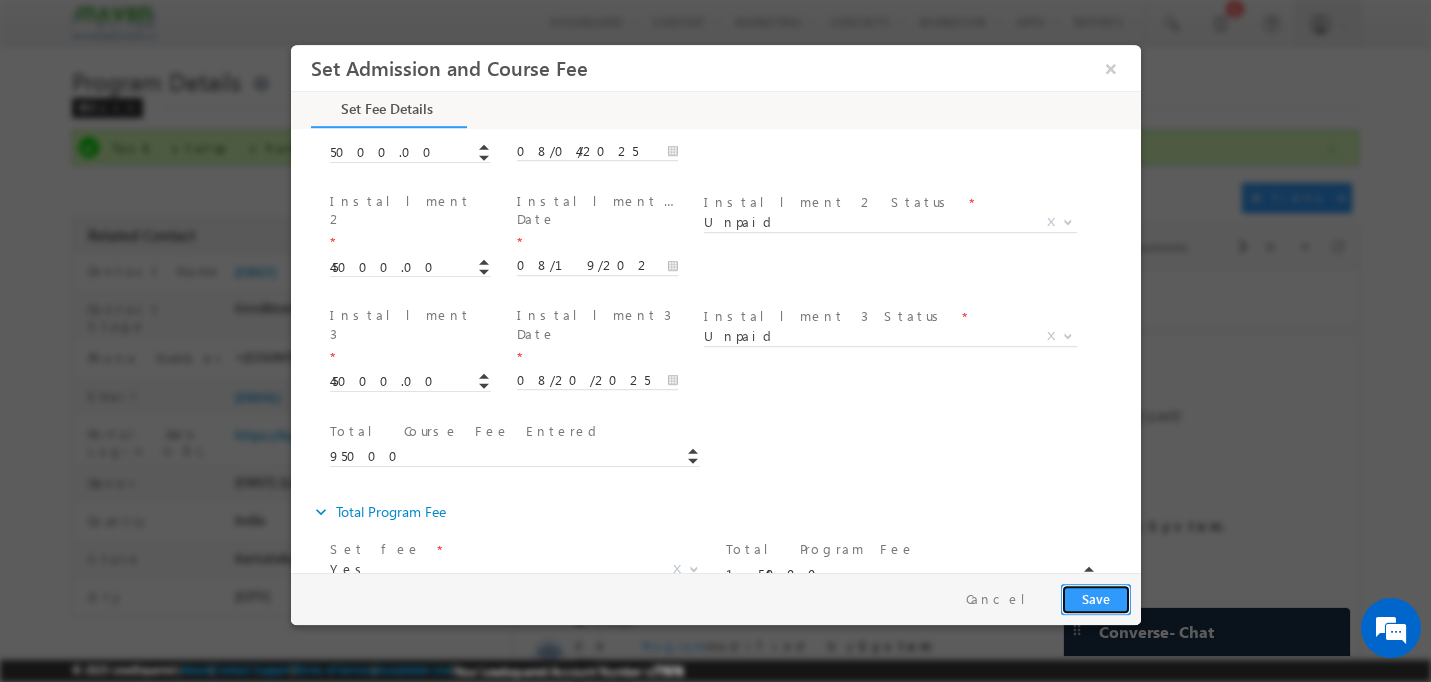 click on "Save" at bounding box center [1095, 599] 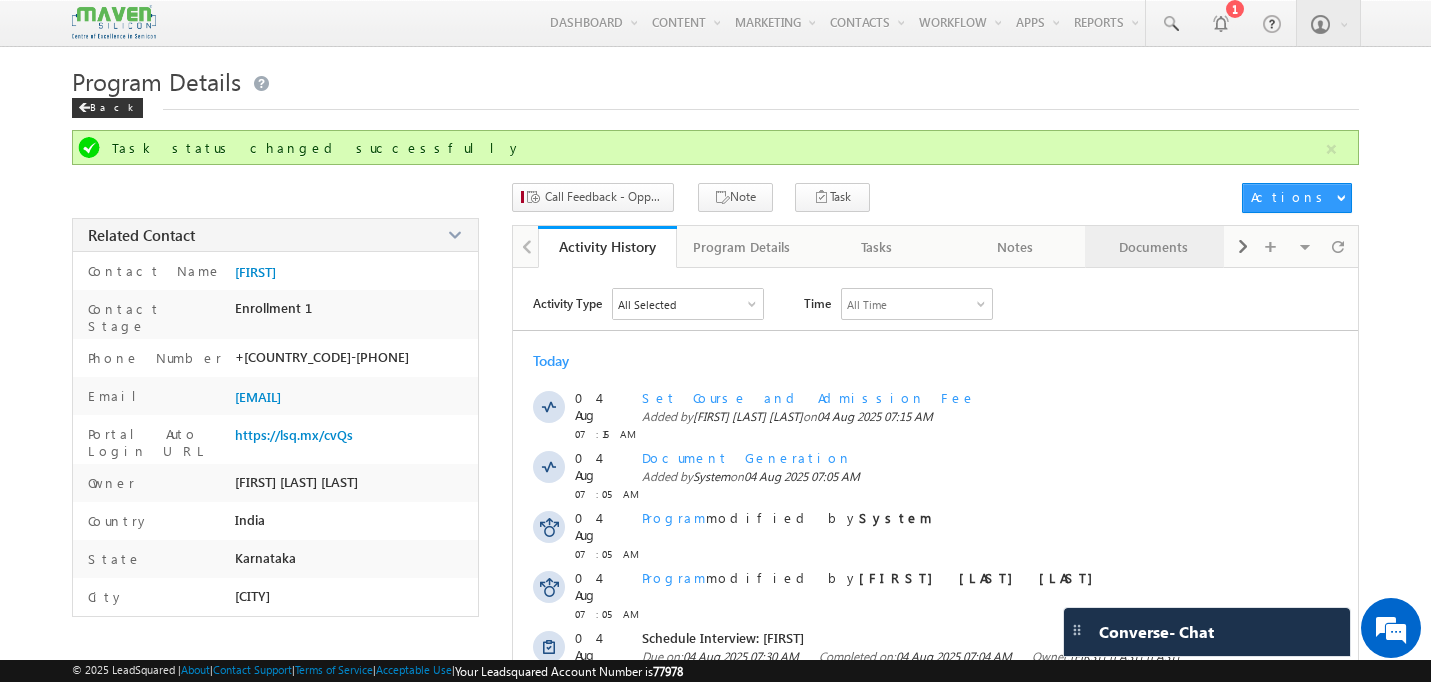click on "Documents" at bounding box center (1153, 247) 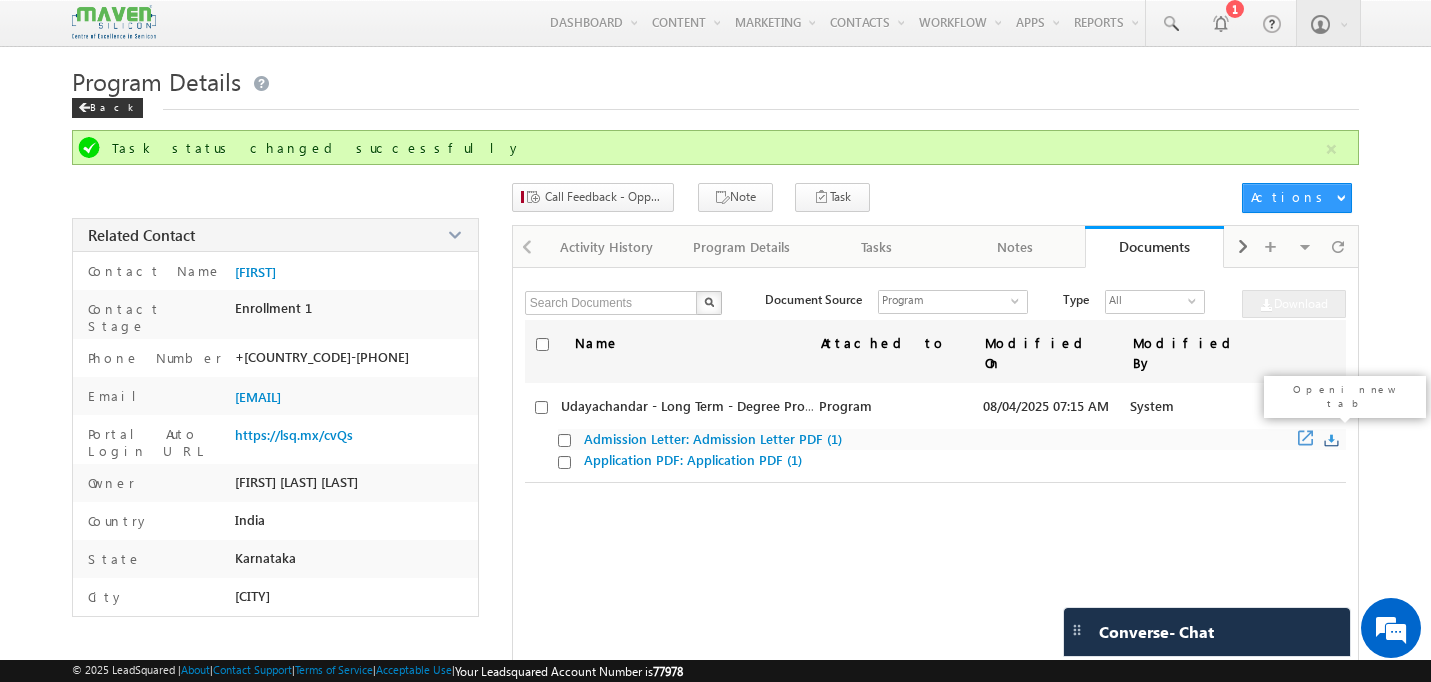 click at bounding box center (1308, 438) 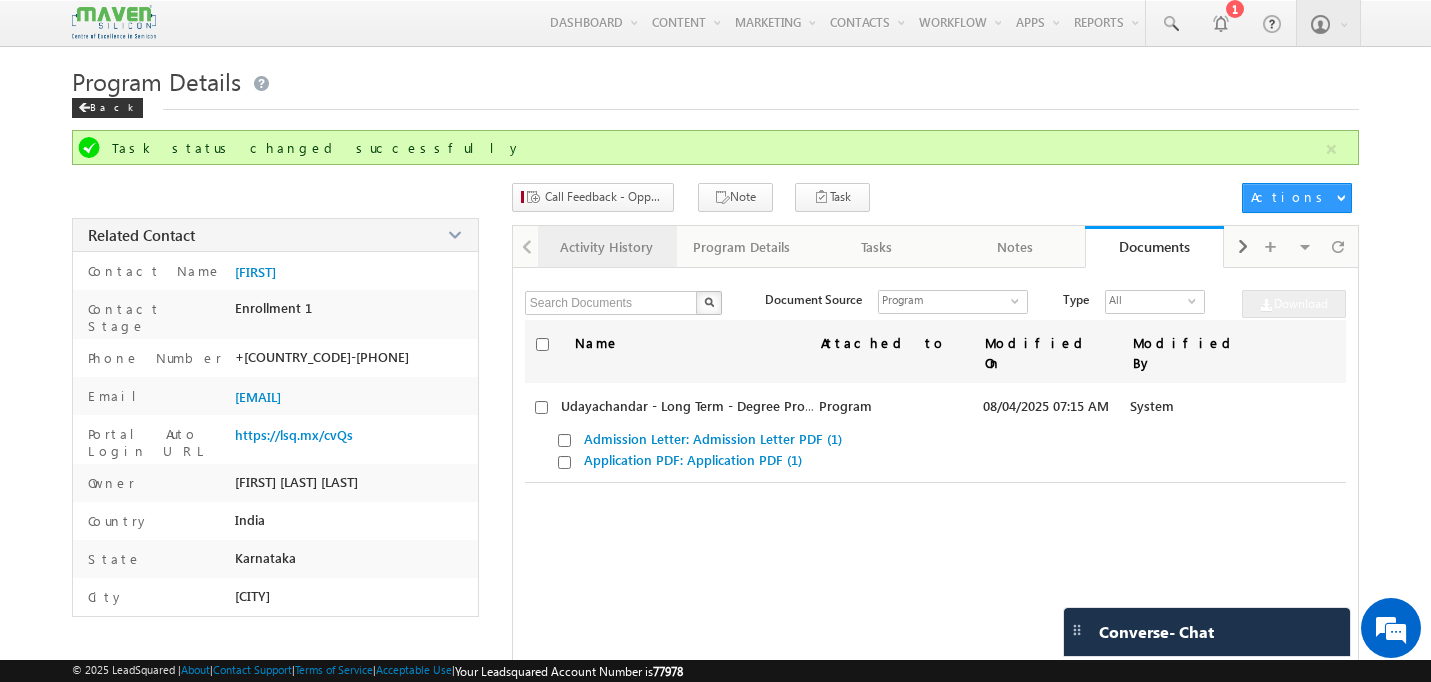 click on "Activity History" at bounding box center (606, 247) 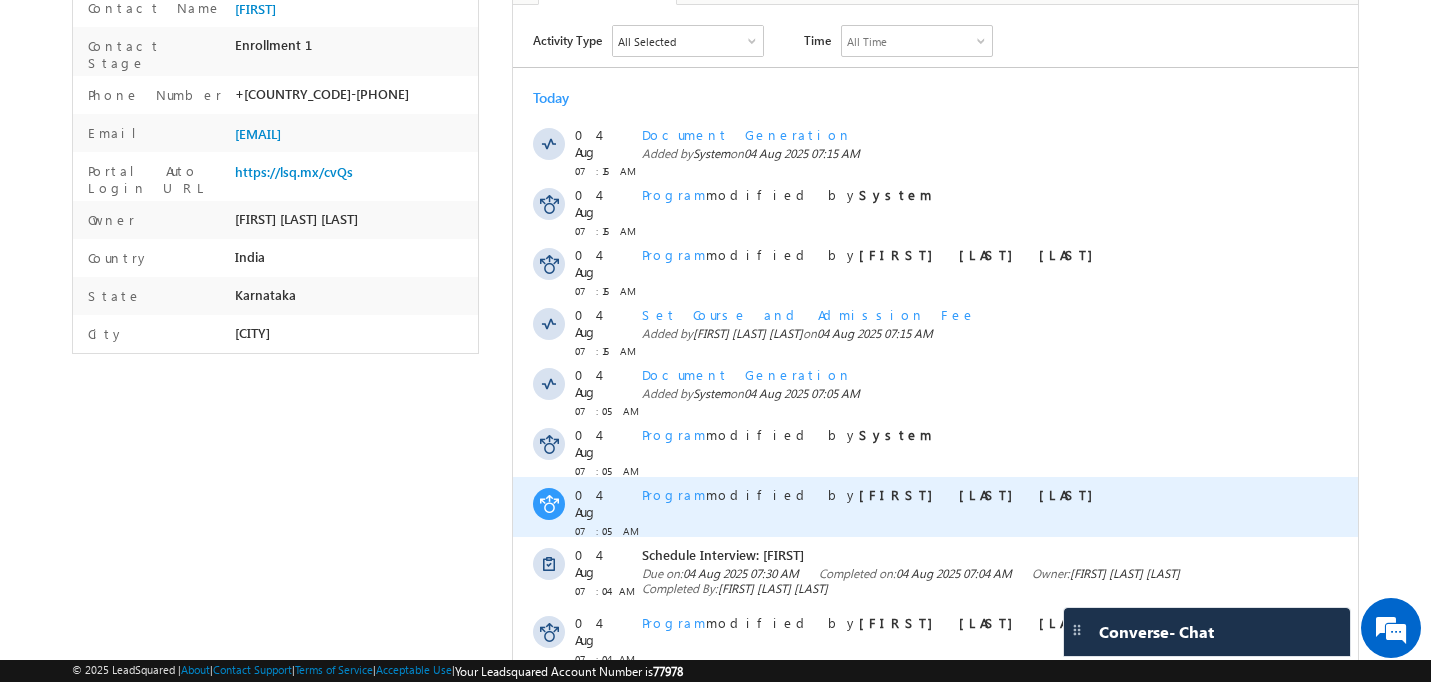 scroll, scrollTop: 426, scrollLeft: 0, axis: vertical 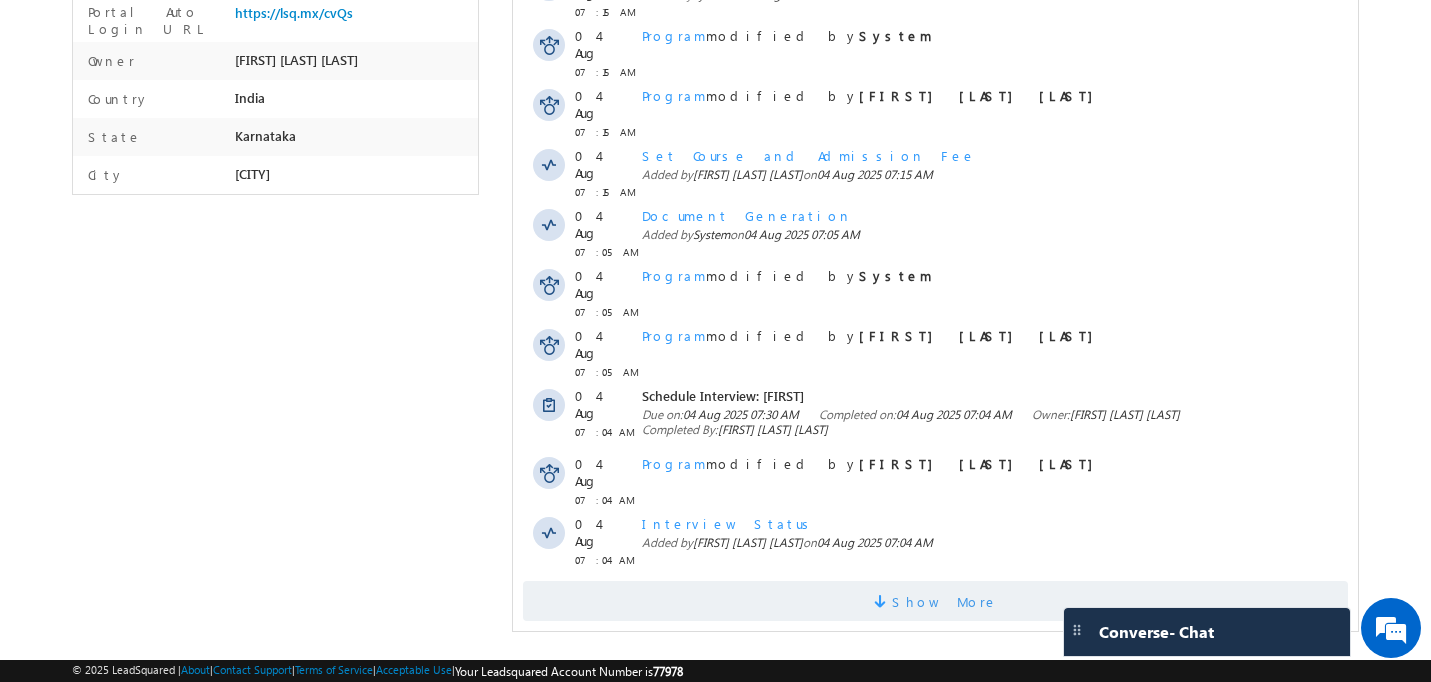 click on "Show More" at bounding box center [936, 601] 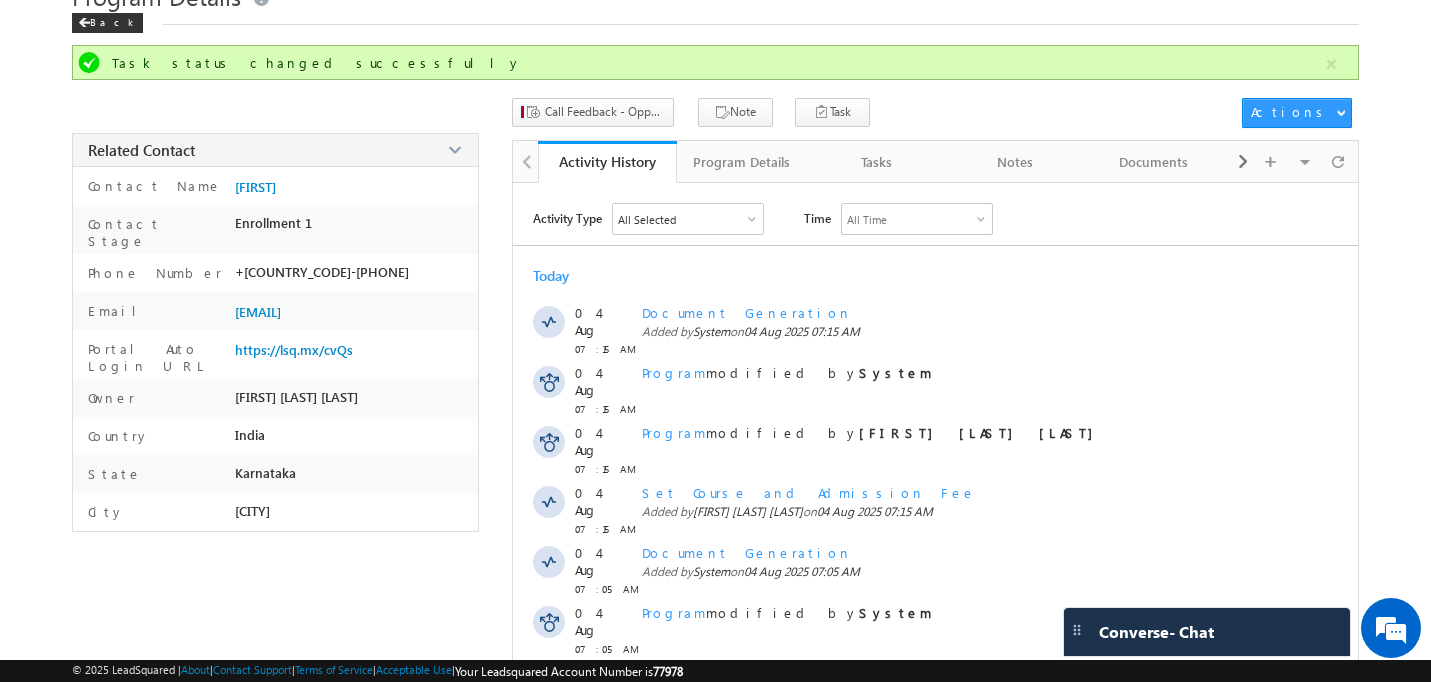 scroll, scrollTop: 79, scrollLeft: 0, axis: vertical 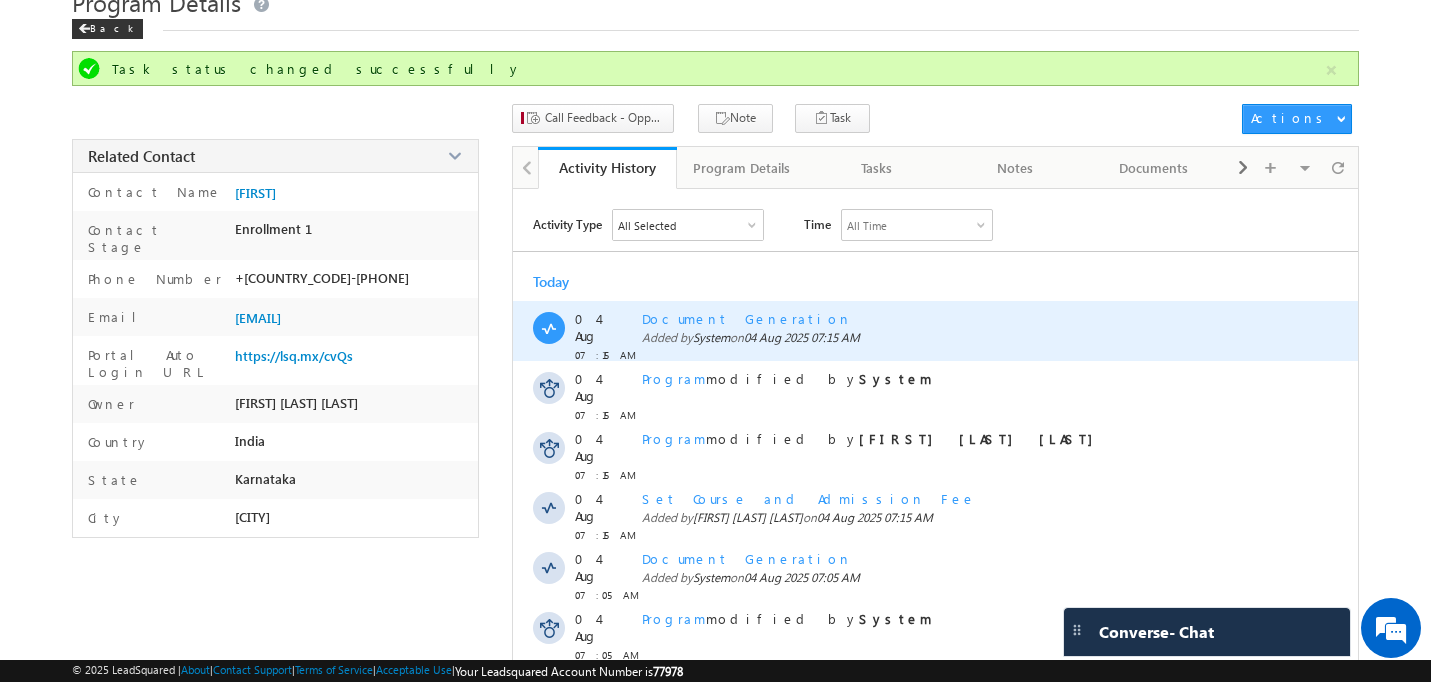 click on "Document Generation" at bounding box center (747, 318) 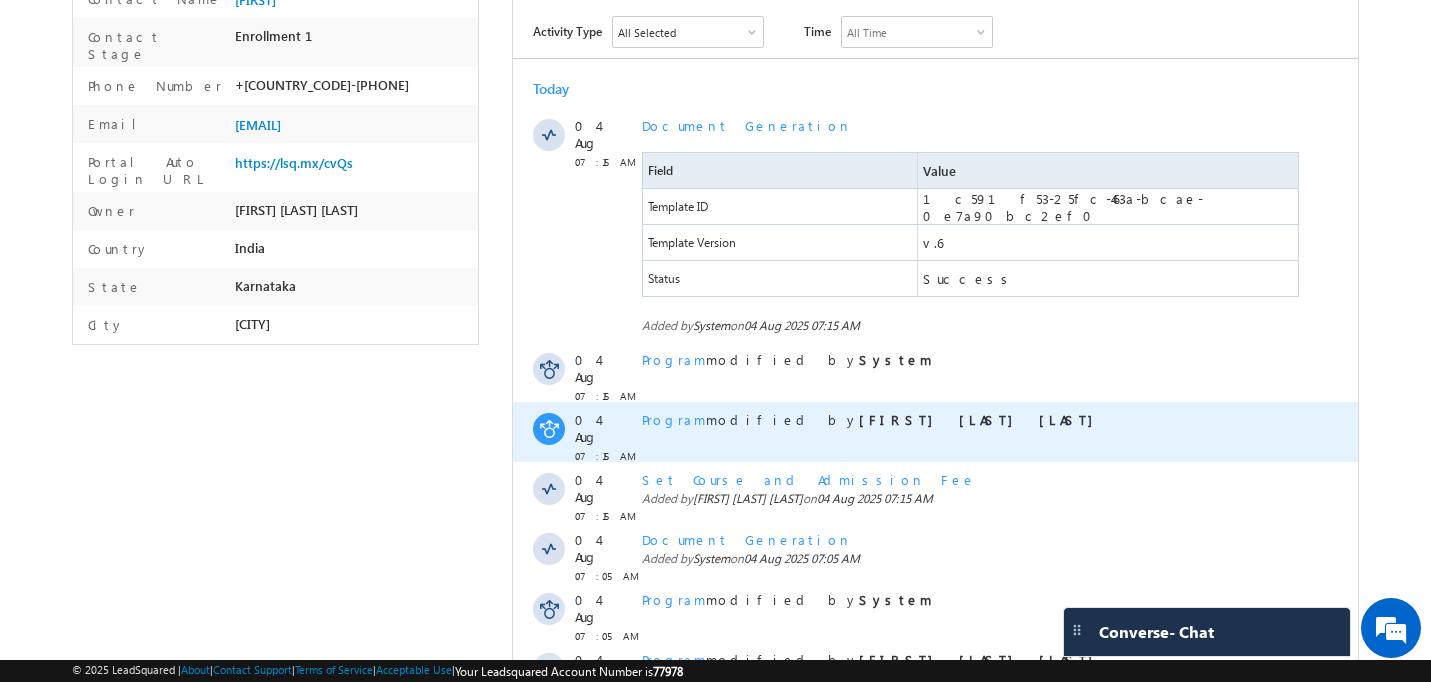 scroll, scrollTop: 286, scrollLeft: 0, axis: vertical 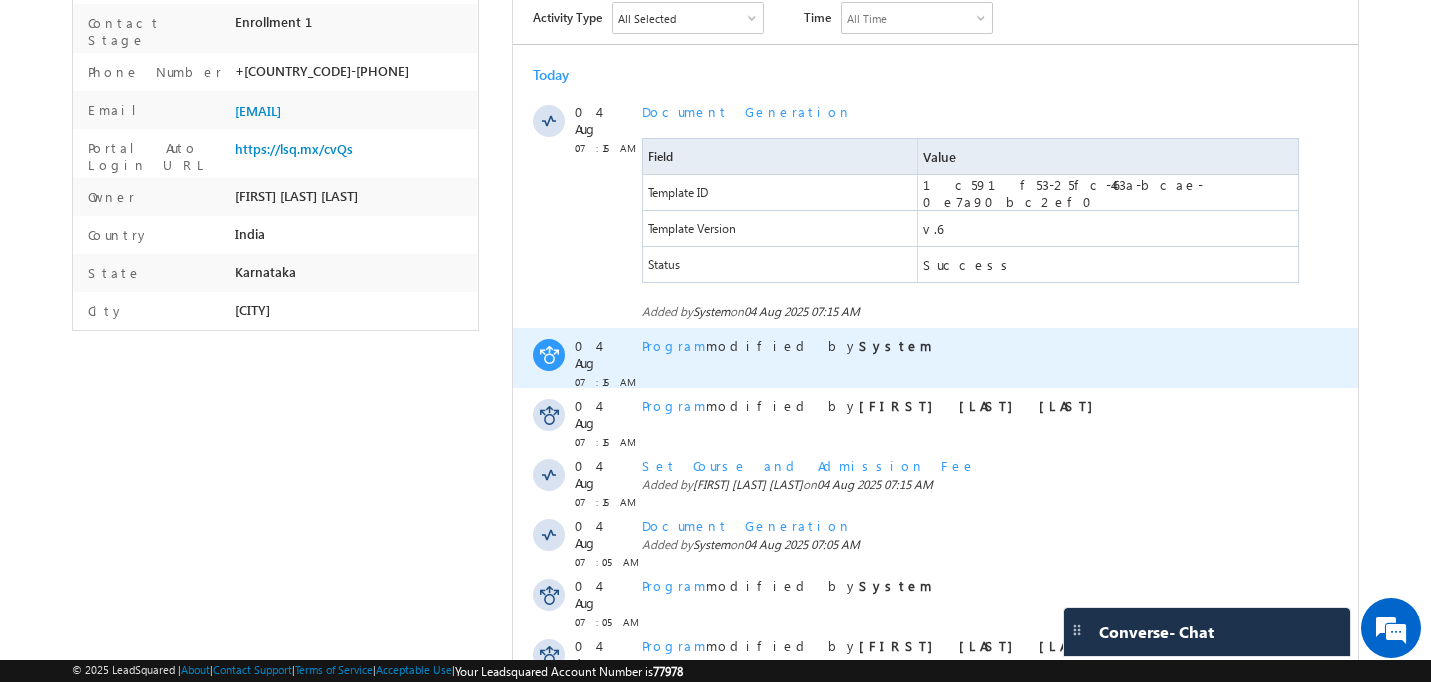 click on "Program" at bounding box center [674, 345] 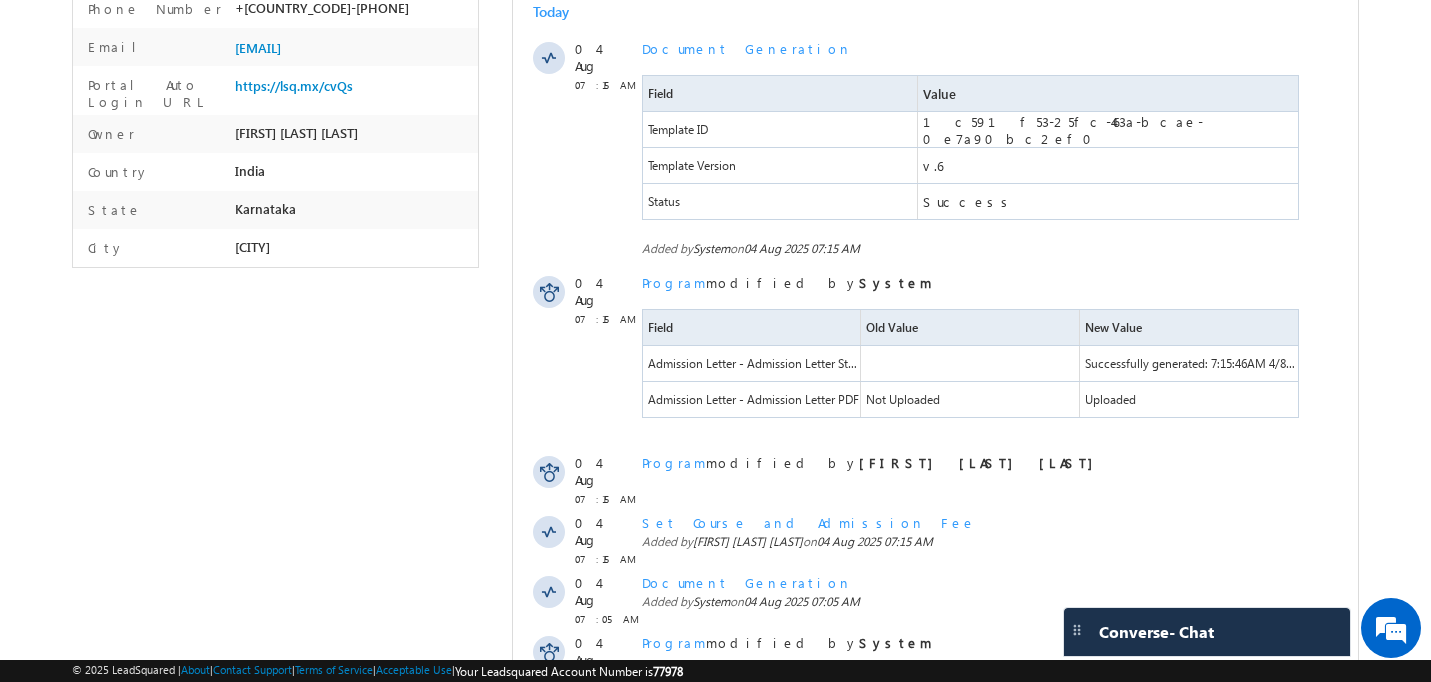 scroll, scrollTop: 479, scrollLeft: 0, axis: vertical 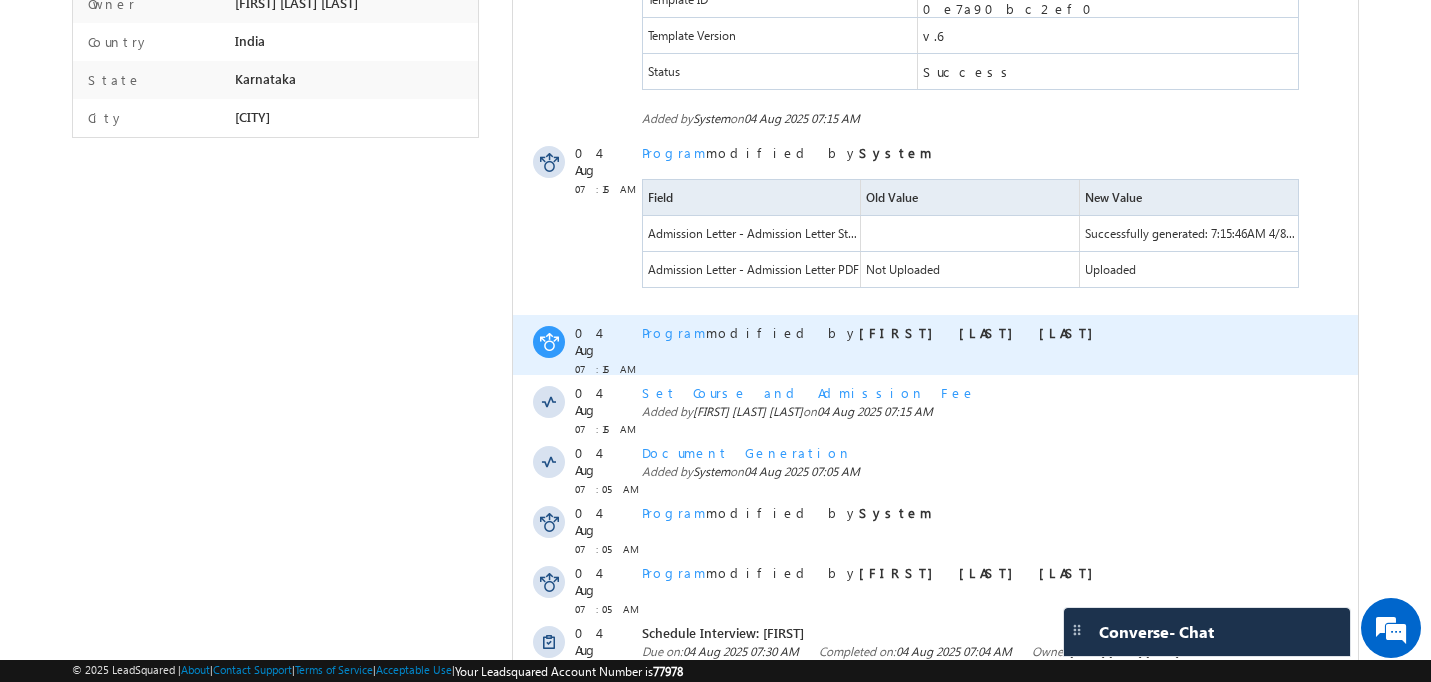 click on "Program" at bounding box center [674, 332] 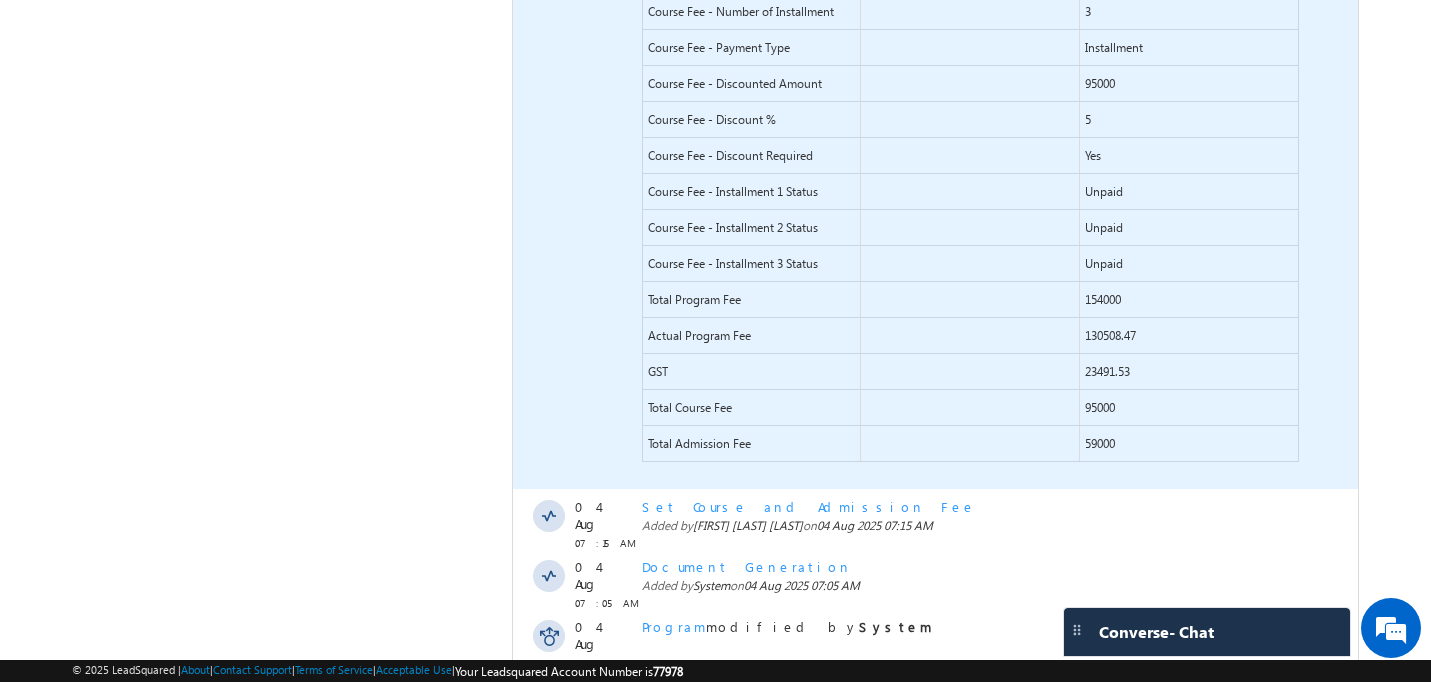 scroll, scrollTop: 1394, scrollLeft: 0, axis: vertical 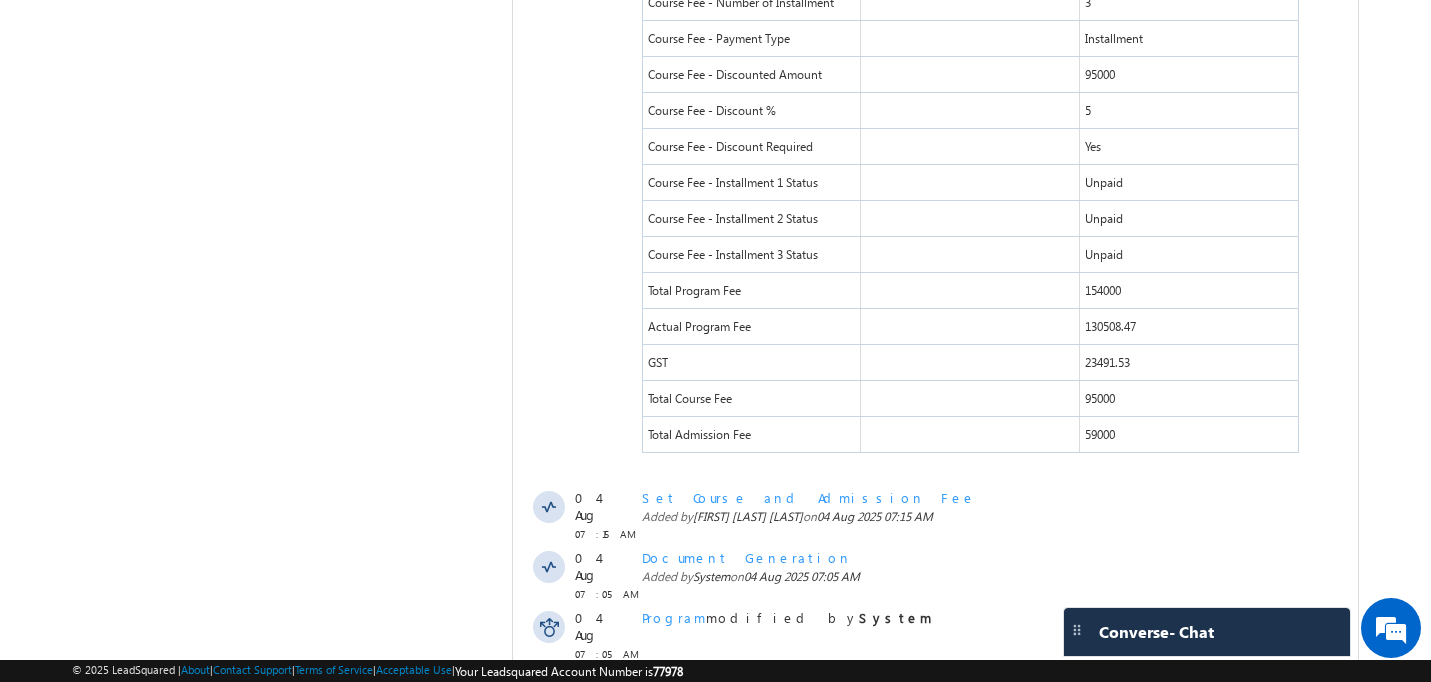 click on "Udayachandar - Long Term - Degree Program - Offline - Executive M.Tech in VLSI Design
Open - Prospecting" at bounding box center (716, 124) 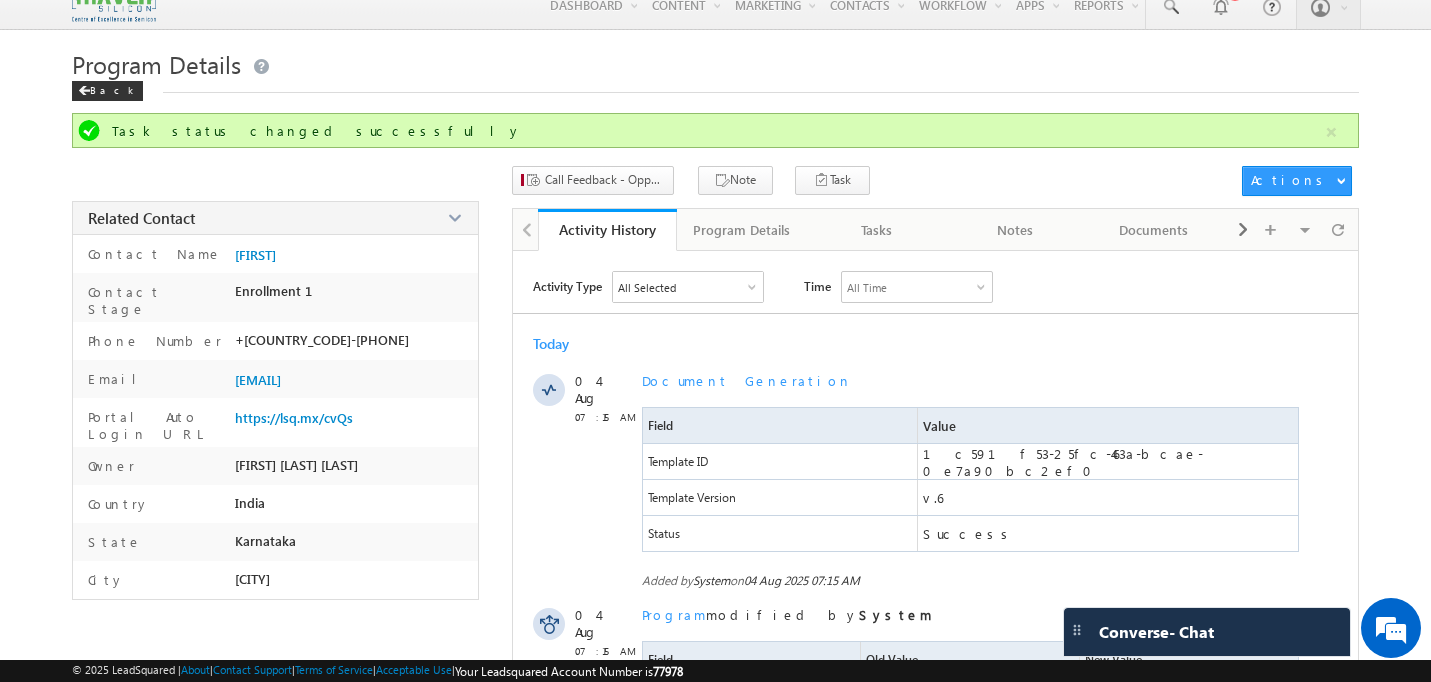 scroll, scrollTop: 24, scrollLeft: 0, axis: vertical 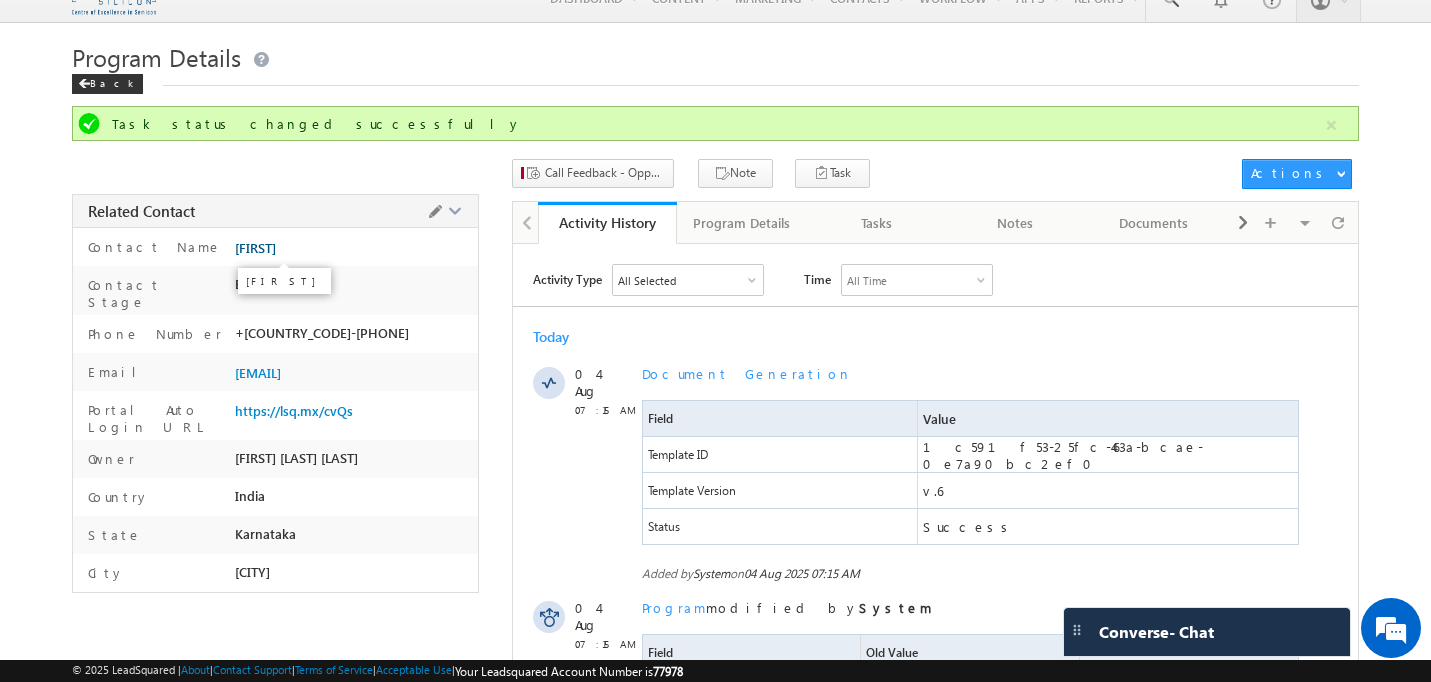 click on "Udayachandar" at bounding box center [255, 248] 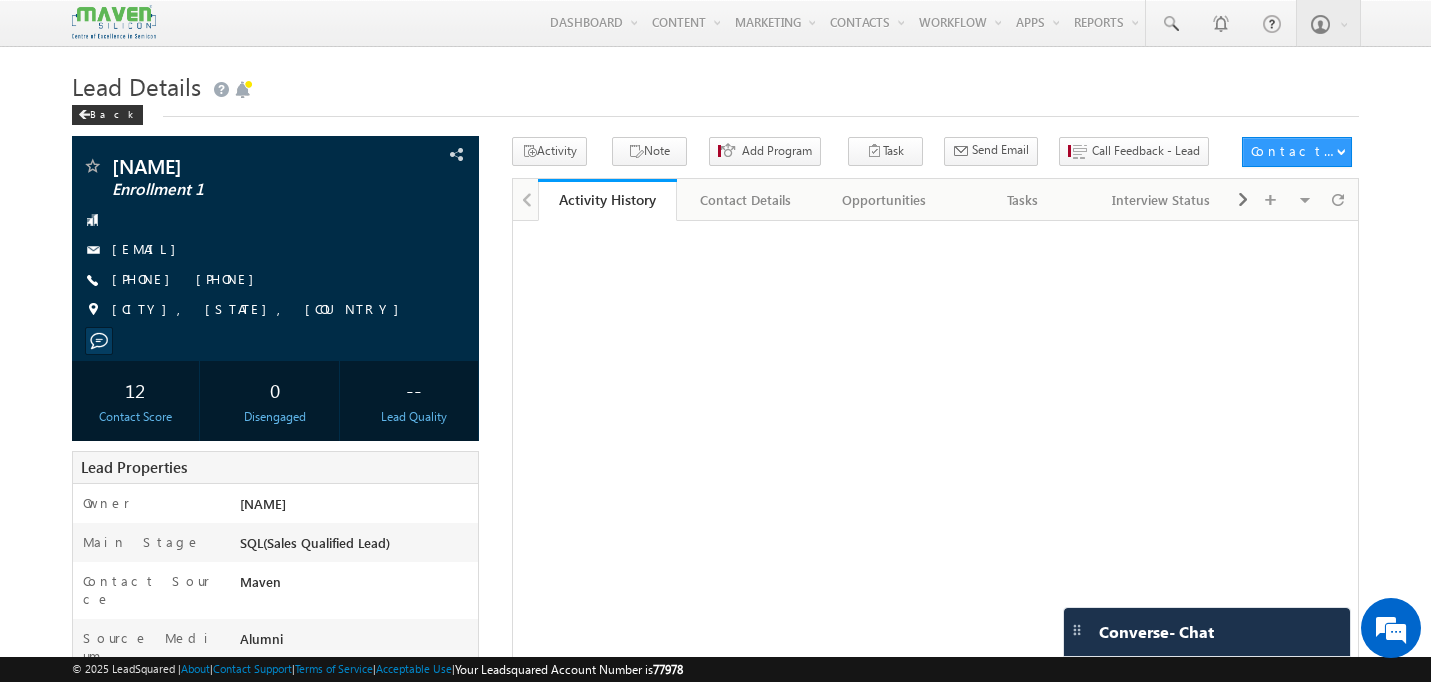 scroll, scrollTop: 0, scrollLeft: 0, axis: both 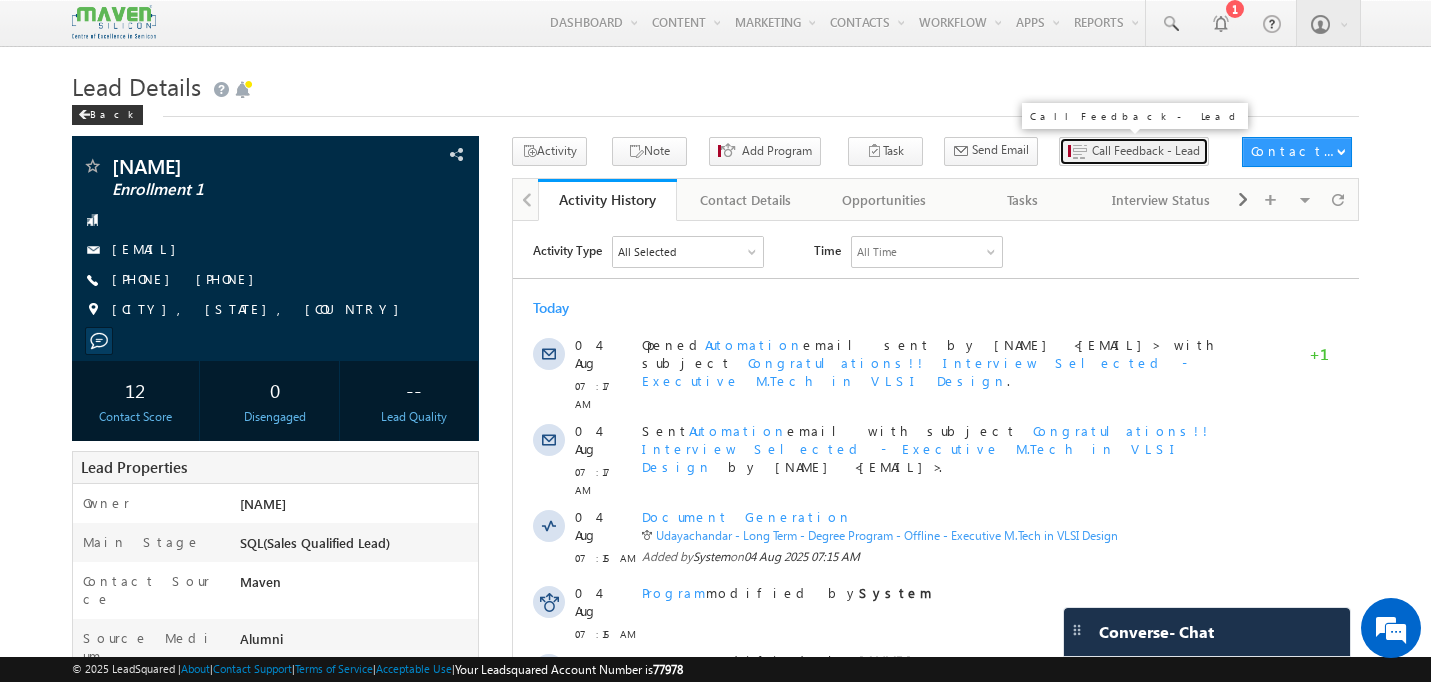 click on "Call Feedback - Lead" at bounding box center [1146, 151] 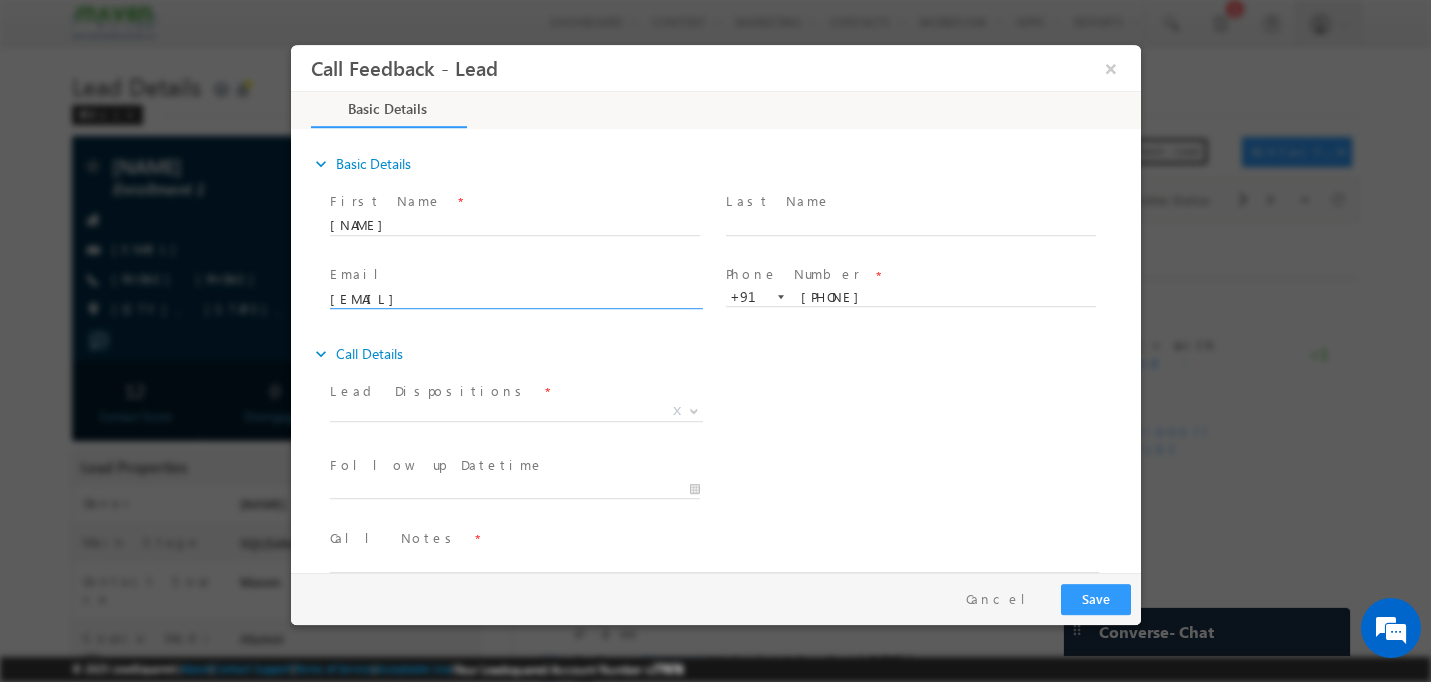 scroll, scrollTop: 0, scrollLeft: 0, axis: both 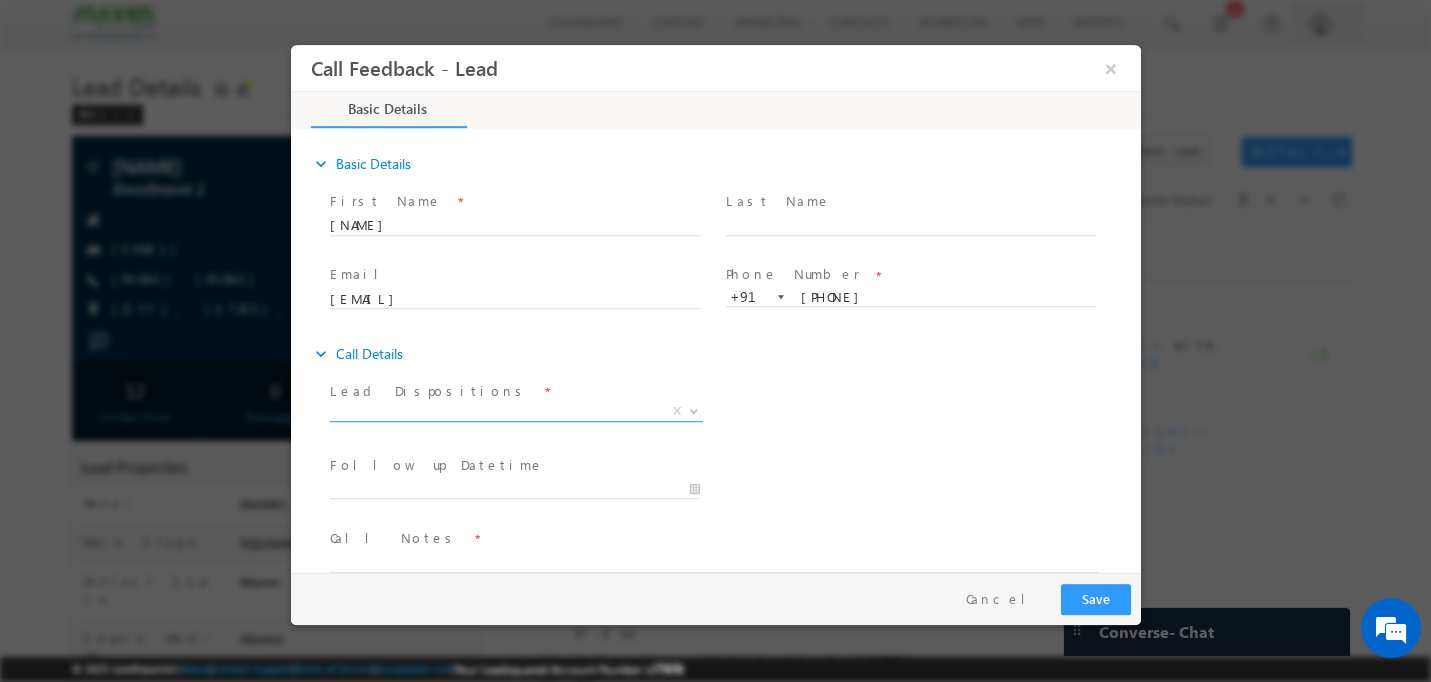 click on "X" at bounding box center (515, 412) 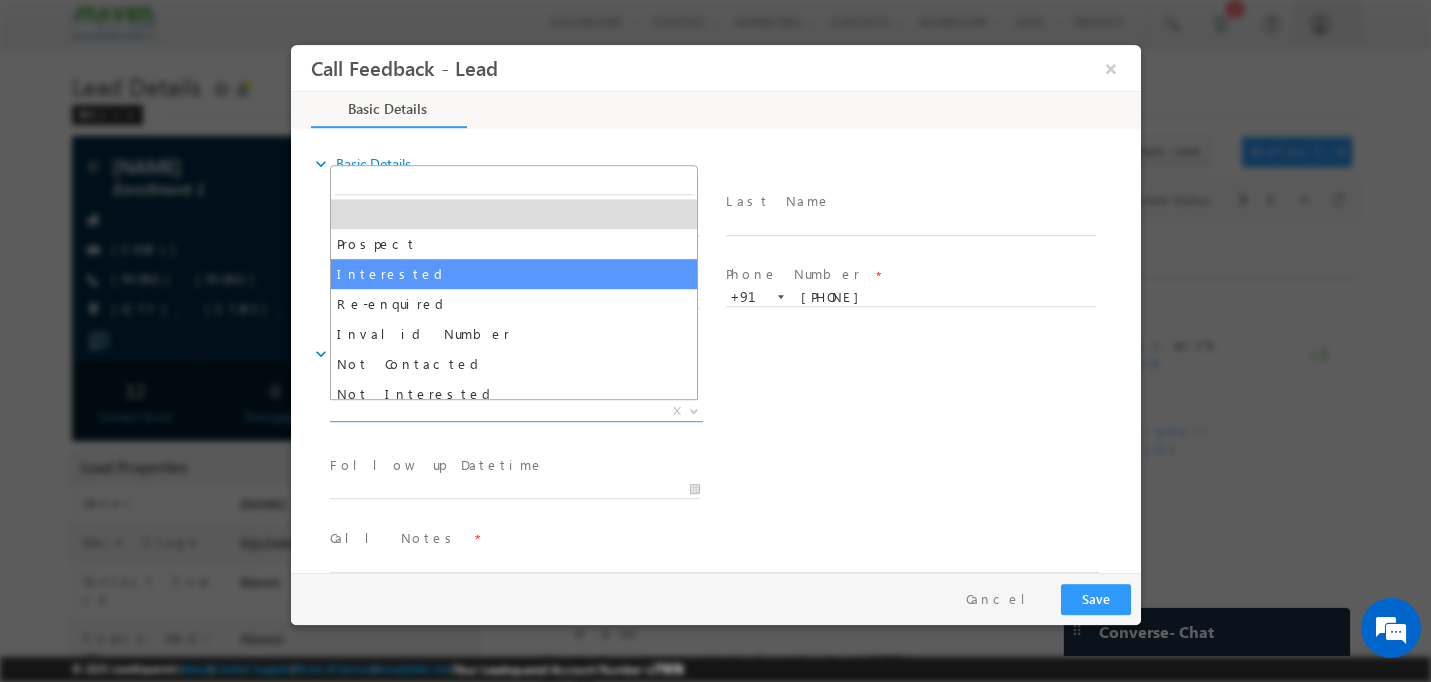 select on "Interested" 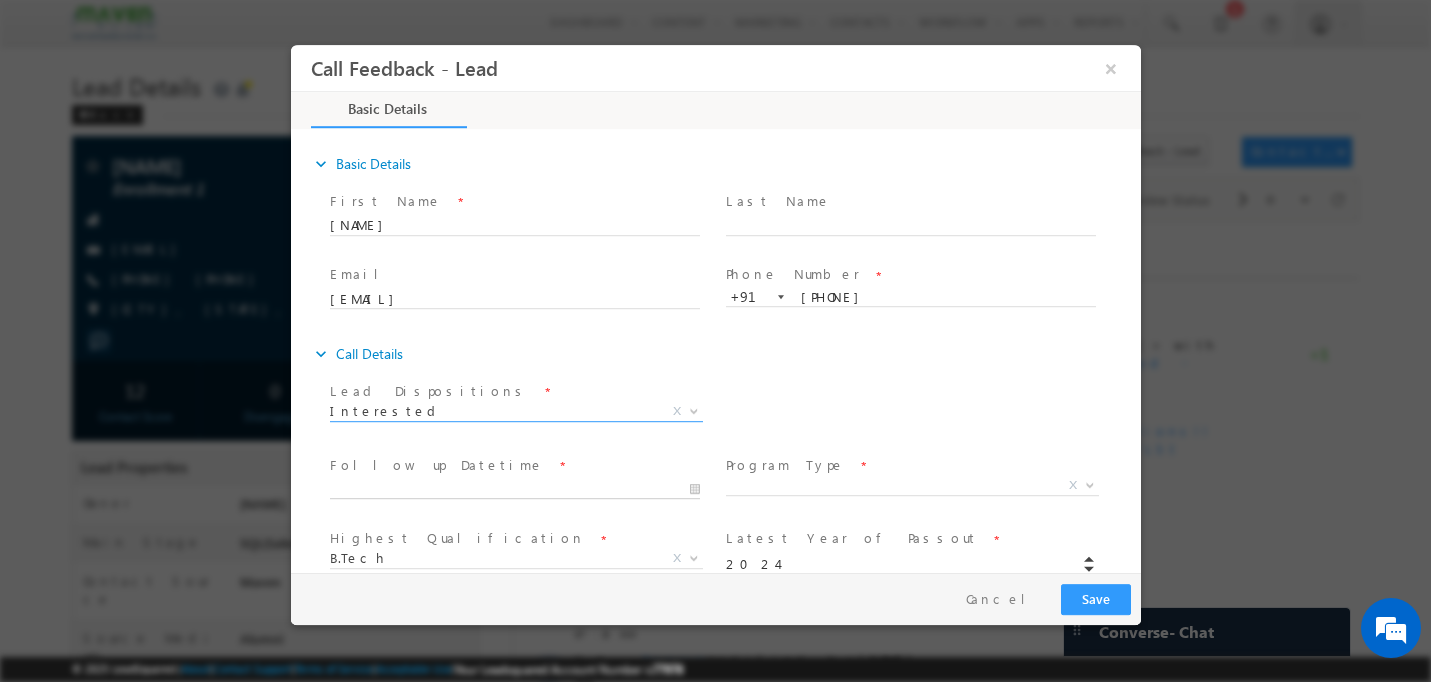 type on "[DATE] [TIME]" 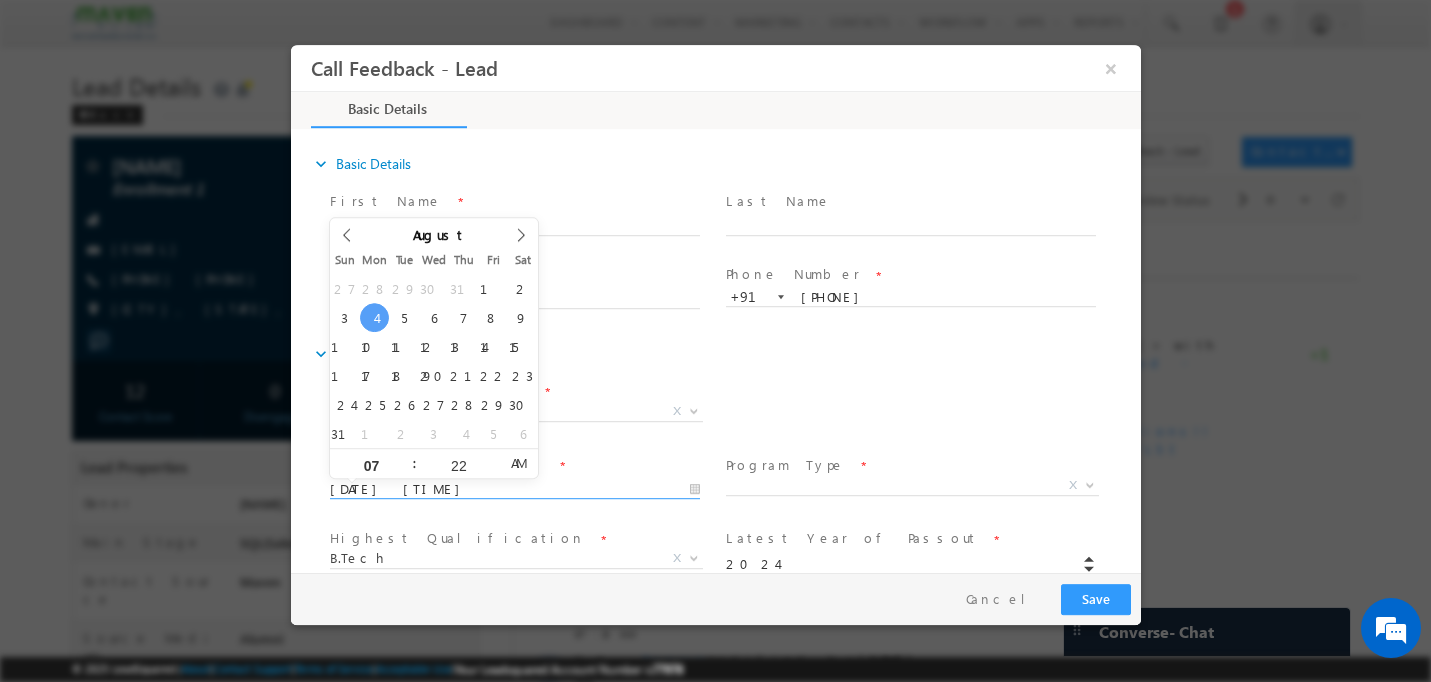 click on "[DATE] [TIME]" at bounding box center [514, 490] 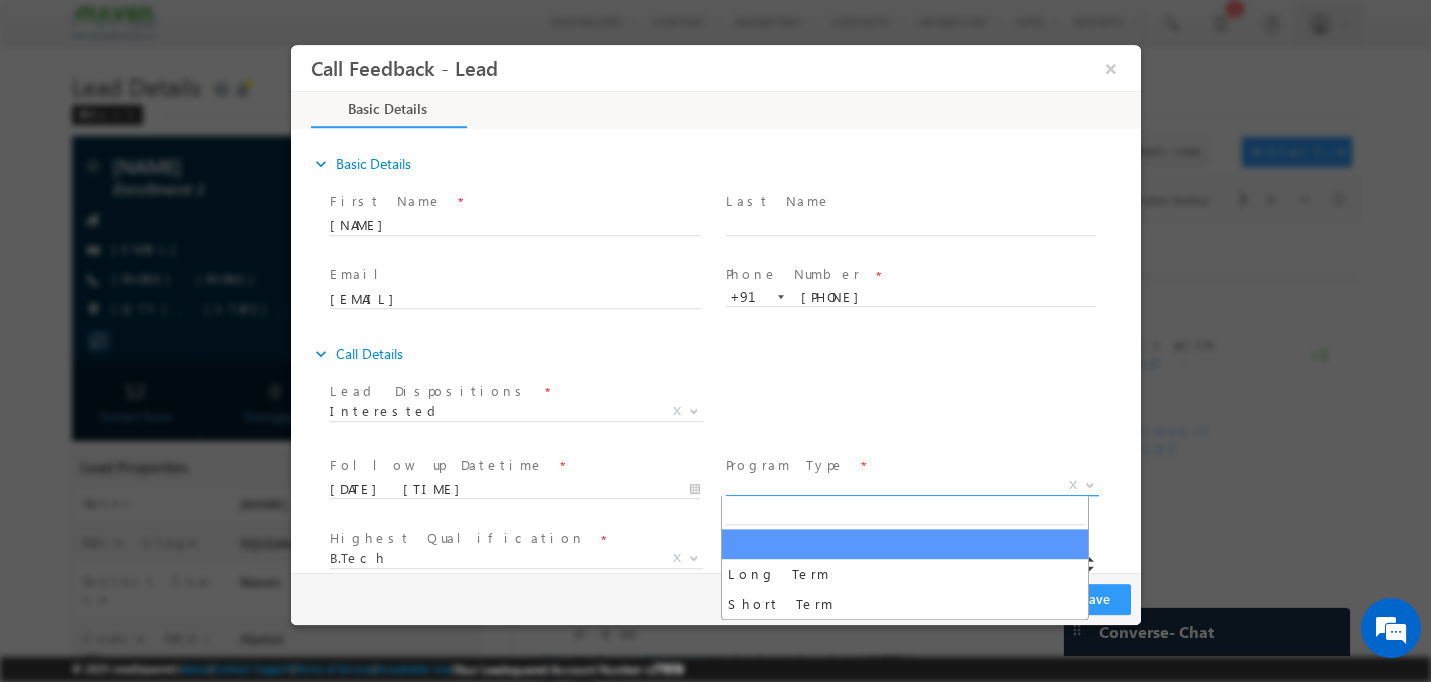click on "X" at bounding box center (911, 486) 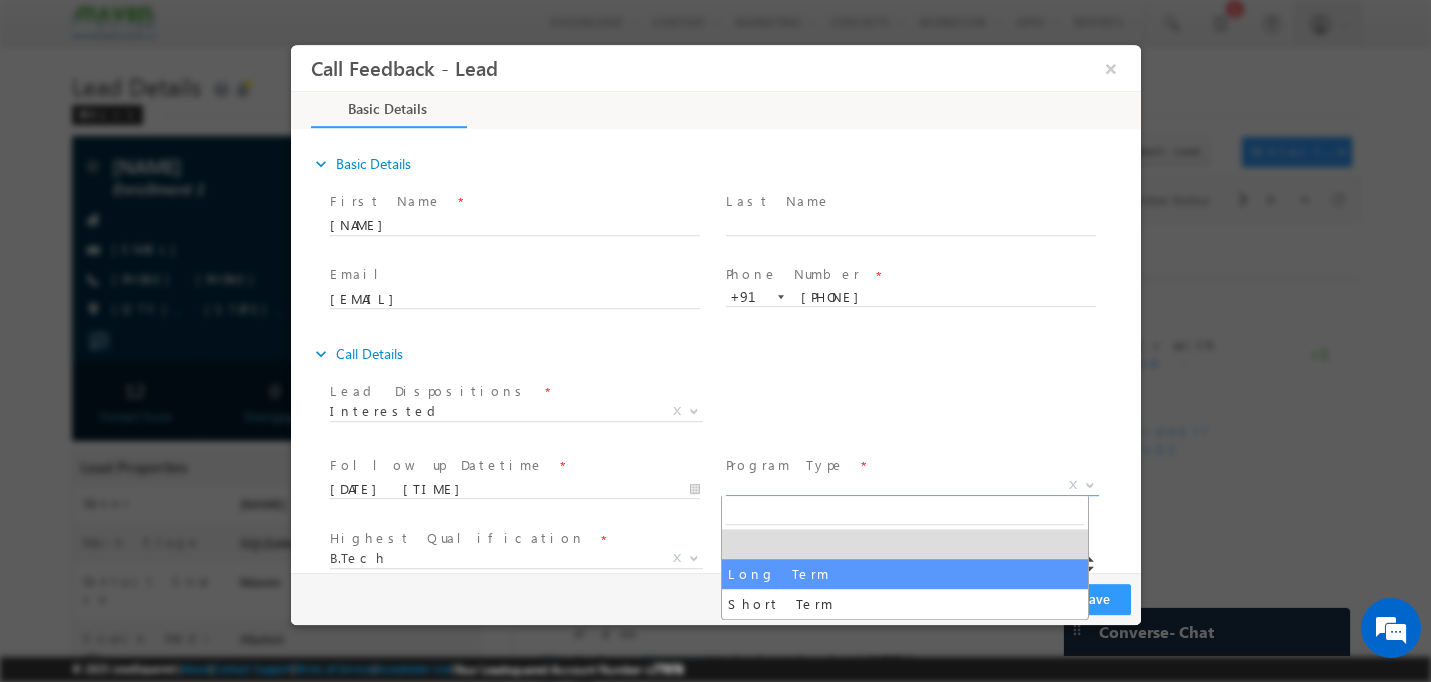 select on "Long Term" 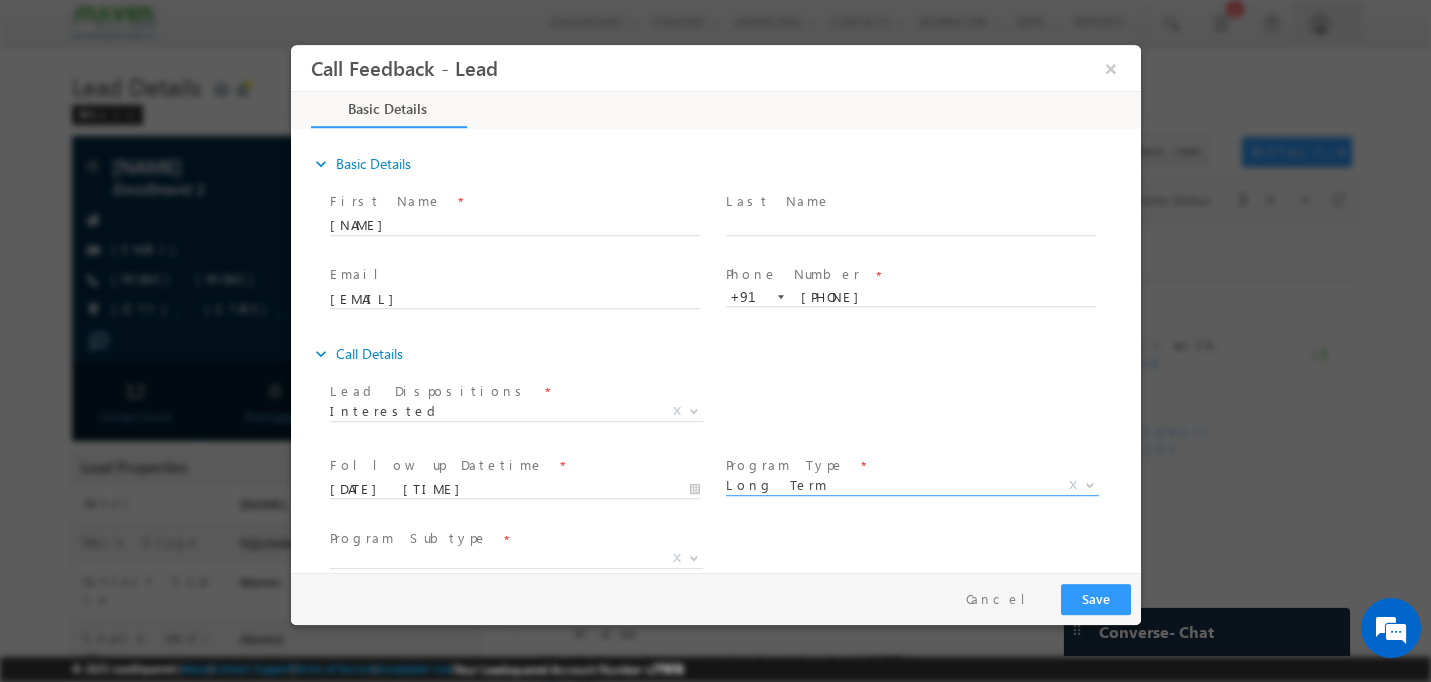 scroll, scrollTop: 0, scrollLeft: 0, axis: both 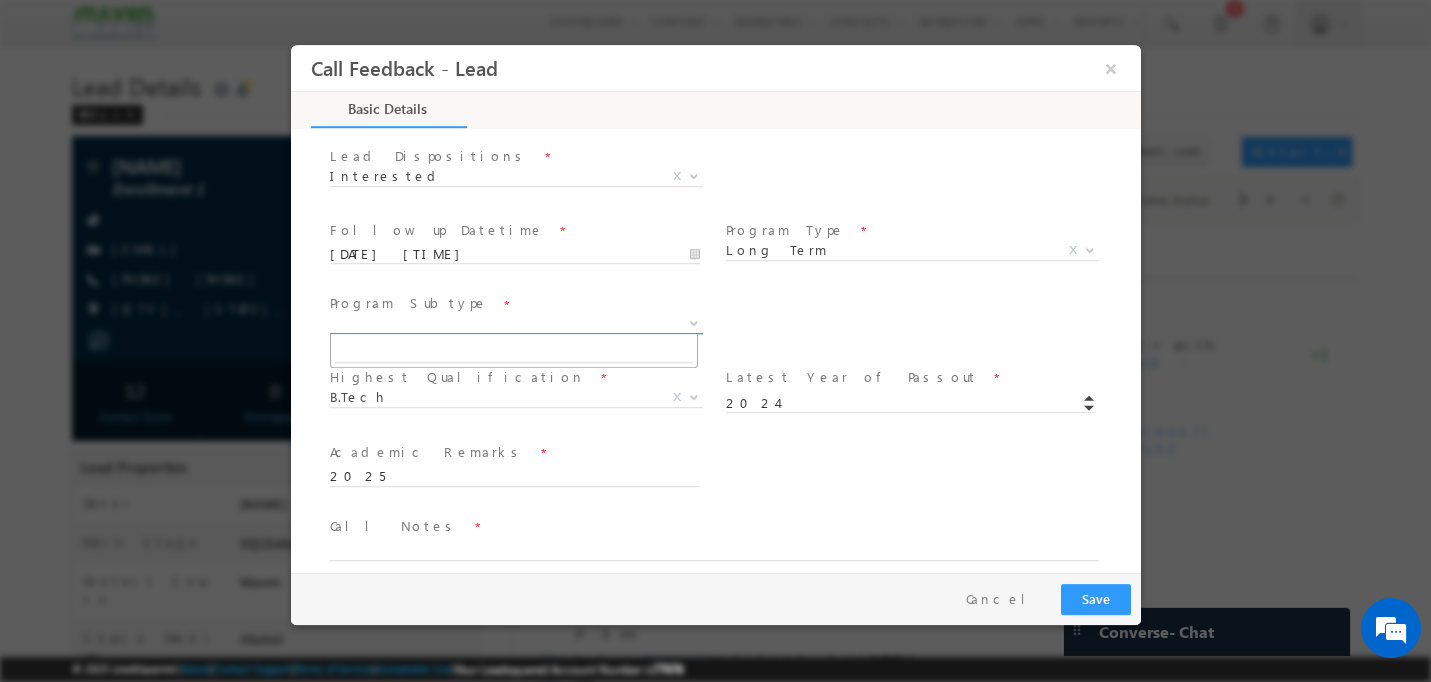 click on "X" at bounding box center [515, 324] 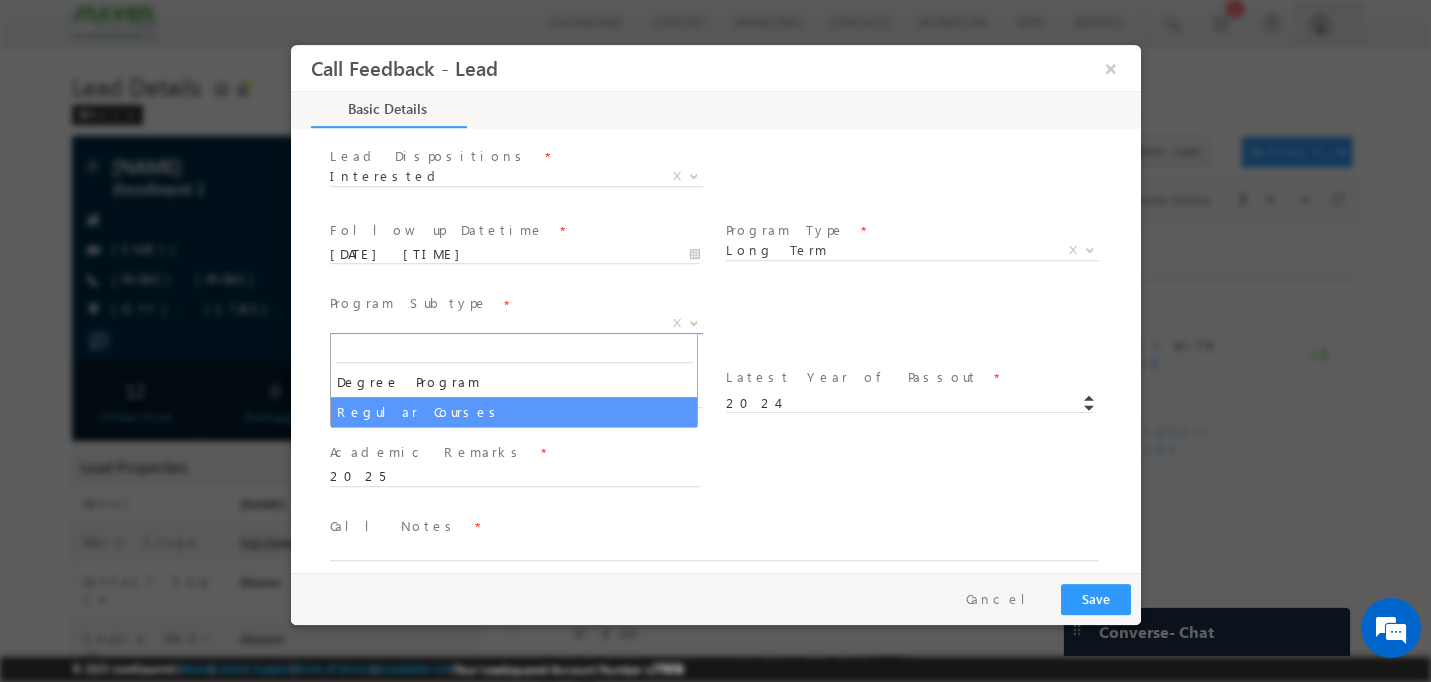 select on "Regular Courses" 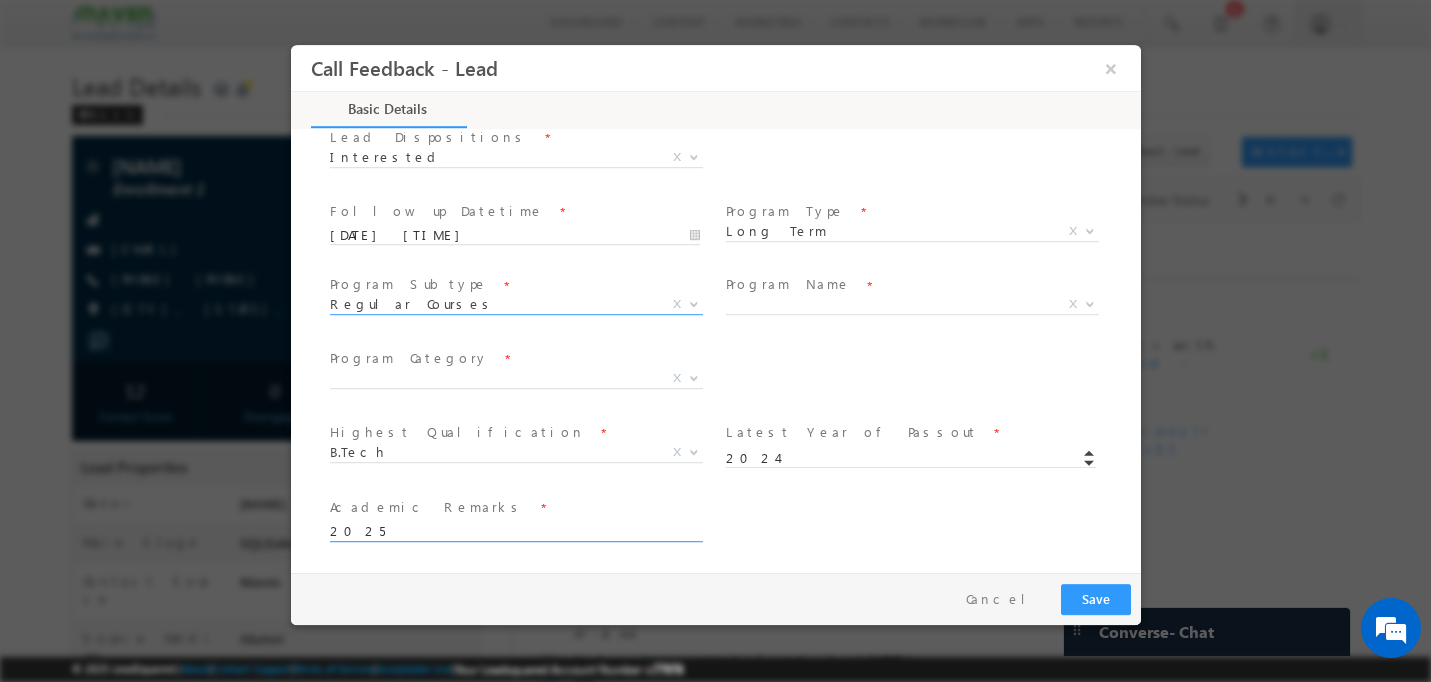 scroll, scrollTop: 329, scrollLeft: 0, axis: vertical 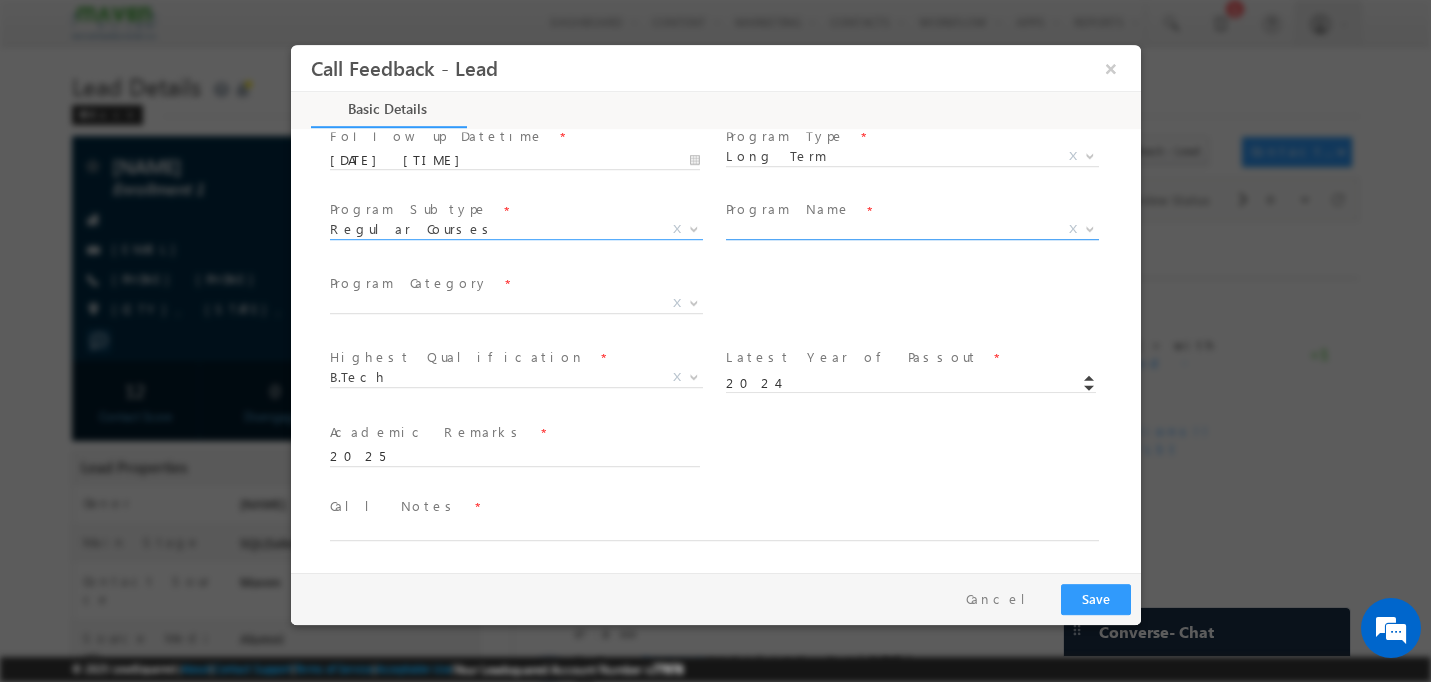 click on "X" at bounding box center [911, 230] 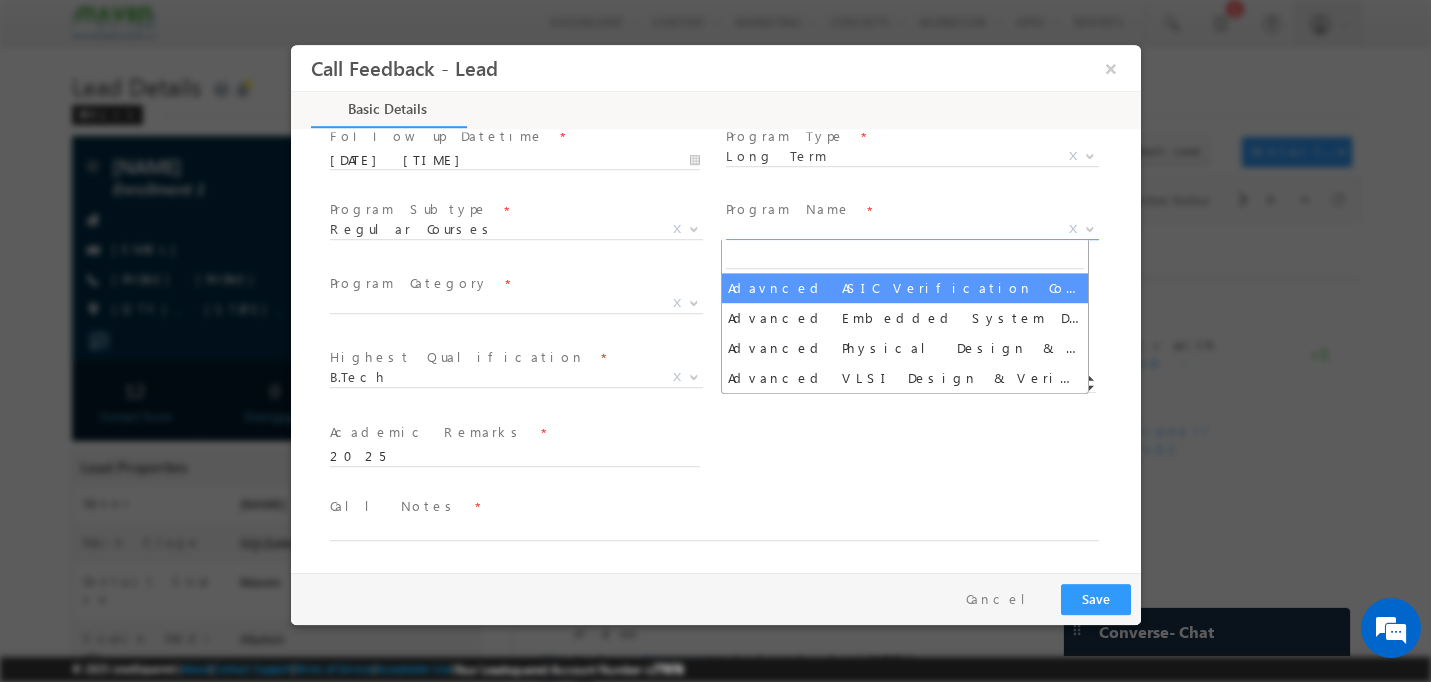 select on "Adavnced ASIC Verification Course" 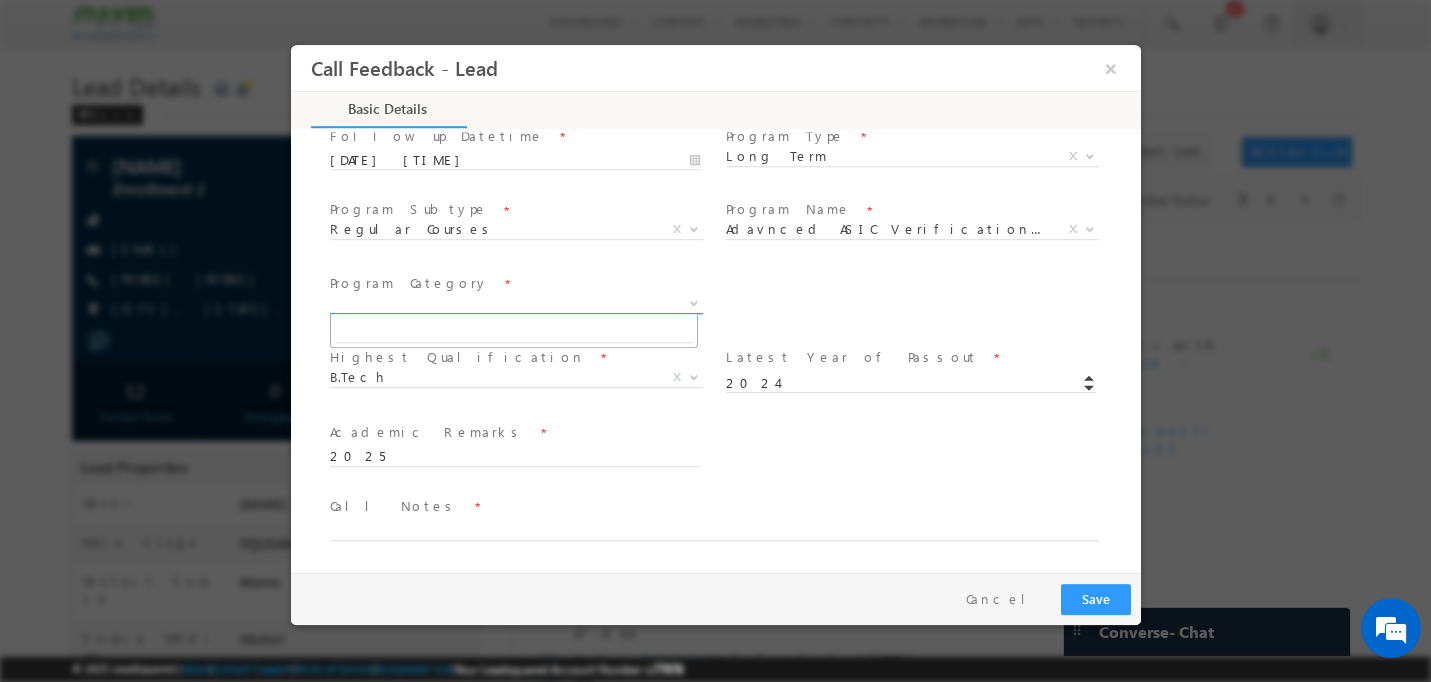 click on "X" at bounding box center (515, 304) 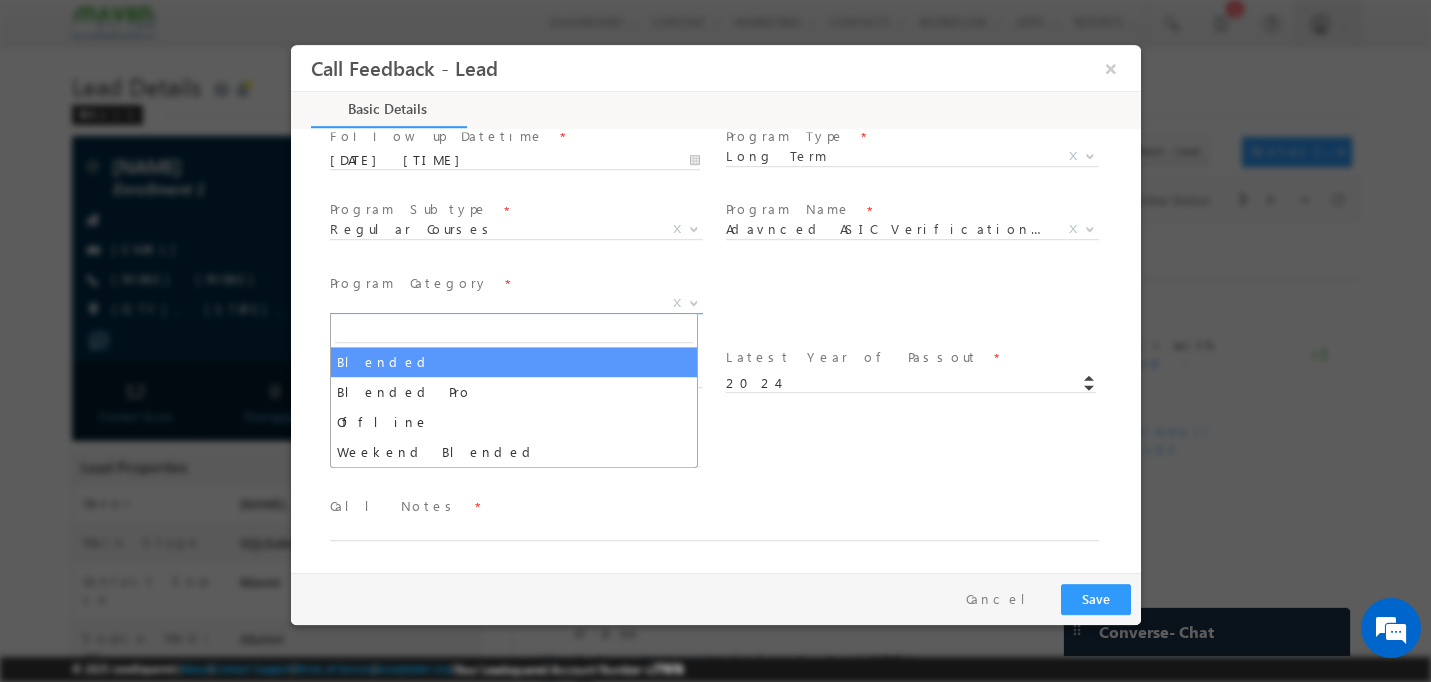 select on "Blended" 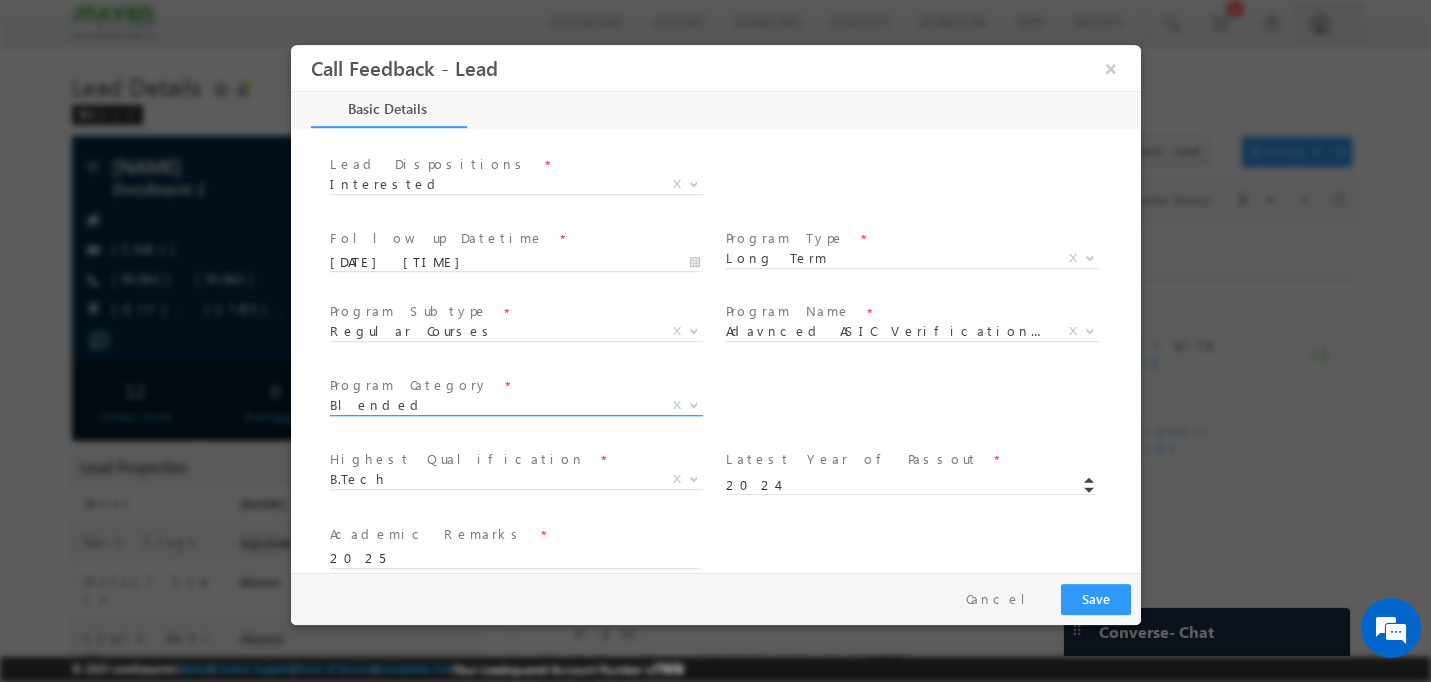 scroll, scrollTop: 329, scrollLeft: 0, axis: vertical 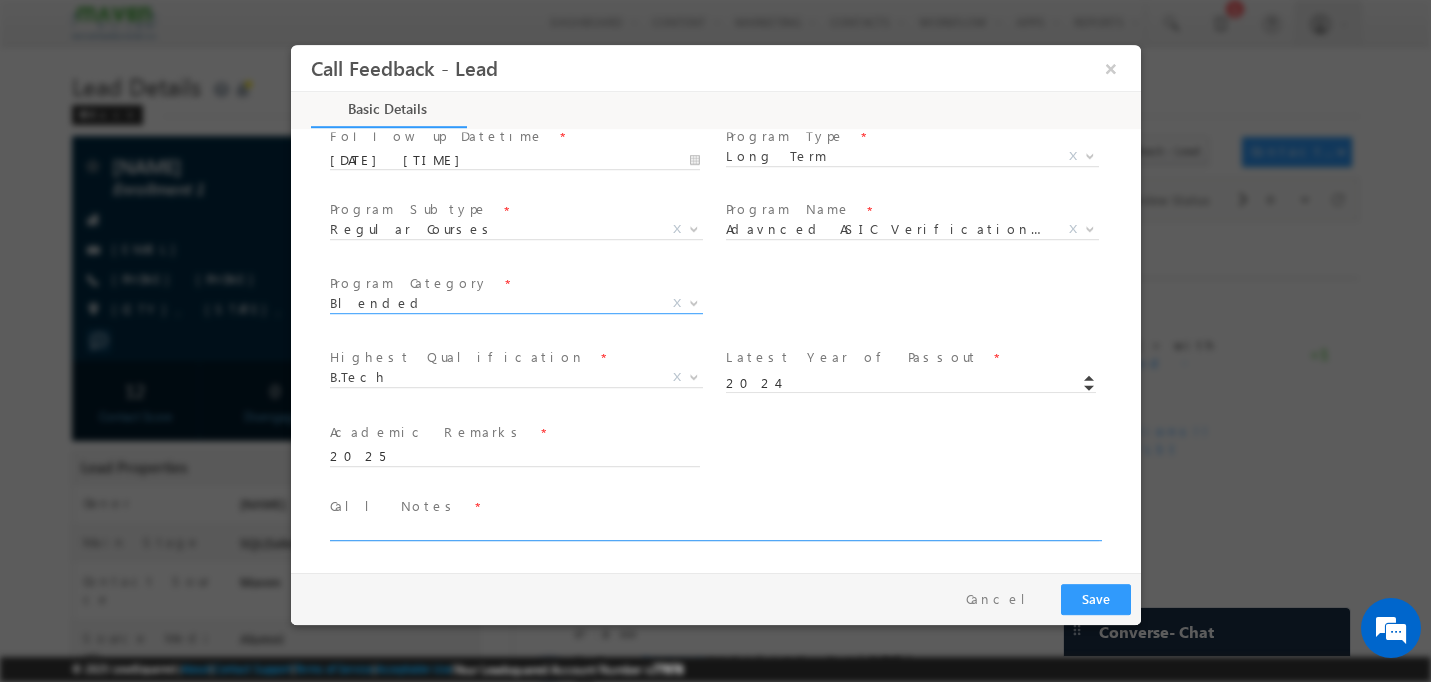 click at bounding box center (713, 529) 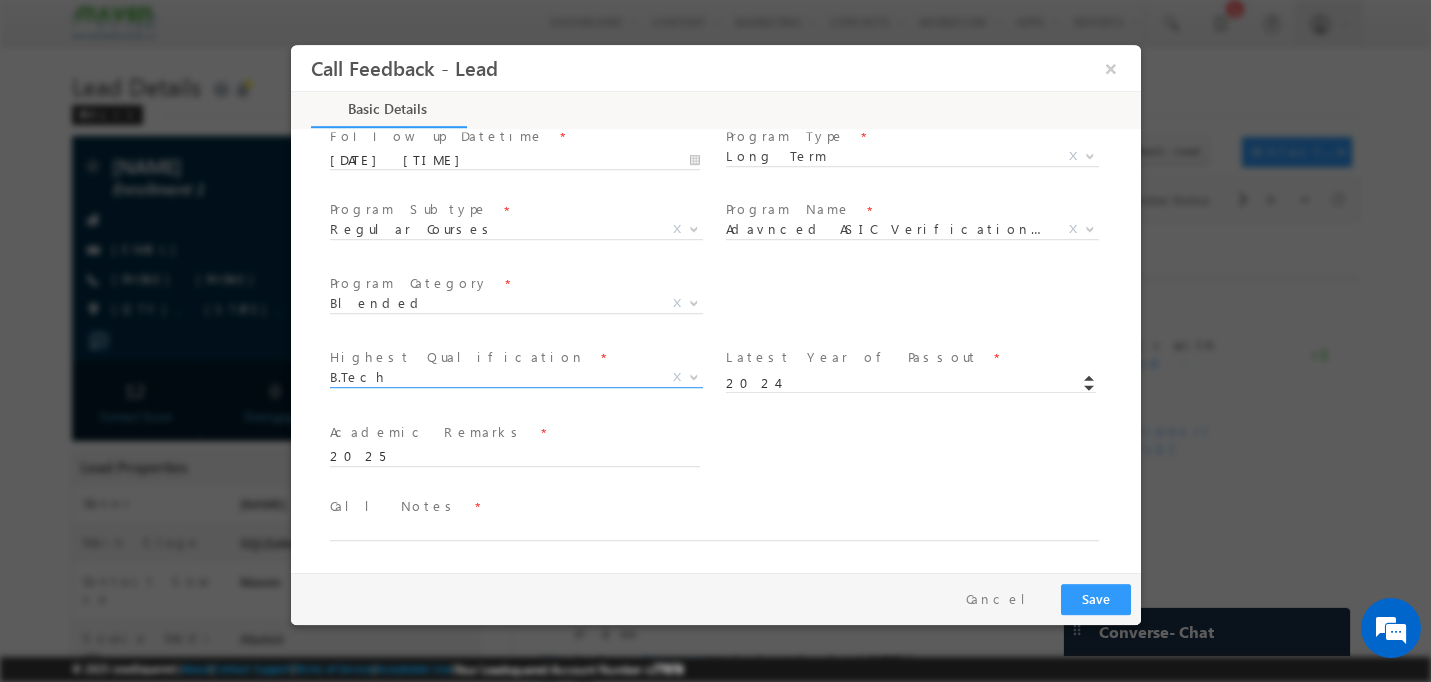 click on "B.Tech X" at bounding box center (515, 382) 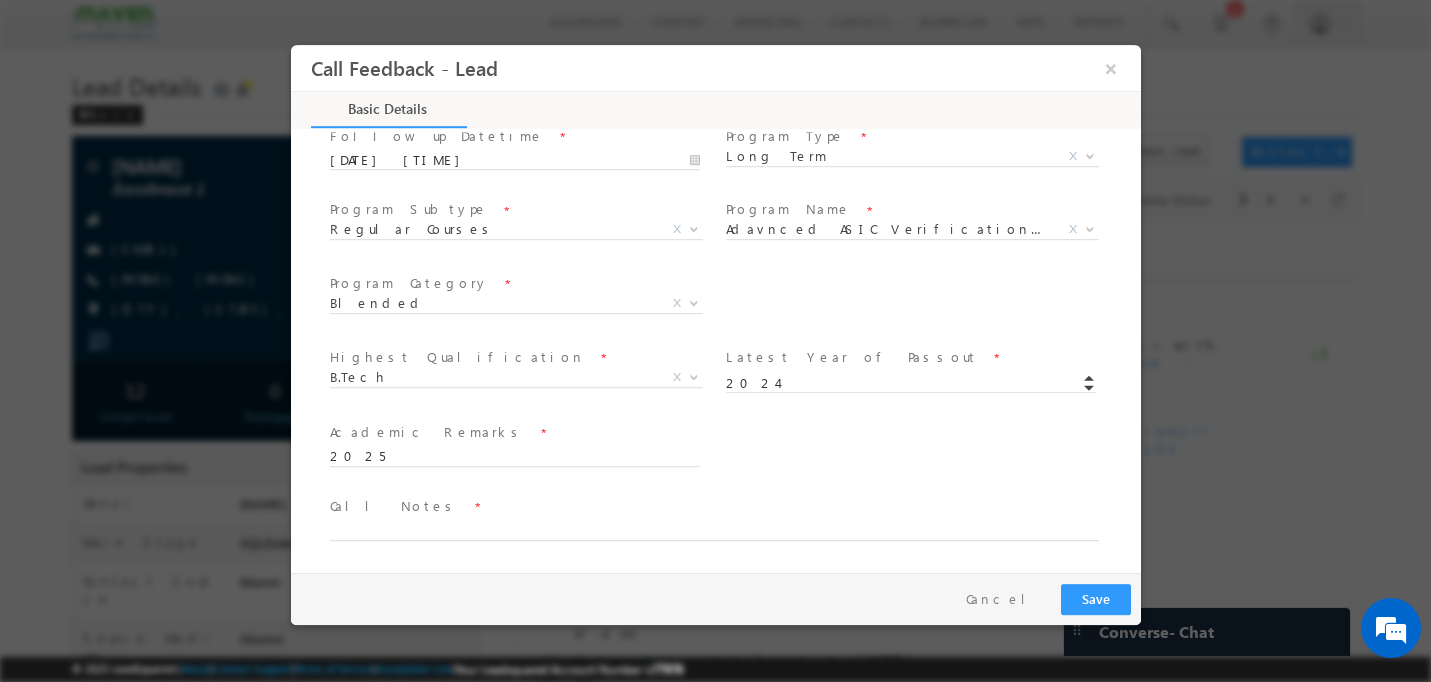 click on "Course Interested In
*
Executive M.Tech in VLSI Design
Advanced VLSI Design & Verification Course
Advanced Physical Design & Verification Course
Advanced Embedded System Design Course
Advanced ASIC Verification Course
Executive Certification in ASIC Verification
Executive Certification in Physical Design
Executive Certification in Design for Testability
Executive Certification in Embedded System Design
Design Internship
Physical Design Internship
Embedded System Design Internship
Verification Internship
RISC V Internship
Advanced VLSI Design & Verification Course - Online
Advanced Physical Design & Verification Course- Online" at bounding box center (732, 455) 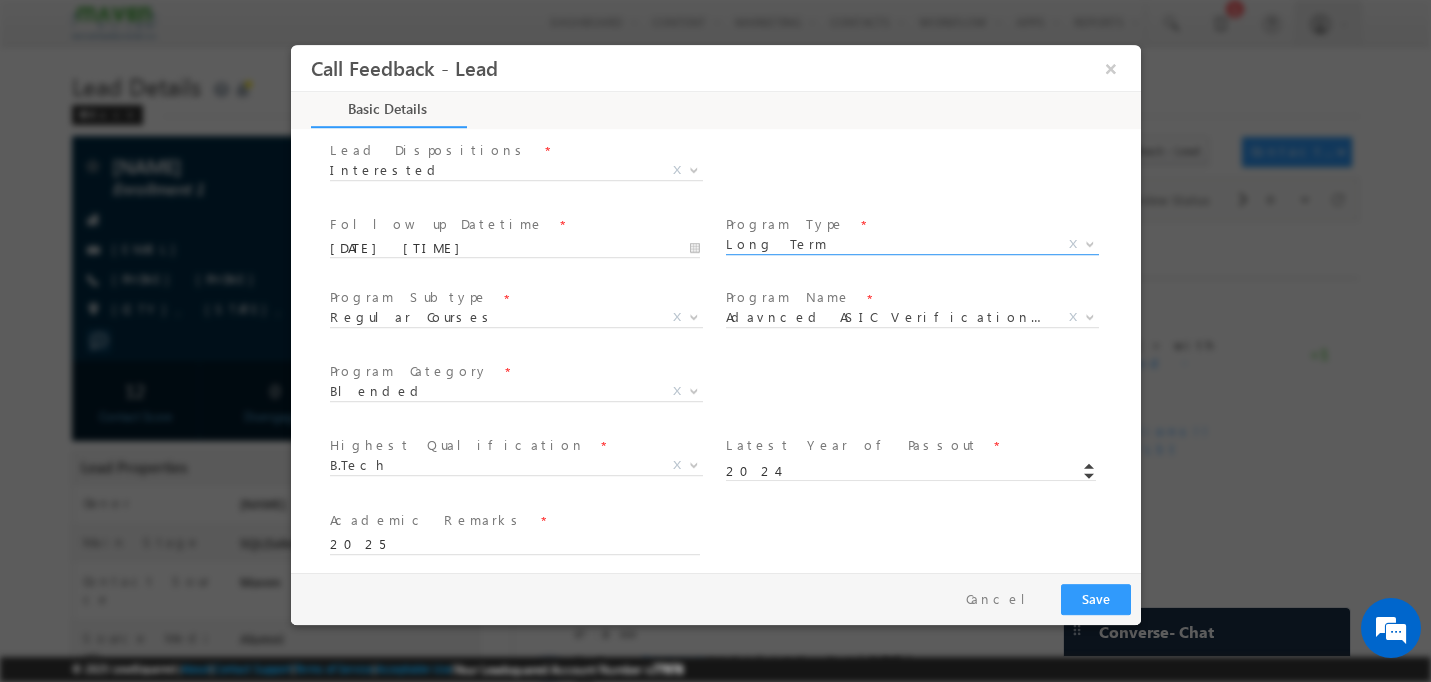 scroll, scrollTop: 329, scrollLeft: 0, axis: vertical 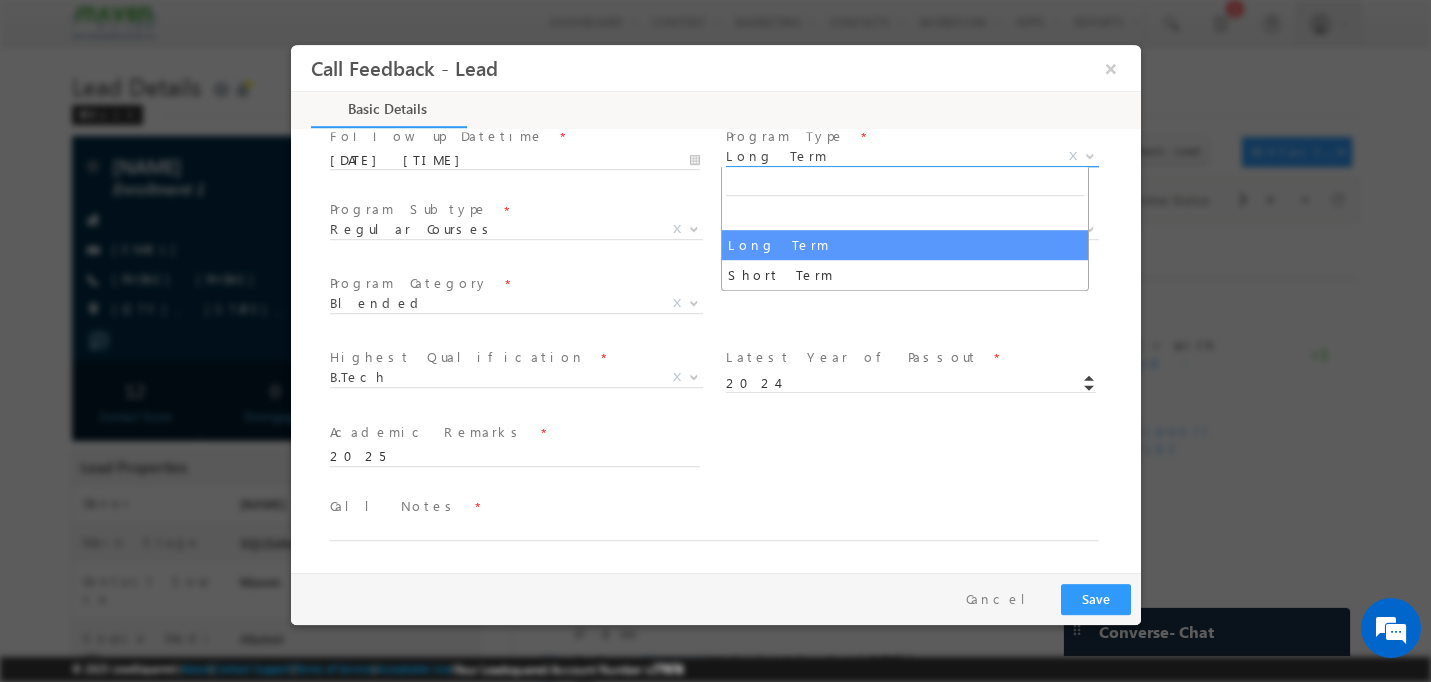 click on "Long Term" at bounding box center (887, 156) 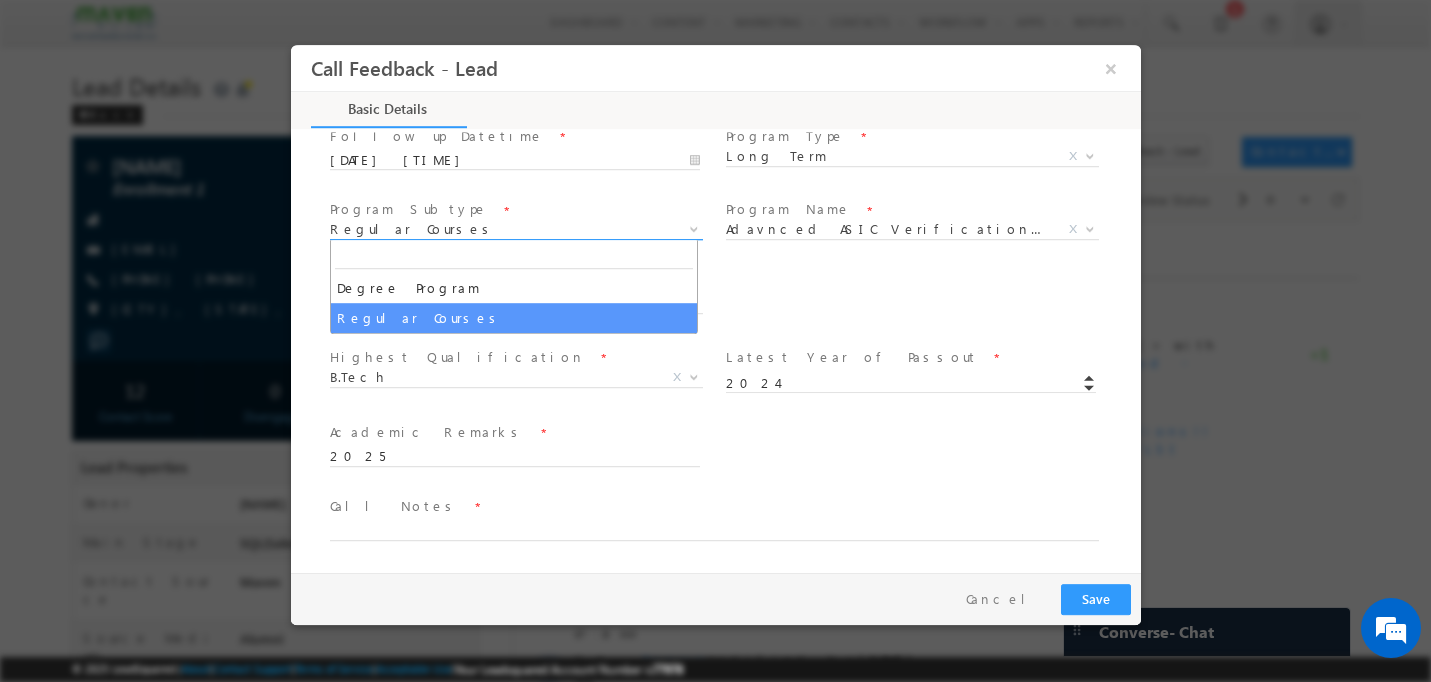 click on "Regular Courses" at bounding box center [491, 229] 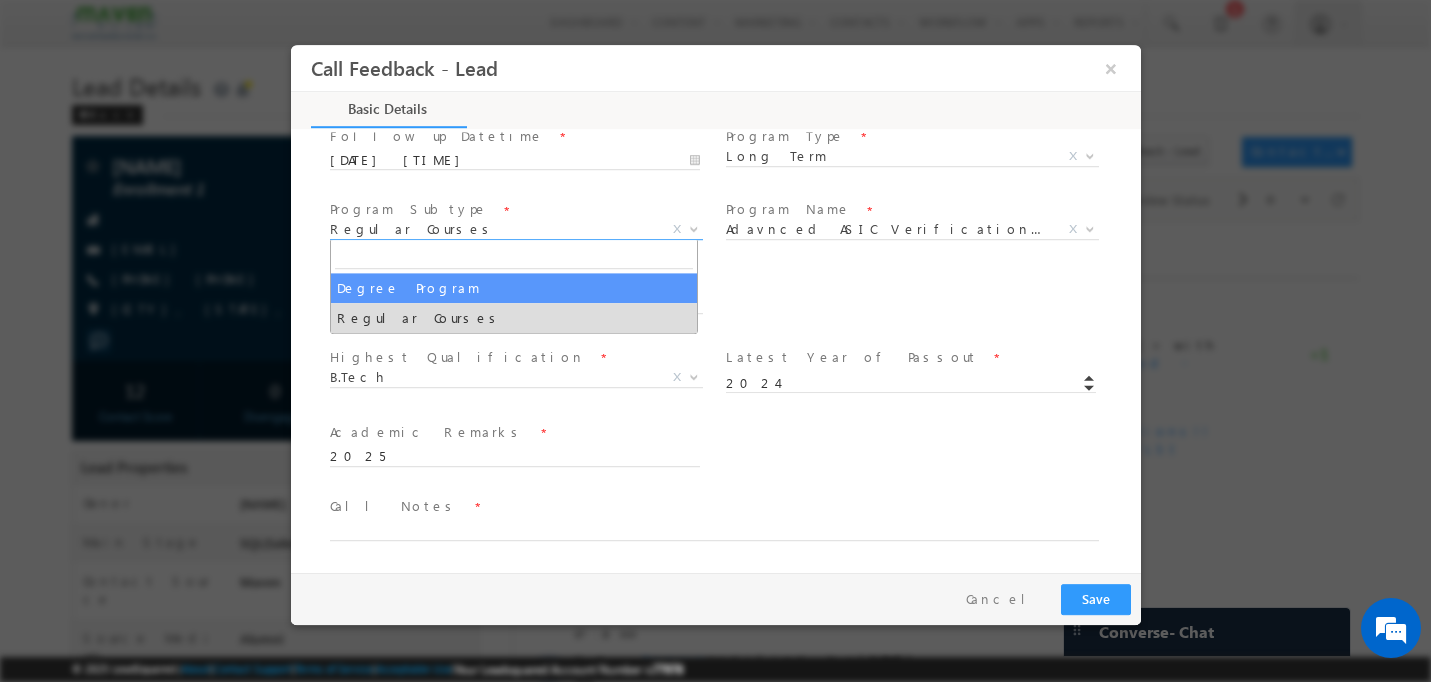 select on "Degree Program" 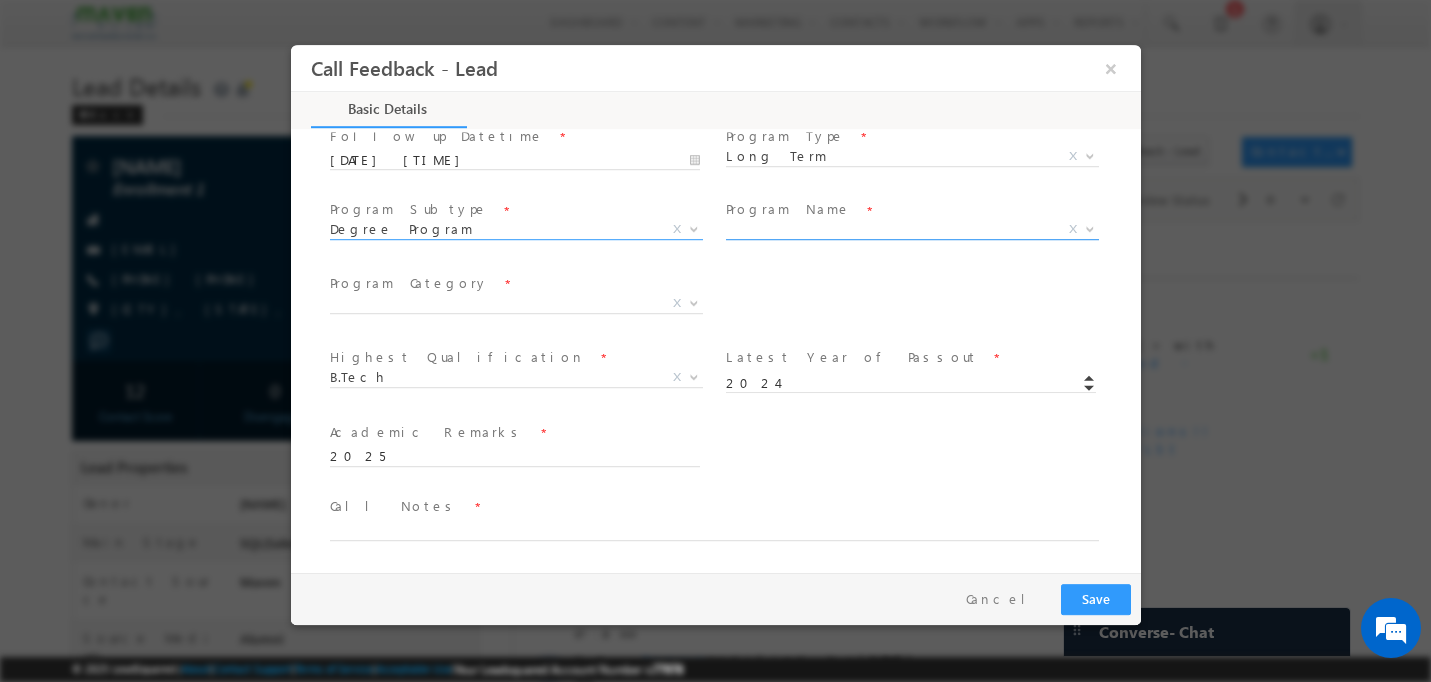 click on "X" at bounding box center (911, 230) 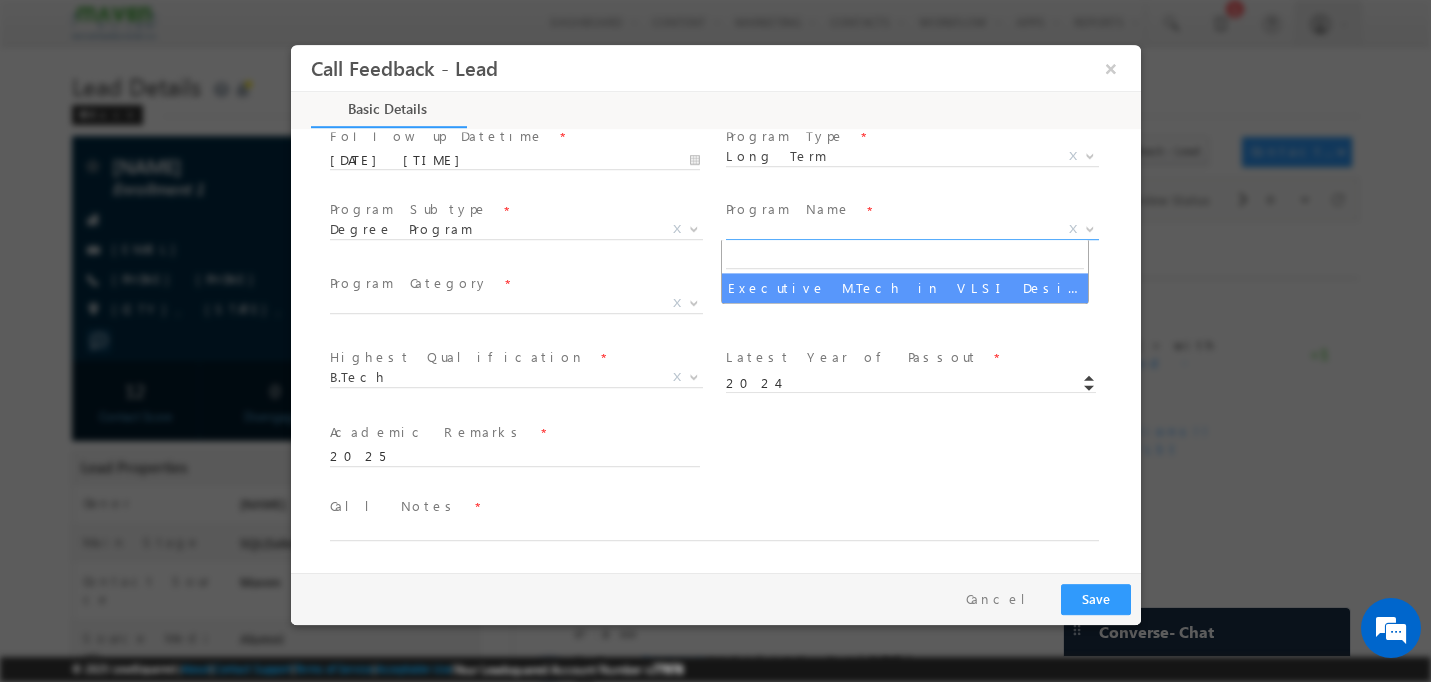 select on "Executive M.Tech in VLSI Design" 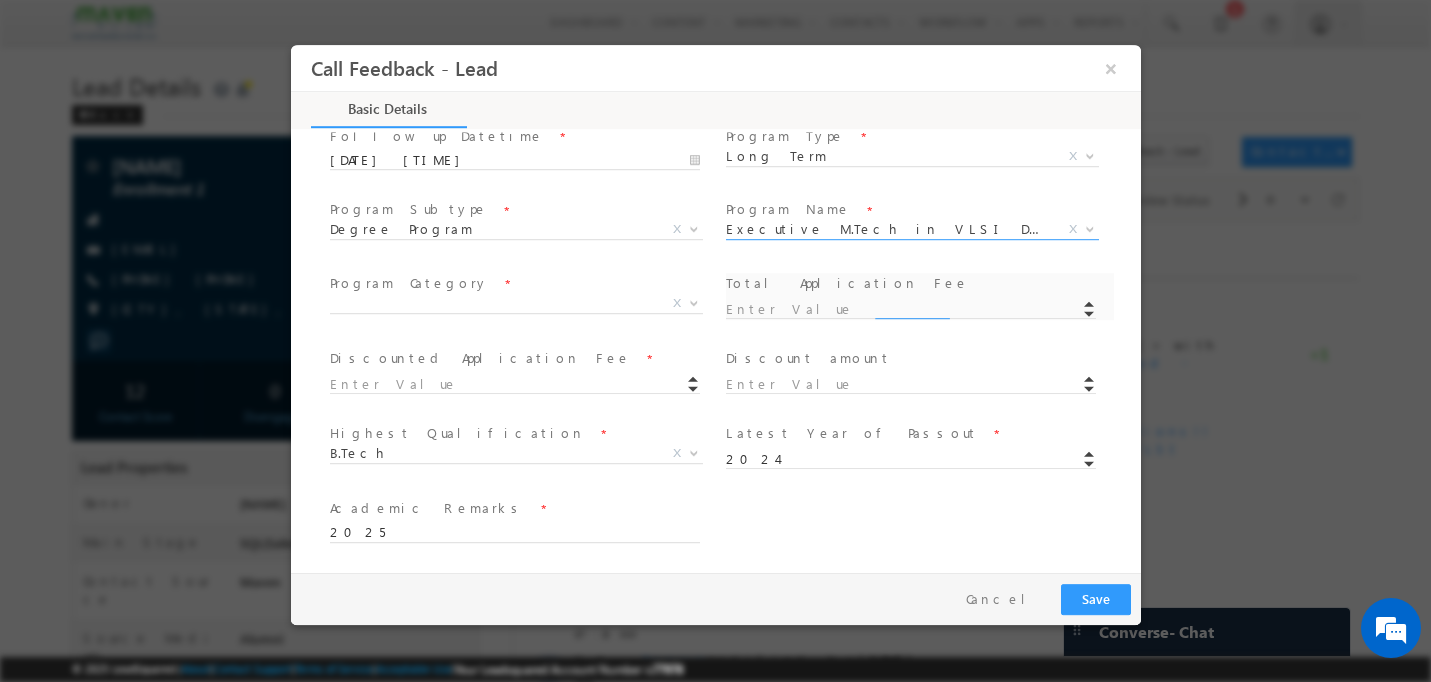type on "1180" 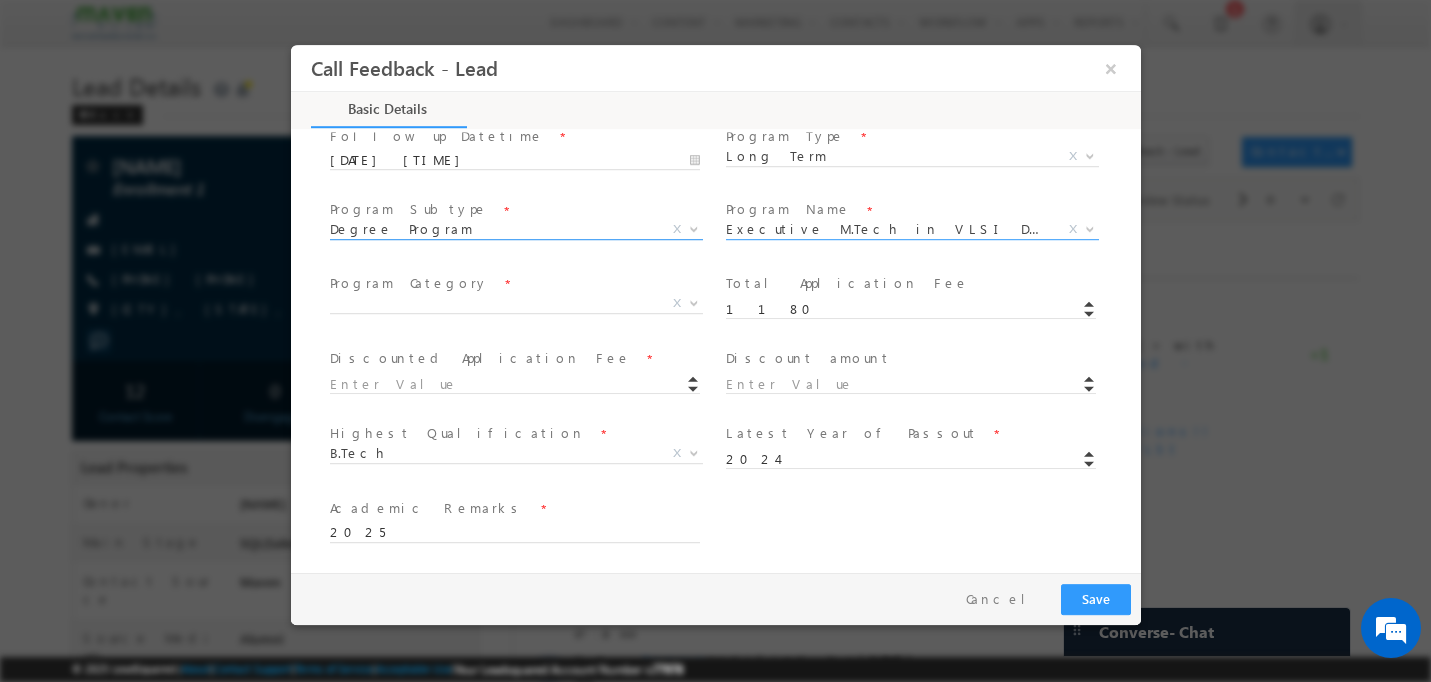 click on "Degree Program" at bounding box center (491, 229) 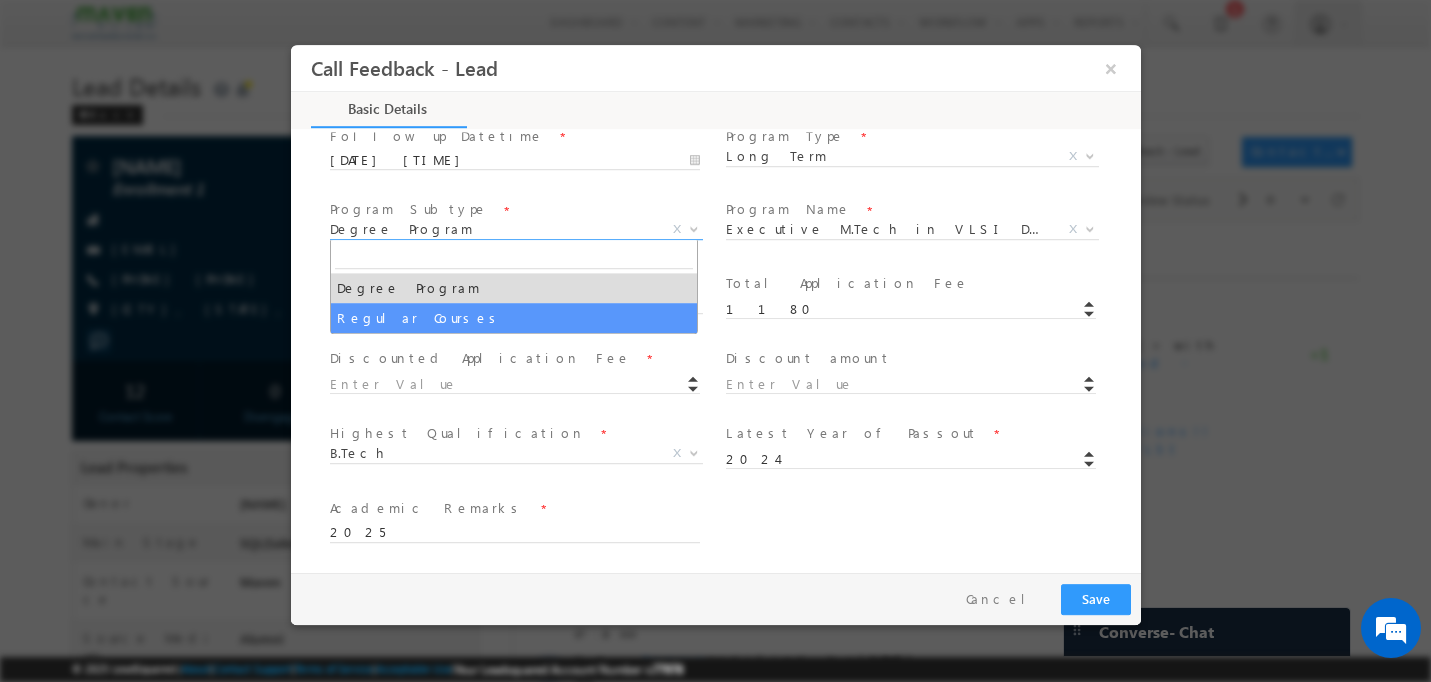 select on "Regular Courses" 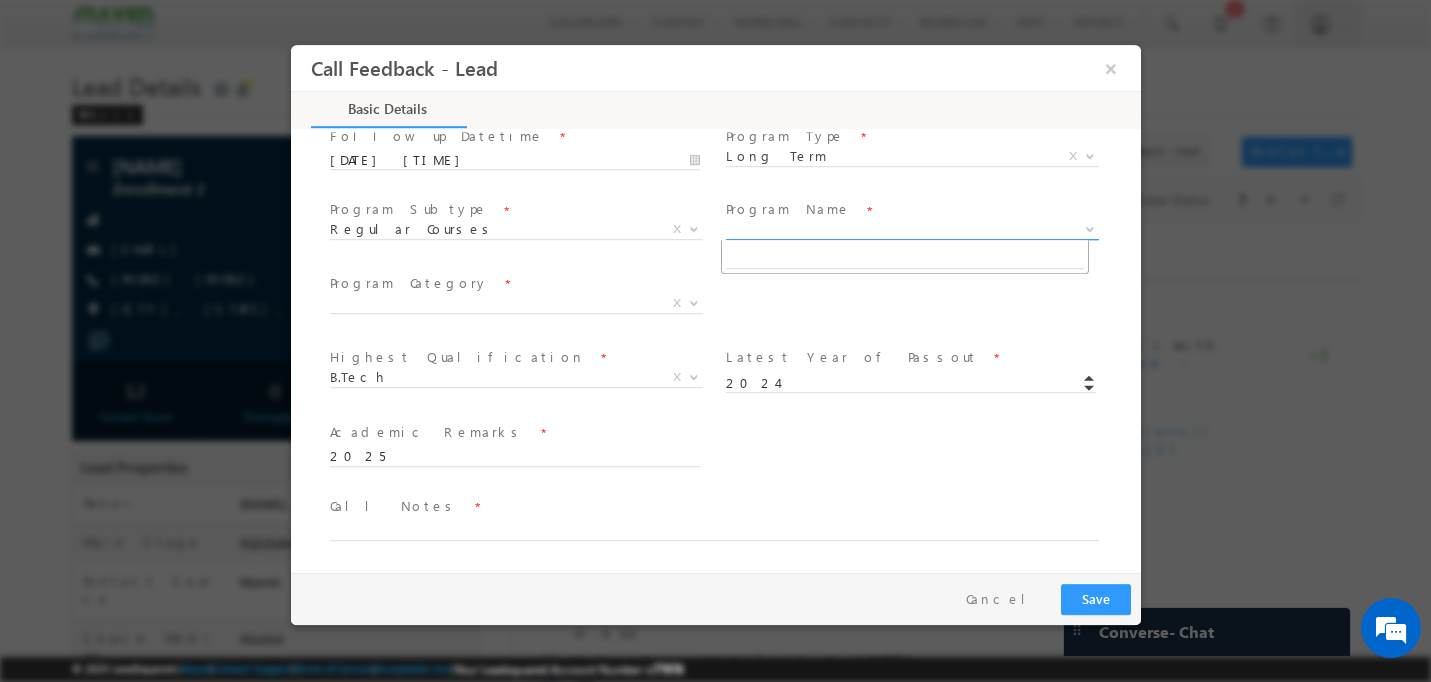 click on "X" at bounding box center (911, 230) 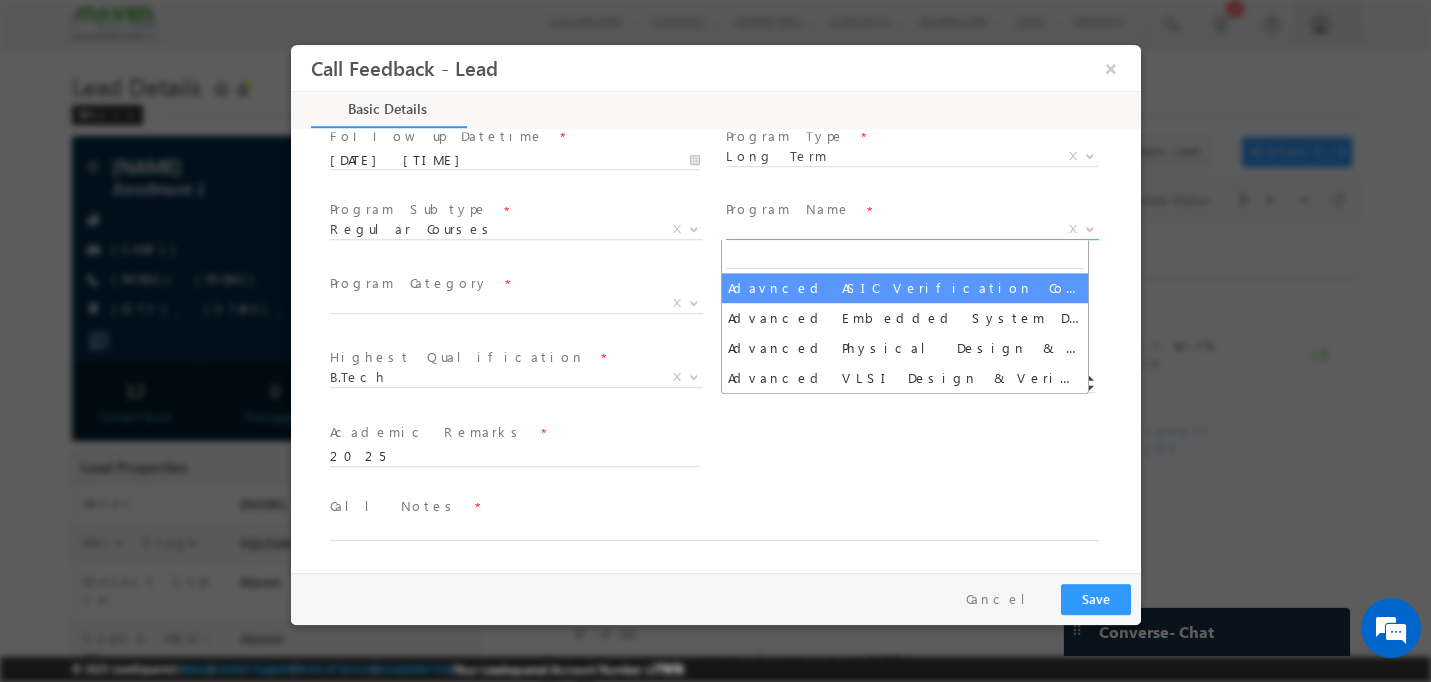 select on "Adavnced ASIC Verification Course" 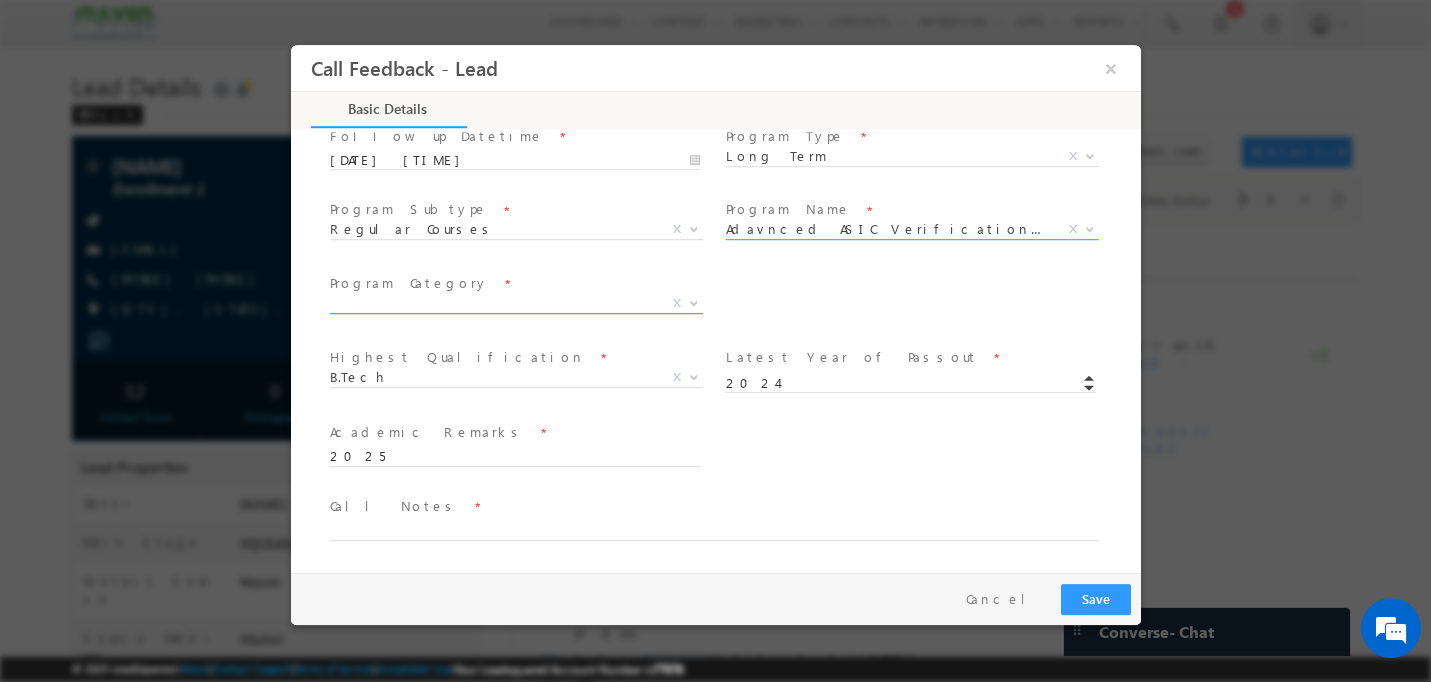 click on "X" at bounding box center [515, 304] 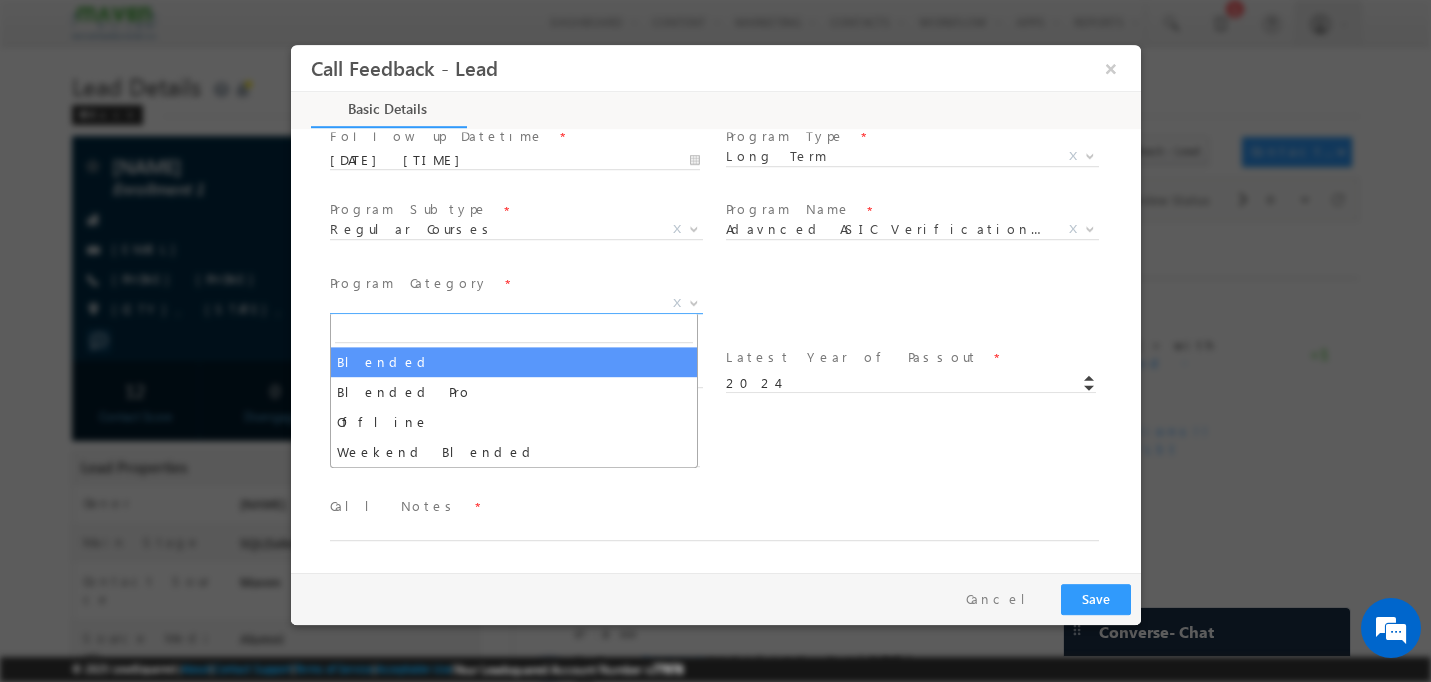select on "Blended" 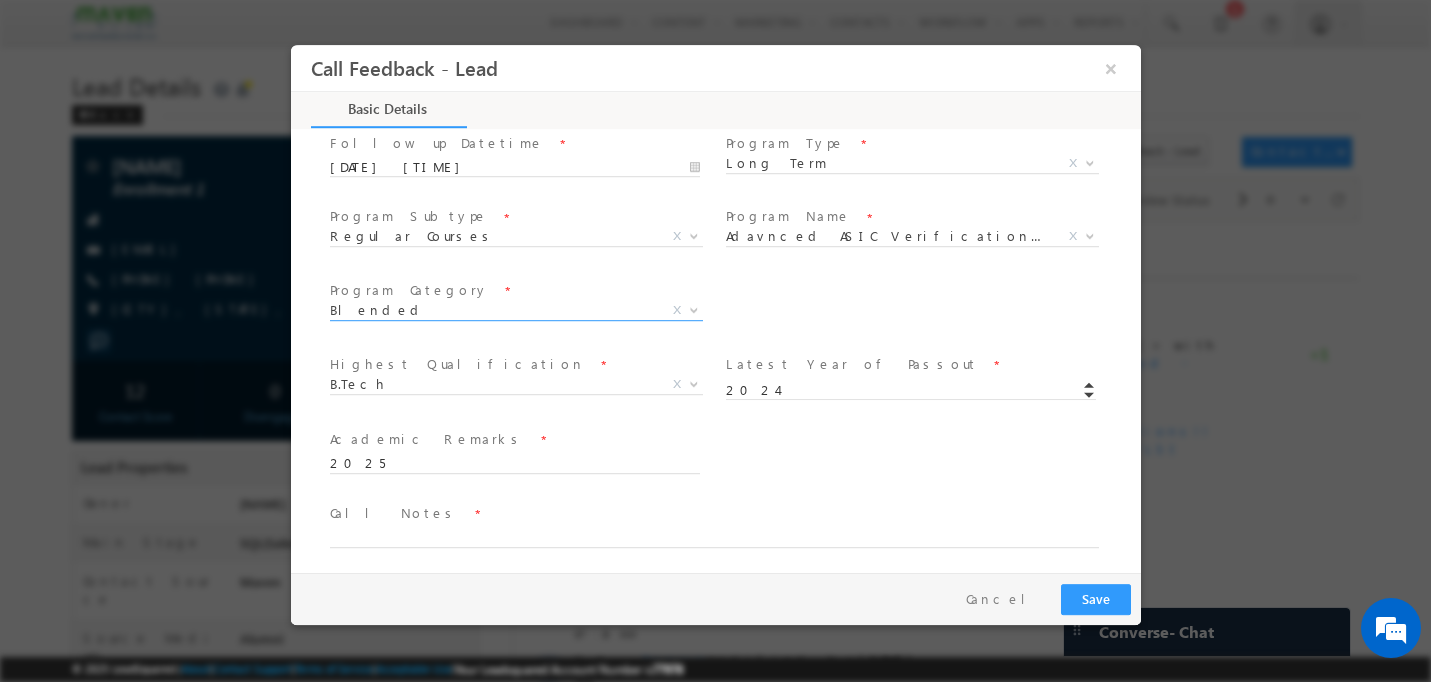 scroll, scrollTop: 329, scrollLeft: 0, axis: vertical 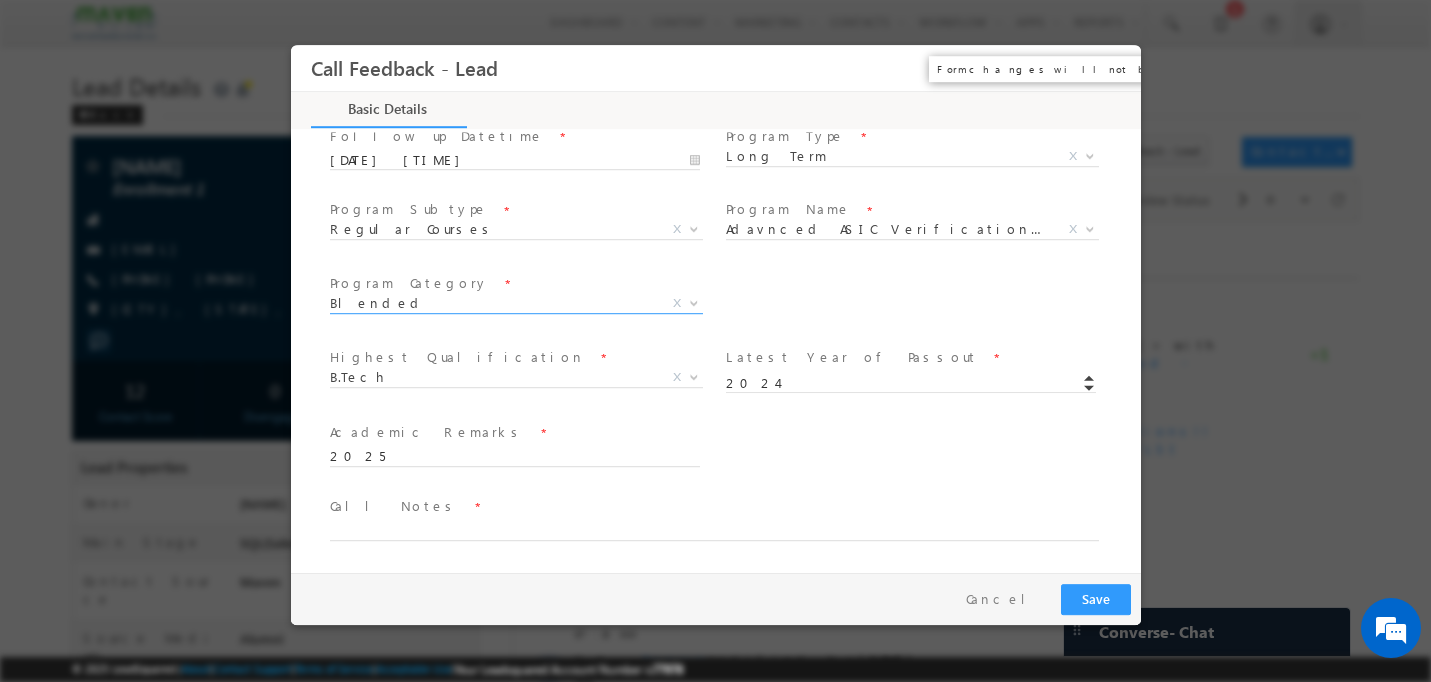 click on "×" at bounding box center (1110, 68) 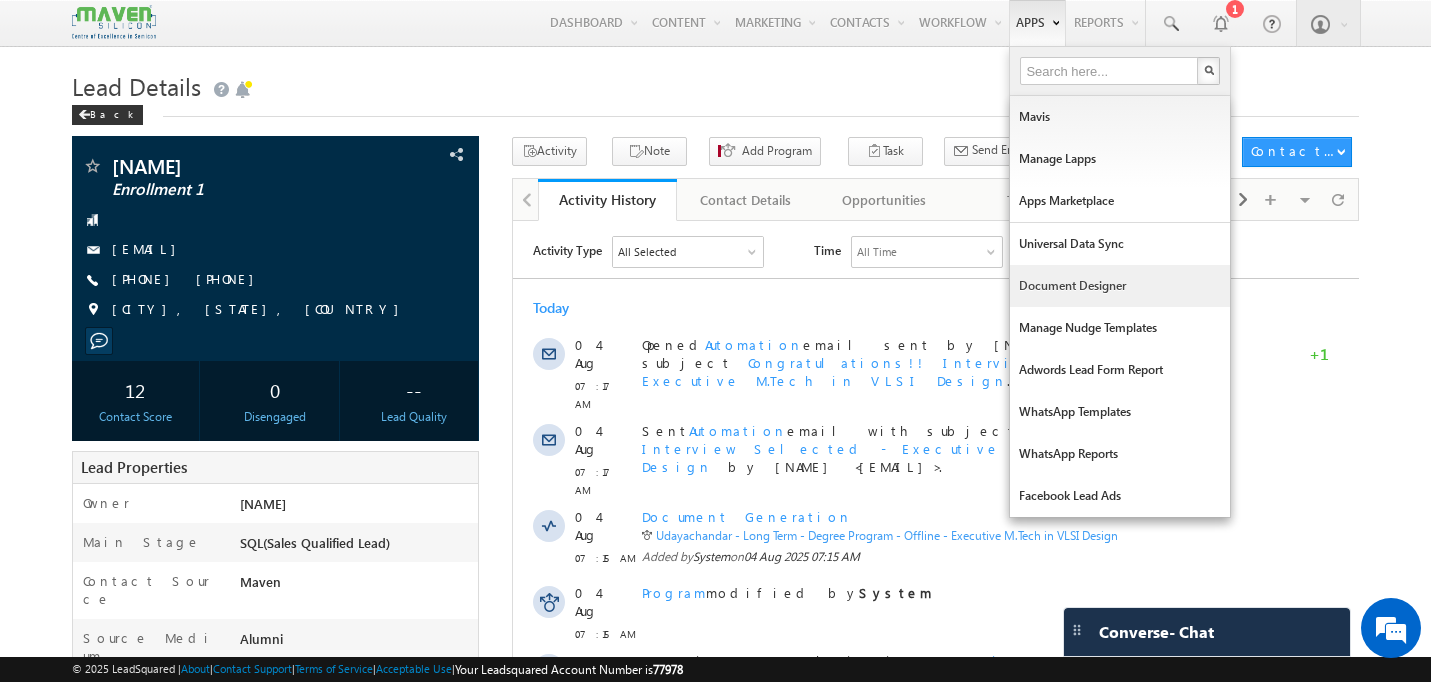 click on "Document Designer" at bounding box center [1120, 286] 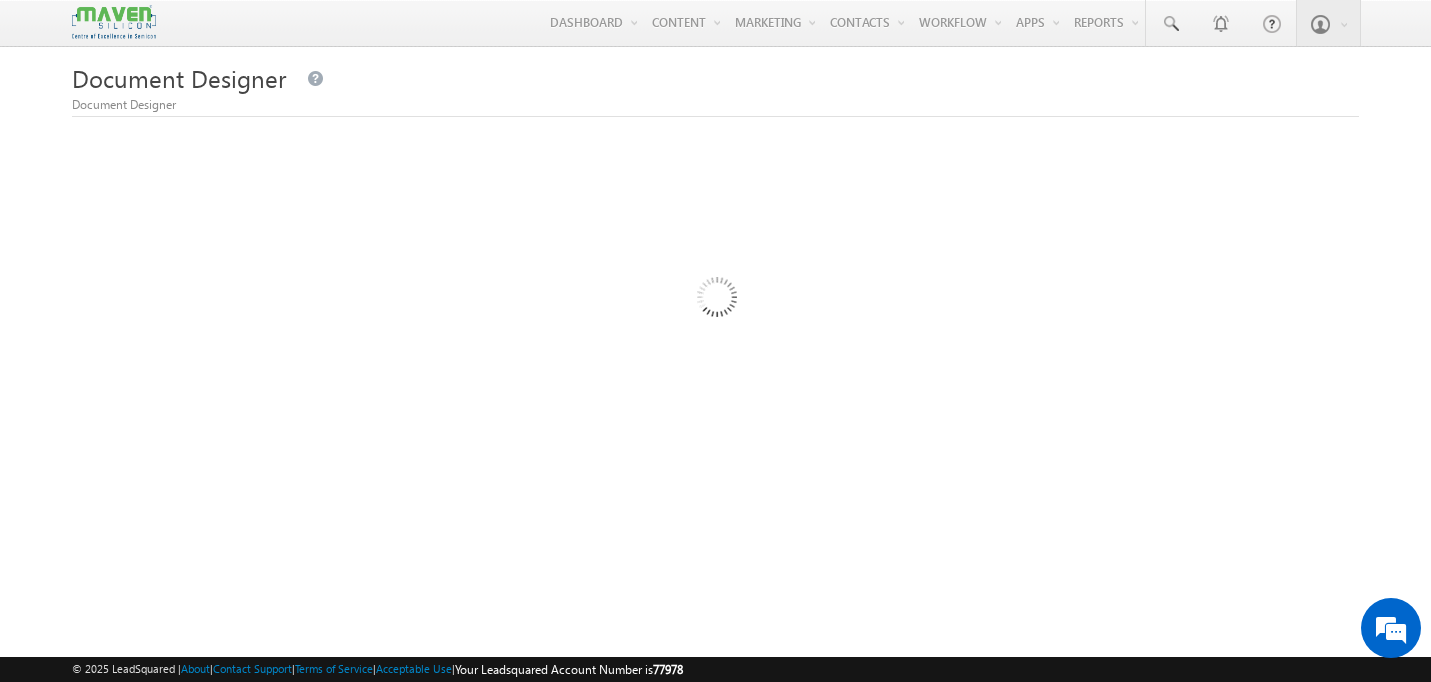 scroll, scrollTop: 0, scrollLeft: 0, axis: both 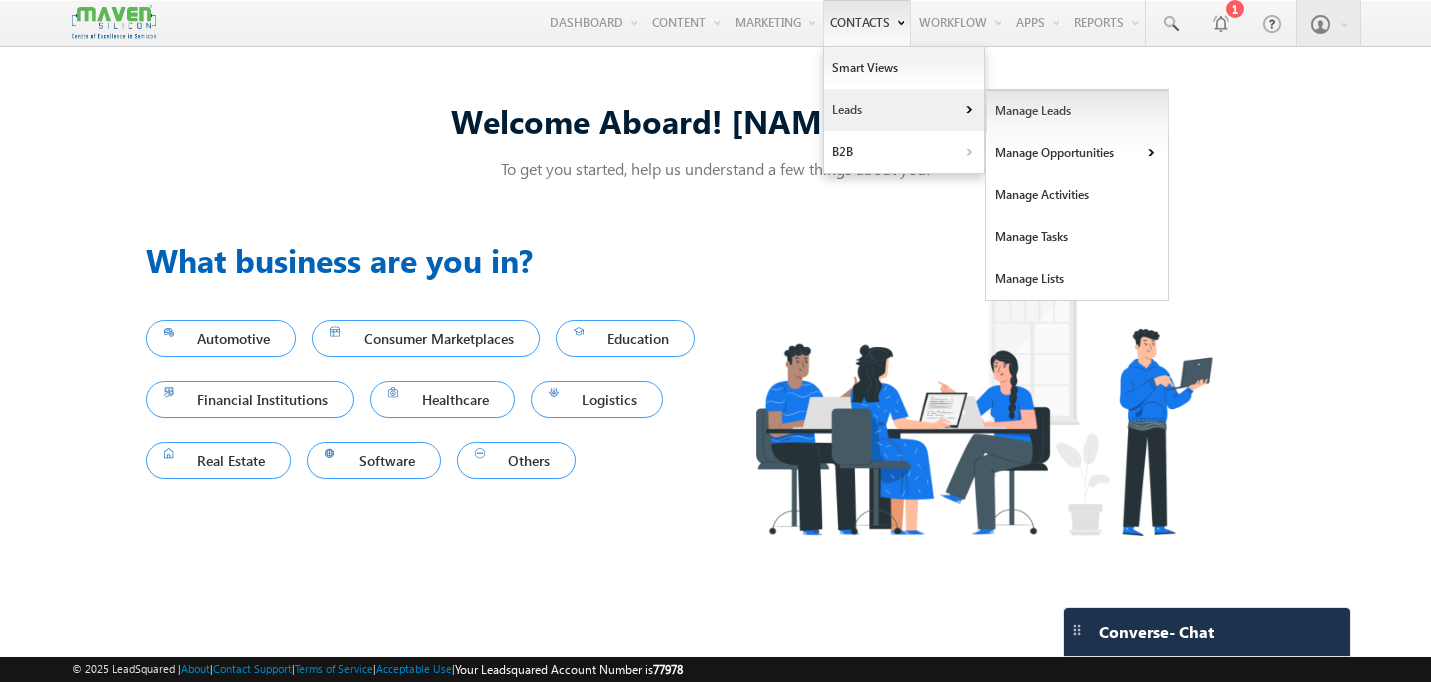 click on "Manage Leads" at bounding box center [1077, 111] 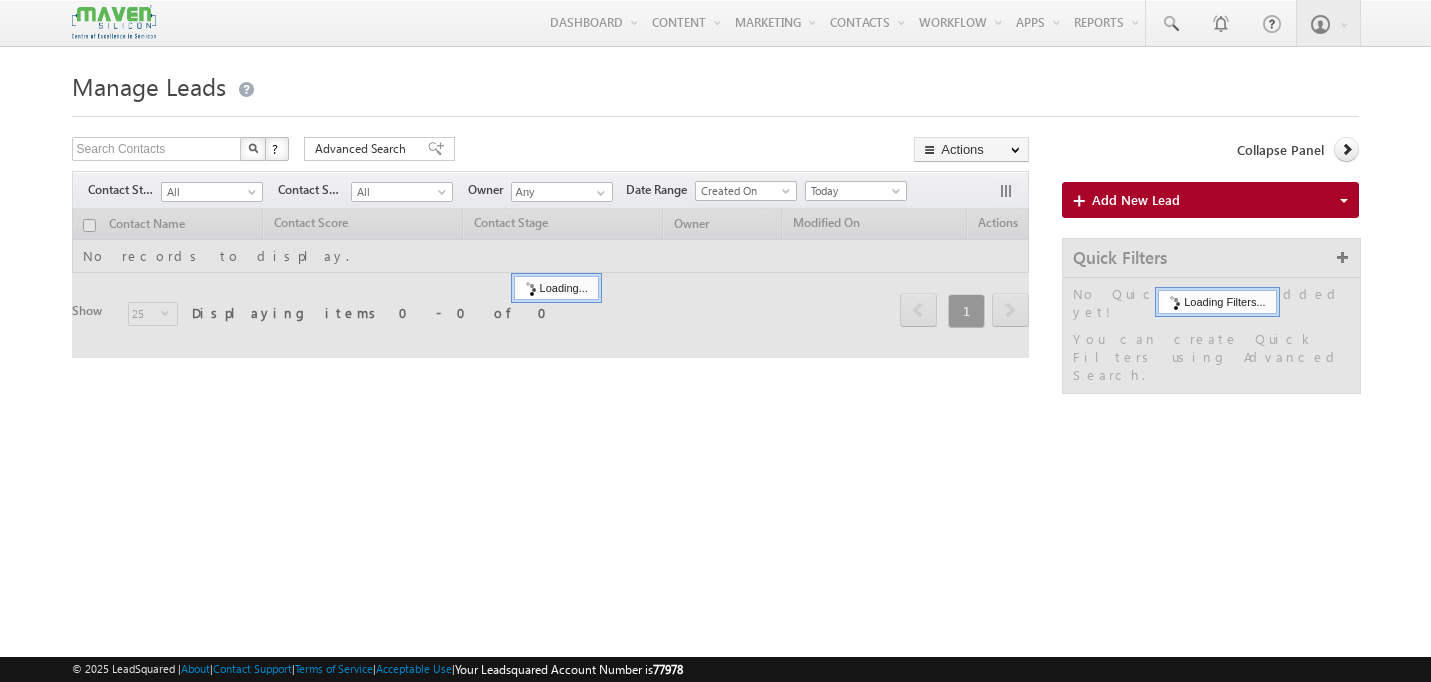 scroll, scrollTop: 0, scrollLeft: 0, axis: both 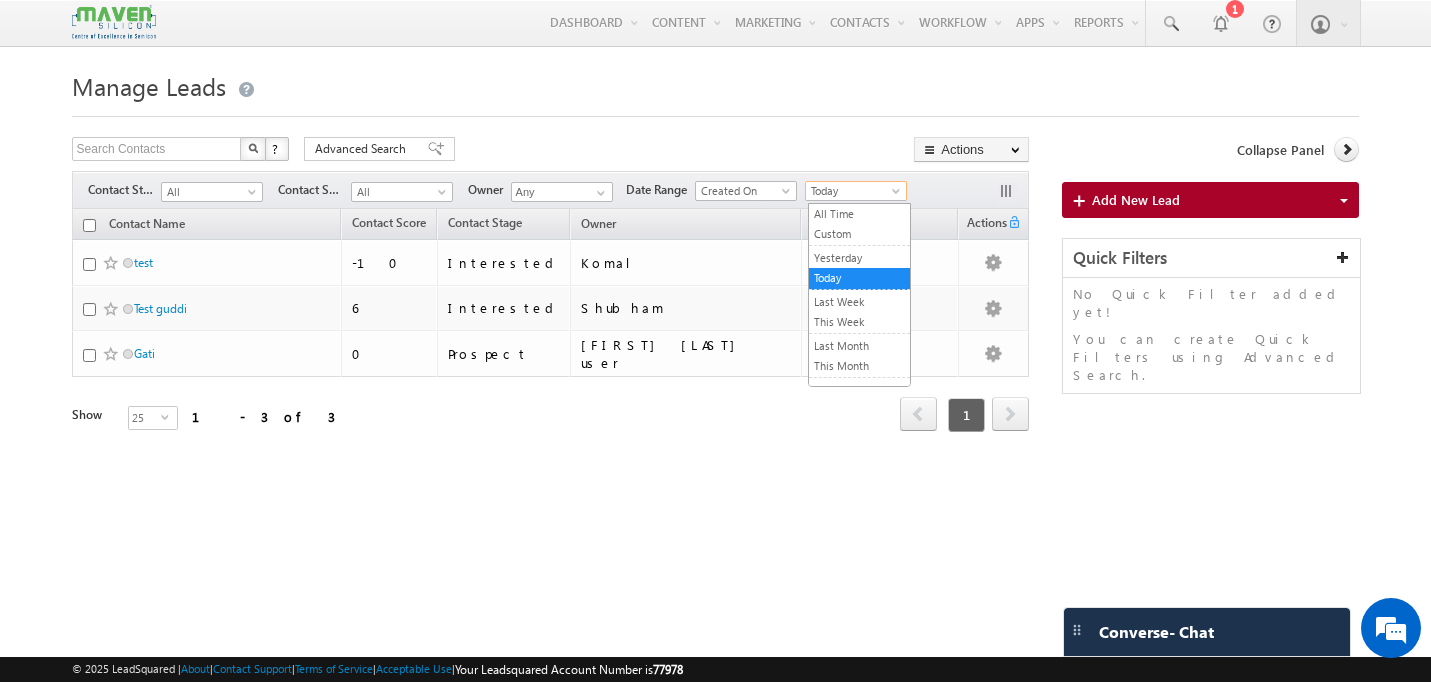 click on "Today" at bounding box center [853, 191] 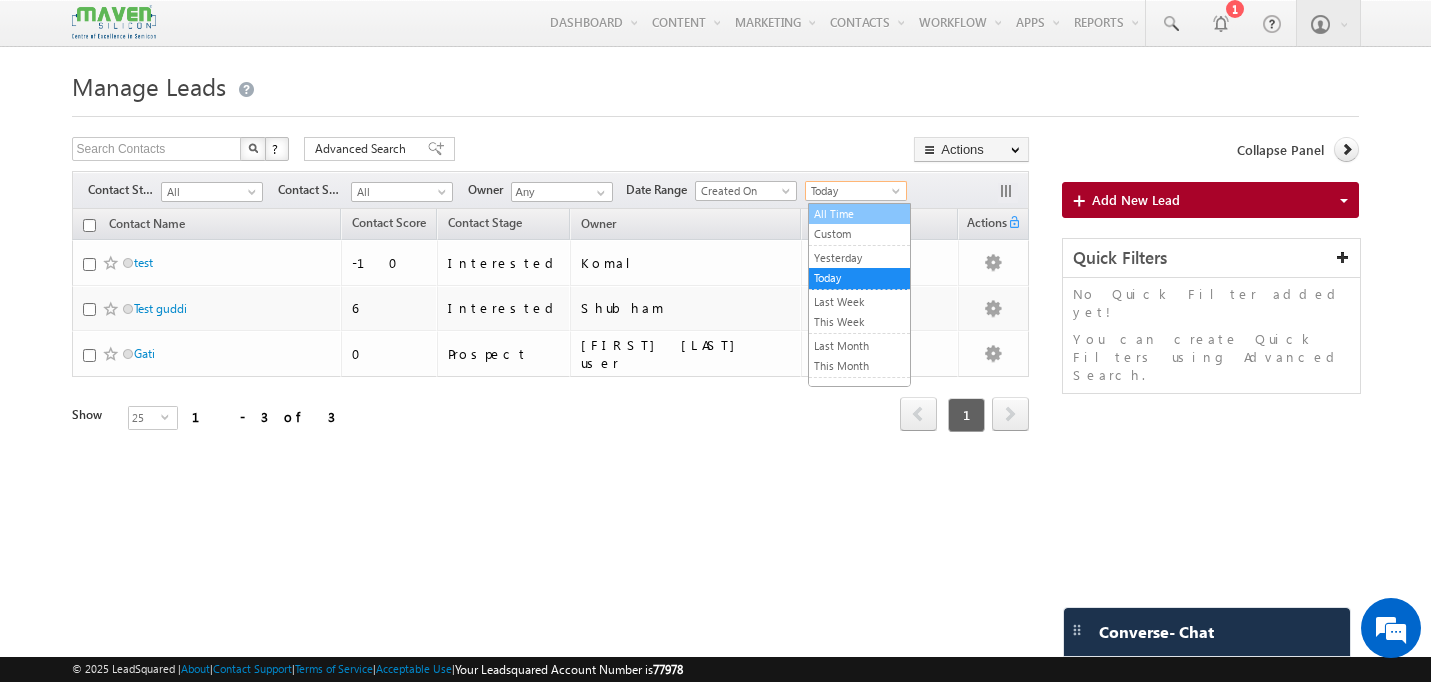 click on "All Time" at bounding box center [859, 214] 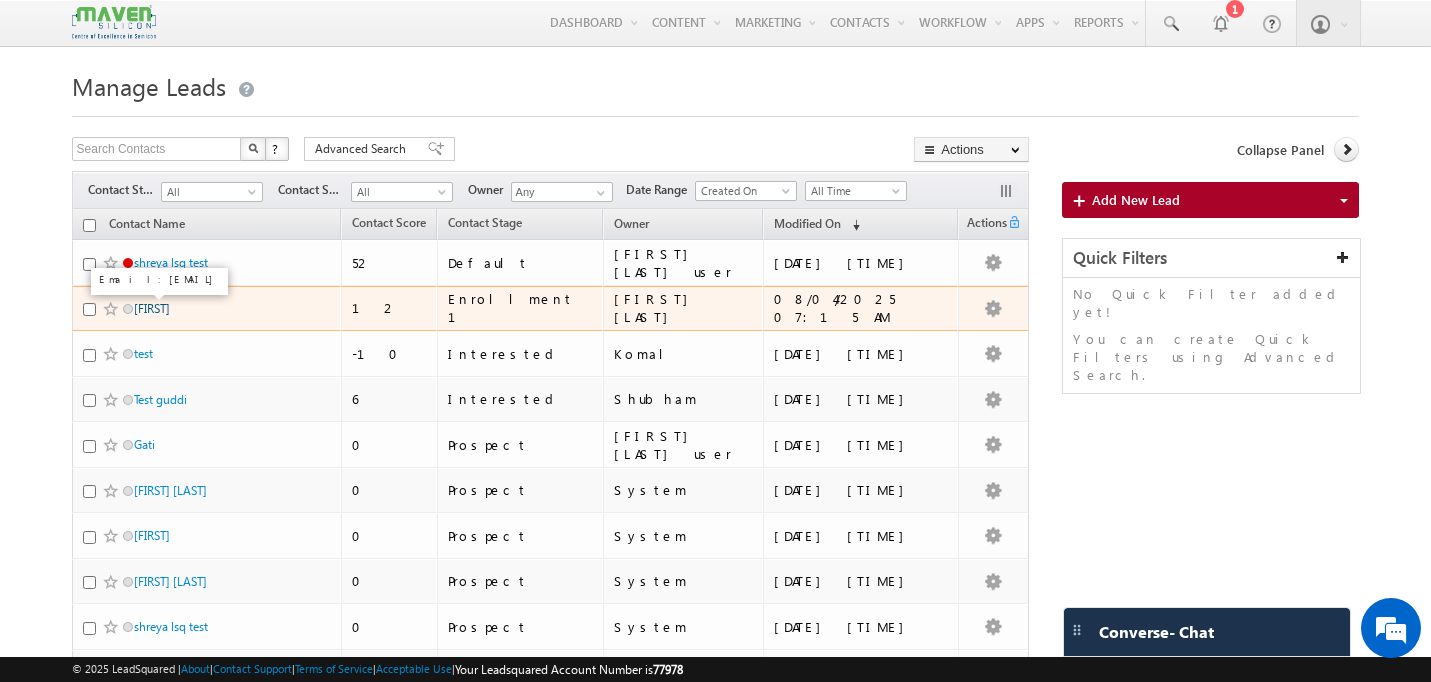 click on "[FIRST]" at bounding box center (152, 308) 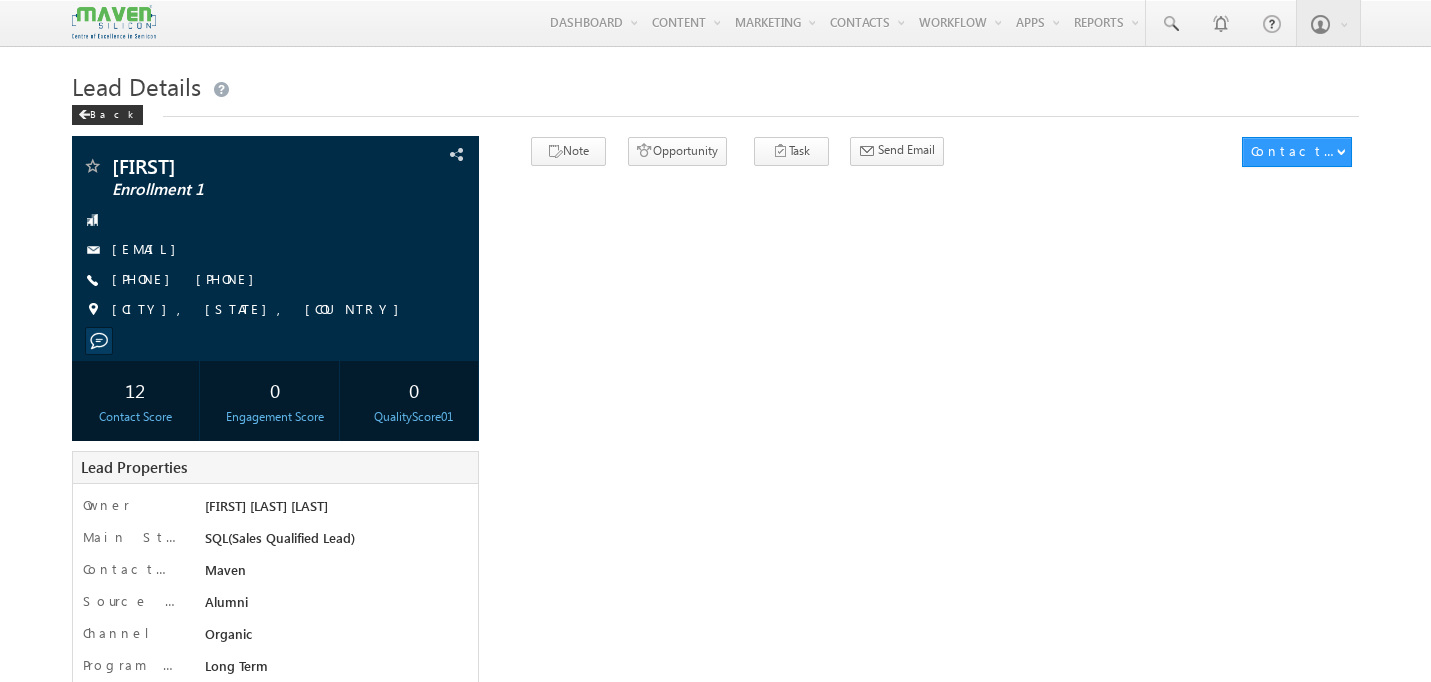 scroll, scrollTop: 0, scrollLeft: 0, axis: both 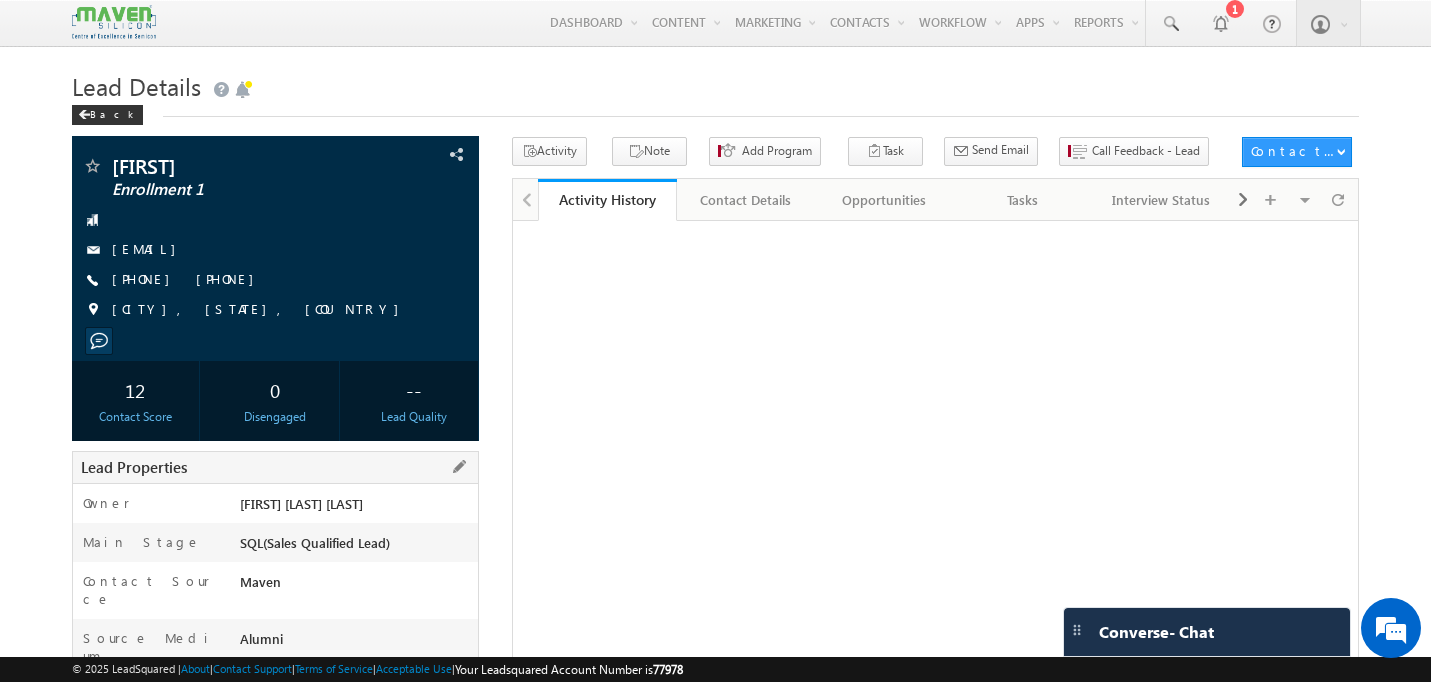 drag, startPoint x: 84, startPoint y: 544, endPoint x: 425, endPoint y: 544, distance: 341 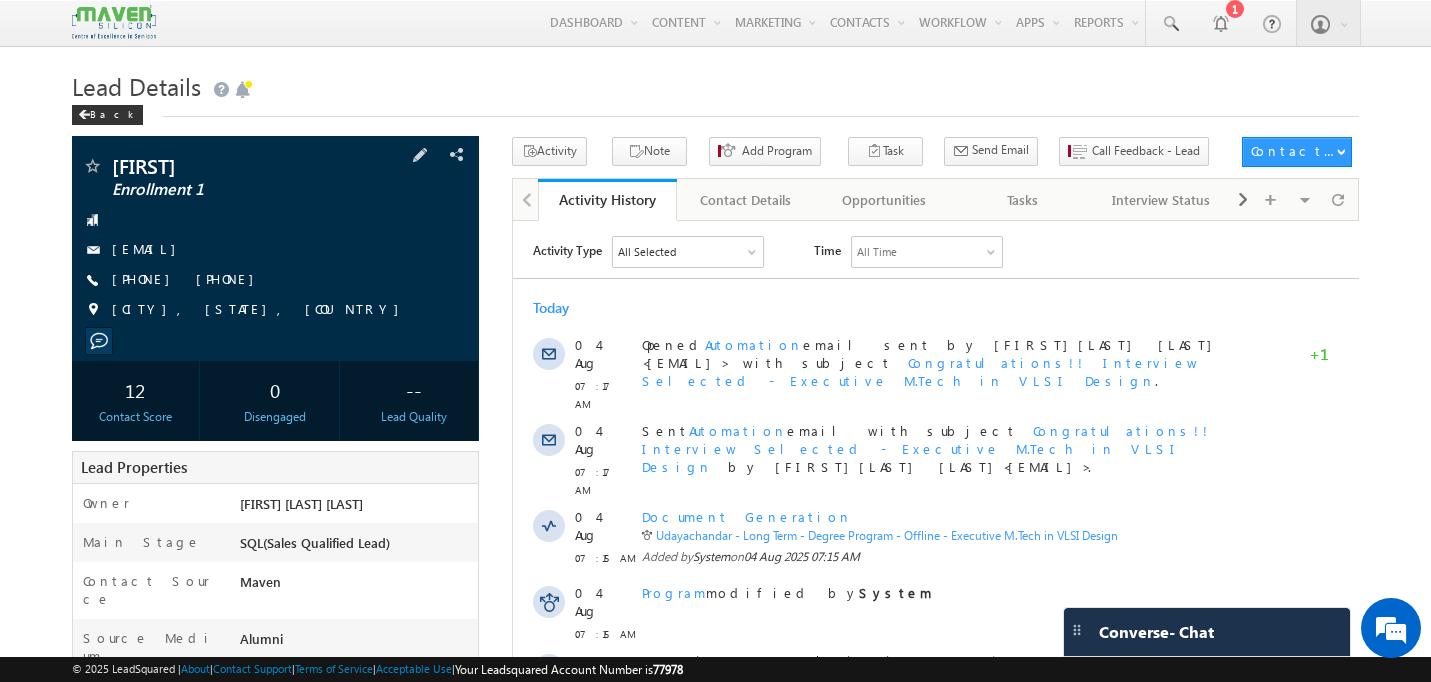 scroll, scrollTop: 0, scrollLeft: 0, axis: both 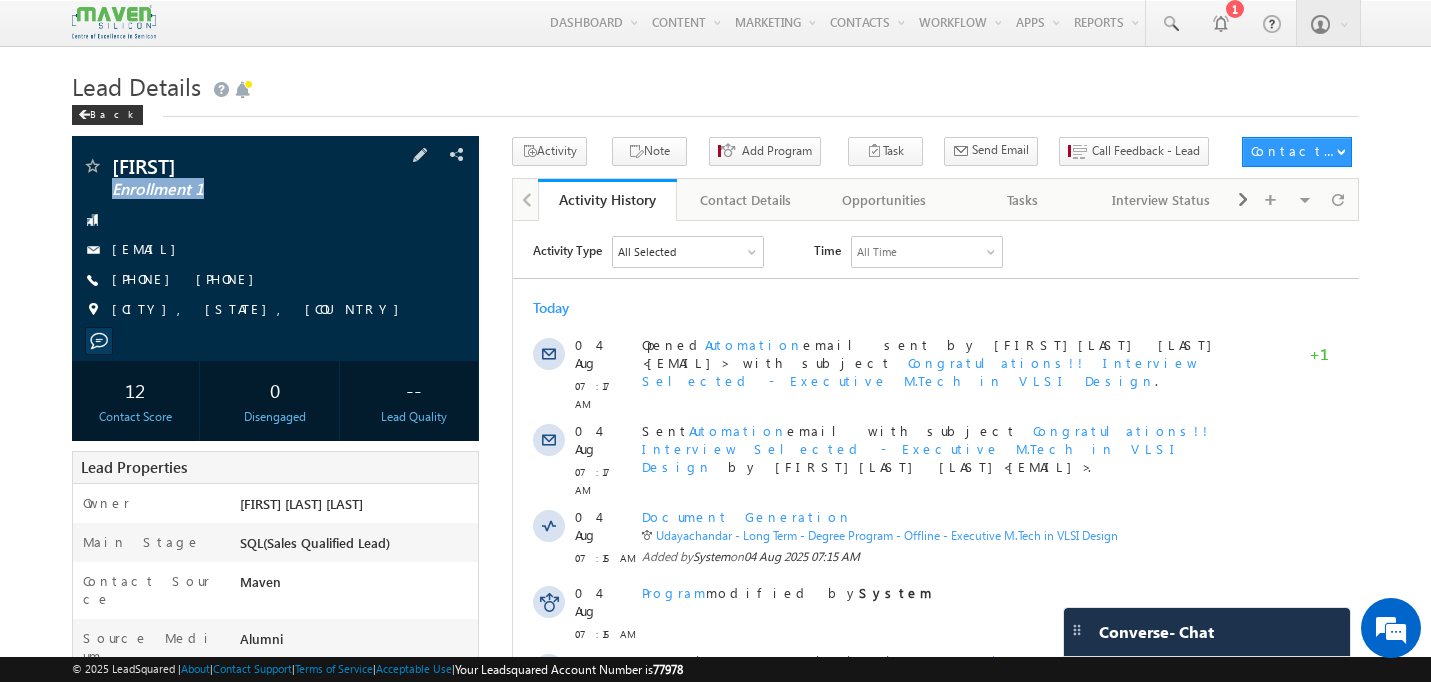 drag, startPoint x: 108, startPoint y: 190, endPoint x: 113, endPoint y: 200, distance: 11.18034 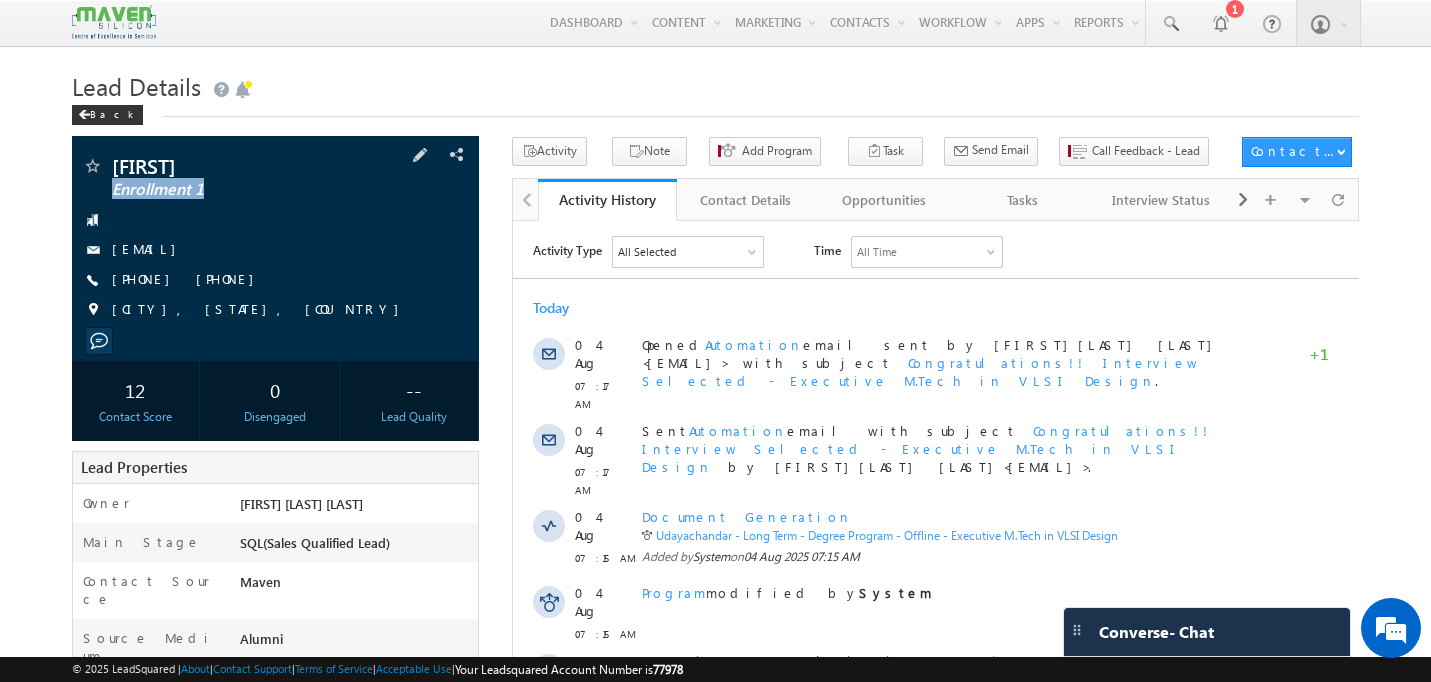 scroll, scrollTop: 0, scrollLeft: 0, axis: both 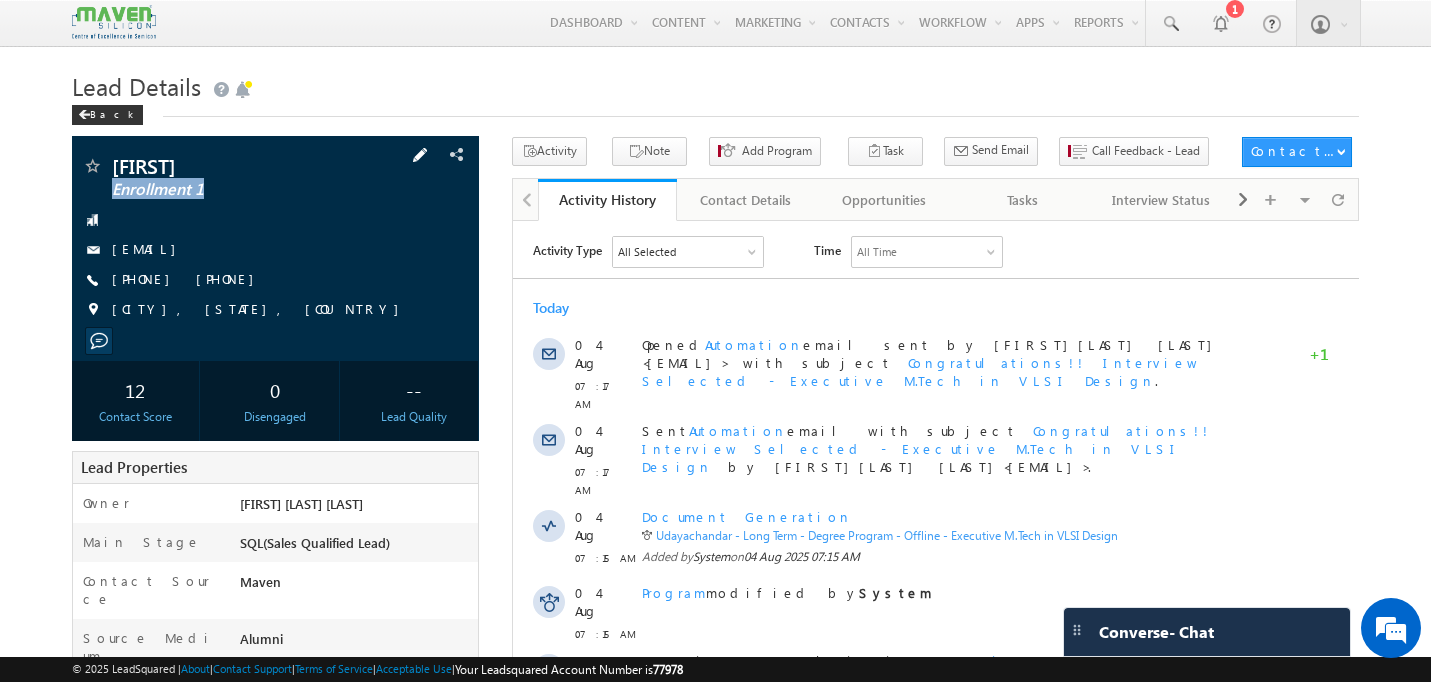 click at bounding box center (420, 155) 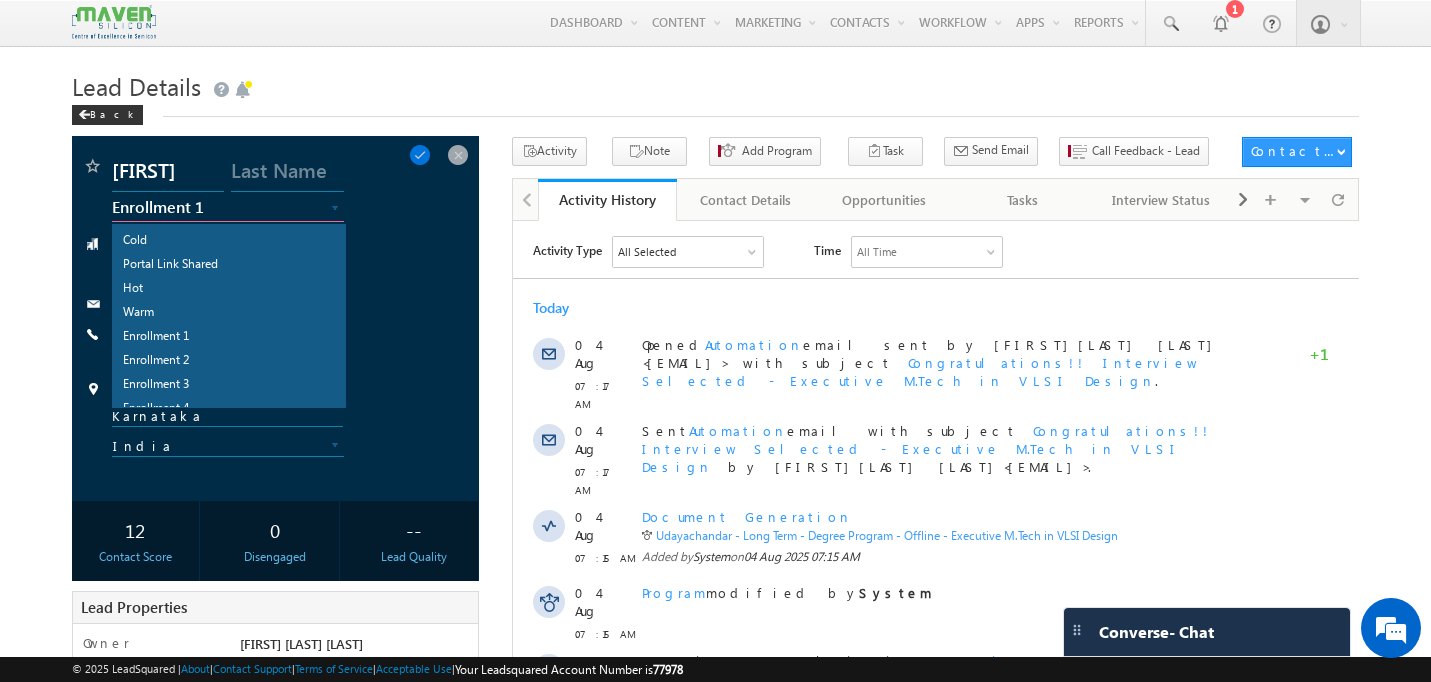 click on "Enrollment 1" at bounding box center (228, 212) 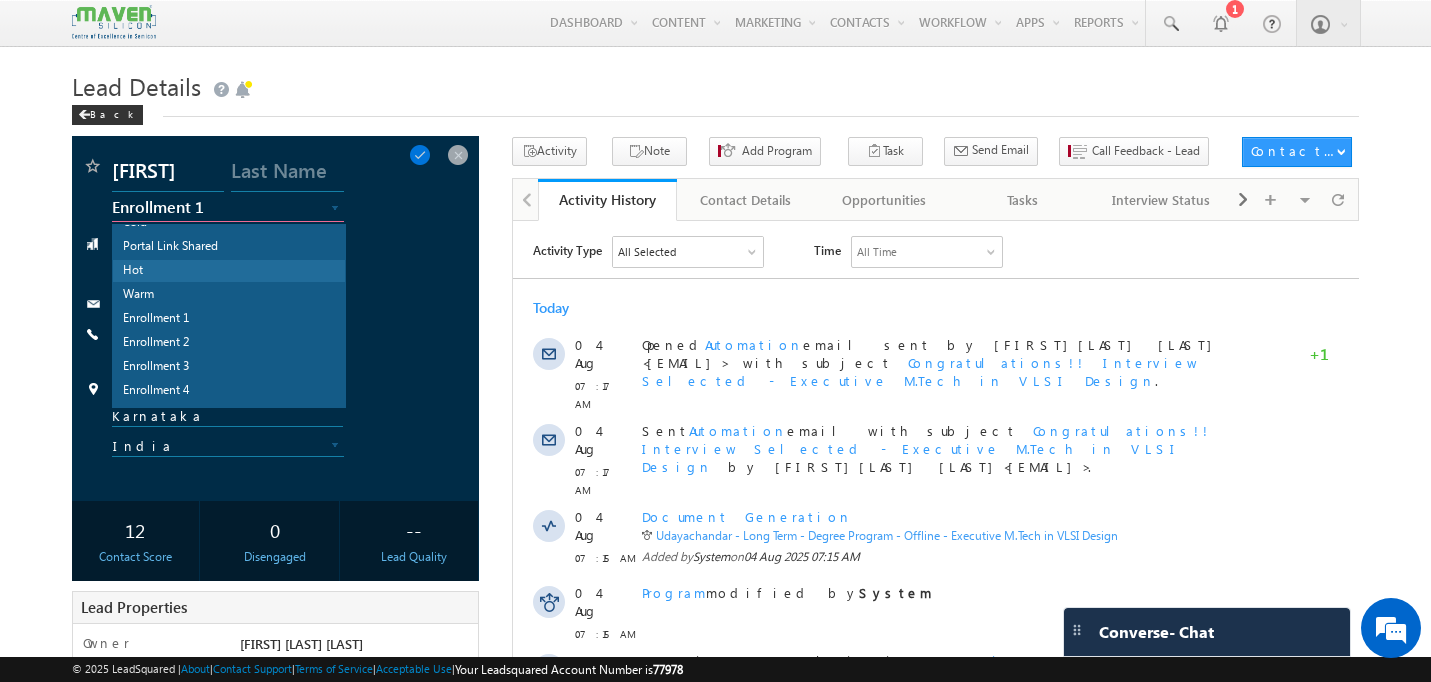 scroll, scrollTop: 202, scrollLeft: 0, axis: vertical 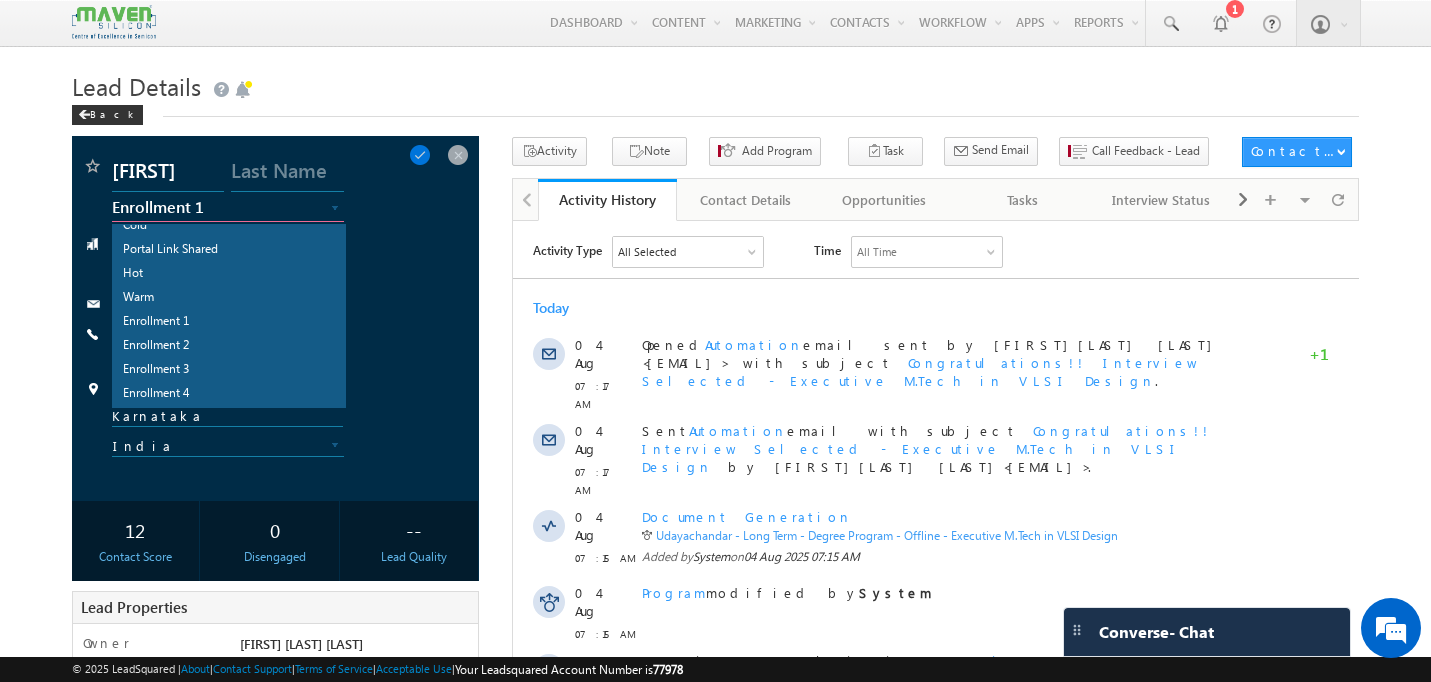 click on "Save" at bounding box center (440, 123) 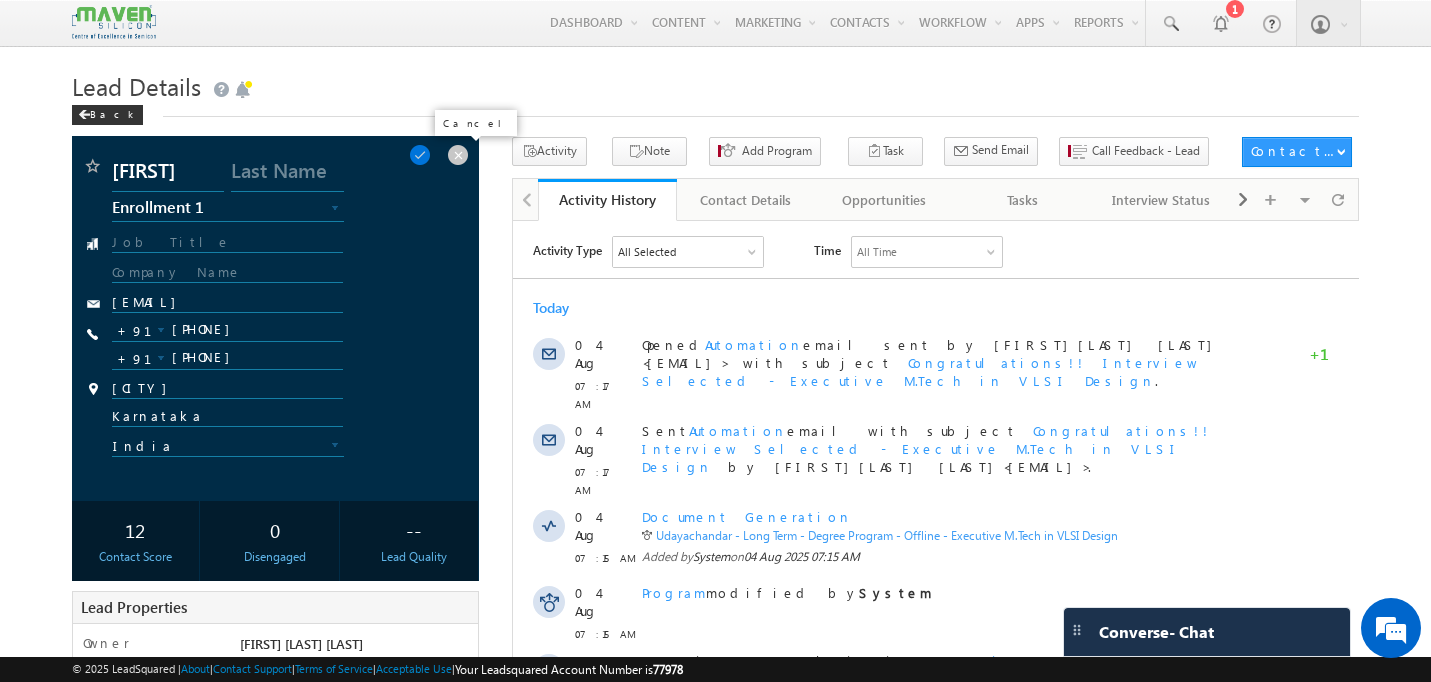 click at bounding box center [458, 155] 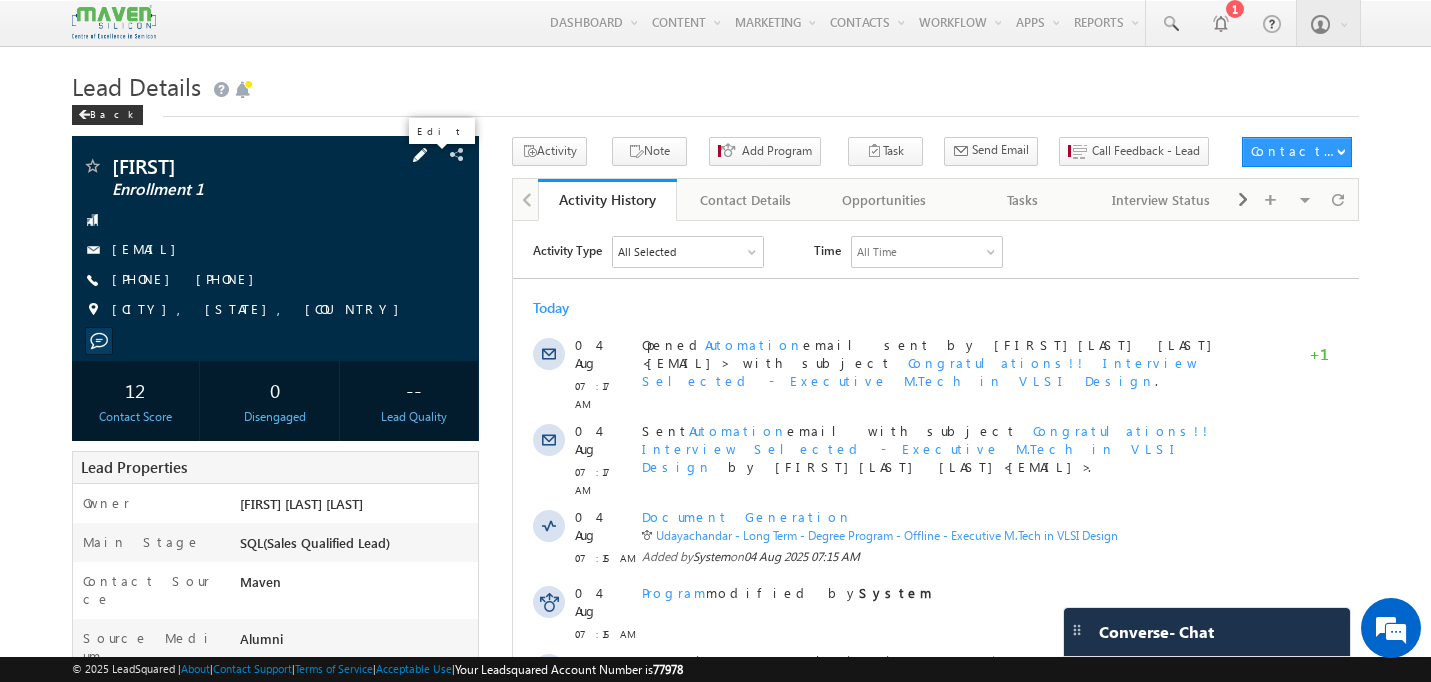 click at bounding box center [420, 155] 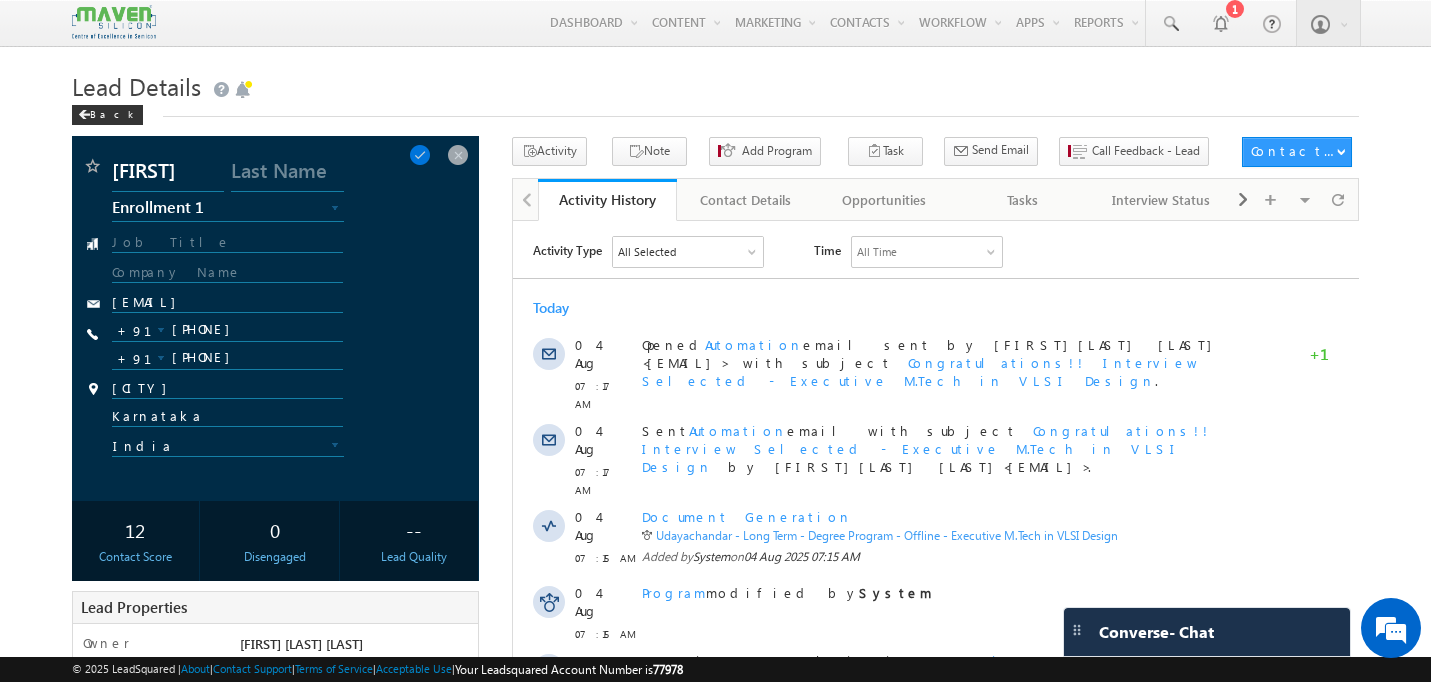 scroll, scrollTop: 187, scrollLeft: 0, axis: vertical 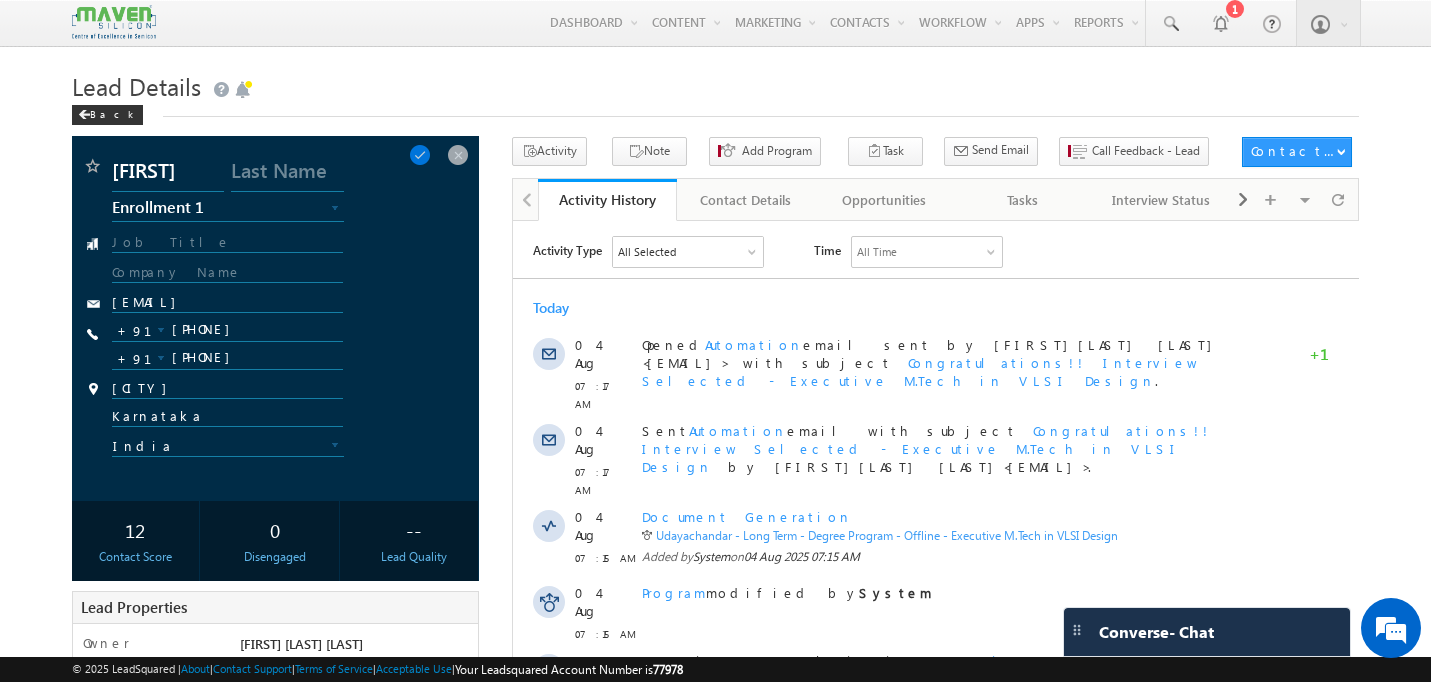 click on "Menu
Udayachandar S K U
crm@m aven- silic on.co m
crmma ven" at bounding box center (716, 23) 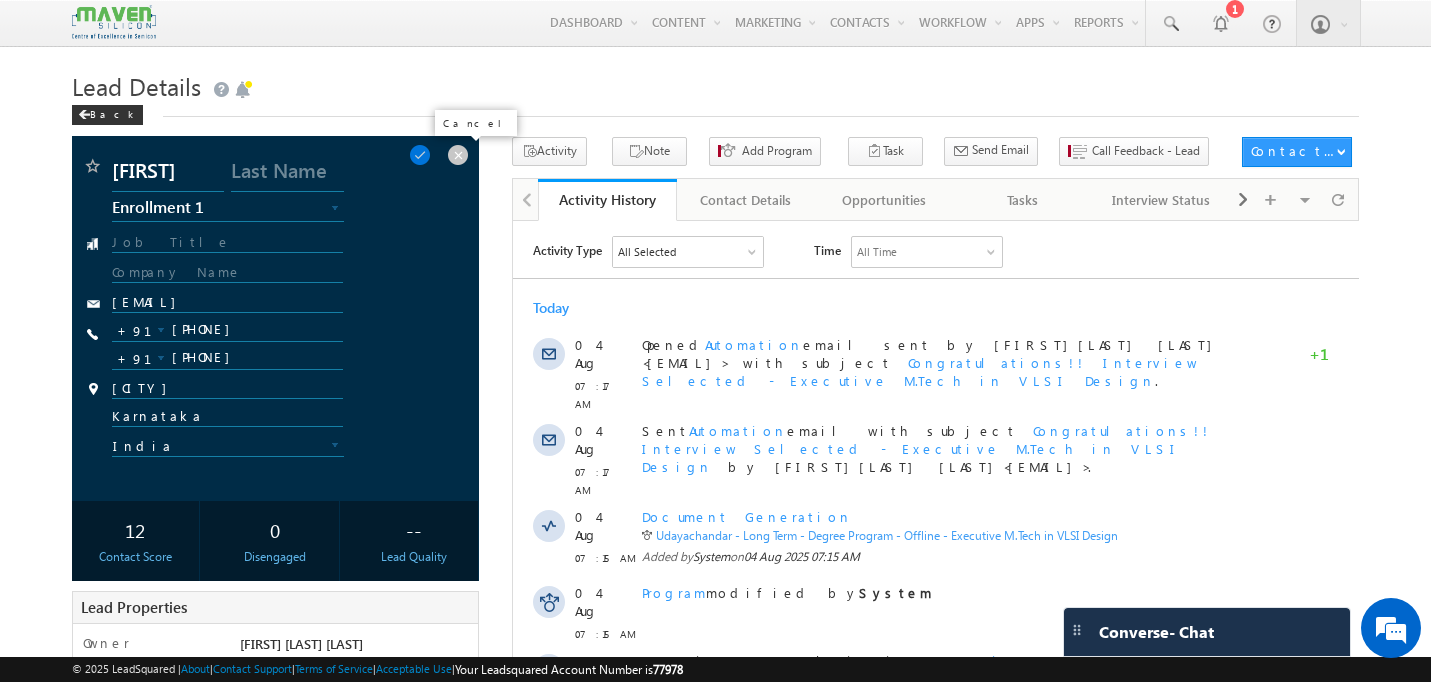 click at bounding box center (458, 155) 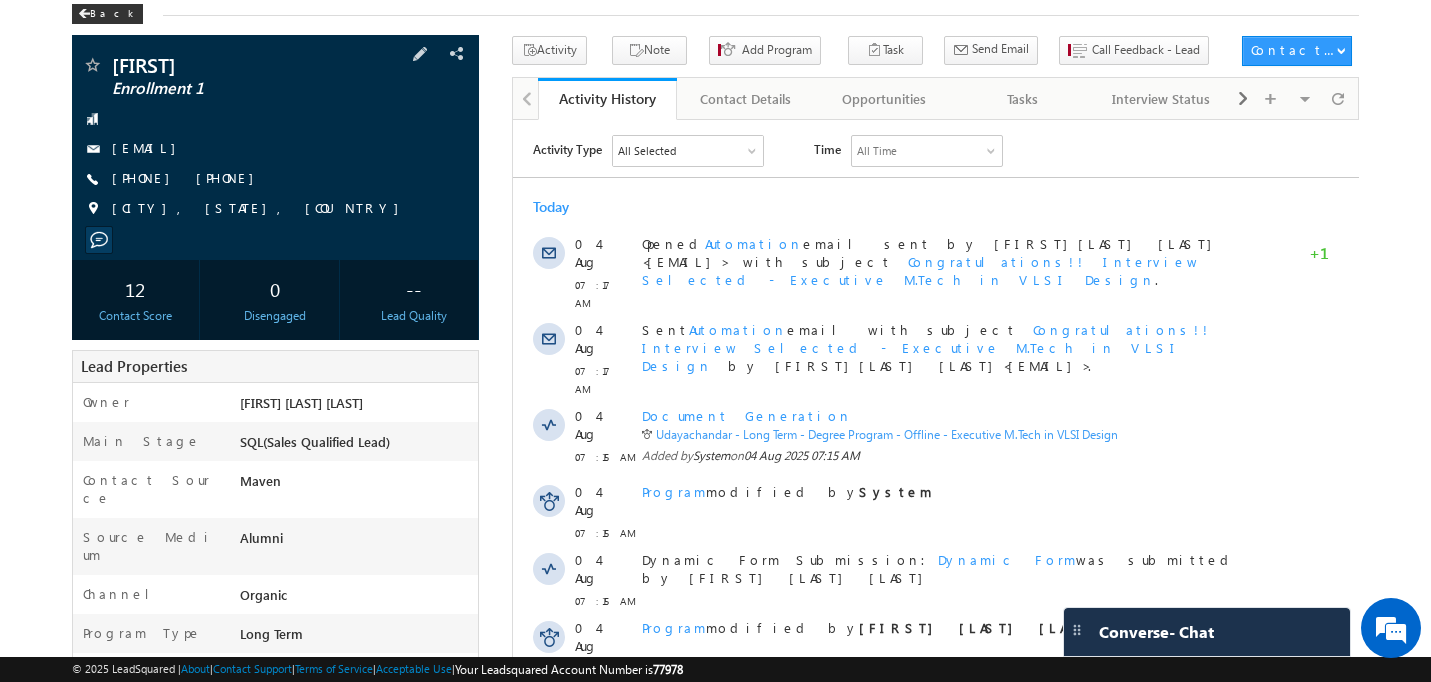 scroll, scrollTop: 97, scrollLeft: 0, axis: vertical 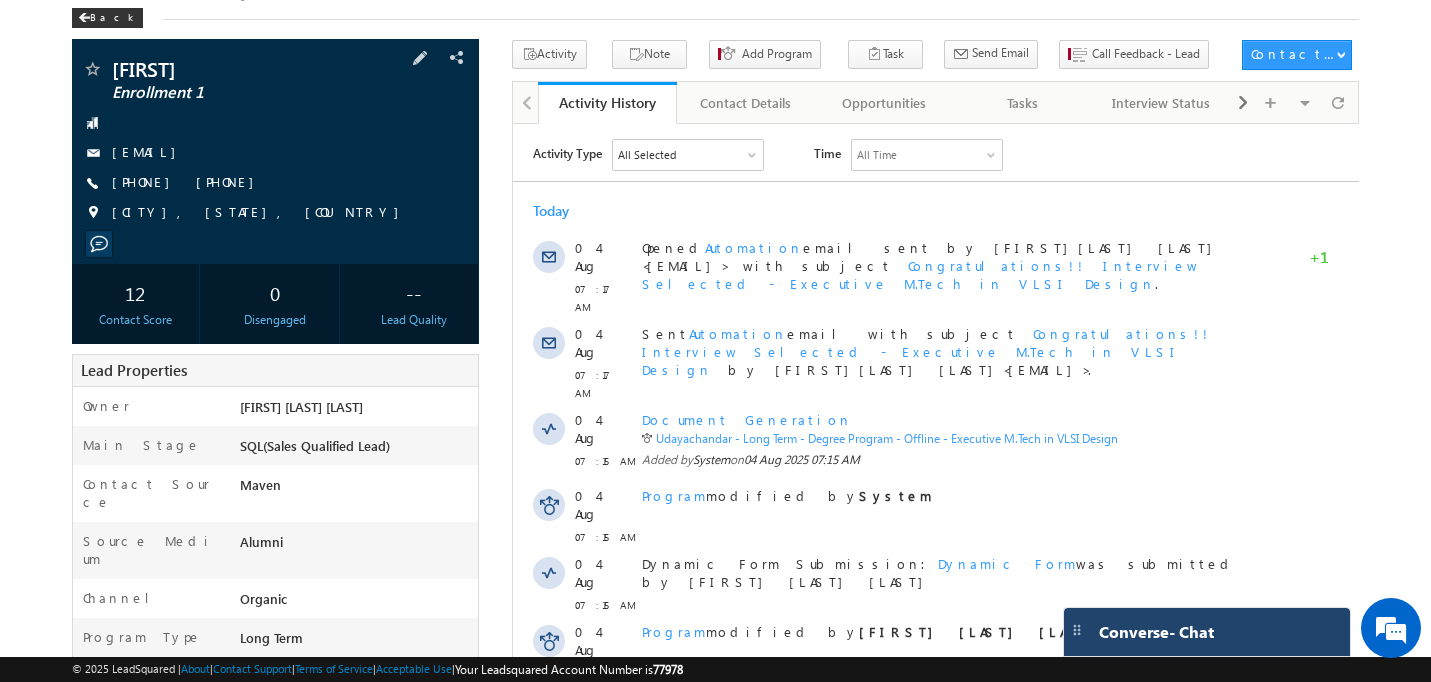click on "Converse  - Chat" at bounding box center (1207, 632) 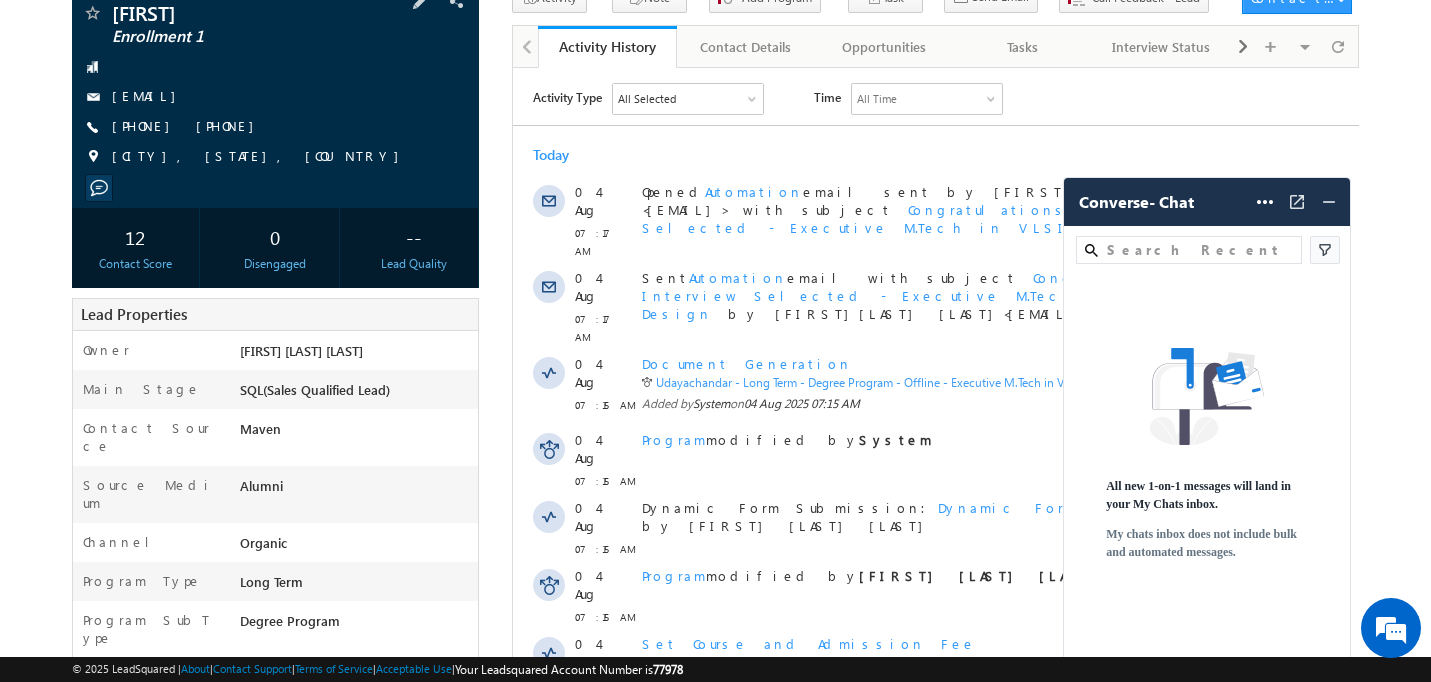scroll, scrollTop: 194, scrollLeft: 0, axis: vertical 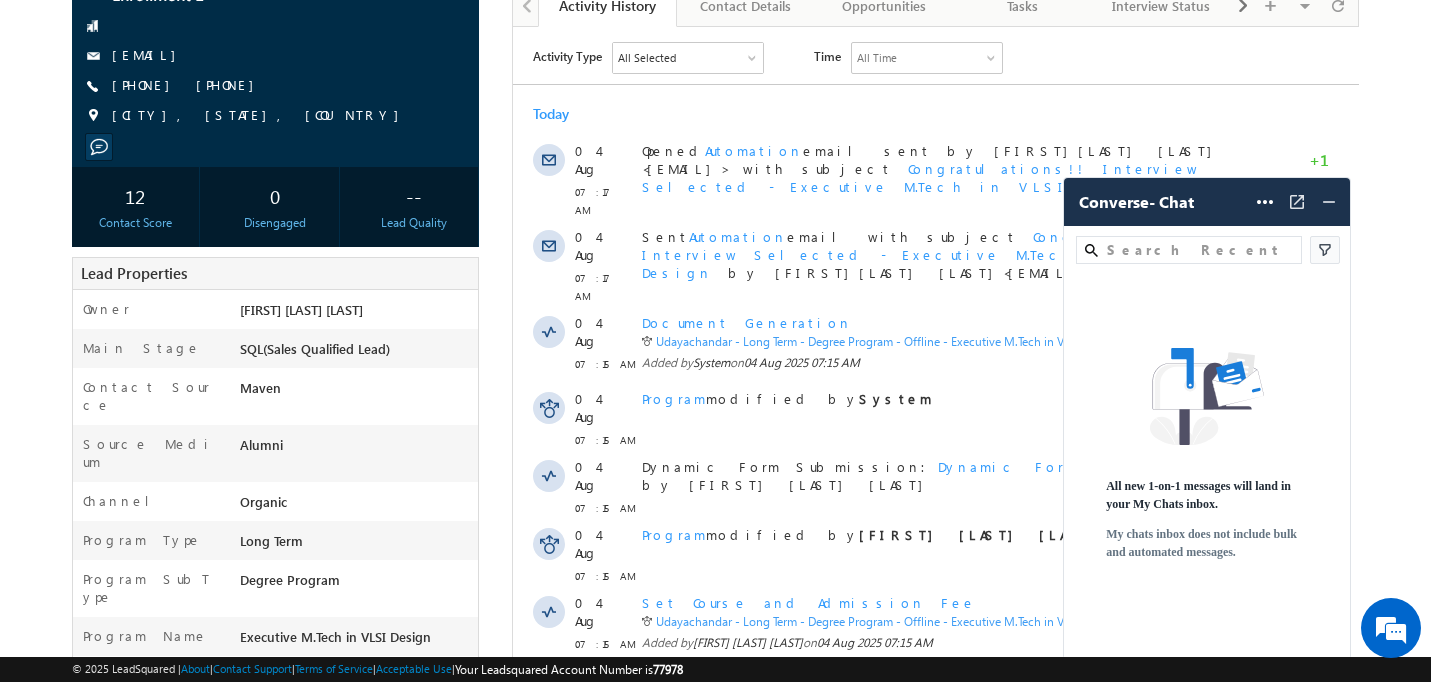 click at bounding box center (1189, 250) 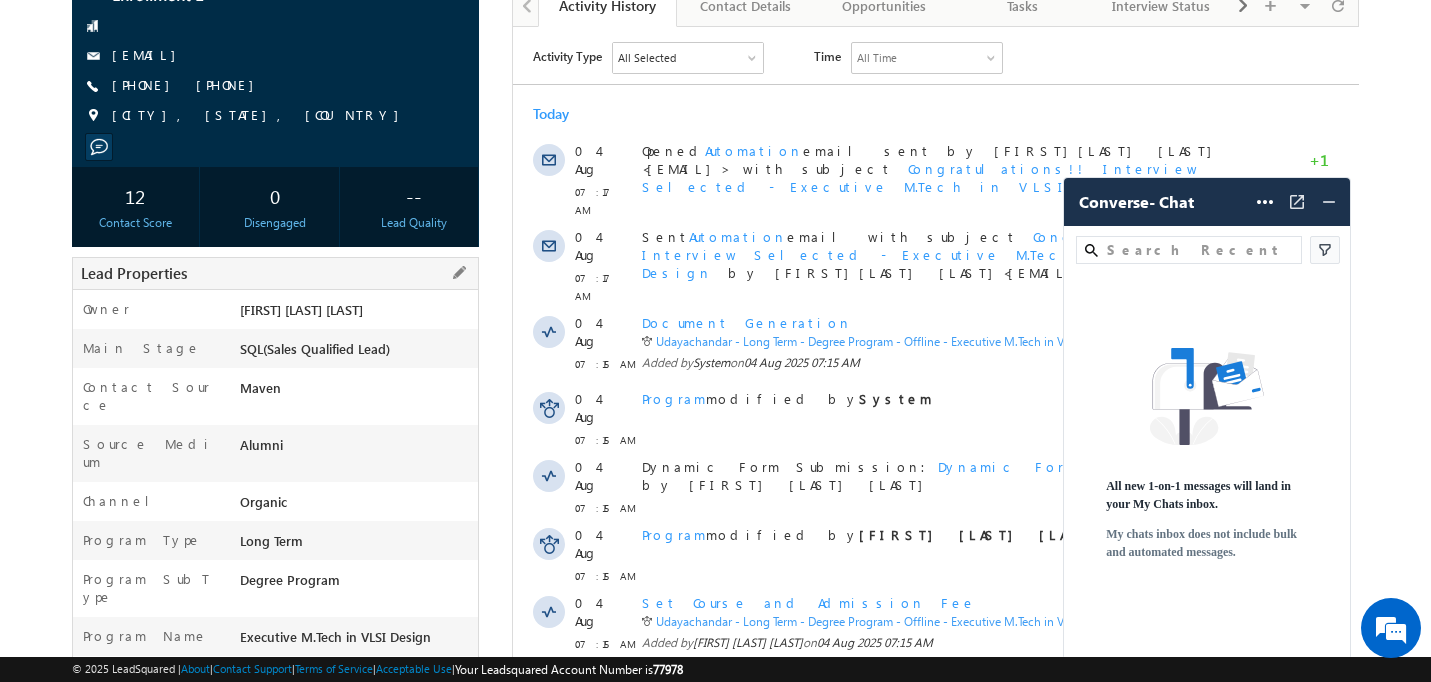 scroll, scrollTop: 116, scrollLeft: 0, axis: vertical 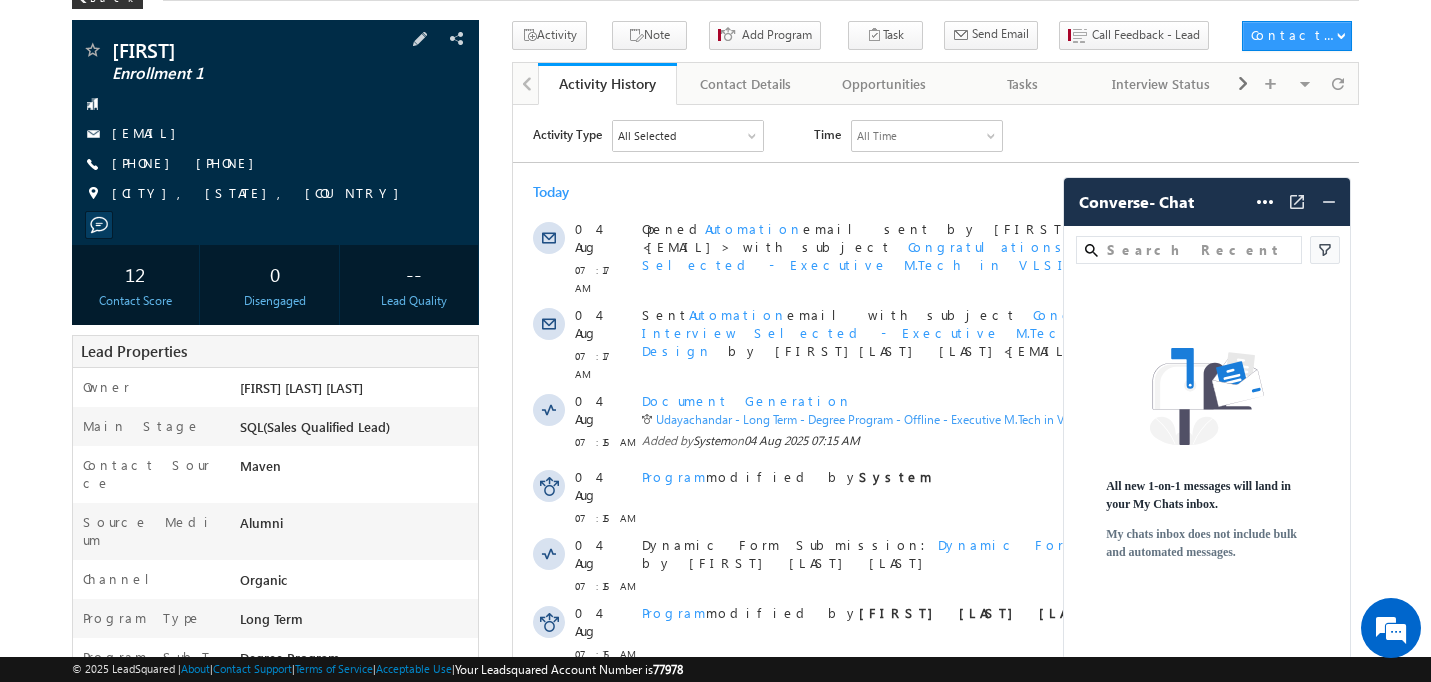 drag, startPoint x: 285, startPoint y: 132, endPoint x: 259, endPoint y: 137, distance: 26.476404 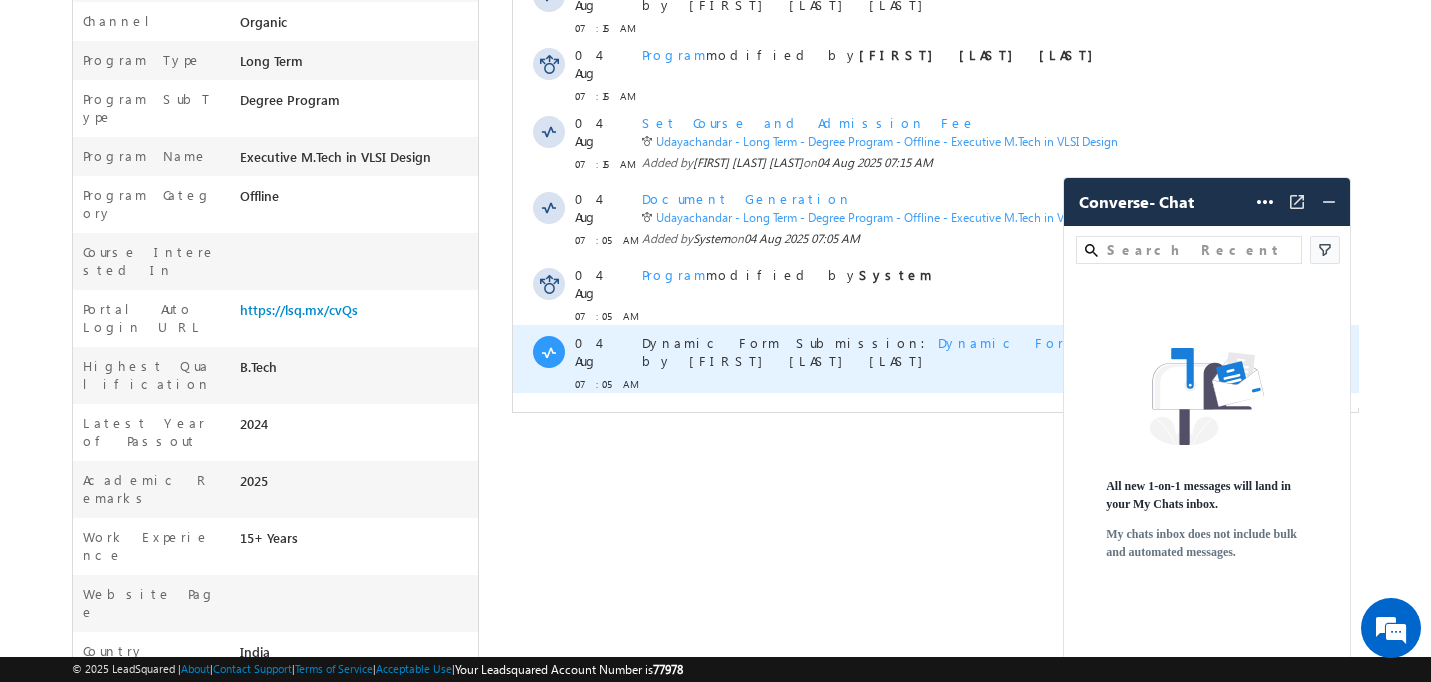 scroll, scrollTop: 0, scrollLeft: 0, axis: both 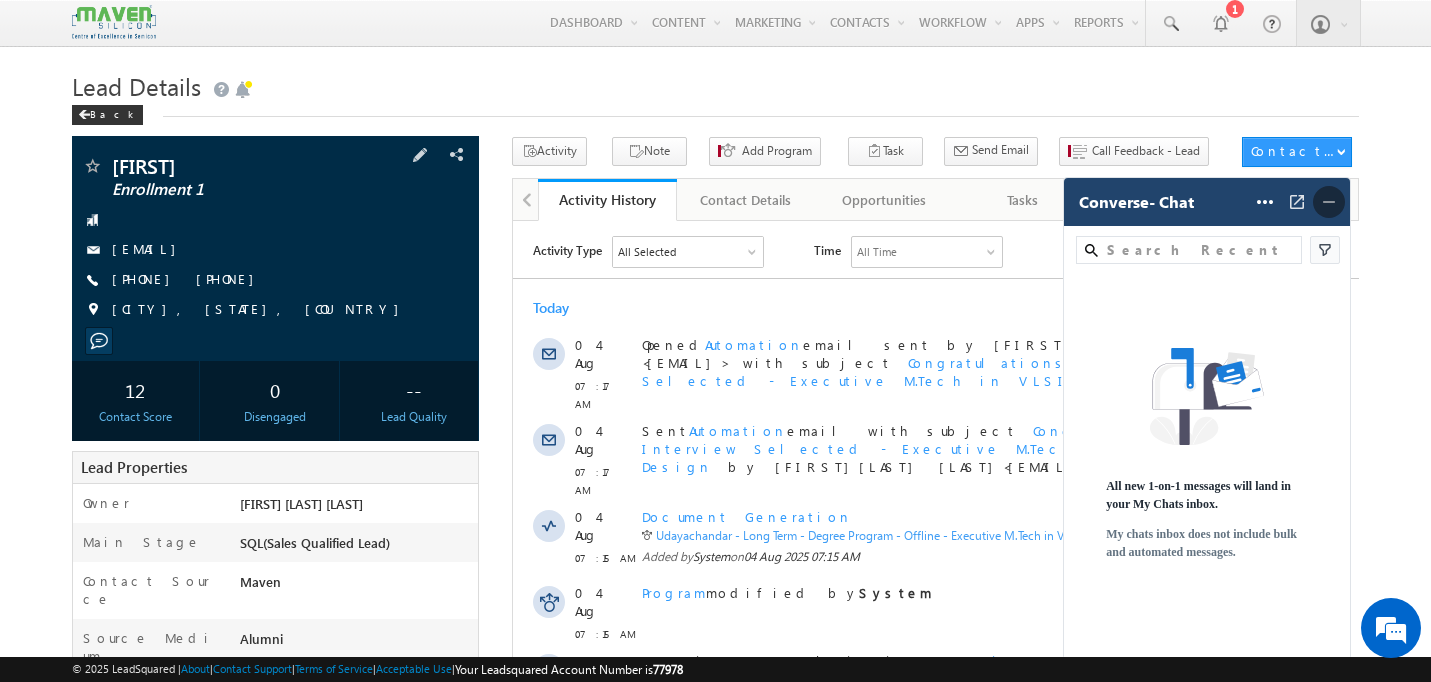 click at bounding box center [1329, 202] 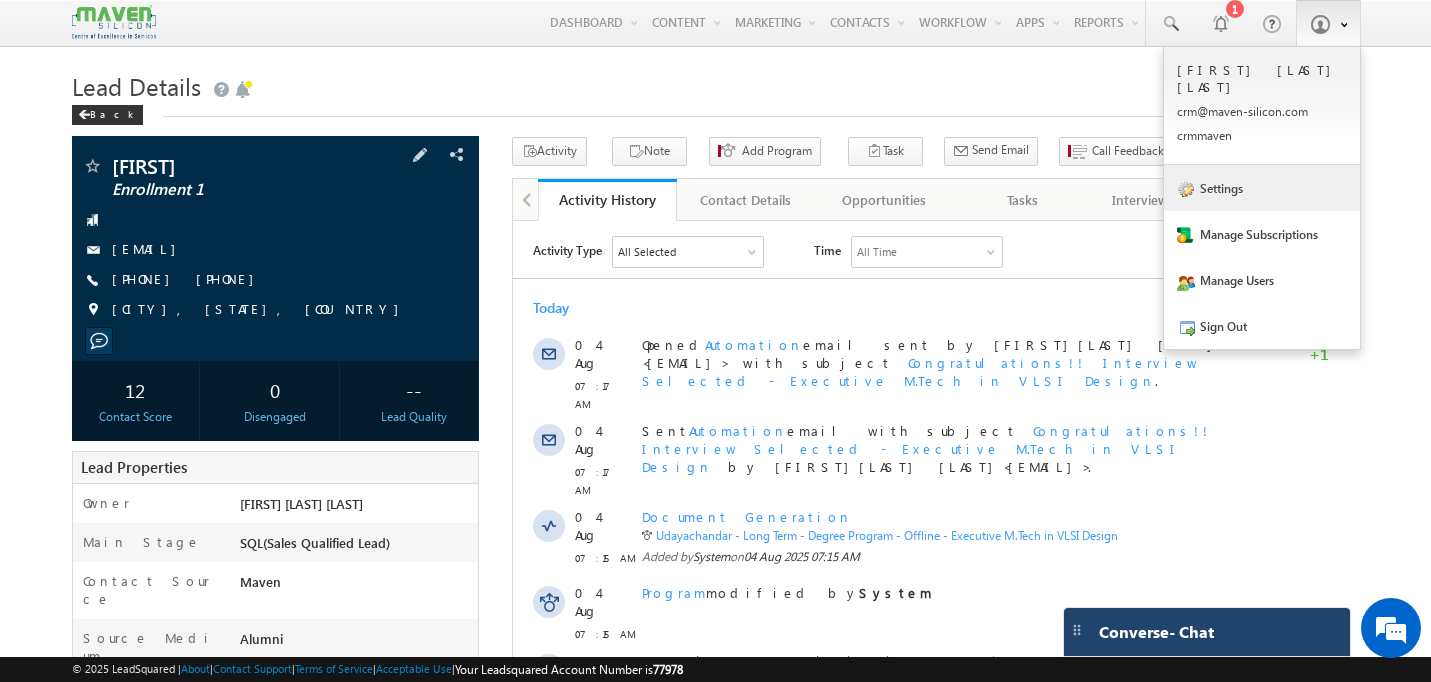 click on "Settings" at bounding box center (1262, 188) 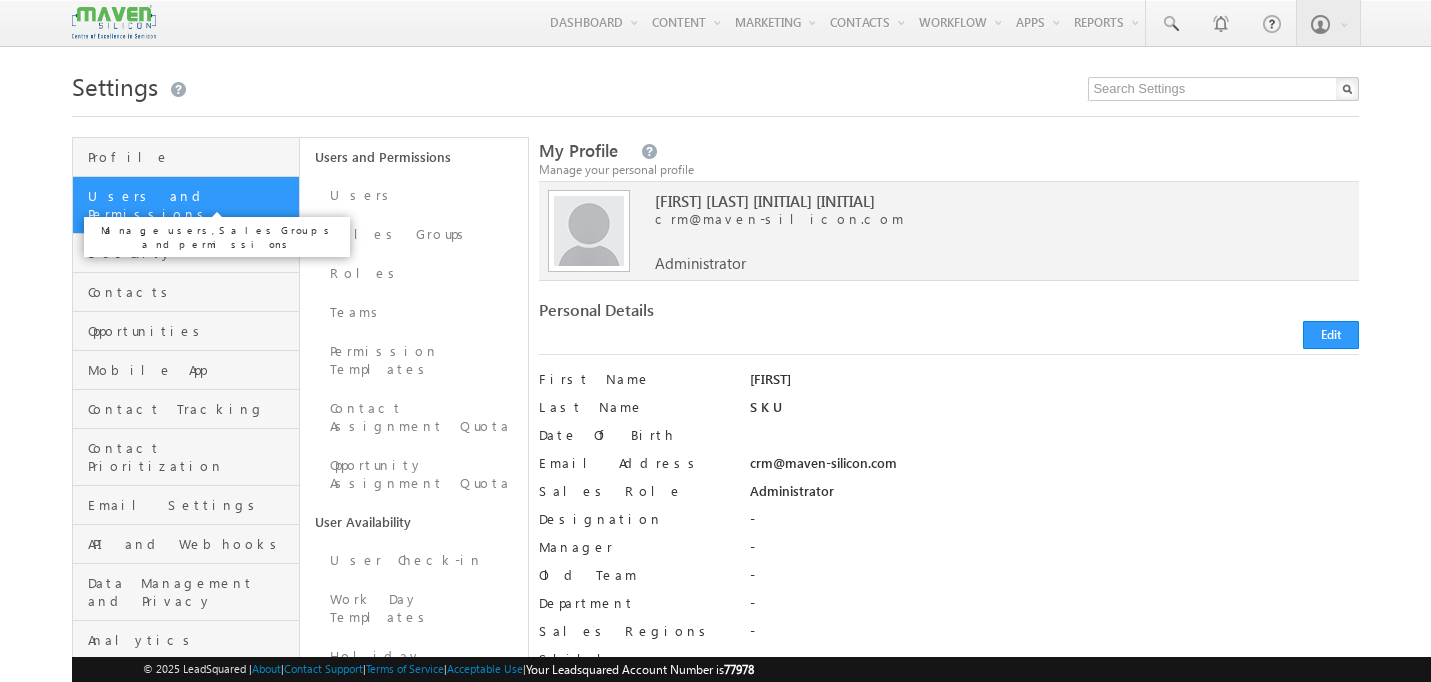 scroll, scrollTop: 0, scrollLeft: 0, axis: both 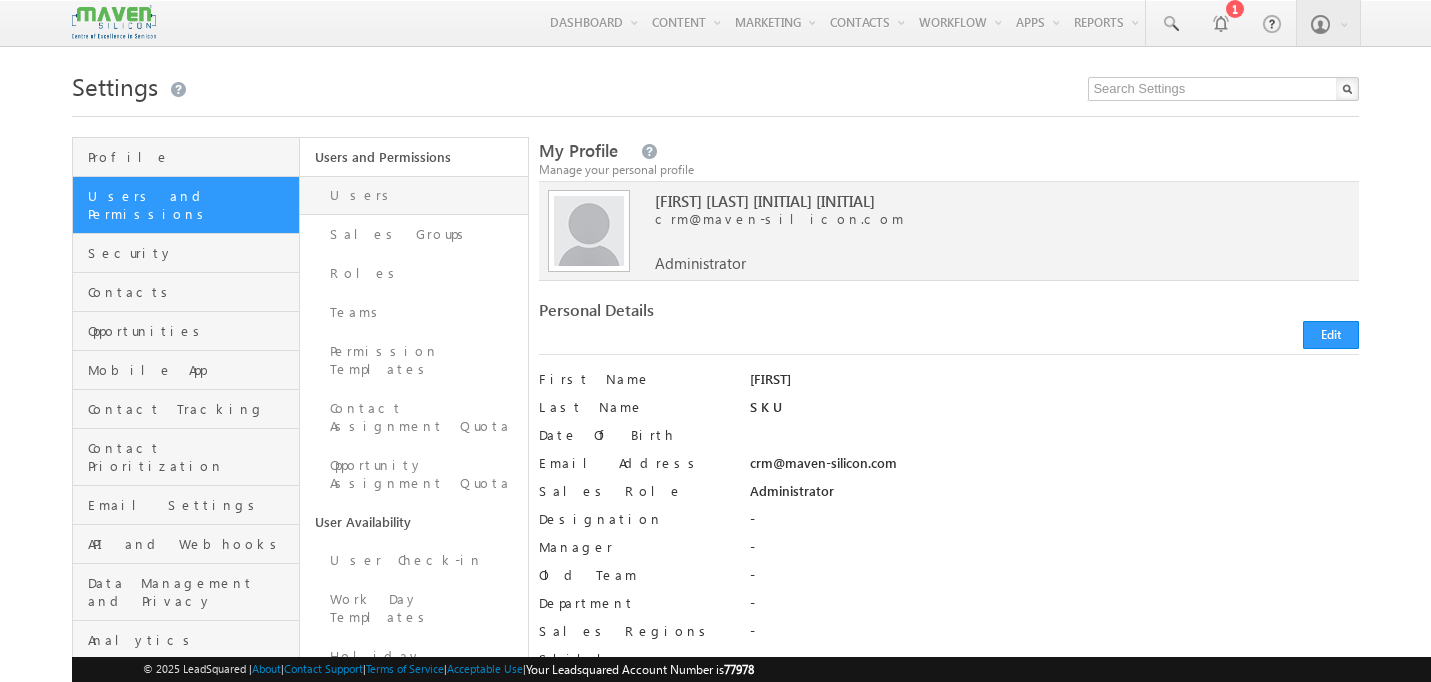 click on "Users" at bounding box center [414, 195] 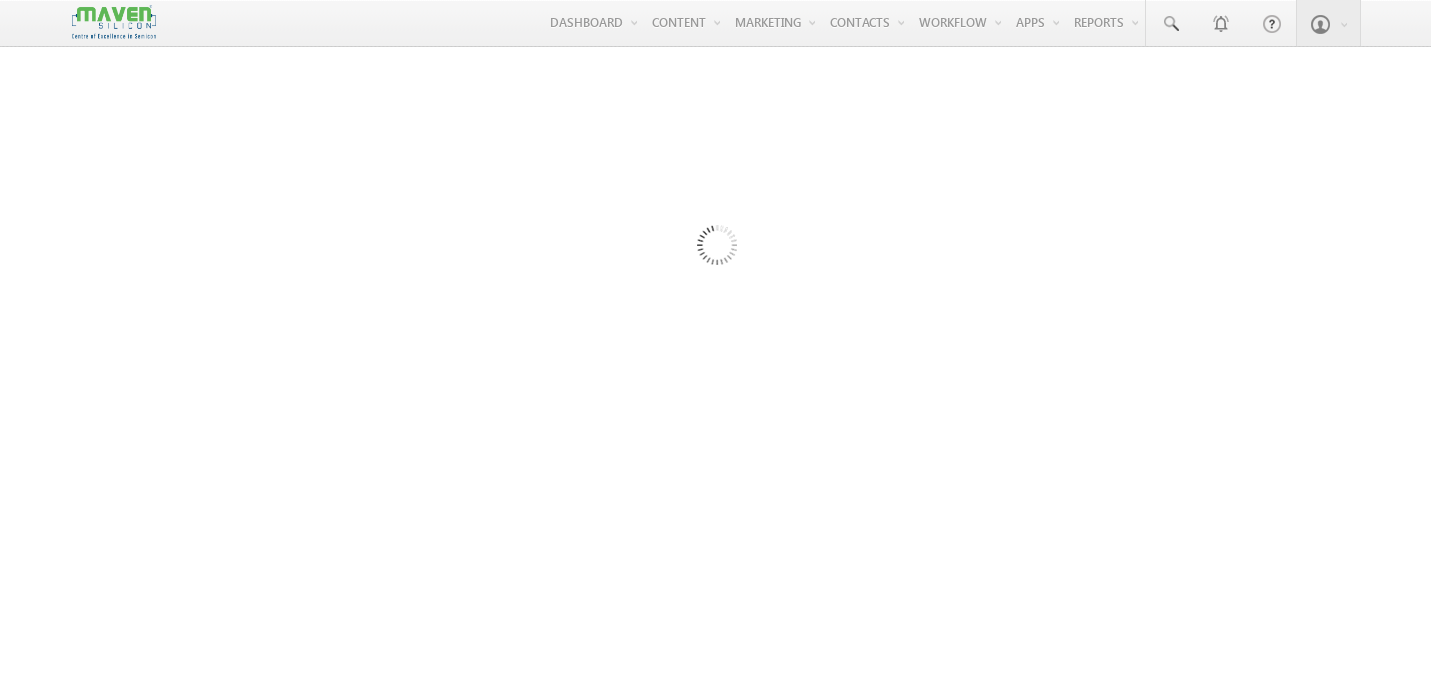scroll, scrollTop: 0, scrollLeft: 0, axis: both 